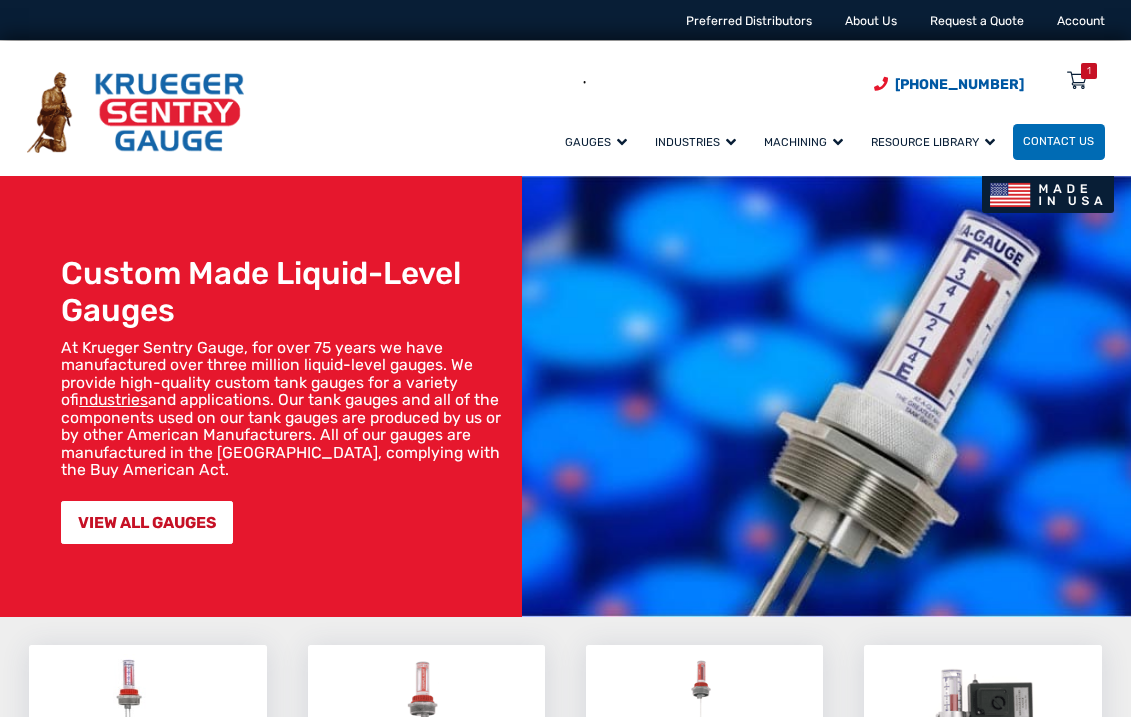 scroll, scrollTop: 0, scrollLeft: 0, axis: both 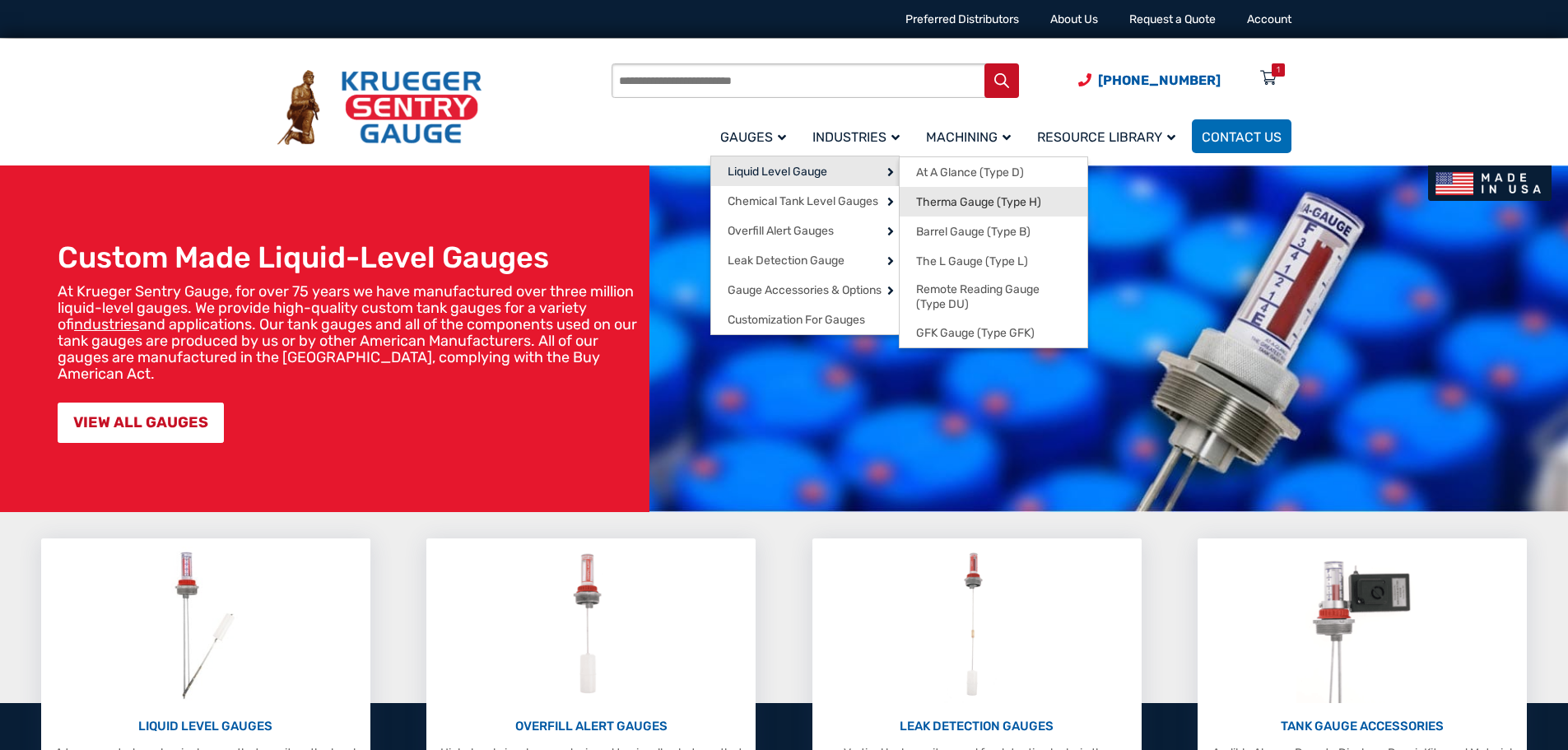 click on "Therma Gauge (Type H)" at bounding box center (979, 203) 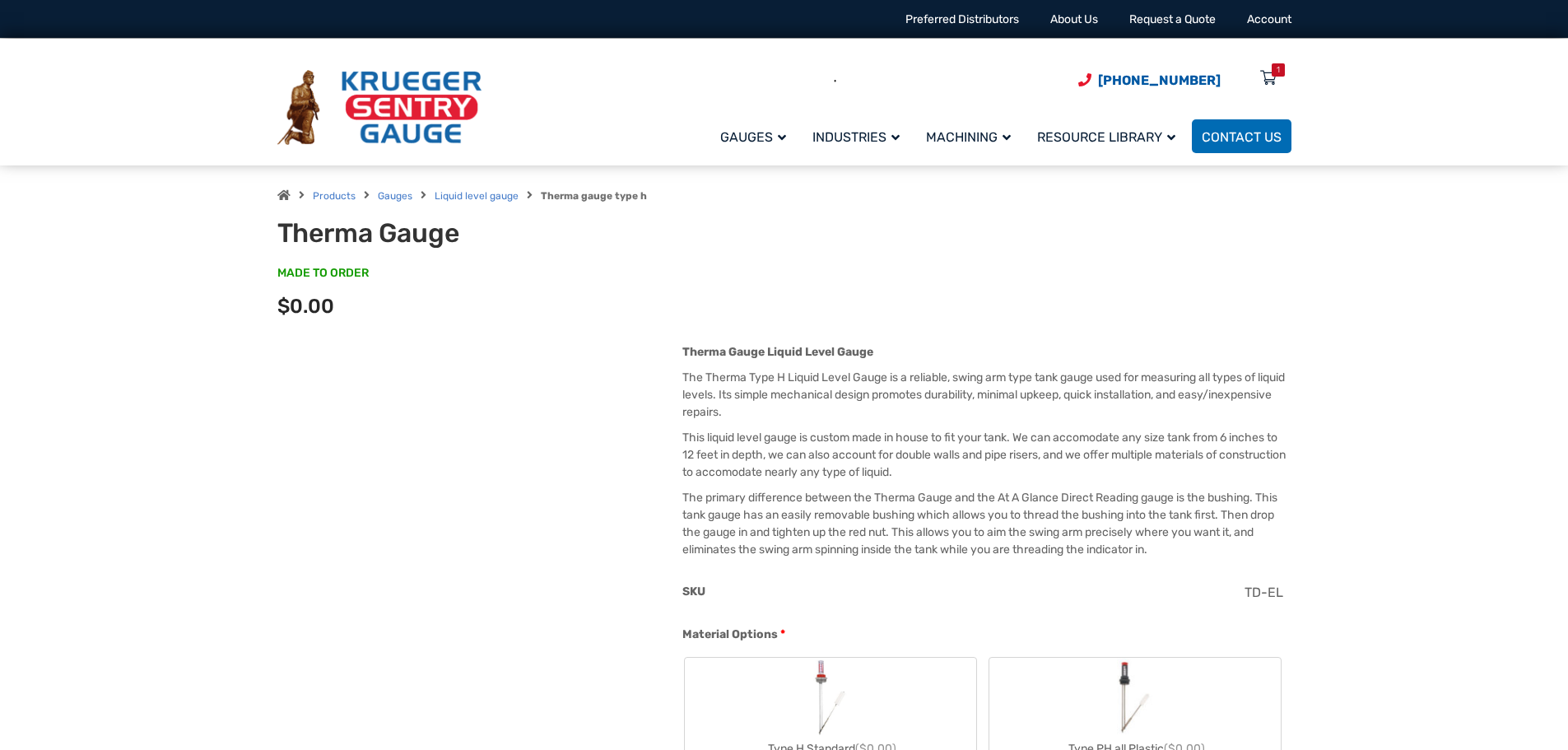 scroll, scrollTop: 0, scrollLeft: 0, axis: both 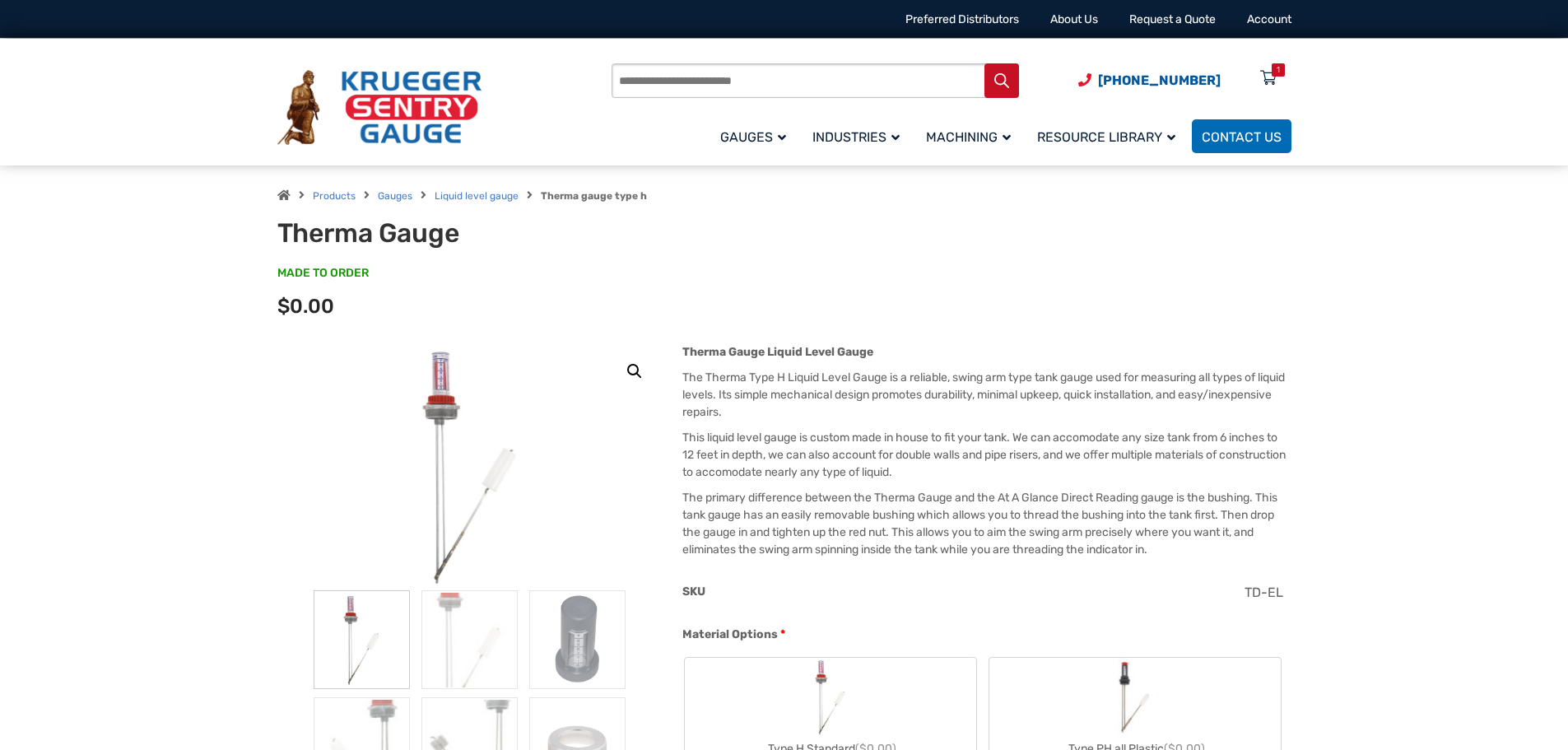 click on "🔍
Therma Gauge $ 0.00
Therma Gauge Liquid Level Gauge
The Therma Type H Liquid Level Gauge is a reliable, swing arm type tank gauge used for measuring all types of liquid levels. Its simple mechanical design promotes durability, minimal upkeep, quick installation, and easy/inexpensive repairs.
This liquid level gauge is custom made in house to fit your tank. We can accomodate any size tank from 6 inches to 12 feet in depth, we can also account for double walls and pipe risers, and we offer multiple materials of construction to accomodate nearly any type of liquid.
Cost
TD-EL
SKU
TD-EL
Material Options   * Type H Standard  ($0.00) Type PH all Plastic  ($0.00) Type H Stainless Level 1  ($0.00) Type H Stainless Level 2  ($0.00) Type H Stainless Level 3  ($0.00) Material Description:
Liquid Level Gauge.  Galvanized Steel Rods.  Aluminum Bushing. HDPE Plastic Float.  Opening Size   *" at bounding box center [784, 1893] 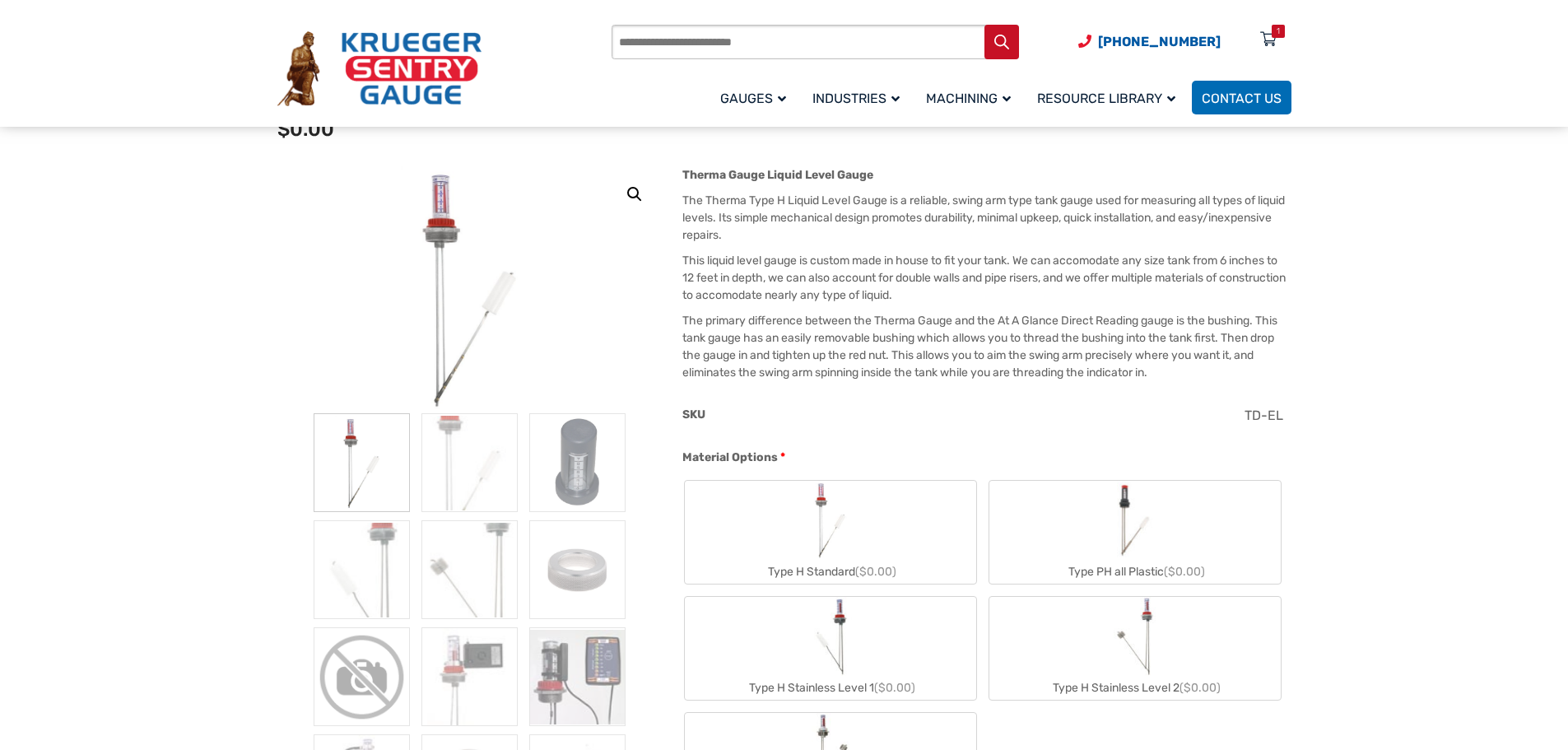 scroll, scrollTop: 329, scrollLeft: 0, axis: vertical 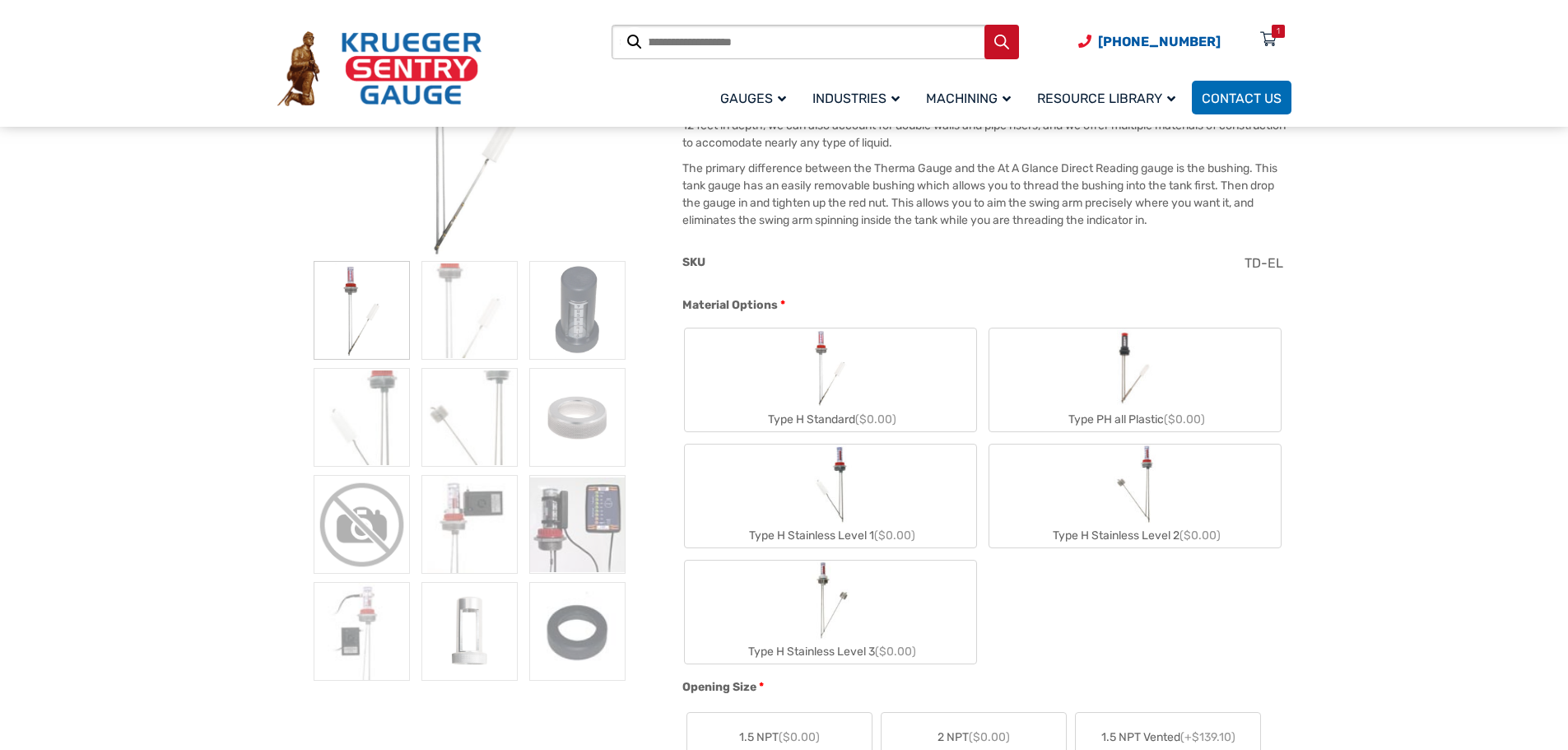 click on "Type H Stainless Level 1  ($0.00)" 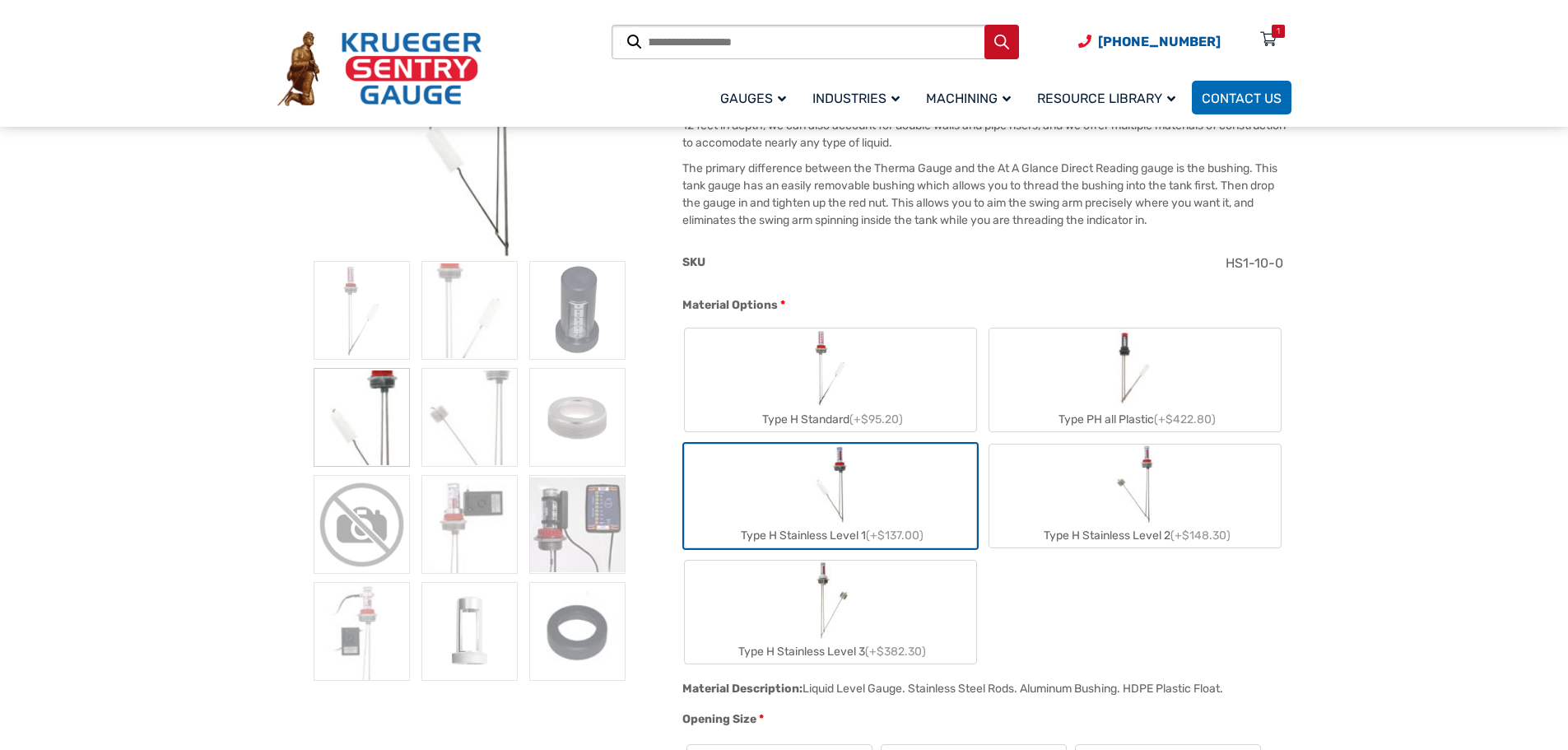 click on "Type H Standard  (+$95.20)" 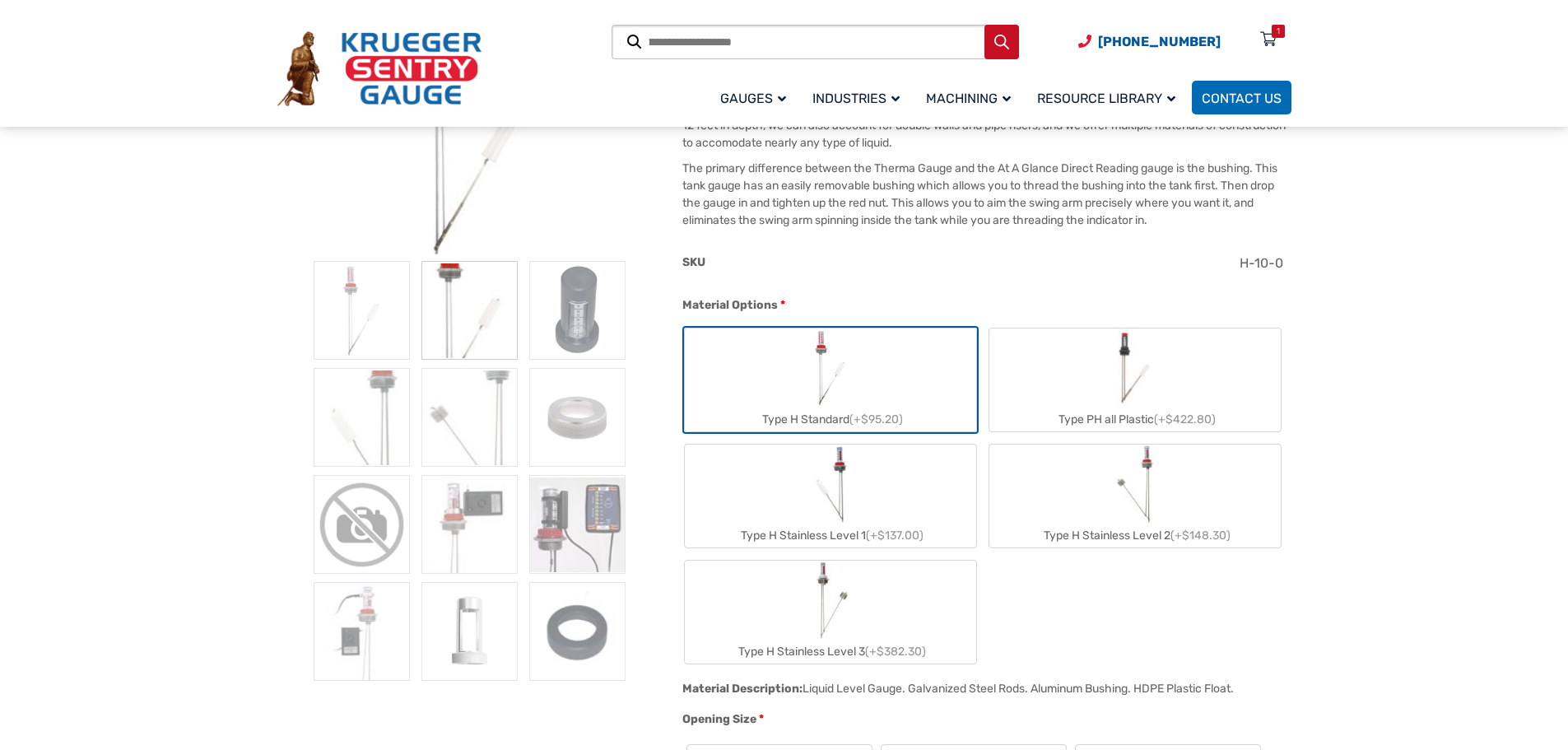 click on "Type H Stainless Level 1  (+$137.00)" 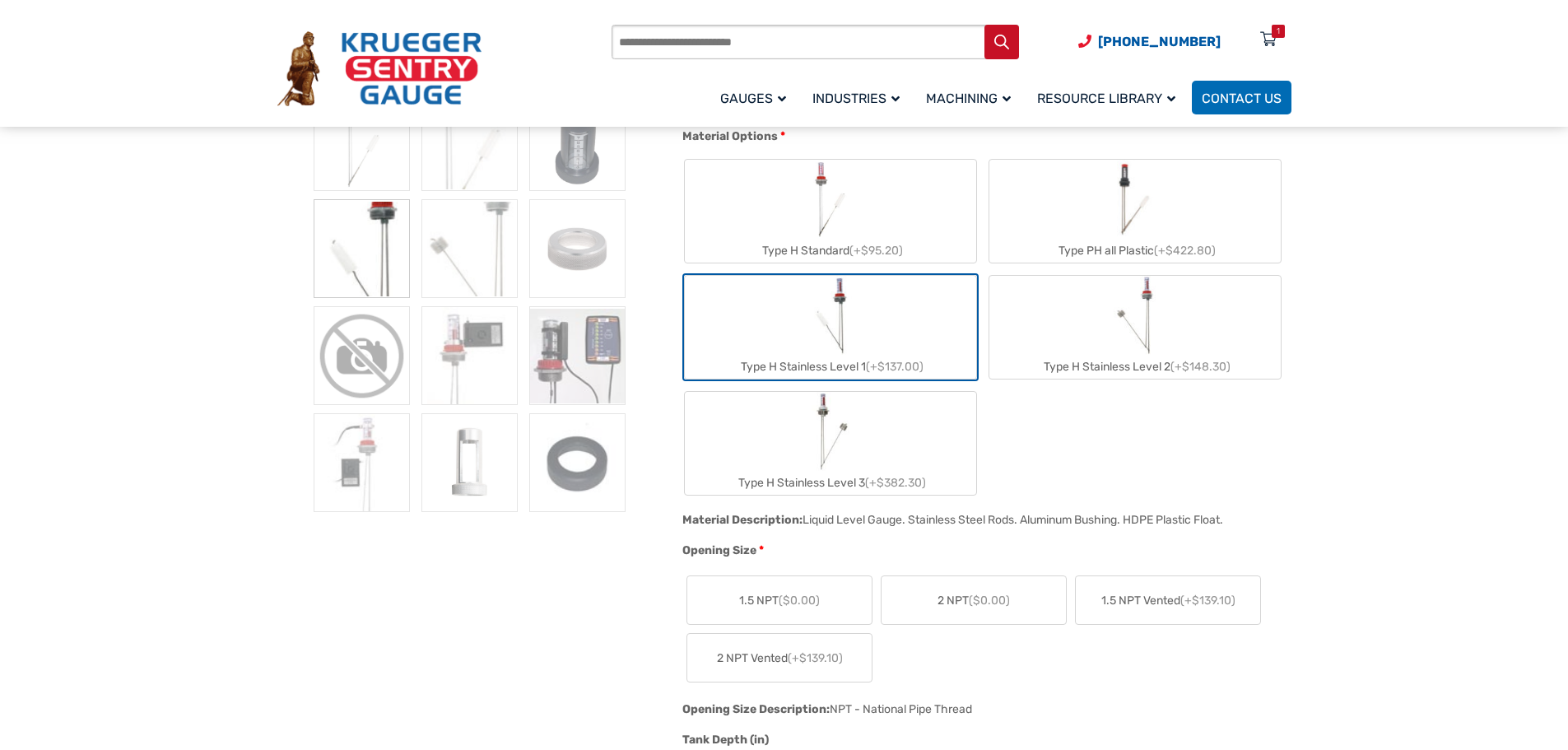 scroll, scrollTop: 659, scrollLeft: 0, axis: vertical 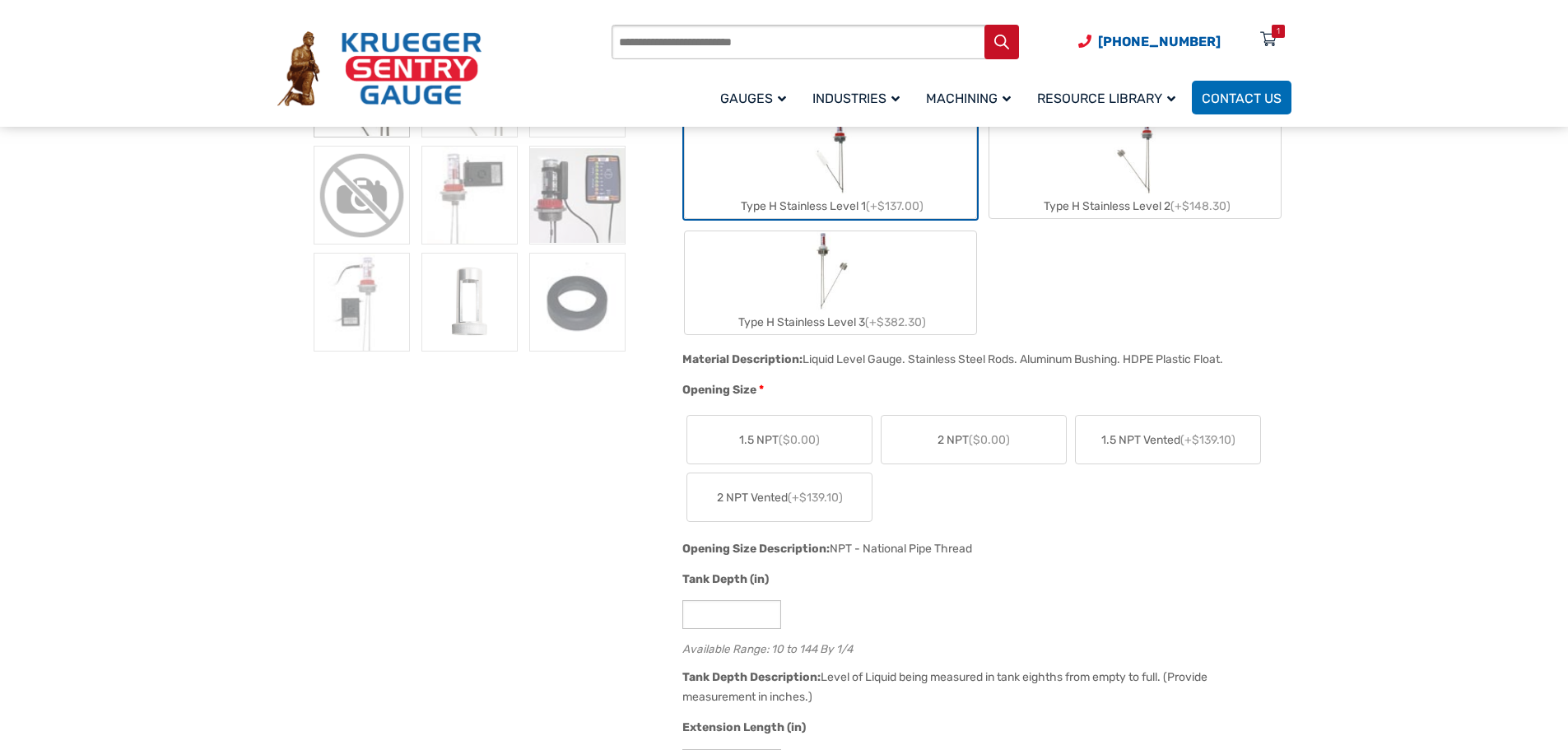 click on "2 NPT  ($0.00)" 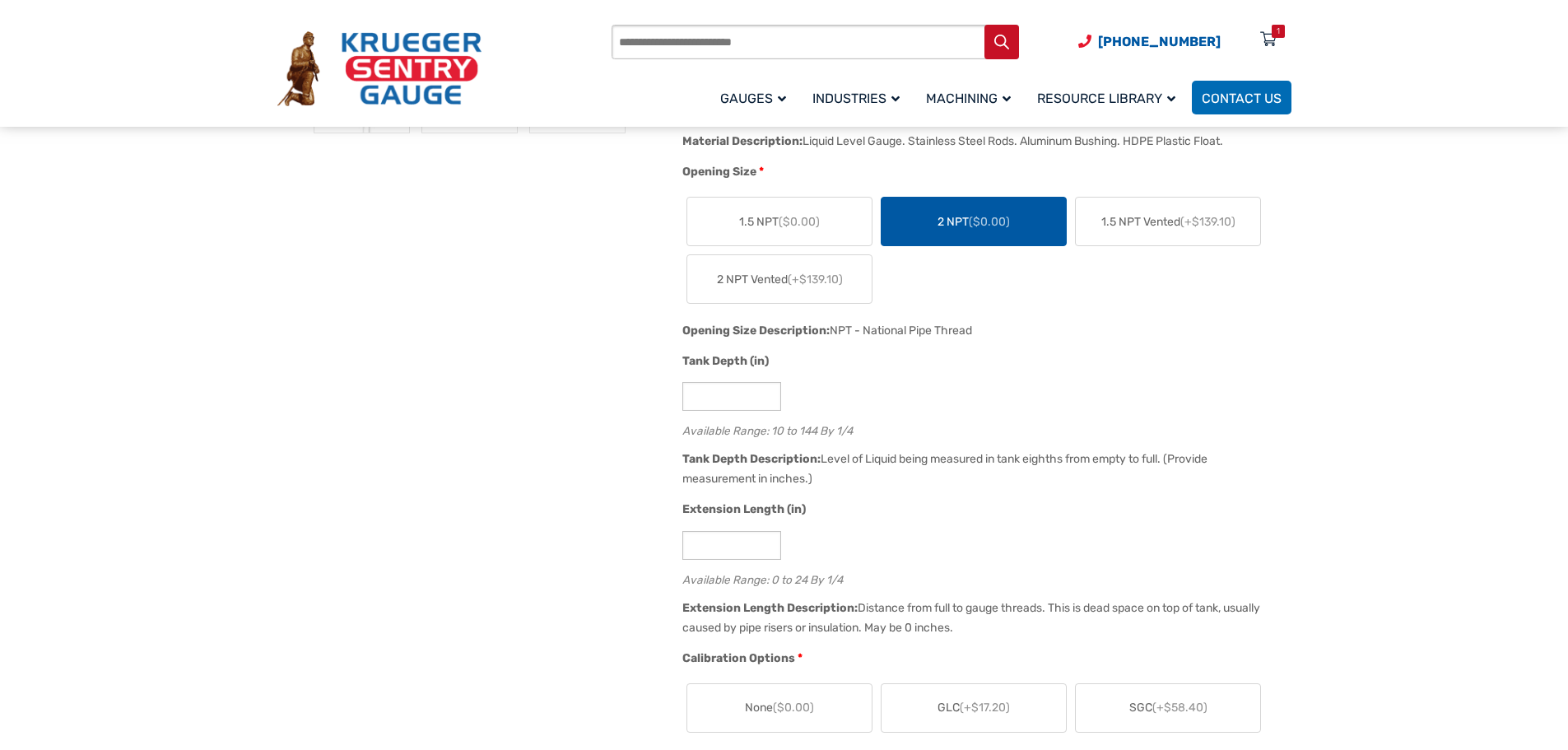 scroll, scrollTop: 906, scrollLeft: 0, axis: vertical 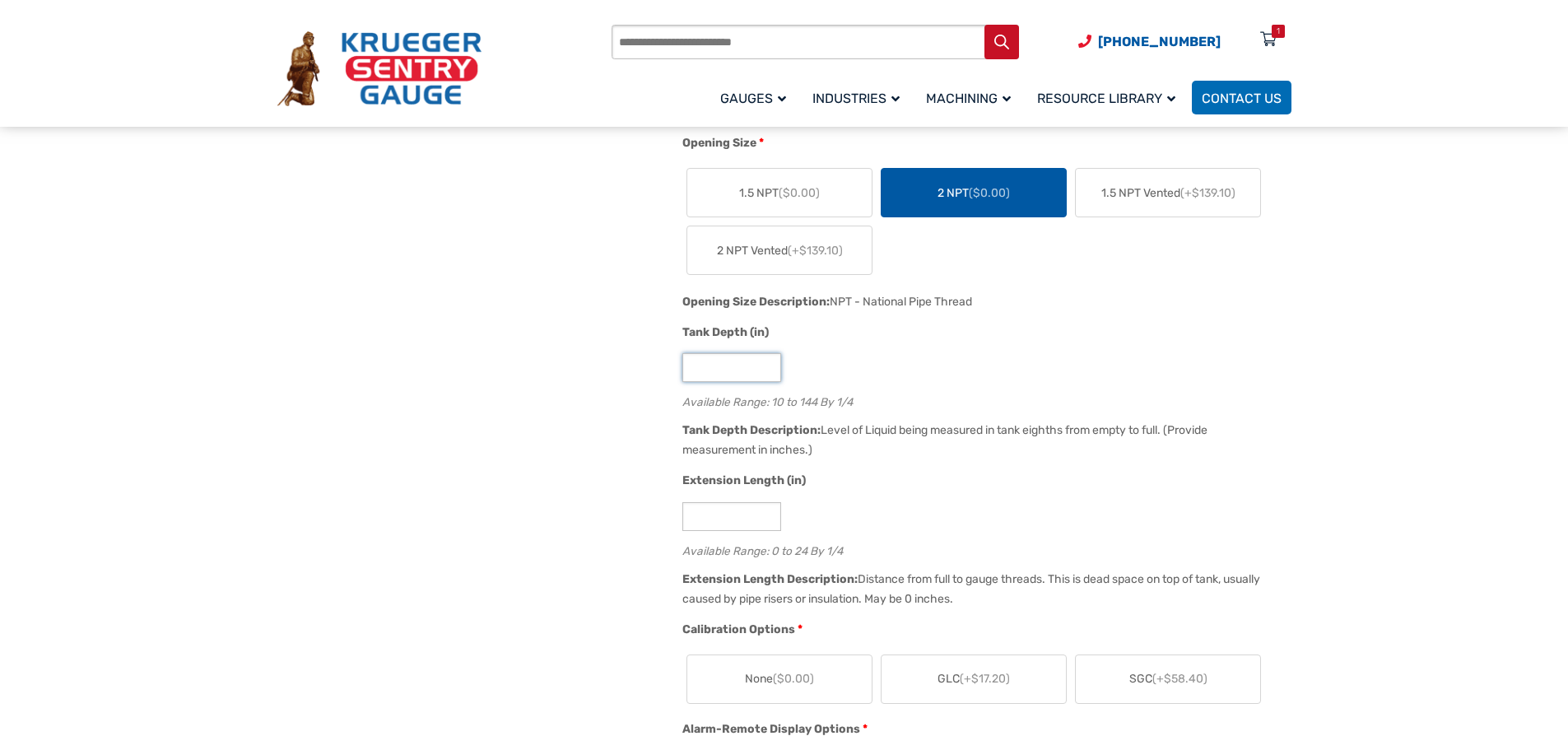 click on "**" 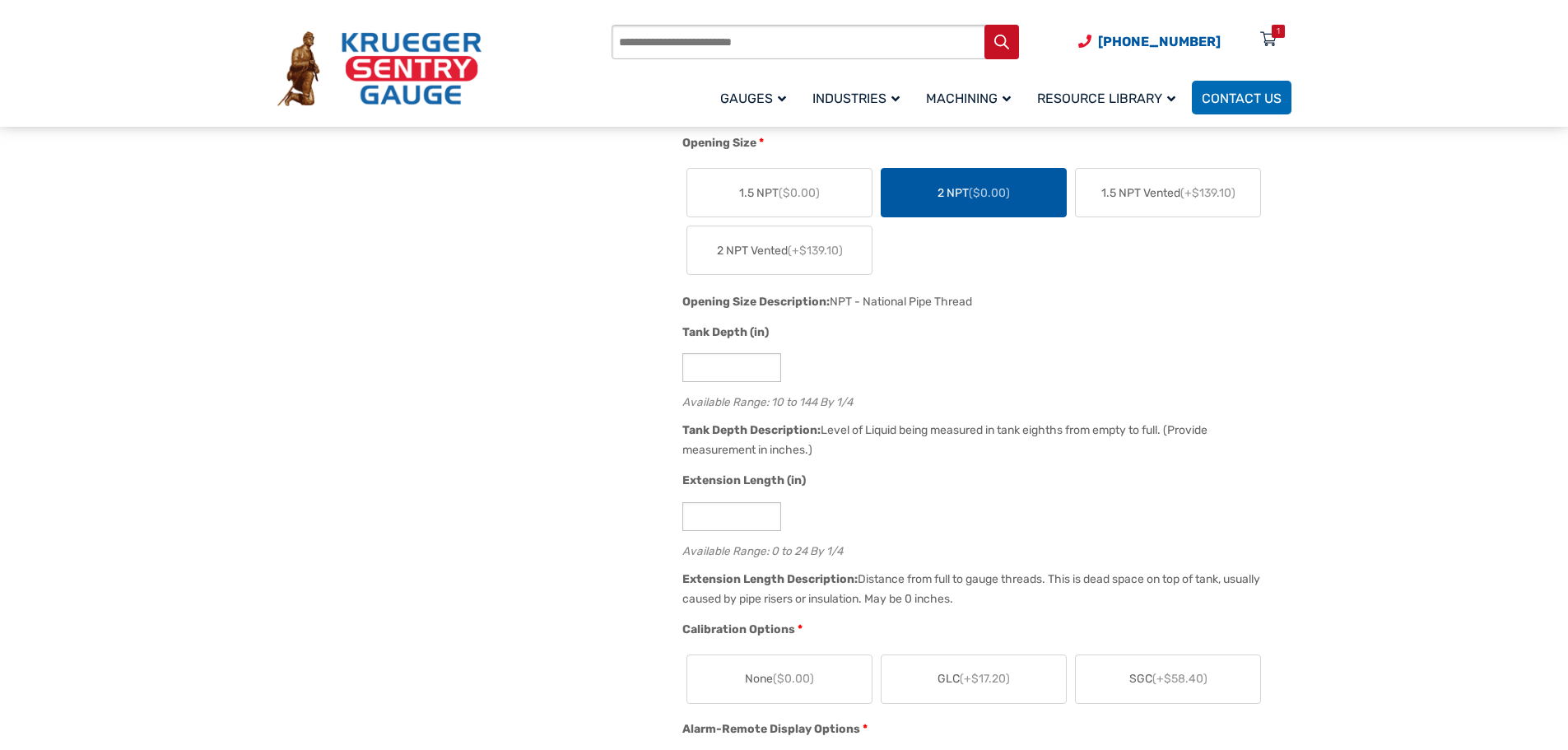 click on "Level of Liquid being measured in tank eighths from empty to full. (Provide measurement in inches.)" 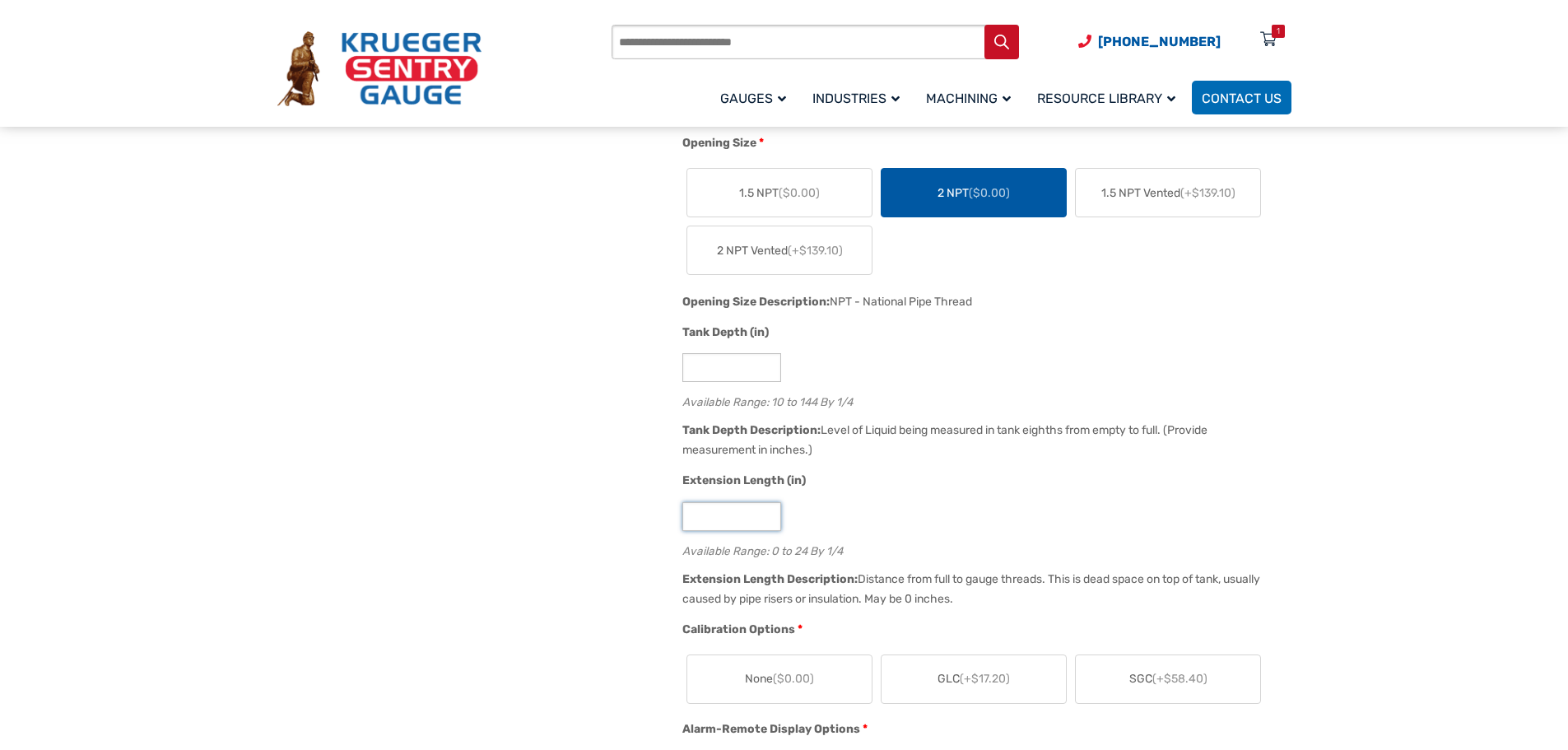 type on "*" 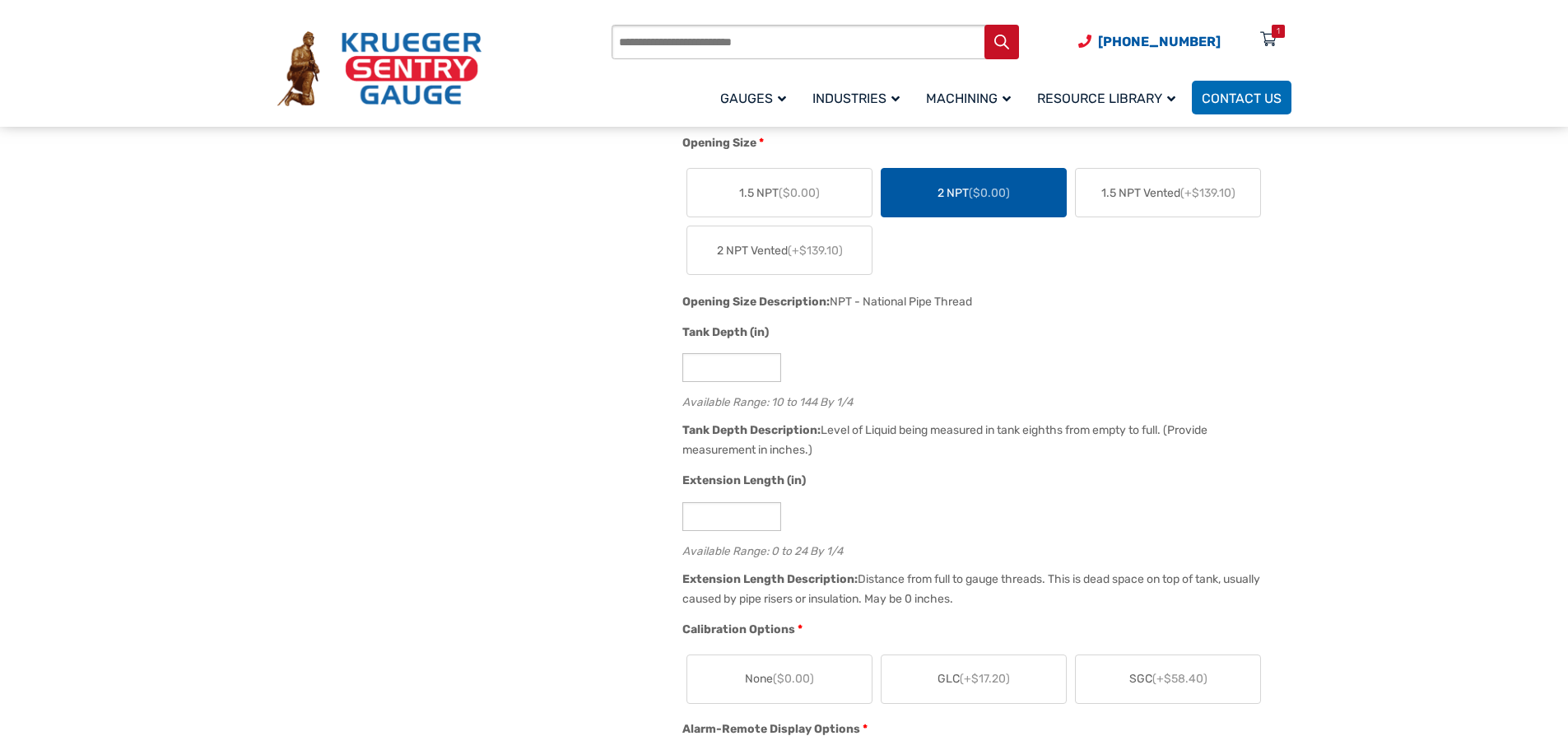 click on "*" 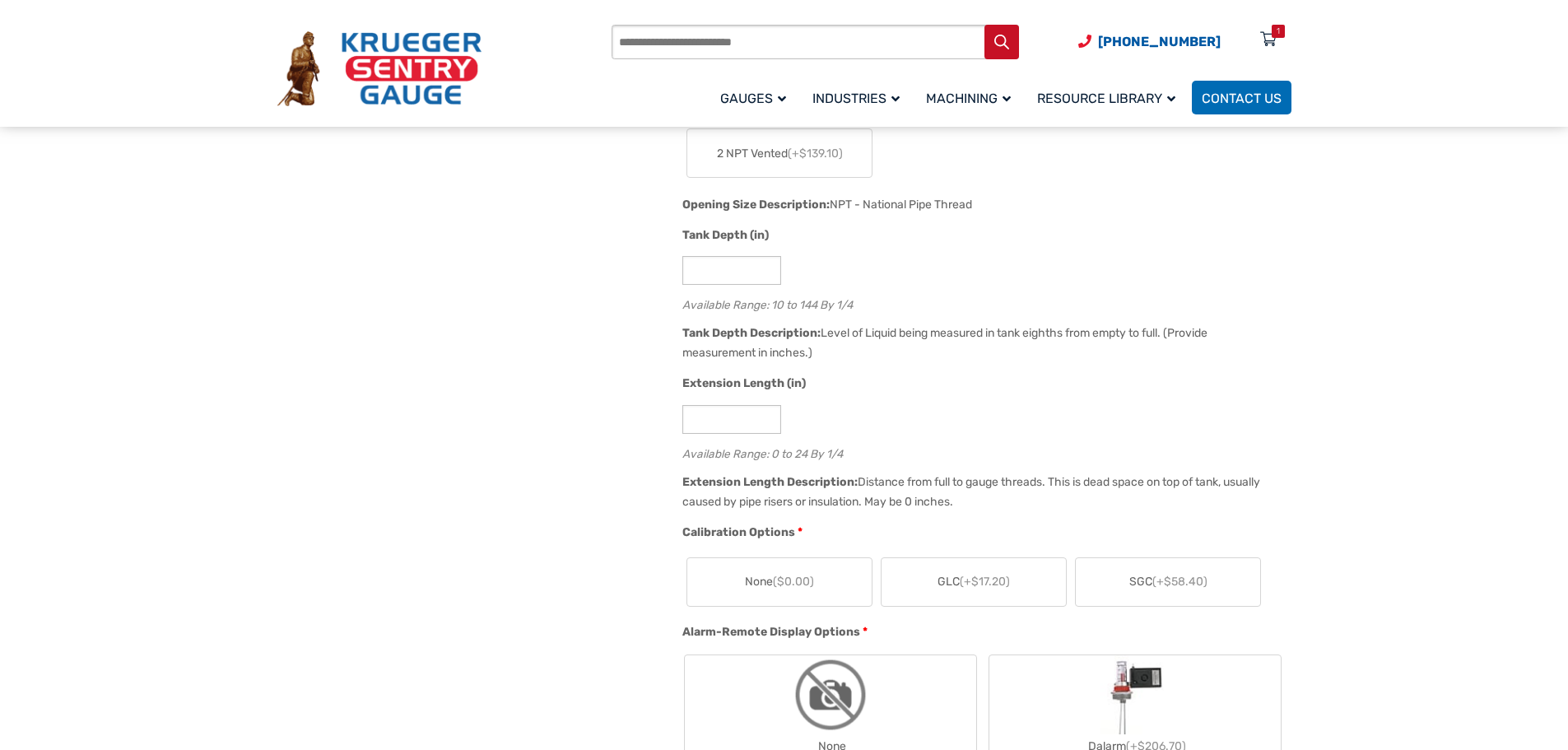 scroll, scrollTop: 1153, scrollLeft: 0, axis: vertical 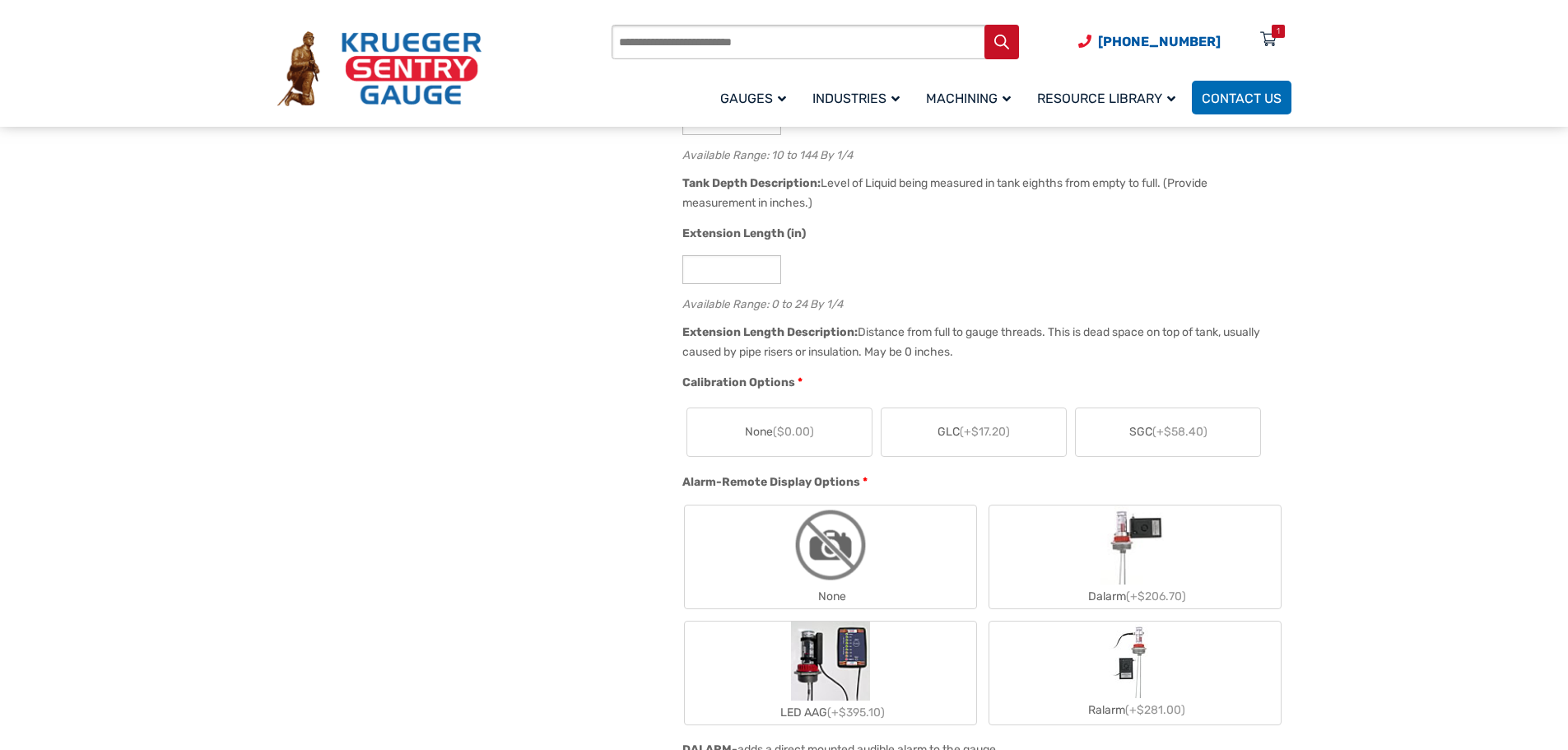 click on "None  ($0.00)" 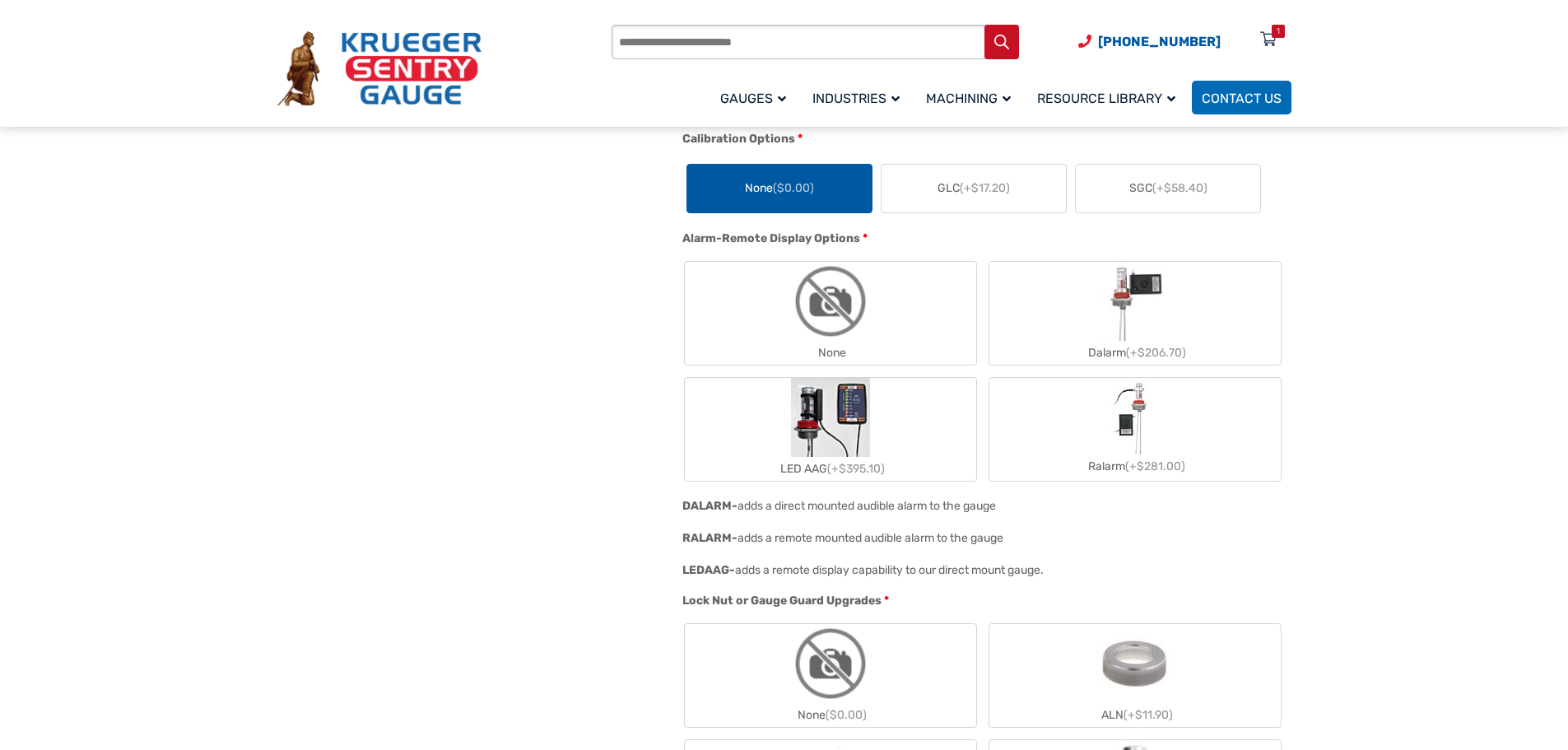 scroll, scrollTop: 1400, scrollLeft: 0, axis: vertical 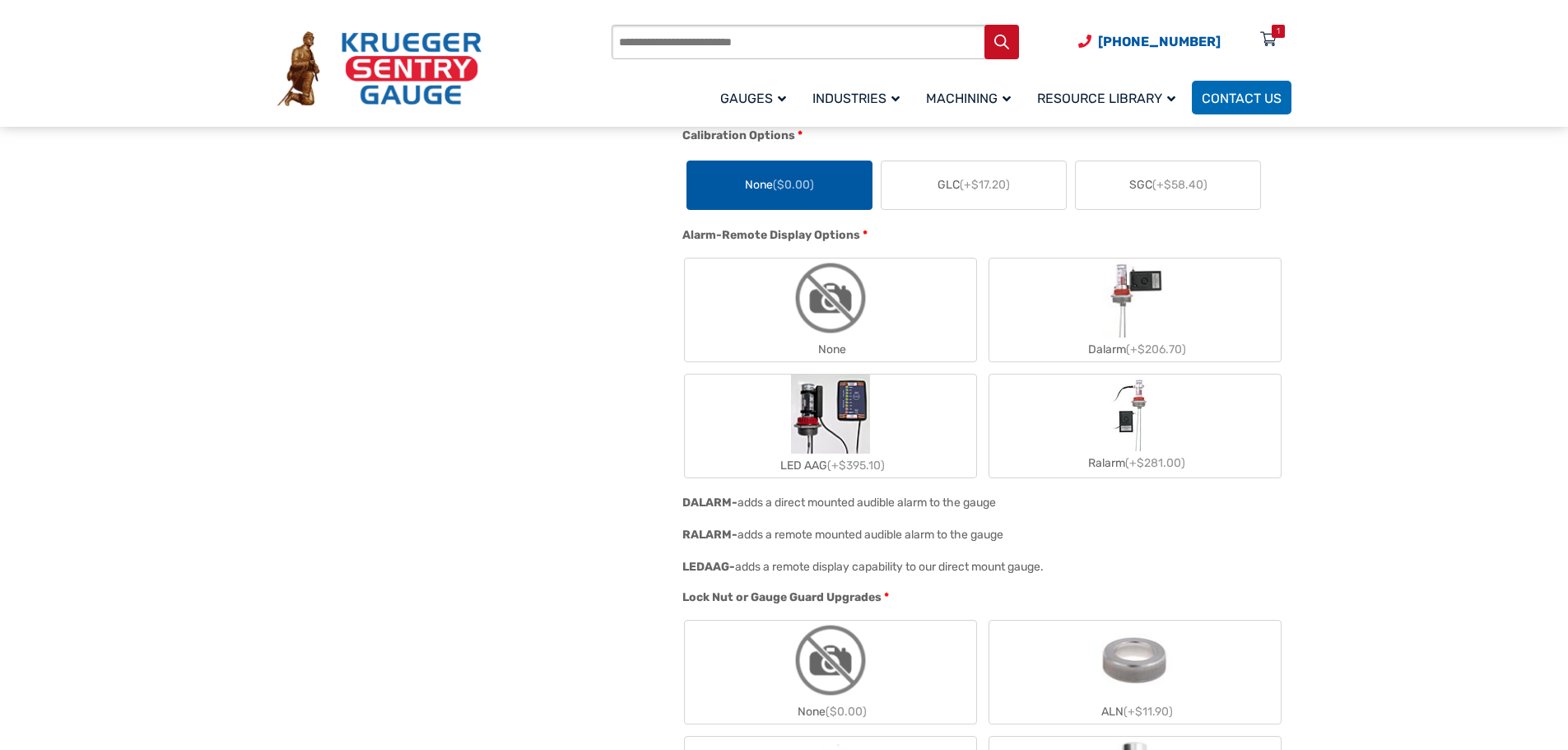 click 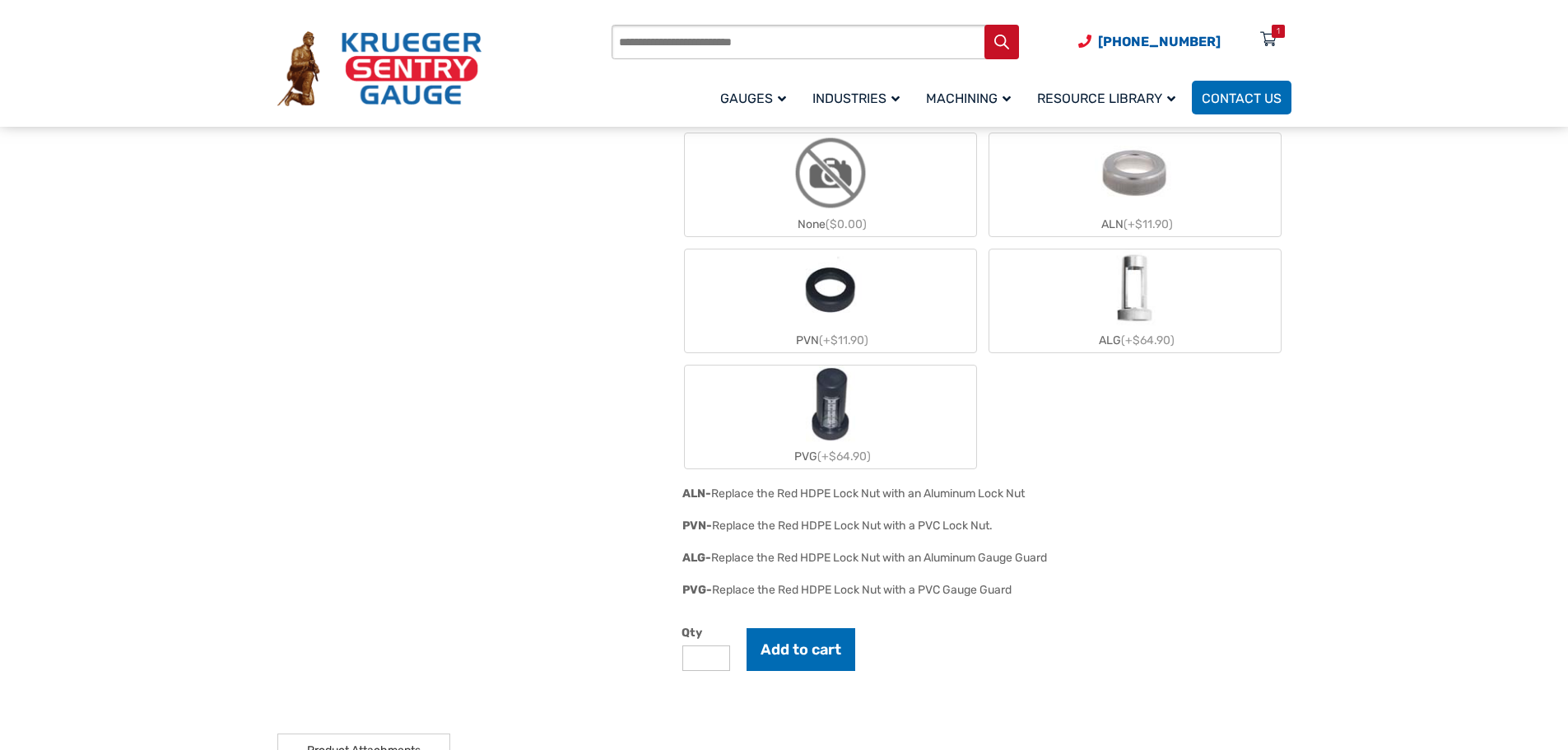 scroll, scrollTop: 1894, scrollLeft: 0, axis: vertical 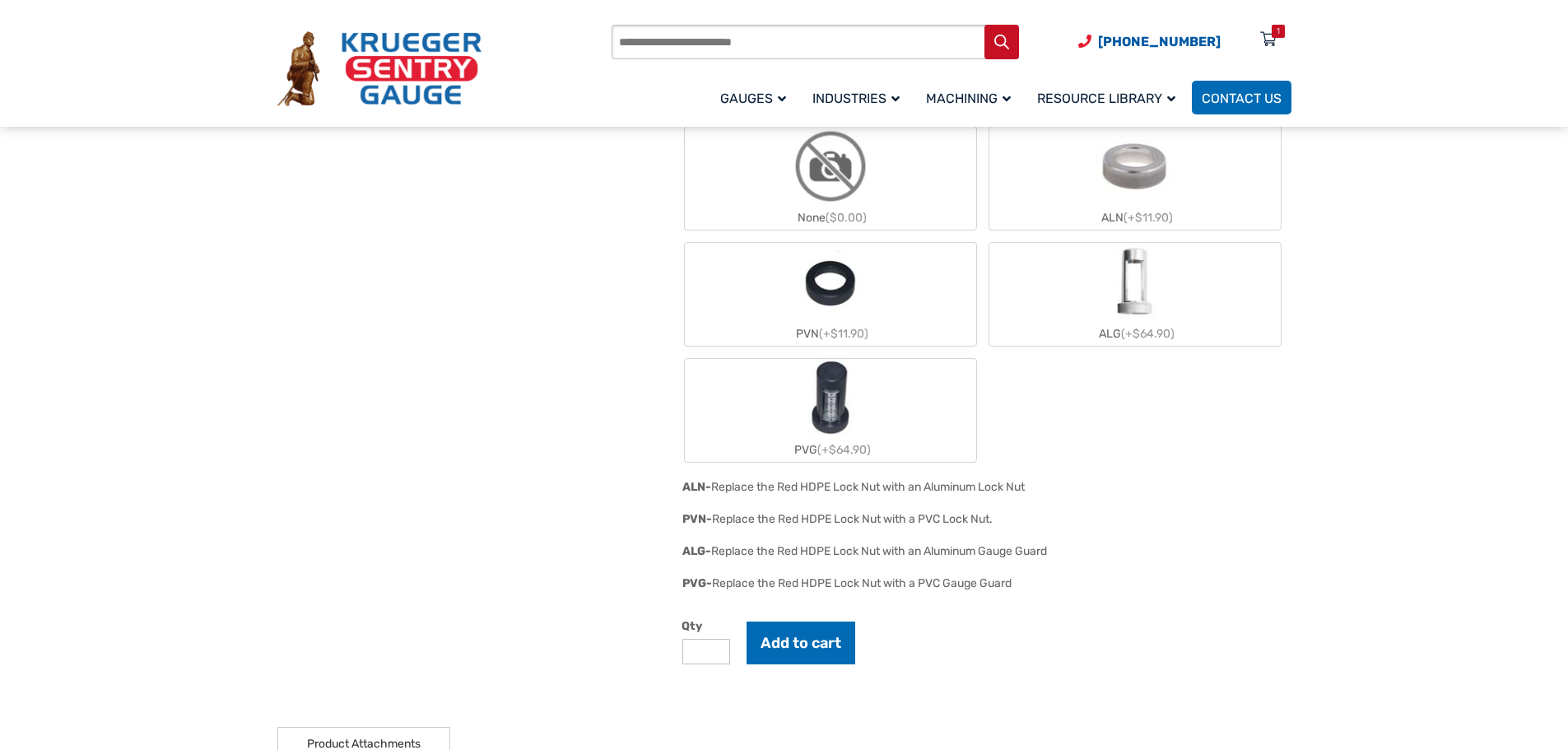 drag, startPoint x: 669, startPoint y: 560, endPoint x: 887, endPoint y: 562, distance: 218.00917 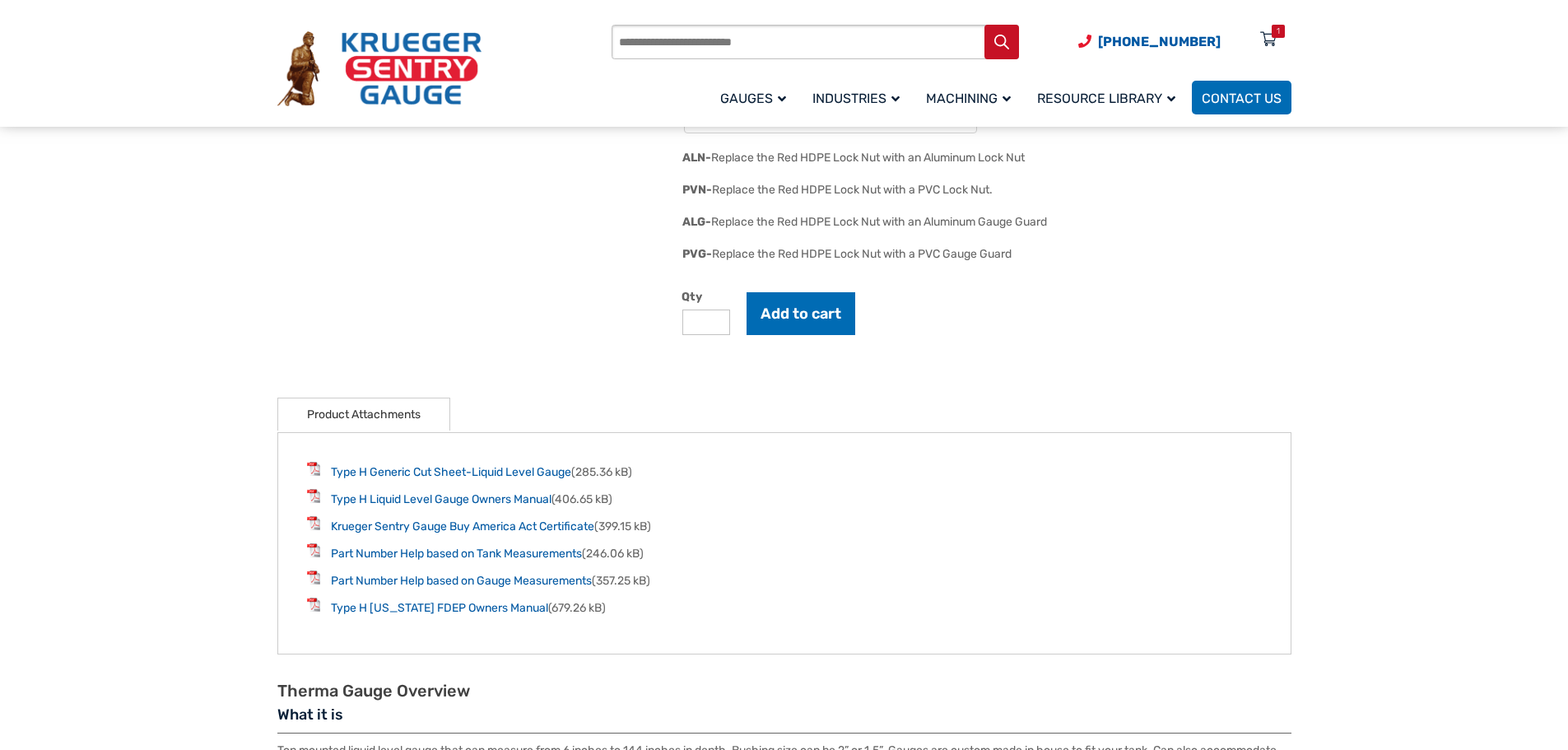 scroll, scrollTop: 1811, scrollLeft: 0, axis: vertical 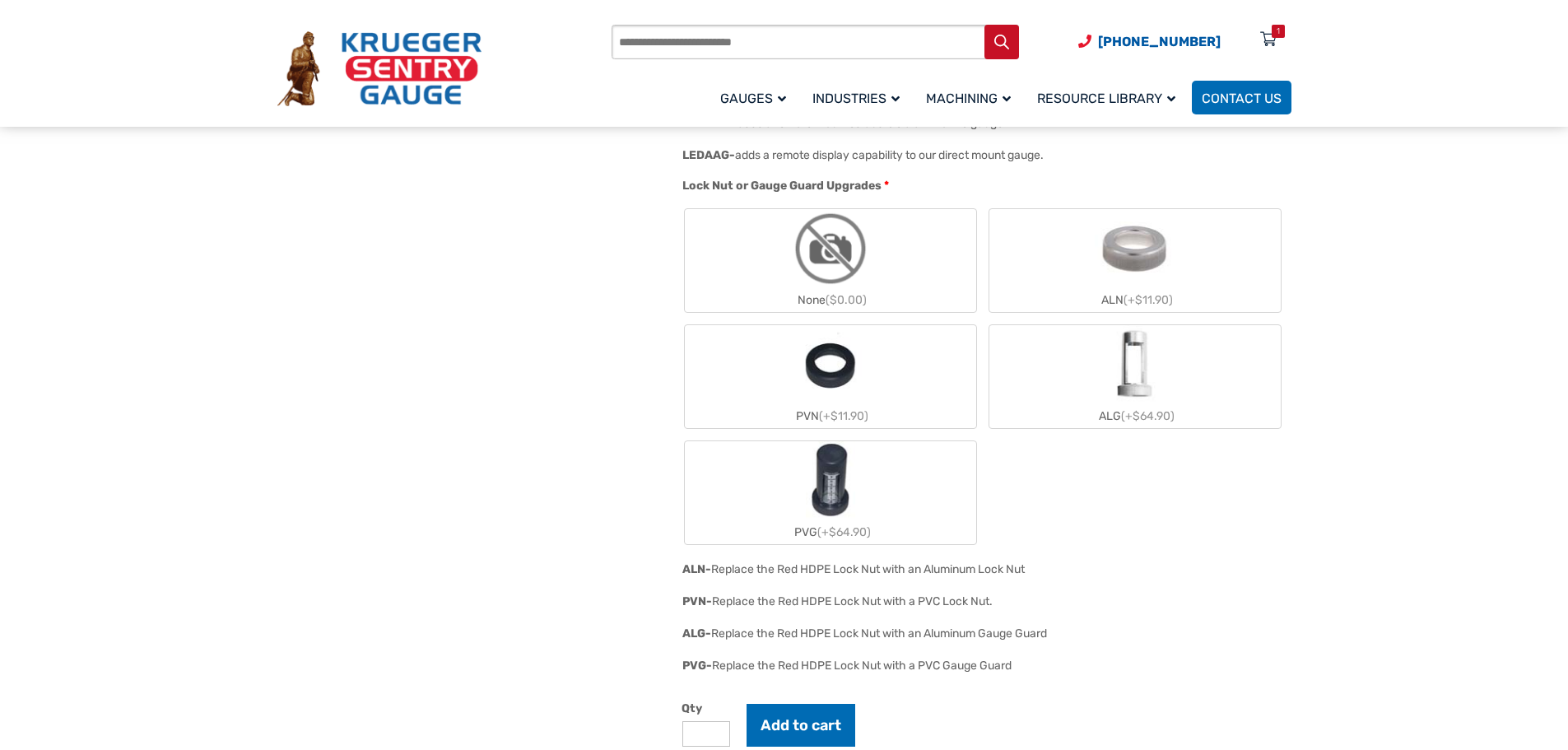 click on "($0.00)" 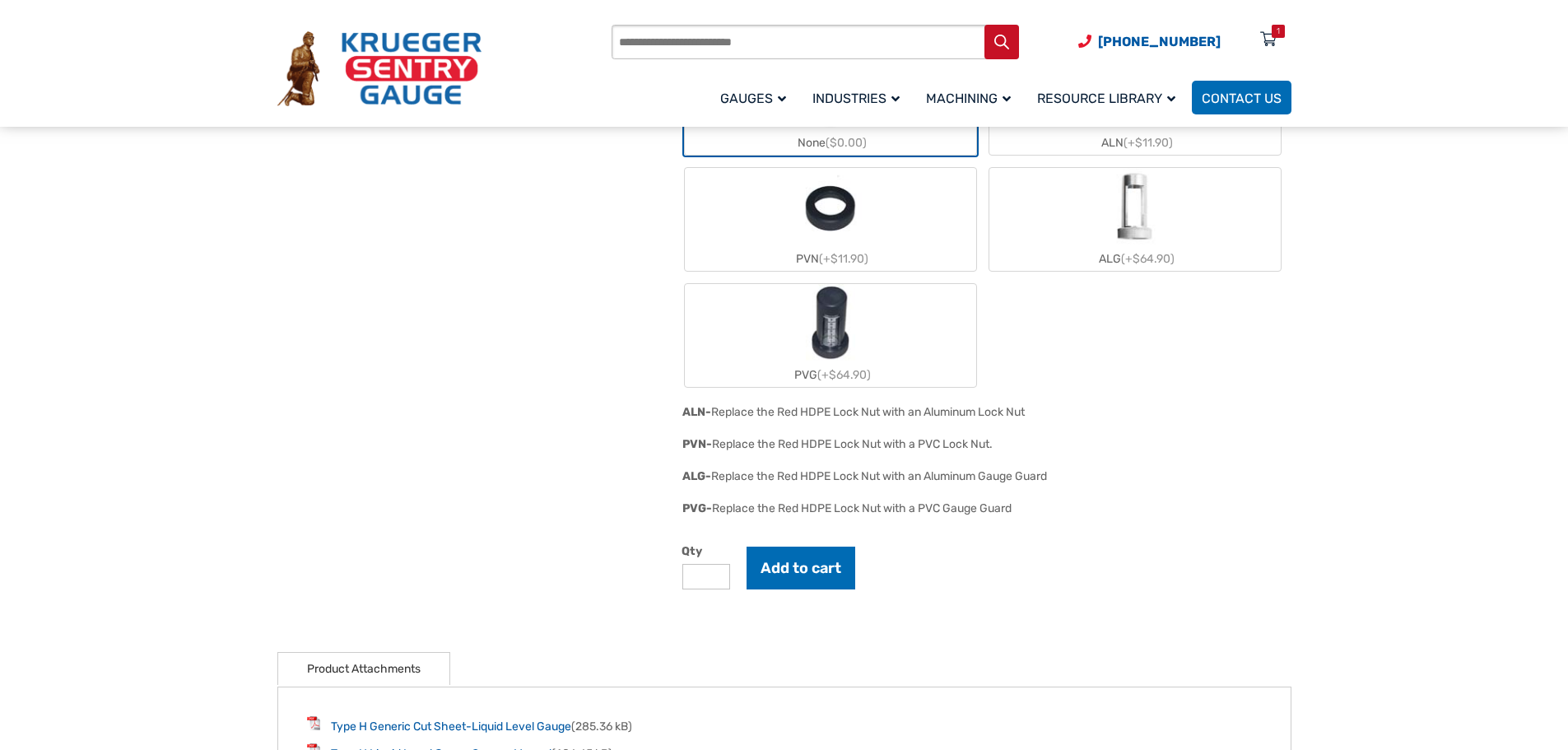 scroll, scrollTop: 1976, scrollLeft: 0, axis: vertical 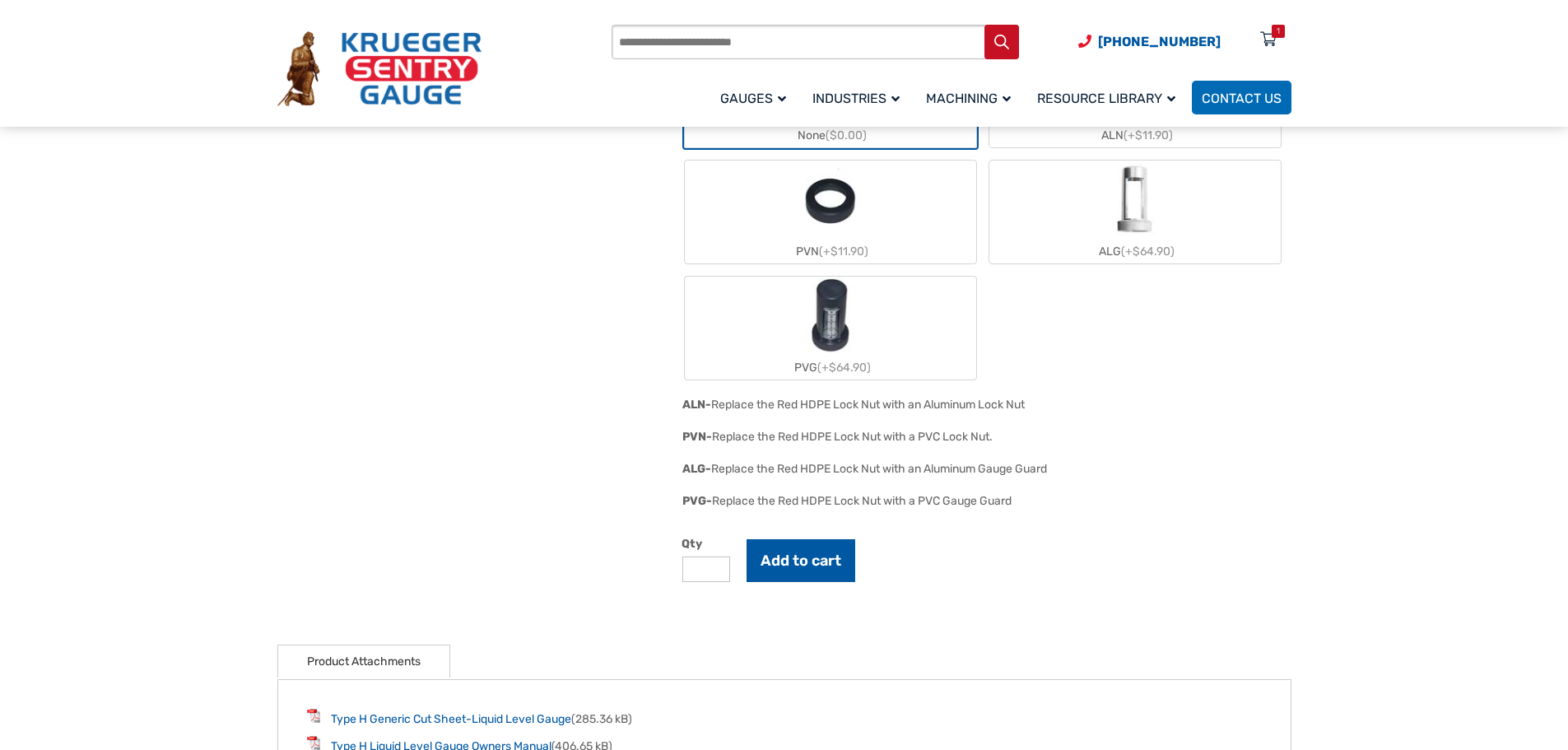 click on "Add to cart" at bounding box center (801, 561) 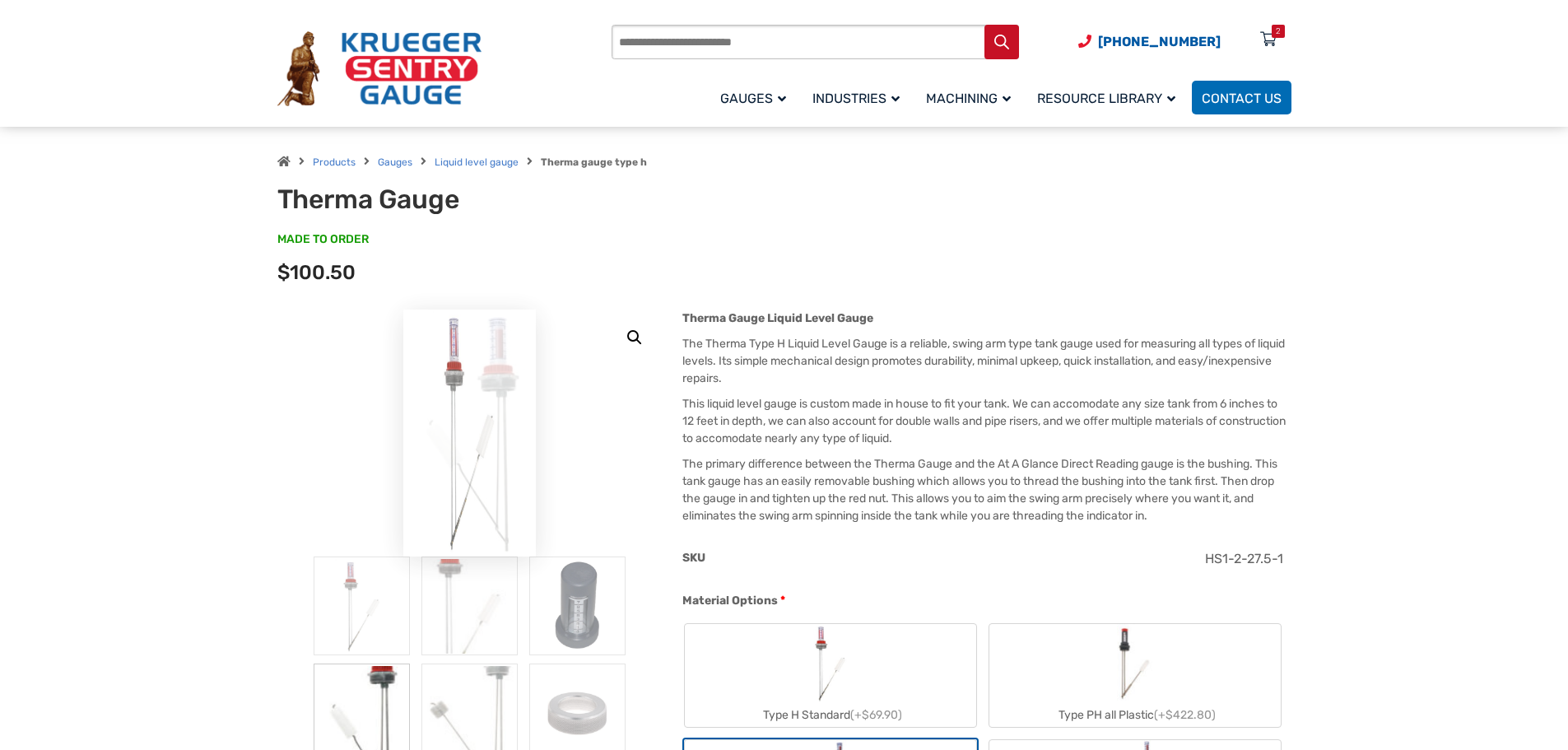 scroll, scrollTop: 0, scrollLeft: 0, axis: both 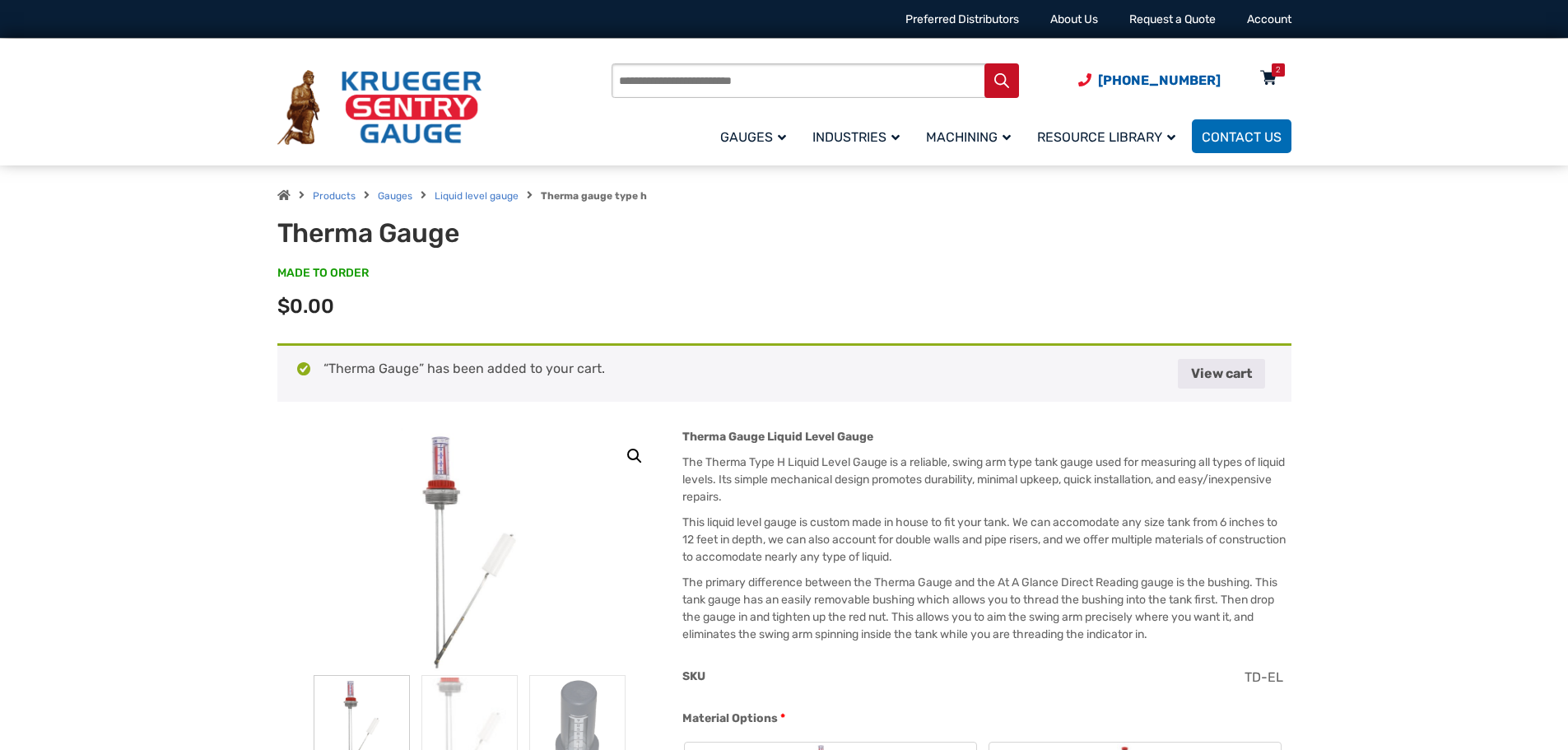 click at bounding box center (1268, 79) 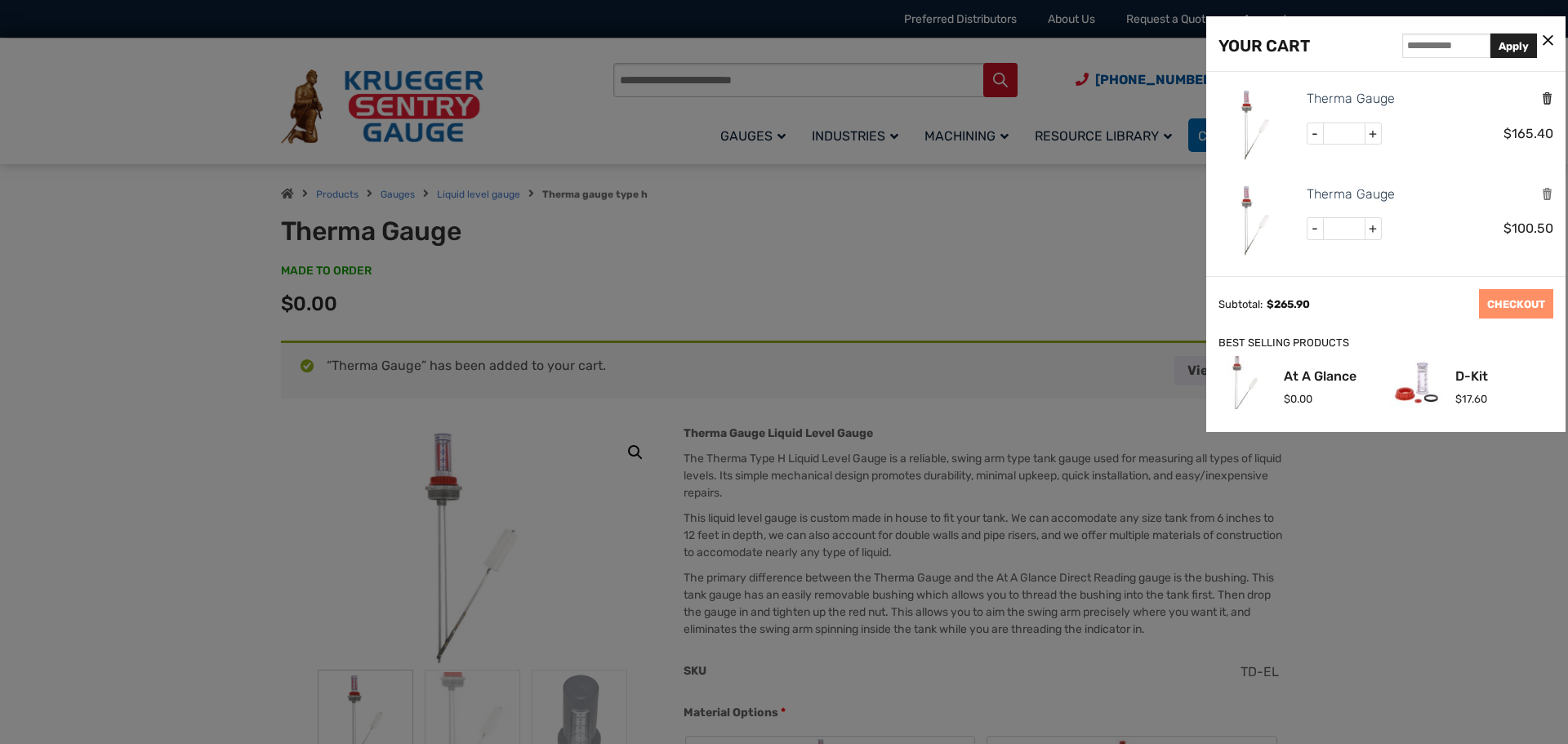 click at bounding box center (1547, 98) 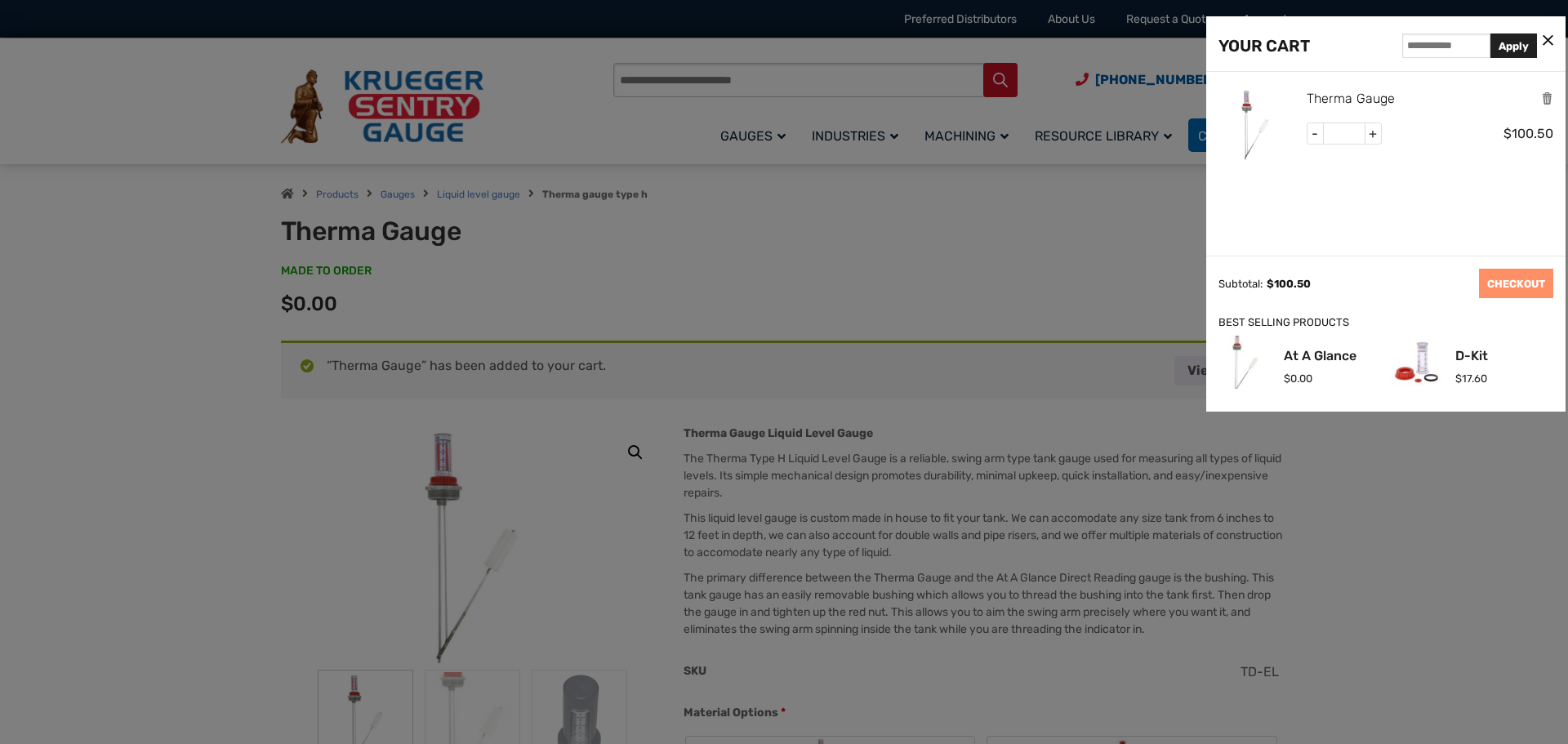 click on "Therma Gauge" at bounding box center [1351, 99] 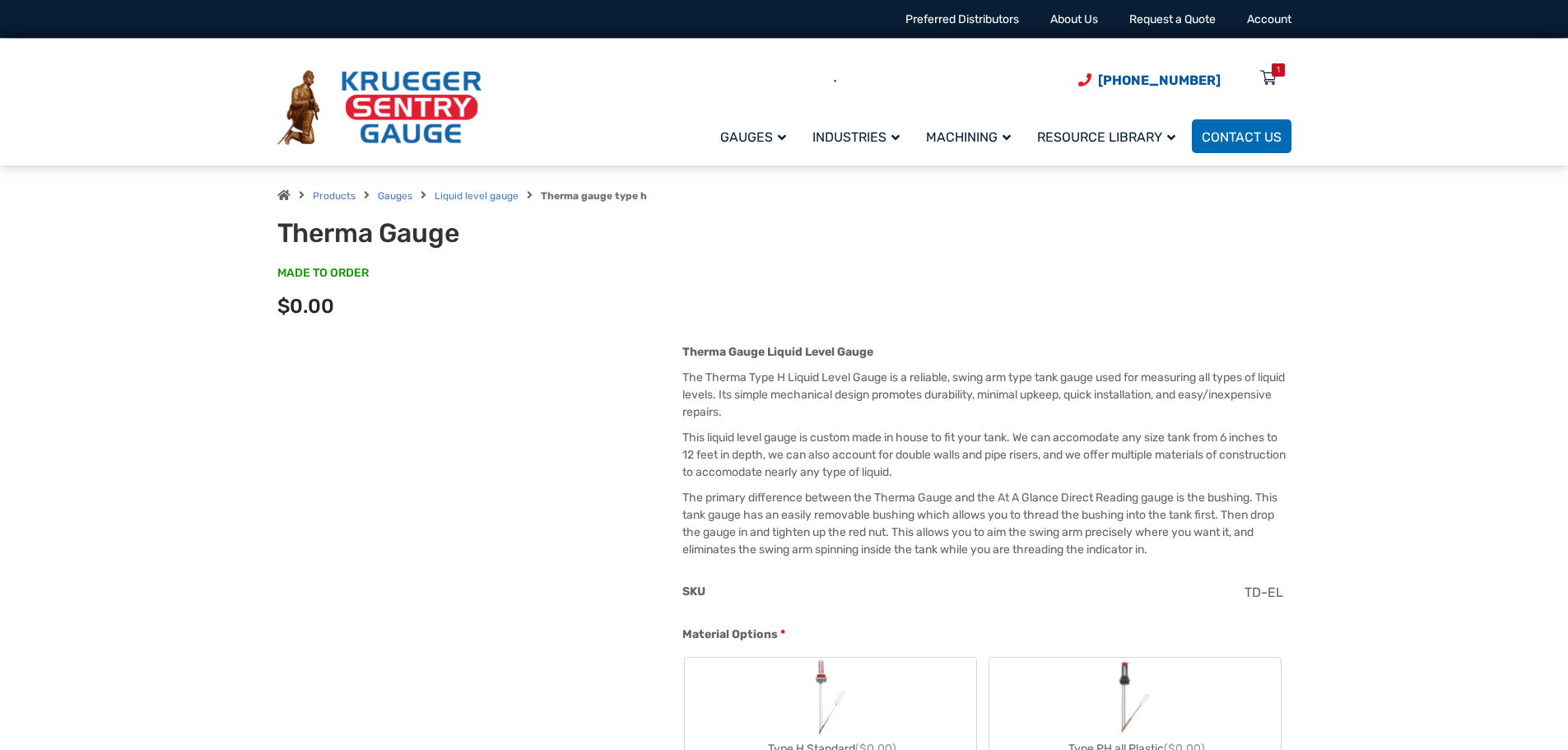 scroll, scrollTop: 0, scrollLeft: 0, axis: both 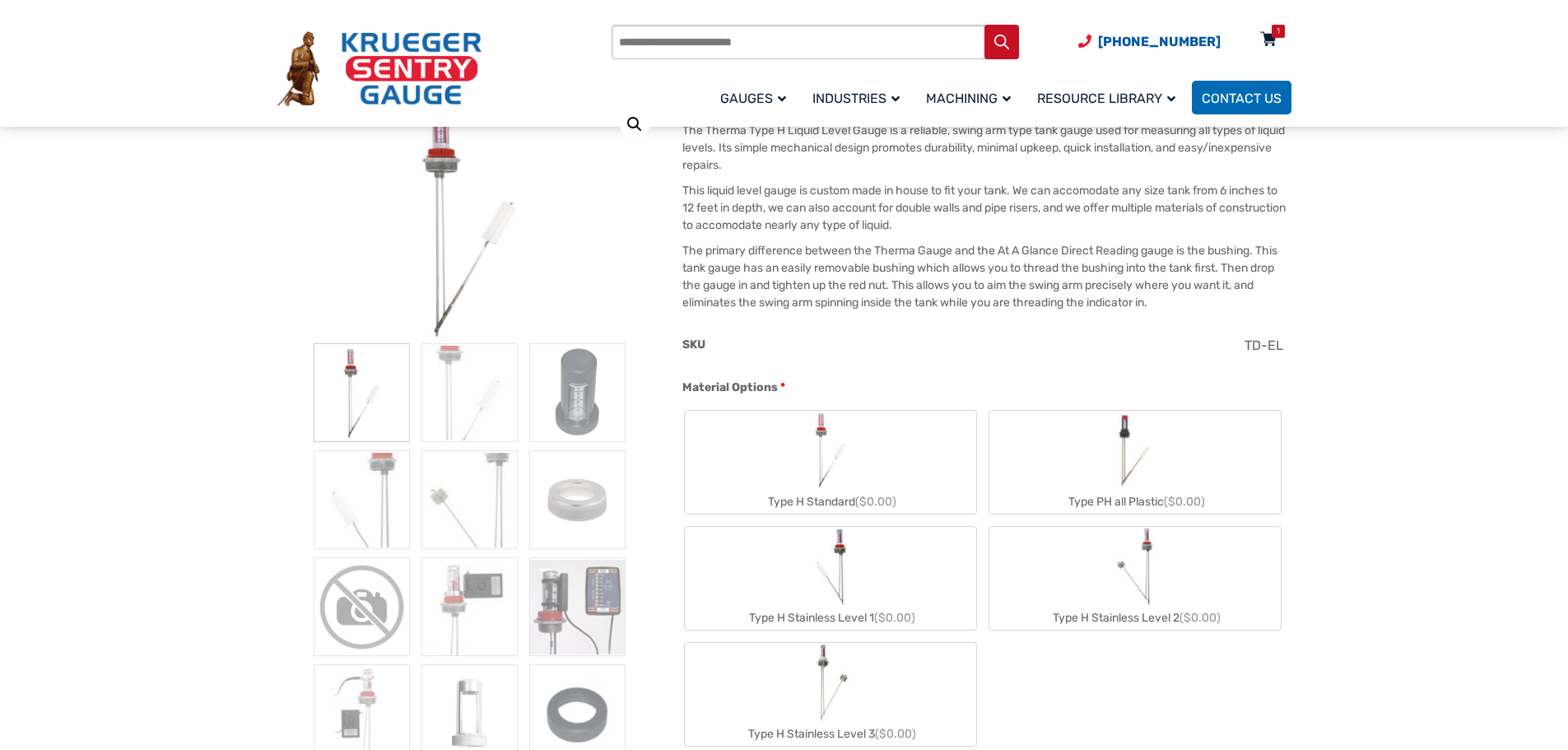 click on "1" at bounding box center (1278, 31) 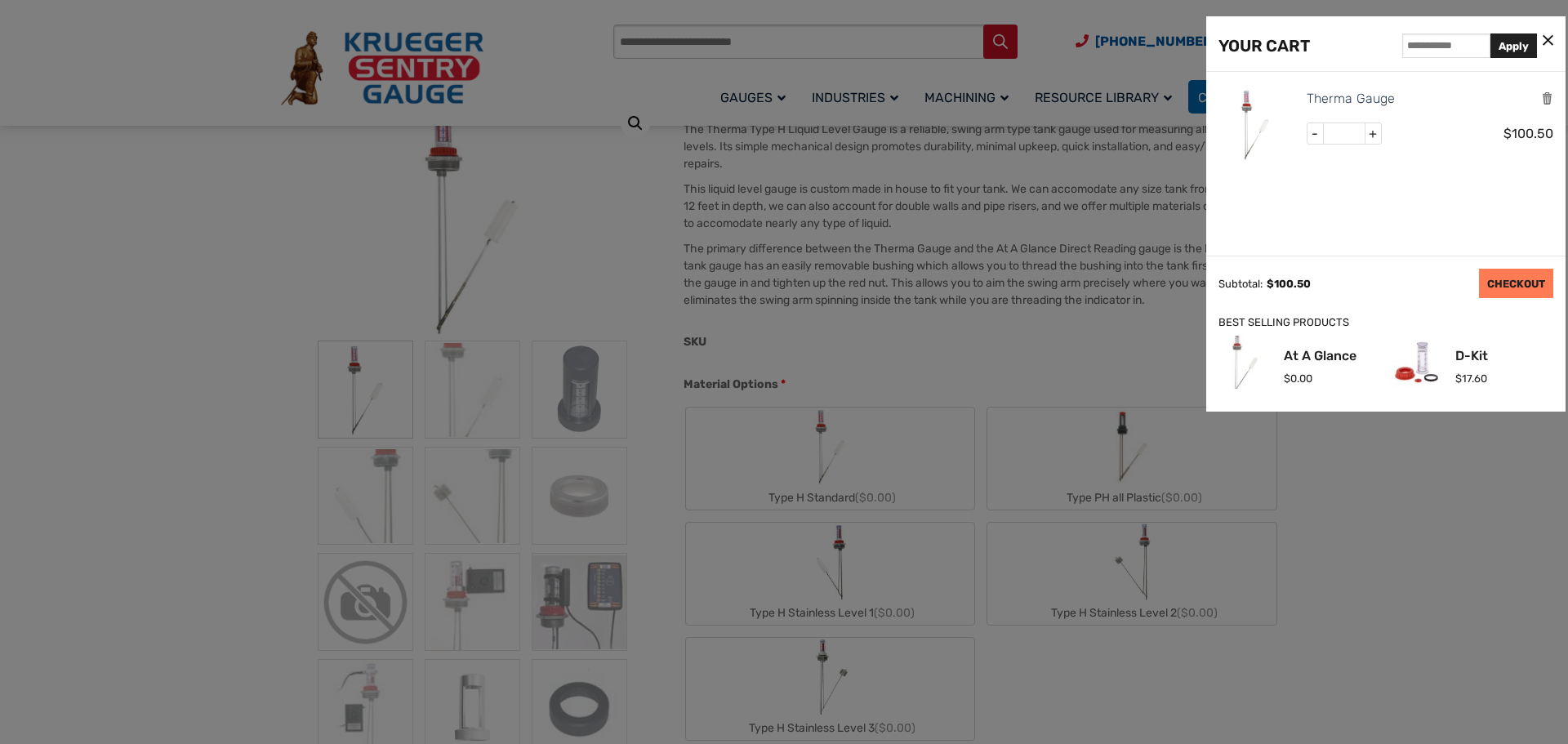 click on "CHECKOUT" at bounding box center [1516, 283] 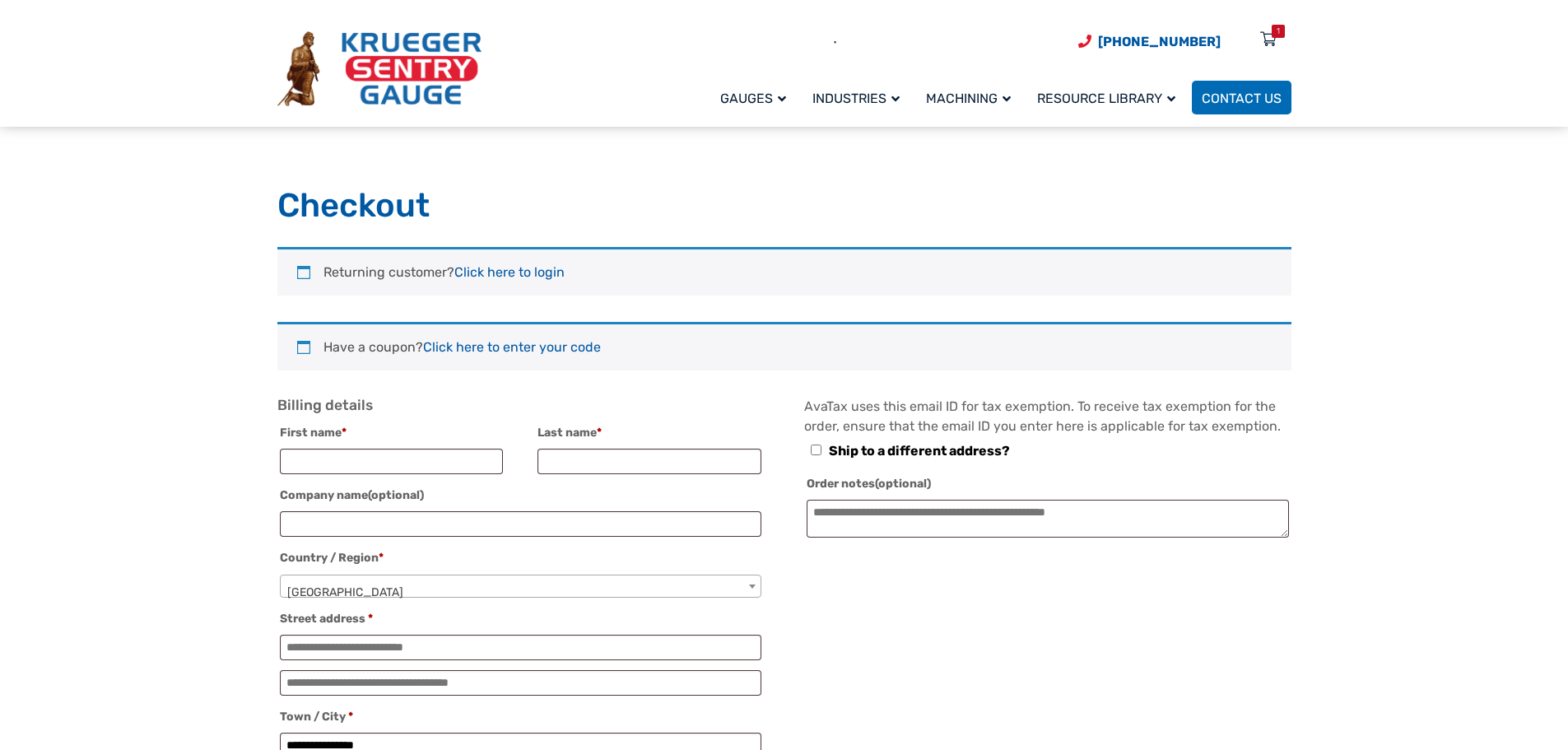 select on "**" 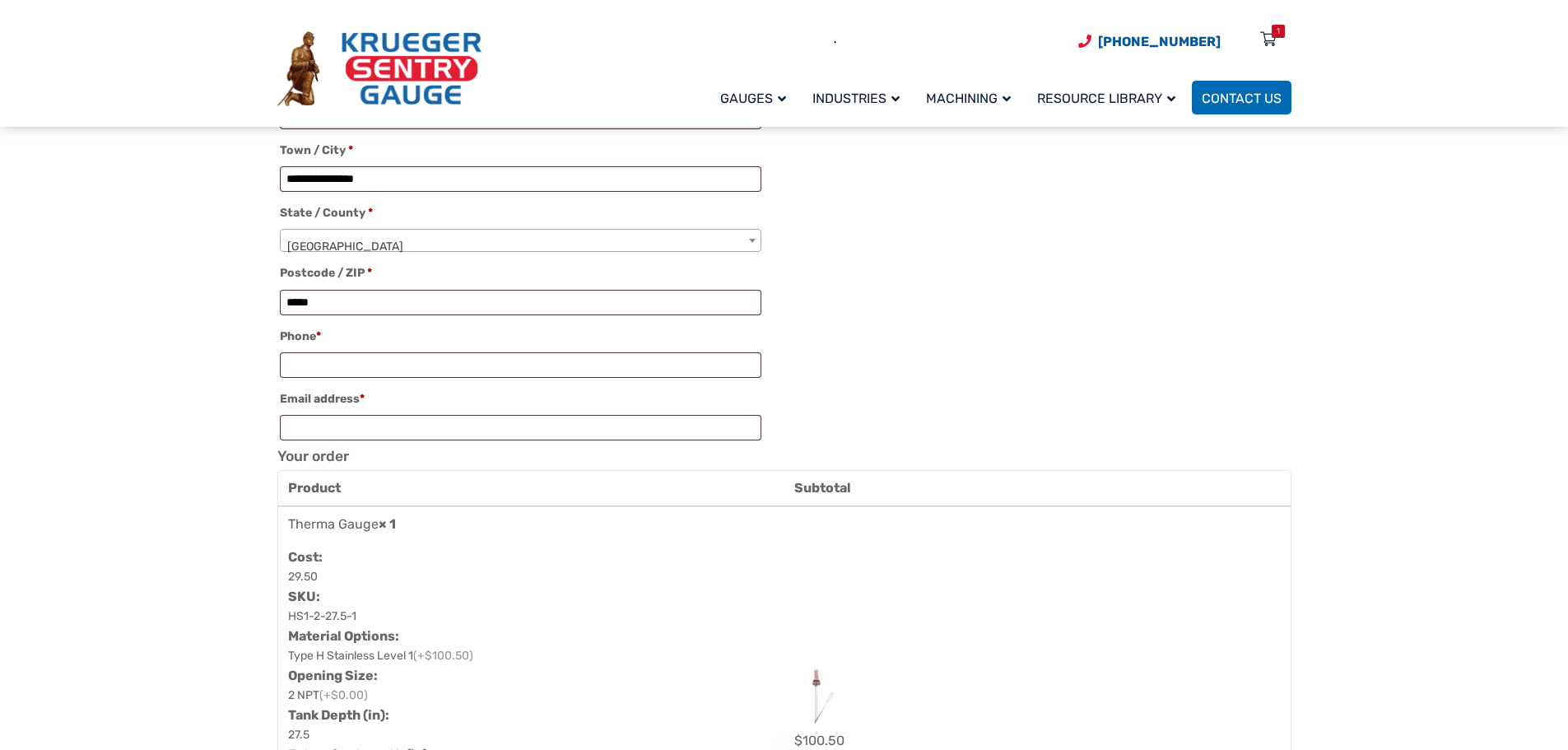 scroll, scrollTop: 0, scrollLeft: 0, axis: both 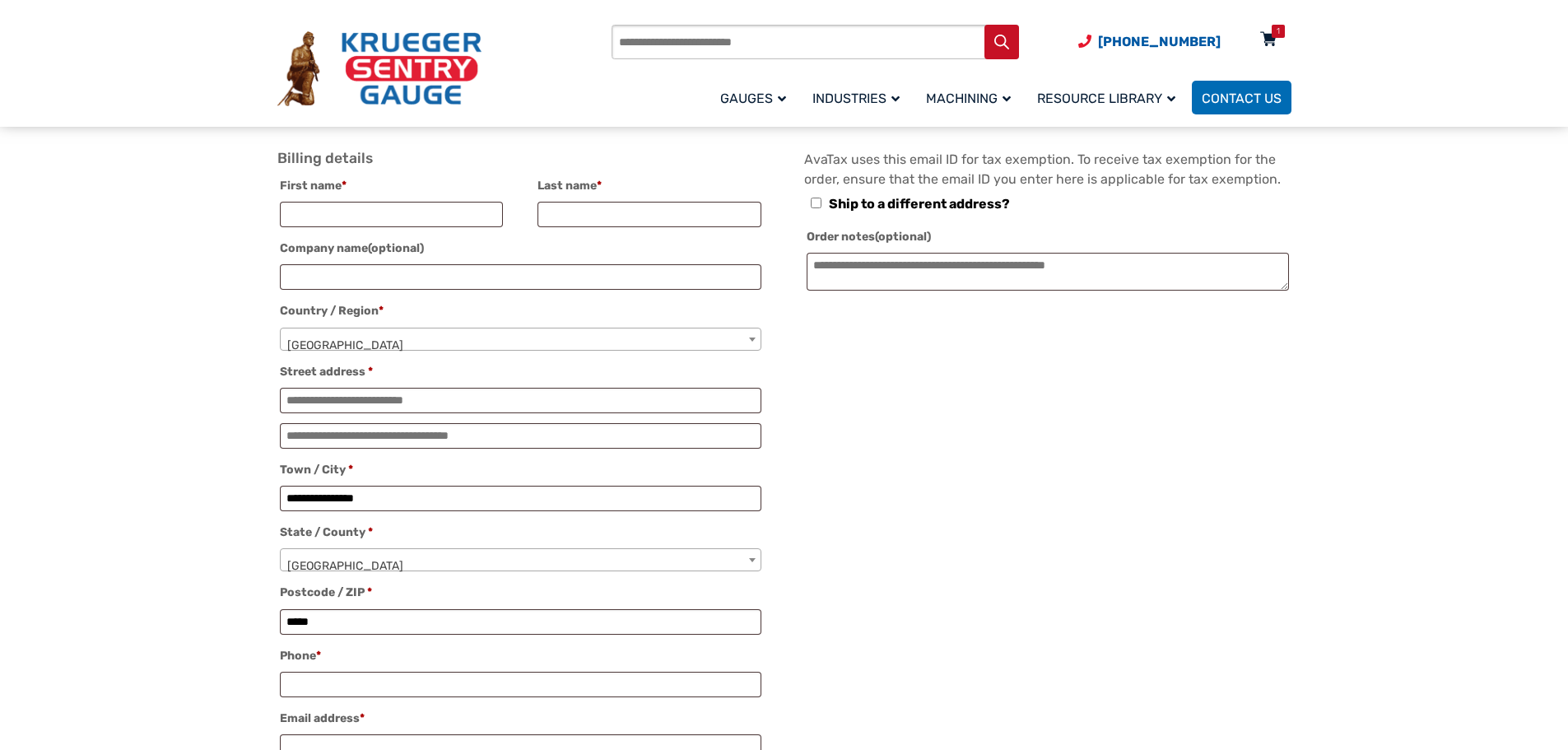 click at bounding box center [1268, 40] 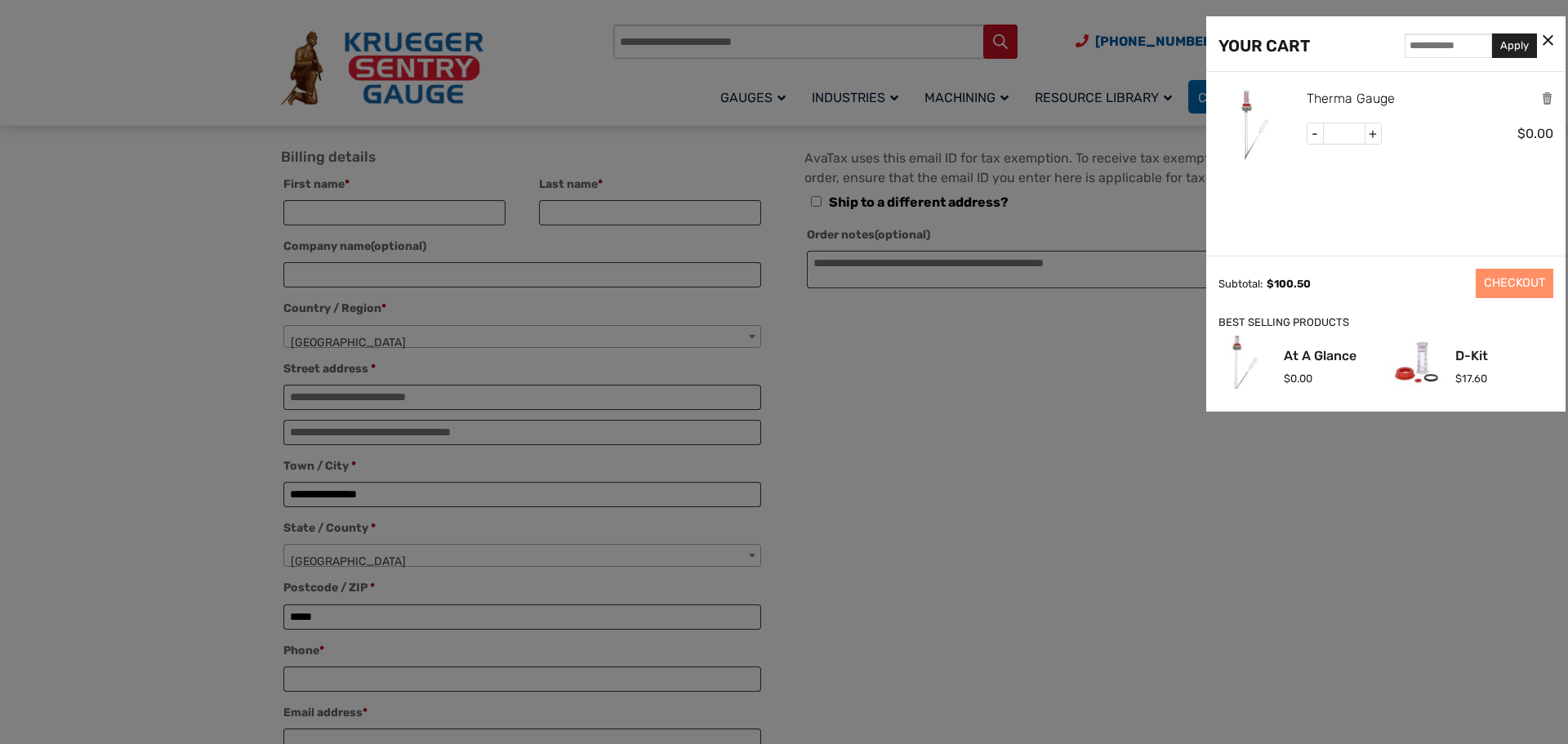 click on "Therma Gauge" at bounding box center [1351, 99] 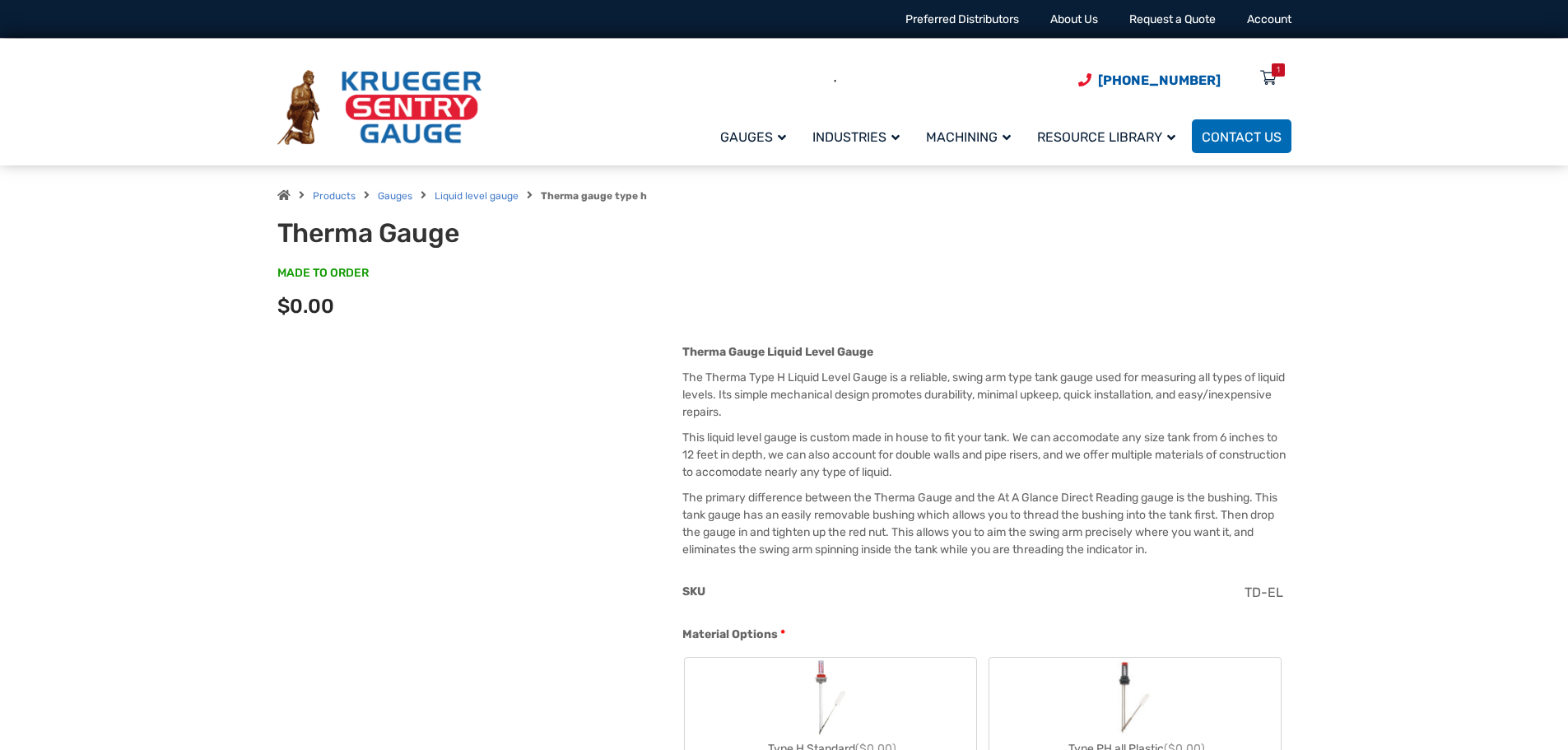 scroll, scrollTop: 0, scrollLeft: 0, axis: both 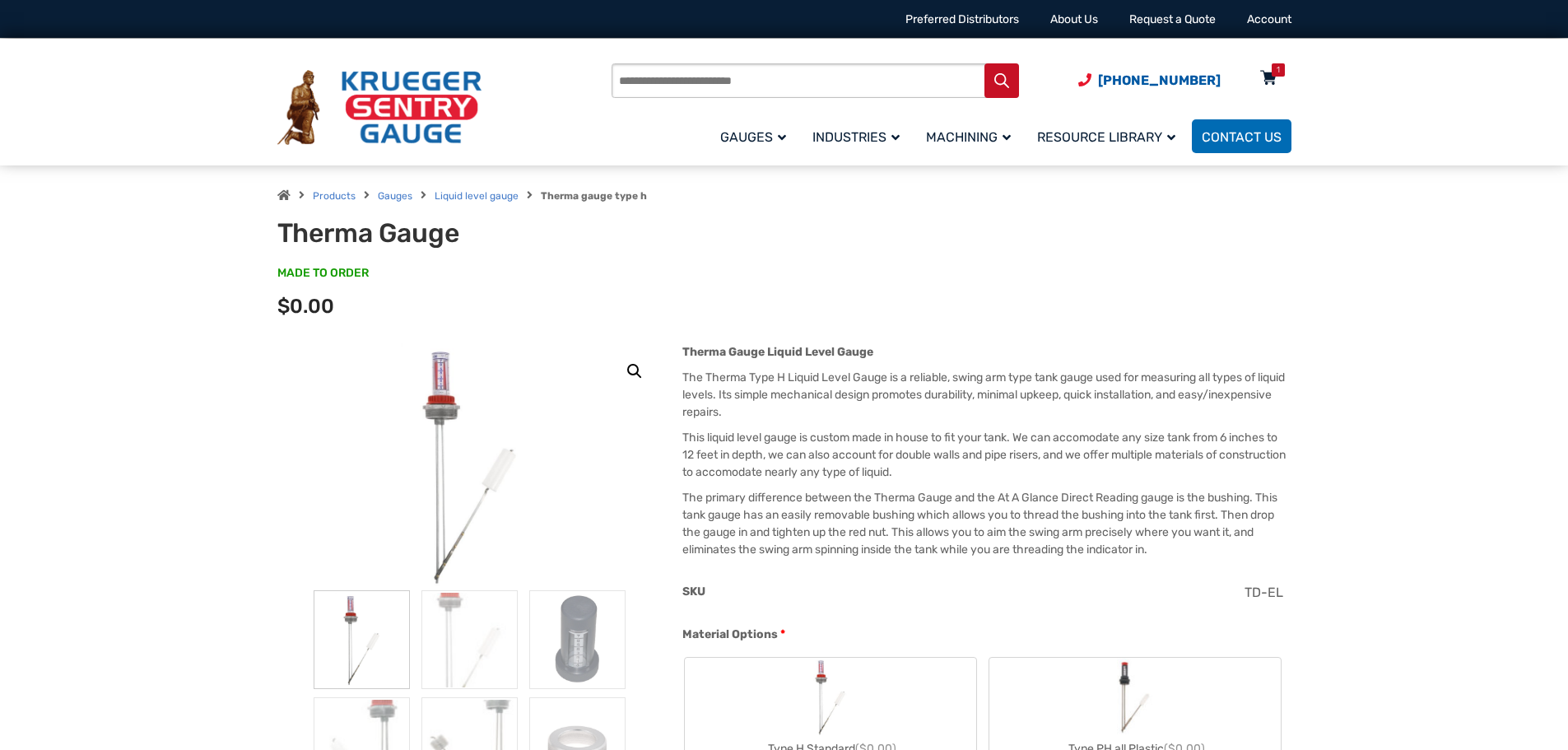 click at bounding box center (1268, 79) 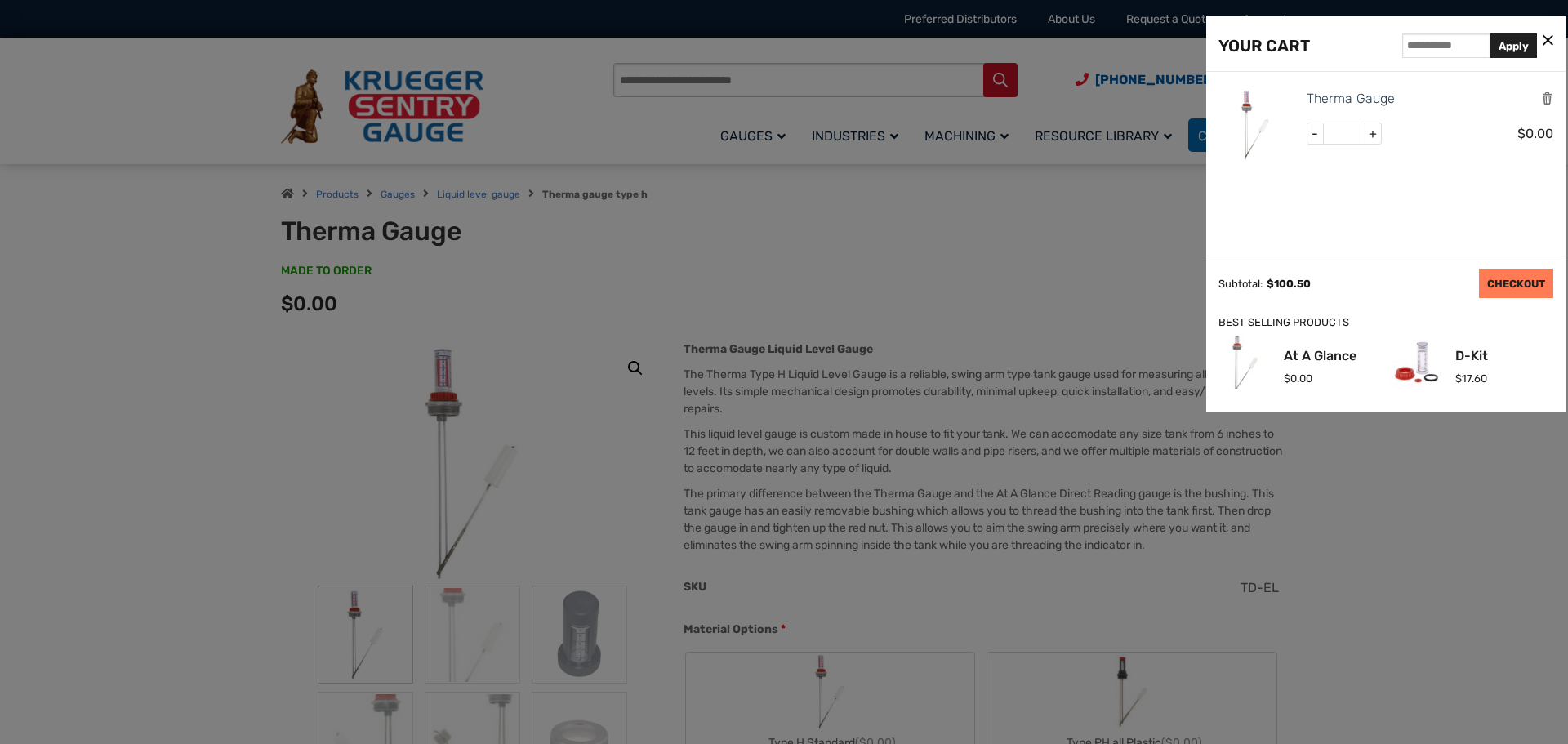 click on "CHECKOUT" at bounding box center [1516, 283] 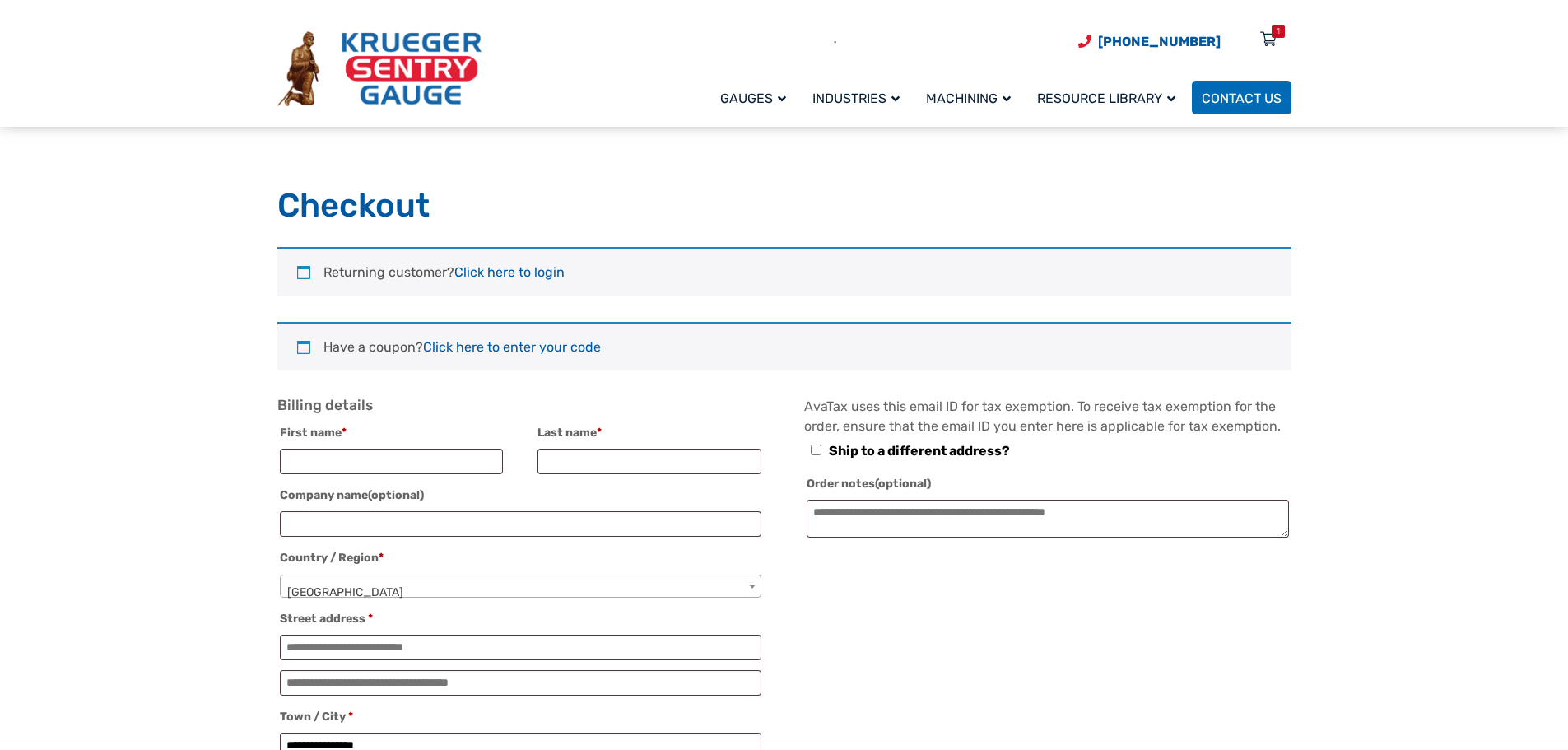select on "**" 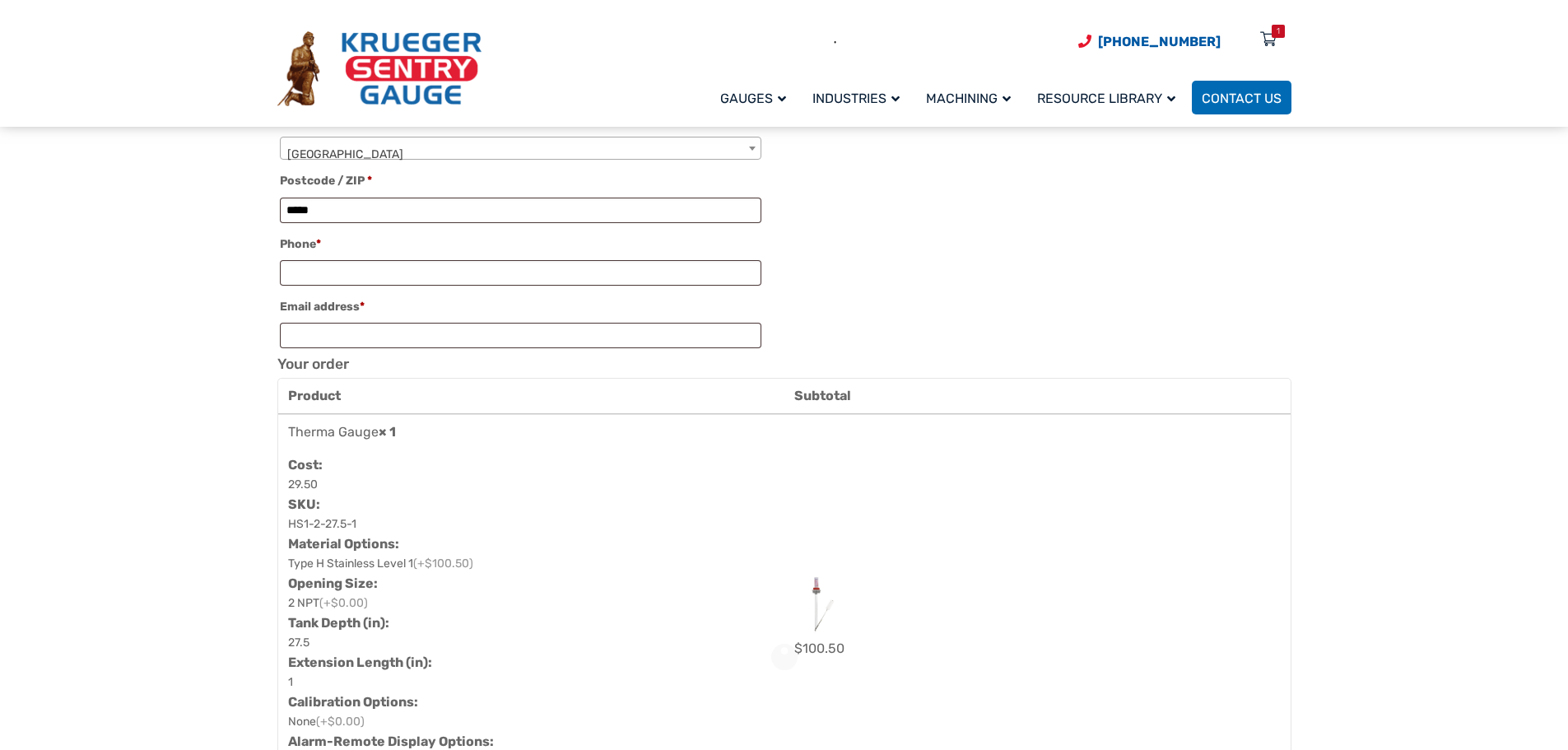scroll, scrollTop: 0, scrollLeft: 0, axis: both 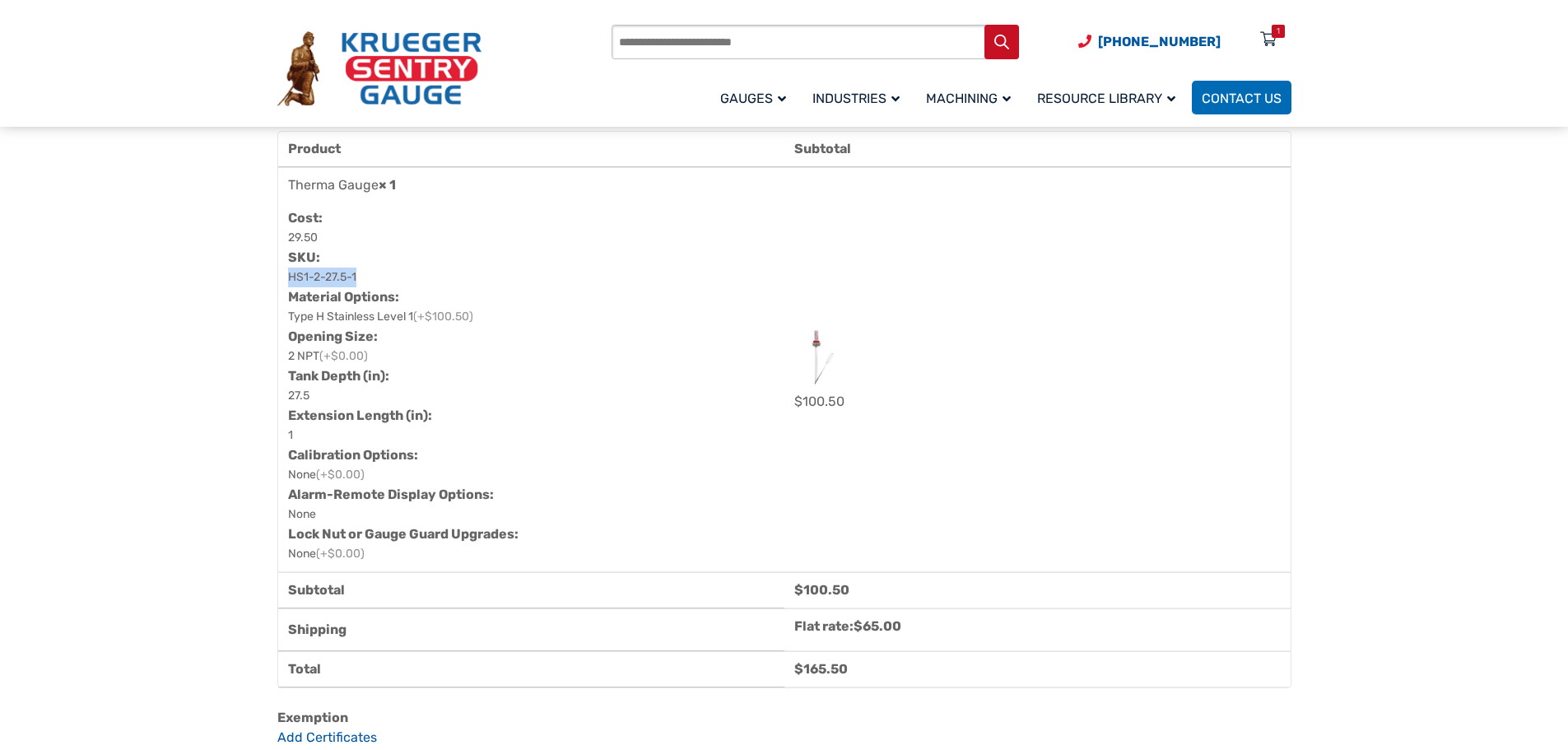 drag, startPoint x: 286, startPoint y: 286, endPoint x: 362, endPoint y: 286, distance: 76 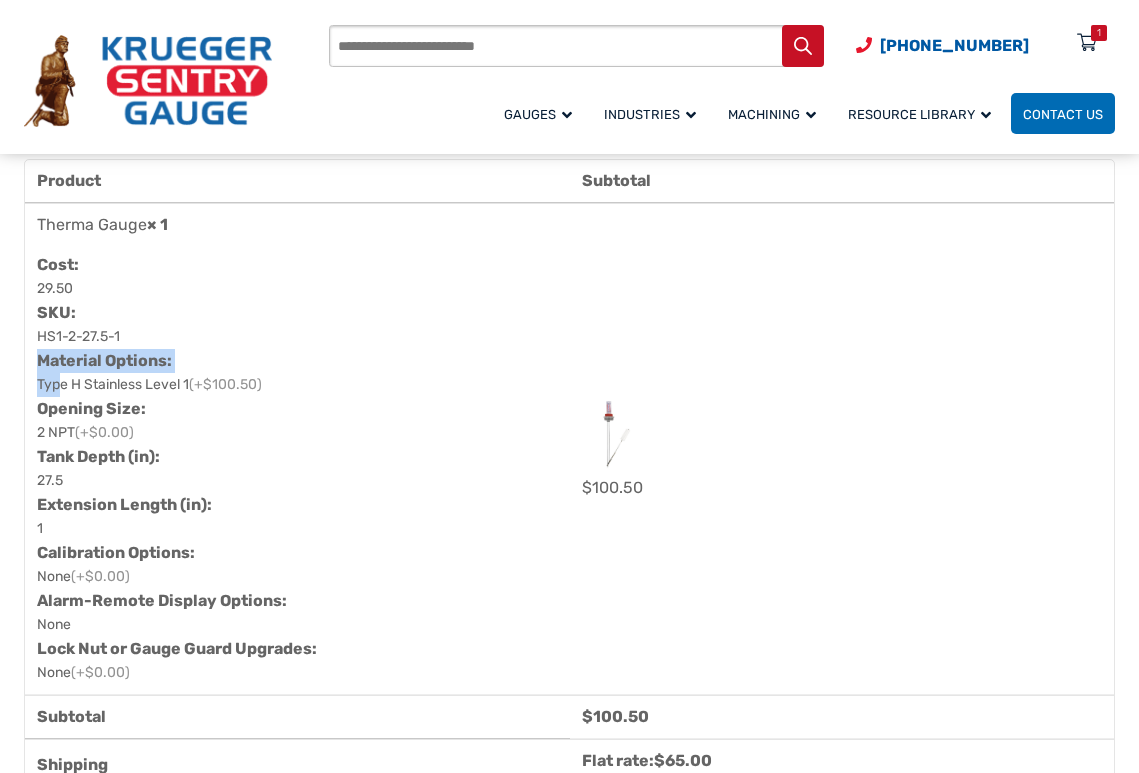 drag, startPoint x: 38, startPoint y: 381, endPoint x: 58, endPoint y: 391, distance: 22.36068 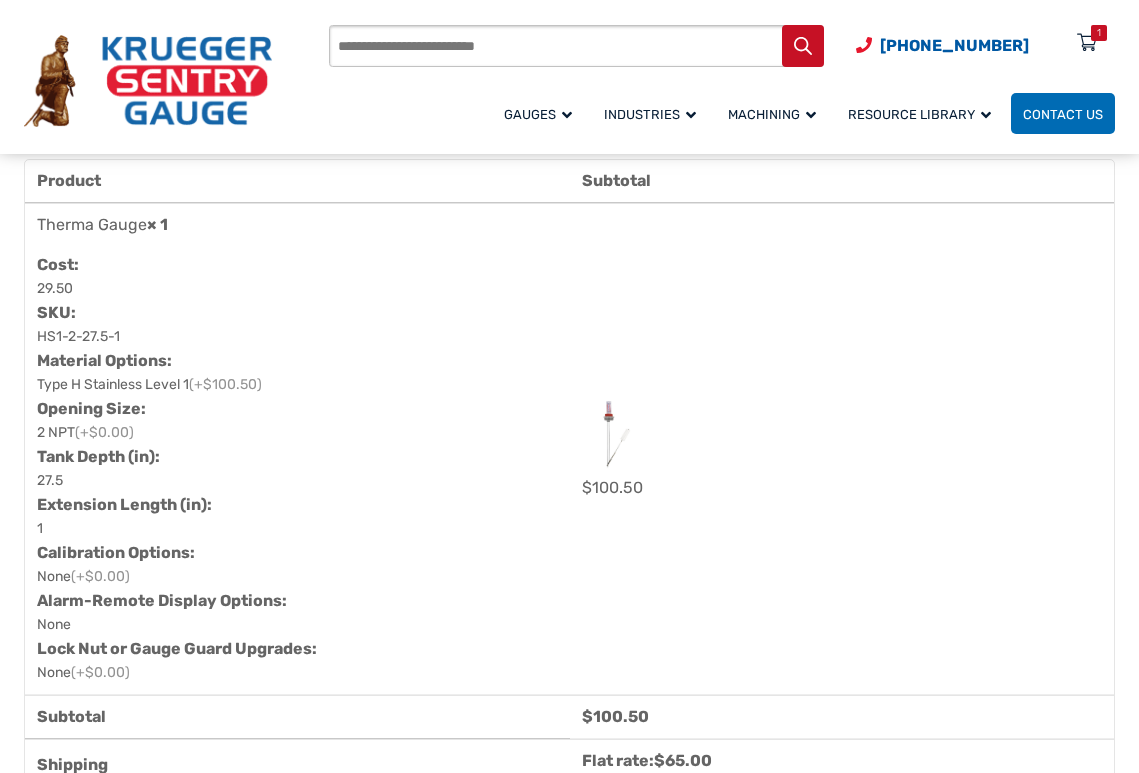 drag, startPoint x: 36, startPoint y: 402, endPoint x: 194, endPoint y: 407, distance: 158.0791 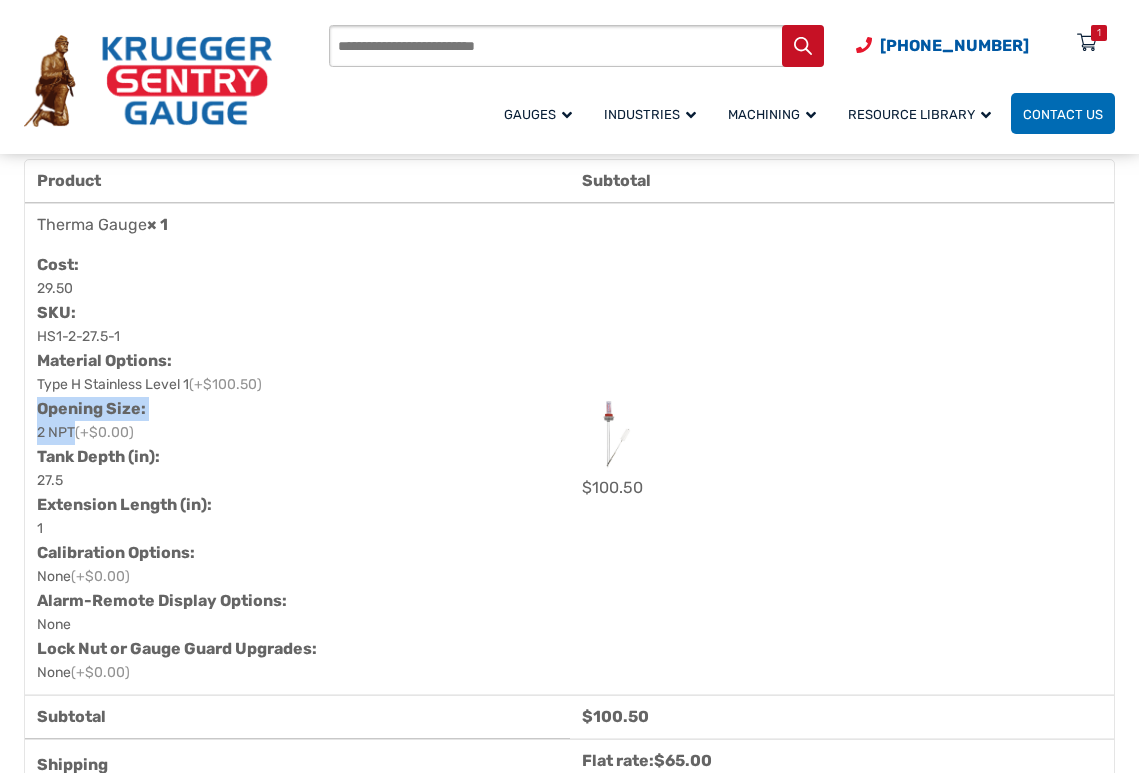 drag, startPoint x: 38, startPoint y: 424, endPoint x: 75, endPoint y: 441, distance: 40.718548 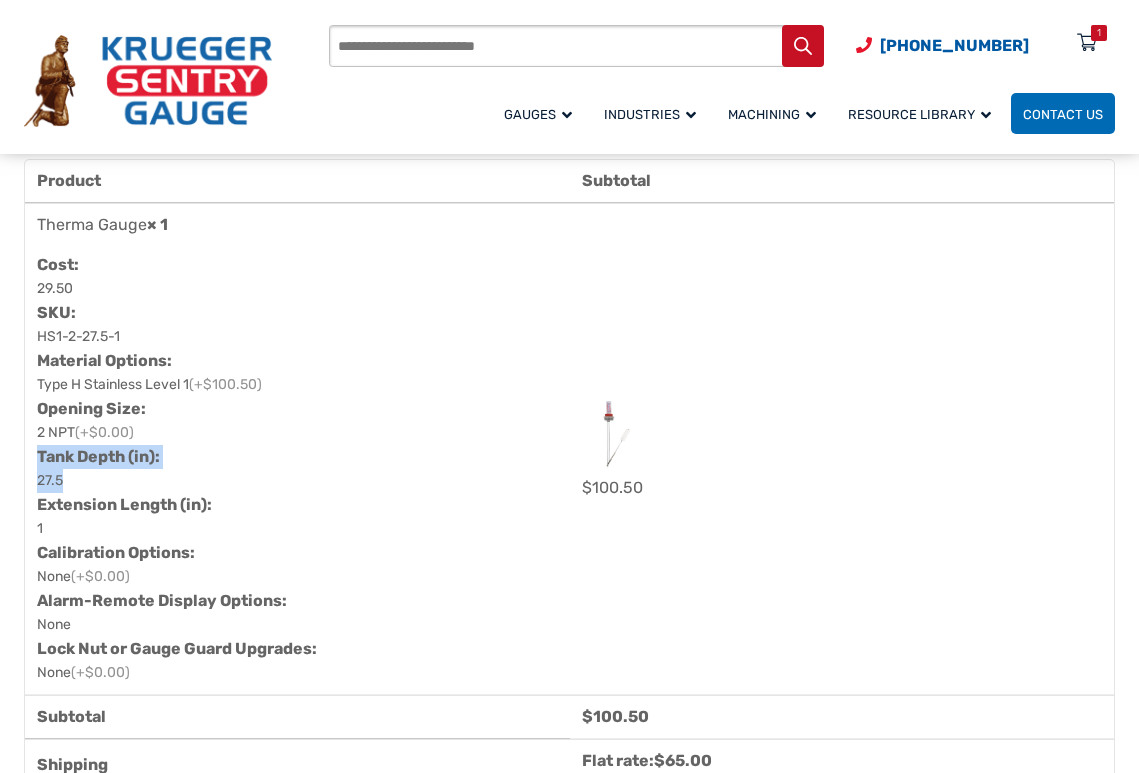 drag, startPoint x: 38, startPoint y: 472, endPoint x: 67, endPoint y: 495, distance: 37.01351 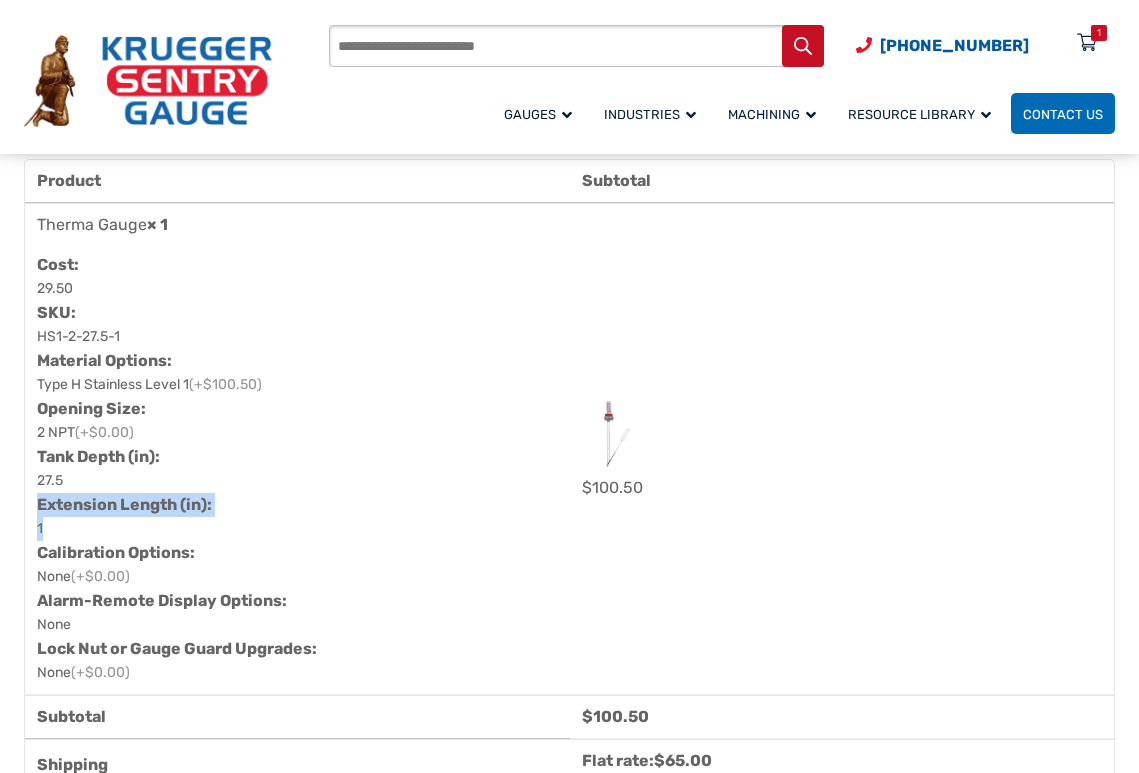 drag, startPoint x: 39, startPoint y: 518, endPoint x: 42, endPoint y: 546, distance: 28.160255 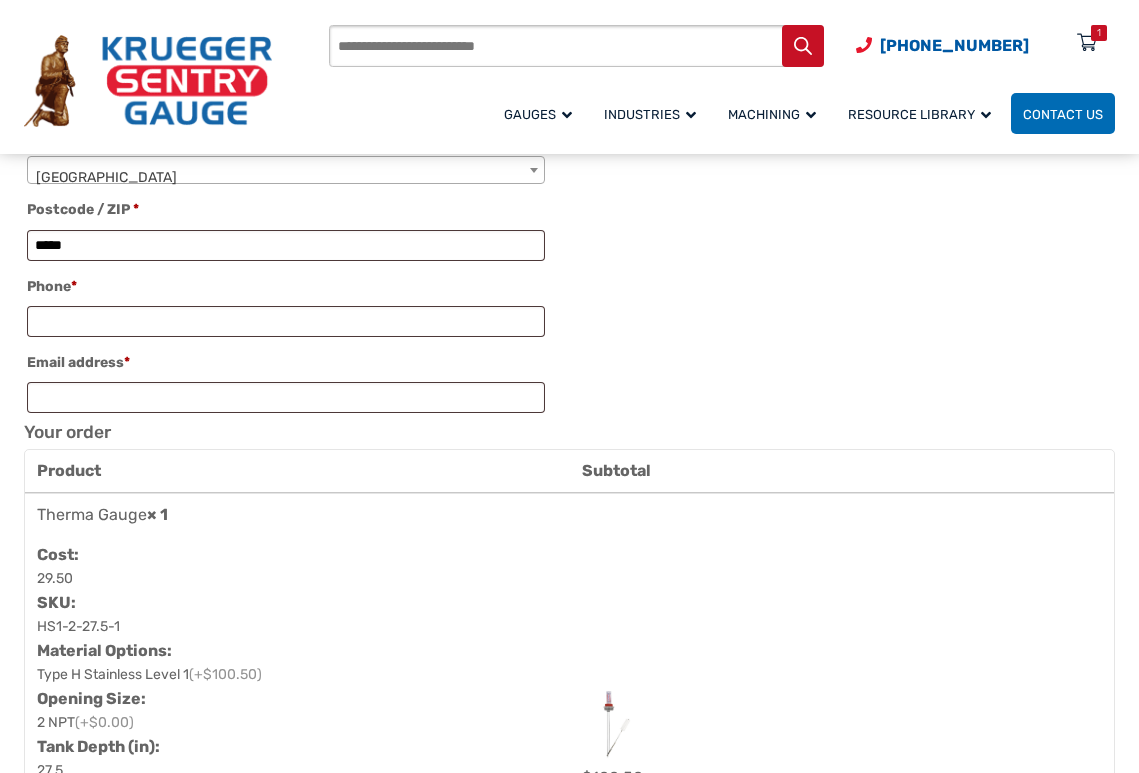 scroll, scrollTop: 800, scrollLeft: 0, axis: vertical 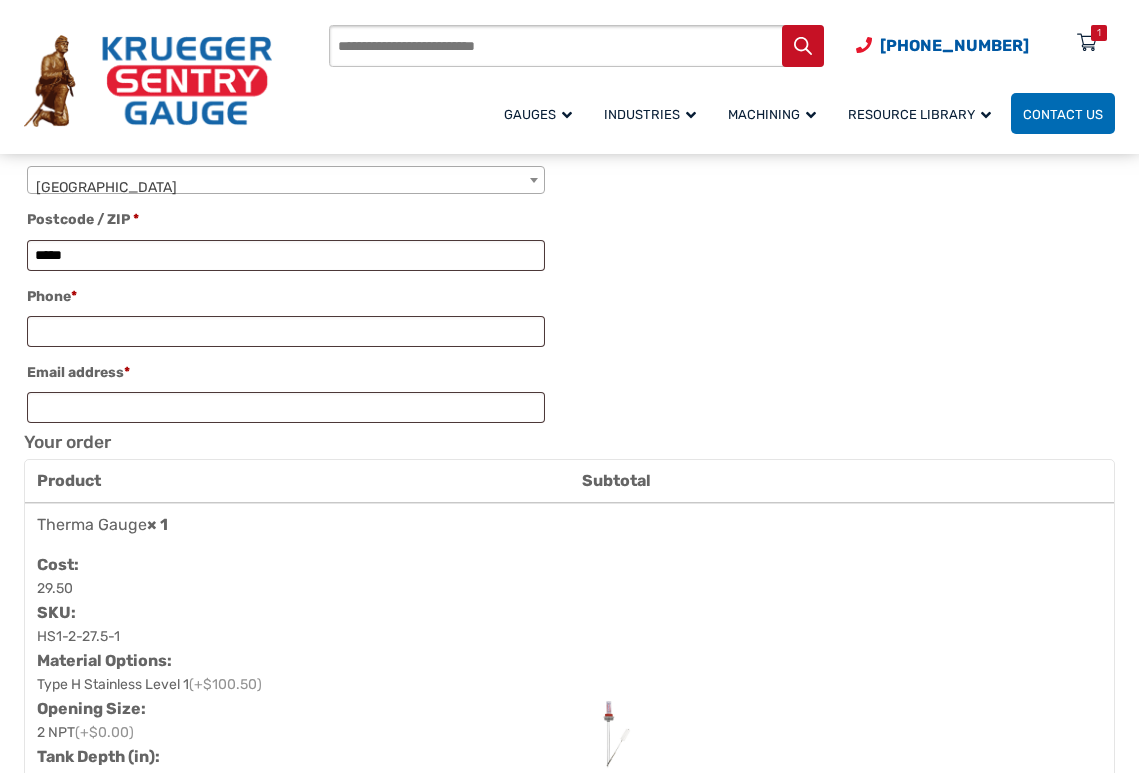 click on "Product
Subtotal
Therma Gauge 						  × 1
Cost:
29.50
SKU:
HS1-2-27.5-1
Material Options:
Type H Stainless Level 1  (+$100.50)
Opening Size:
2 NPT  (+$0.00)
Tank Depth (in):
27.5
Extension Length (in):
1
Calibration Options:
None  (+$0.00)
Alarm-Remote Display Options:
None
Lock Nut or Gauge Guard Upgrades:
None  (+$0.00)
$ 100.50
Subtotal
$ 100.50
Shipping
Flat rate:  $ 65.00
Total
$ 165.50" at bounding box center [569, 797] 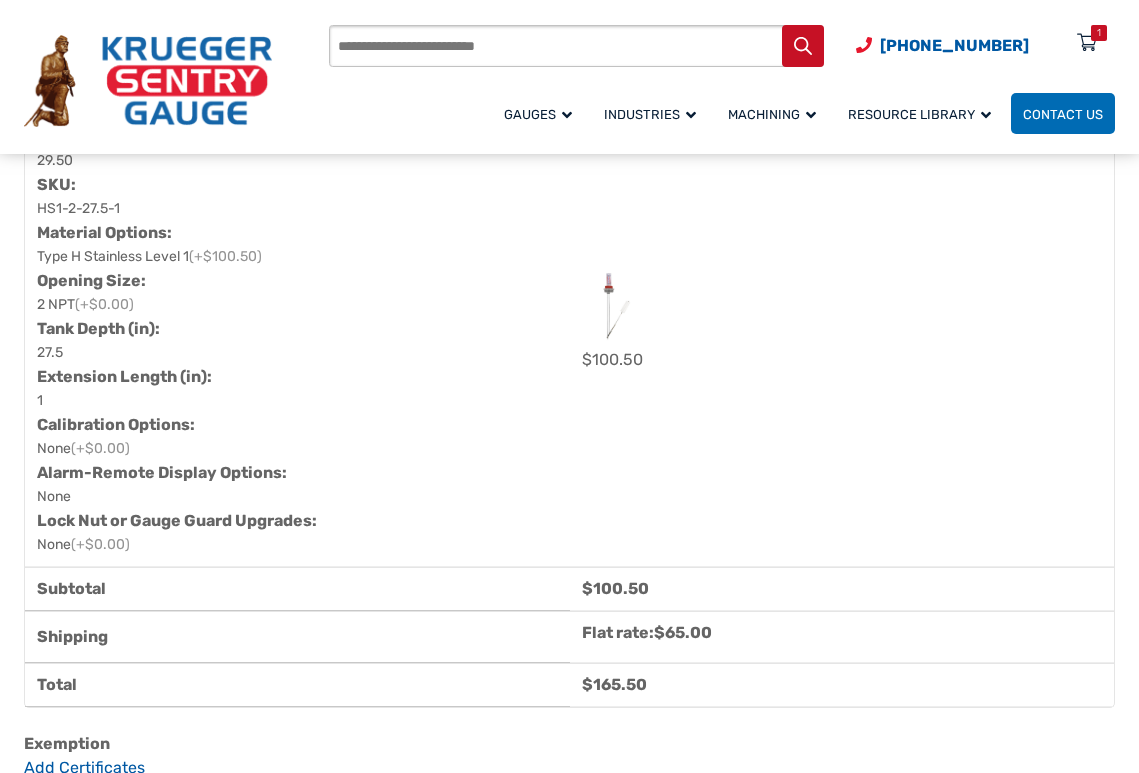 scroll, scrollTop: 1400, scrollLeft: 0, axis: vertical 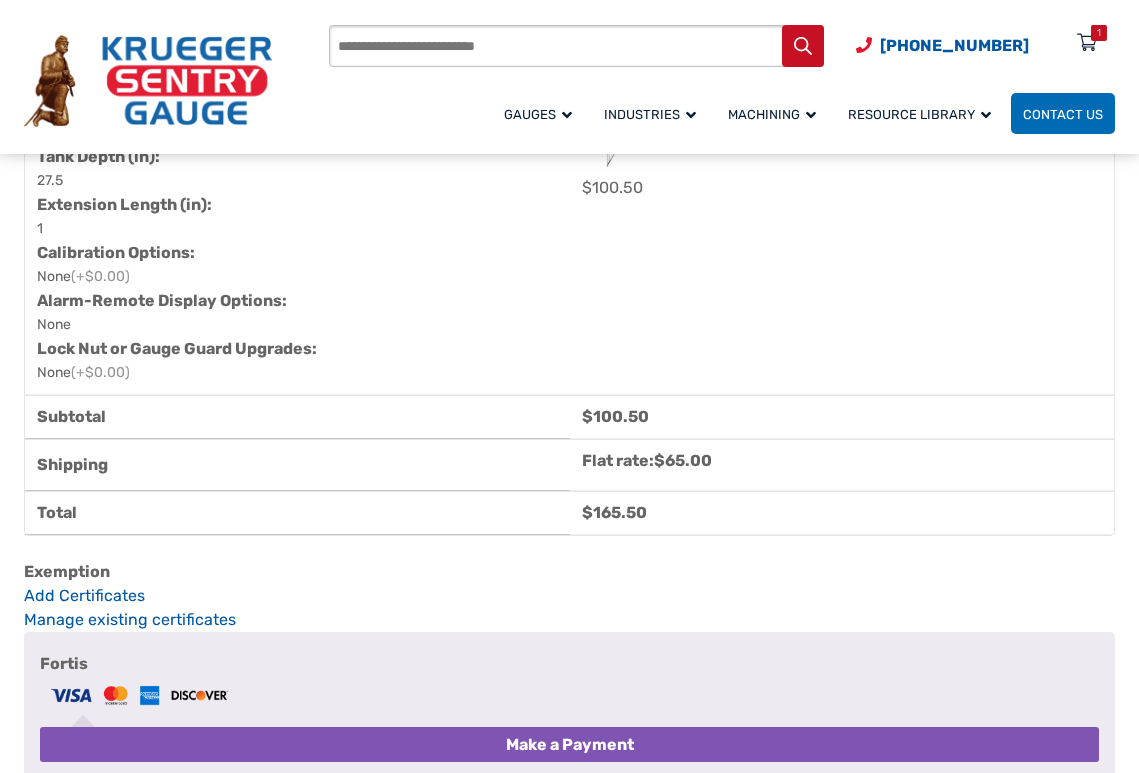 click on "Subtotal" at bounding box center [297, 417] 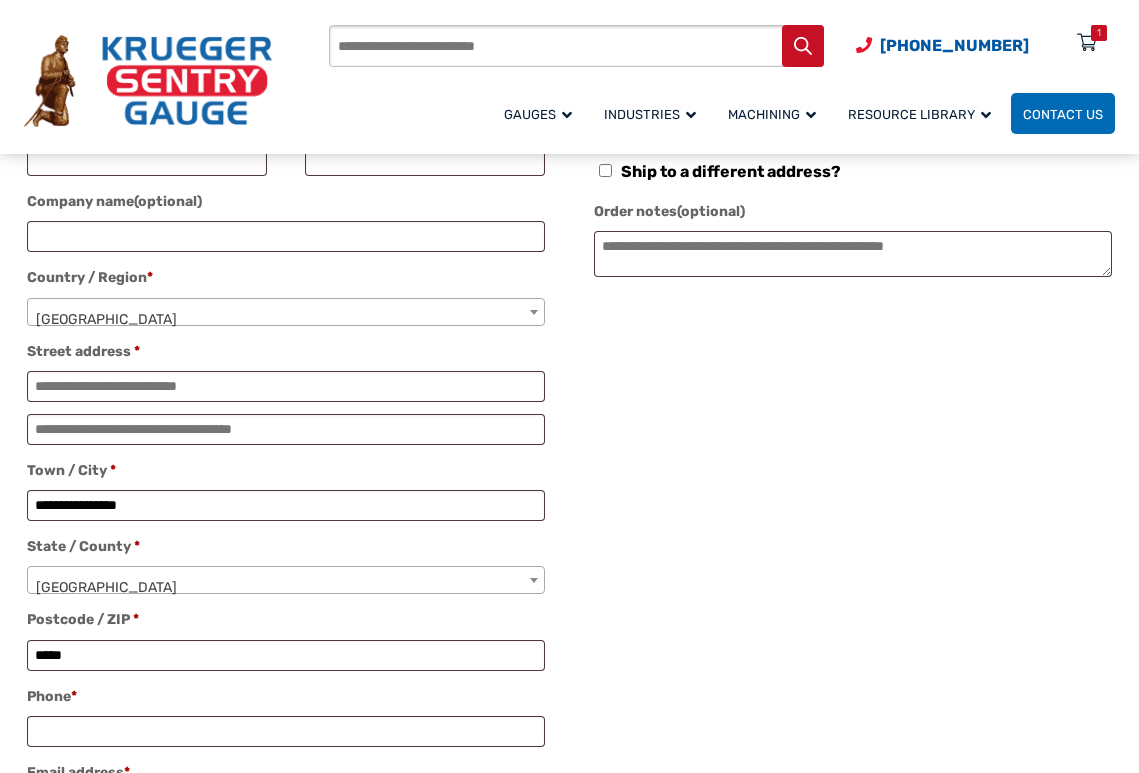 scroll, scrollTop: 0, scrollLeft: 0, axis: both 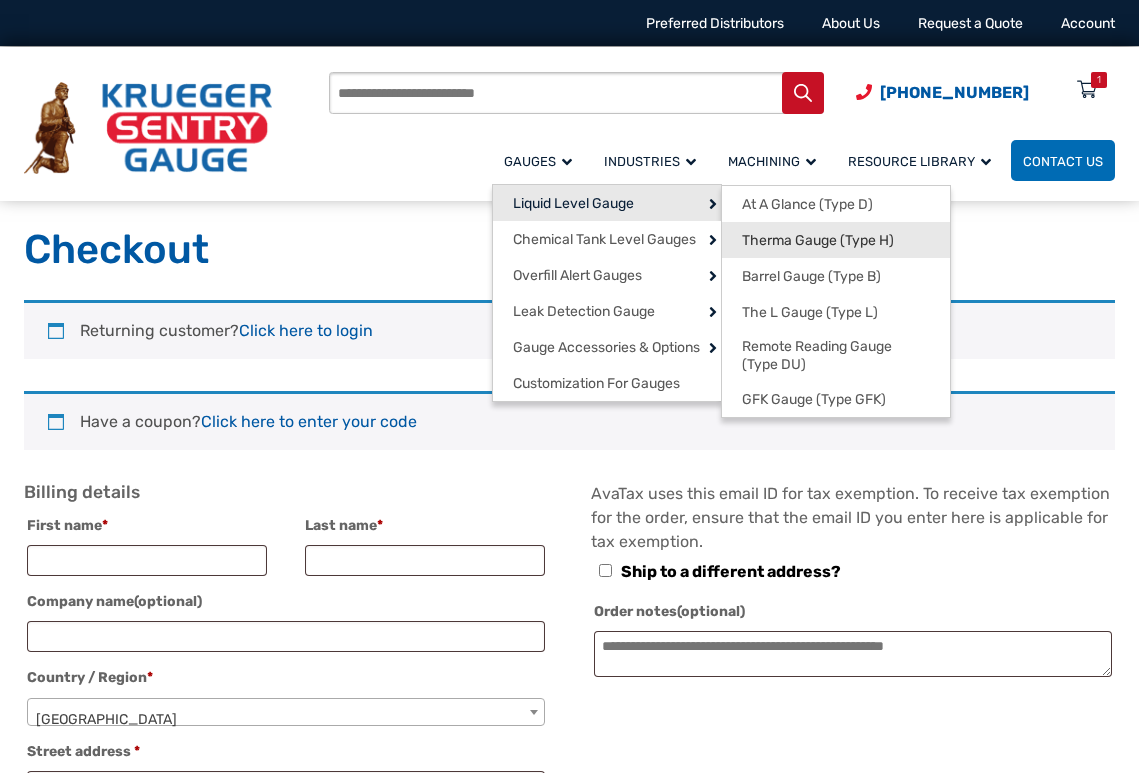 click on "Therma Gauge (Type H)" at bounding box center (818, 241) 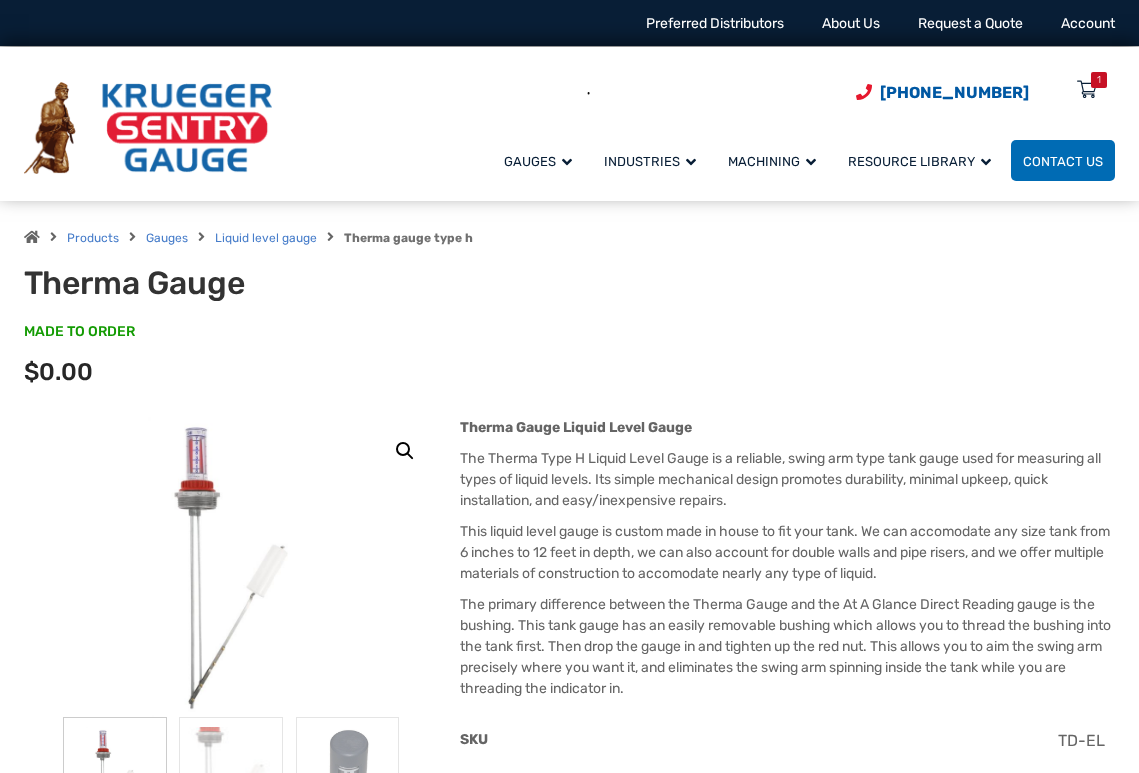 scroll, scrollTop: 0, scrollLeft: 0, axis: both 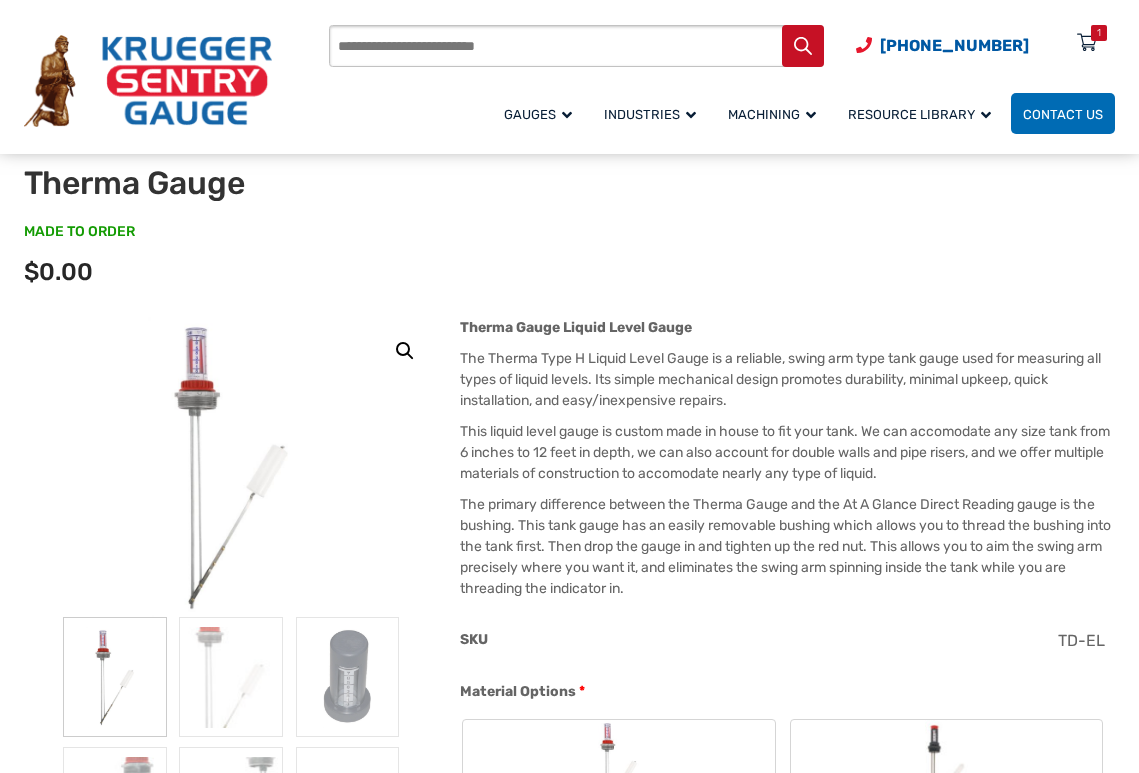 click on "🔍
Therma Gauge $ 0.00
Therma Gauge Liquid Level Gauge
The Therma Type H Liquid Level Gauge is a reliable, swing arm type tank gauge used for measuring all types of liquid levels. Its simple mechanical design promotes durability, minimal upkeep, quick installation, and easy/inexpensive repairs.
This liquid level gauge is custom made in house to fit your tank. We can accomodate any size tank from 6 inches to 12 feet in depth, we can also account for double walls and pipe risers, and we offer multiple materials of construction to accomodate nearly any type of liquid.
Cost
TD-EL
SKU
TD-EL
Material Options   * Type H Standard  ($0.00) Type PH all Plastic  ($0.00) Type H Stainless Level 1  ($0.00) Type H Stainless Level 2  ($0.00) Type H Stainless Level 3  ($0.00) Material Description:
Liquid Level Gauge.  Galvanized Steel Rods.  Aluminum Bushing. HDPE Plastic Float.  Material Description: Material Description: Opening Size" at bounding box center (569, 2190) 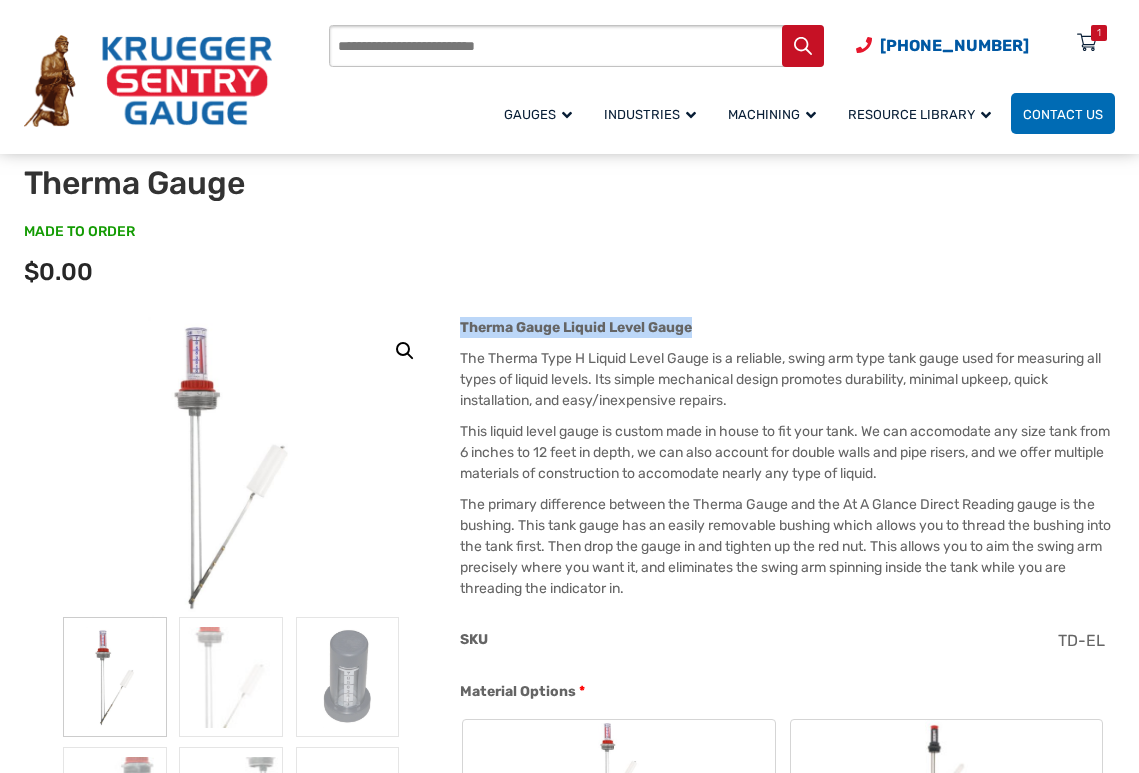 drag, startPoint x: 462, startPoint y: 326, endPoint x: 711, endPoint y: 325, distance: 249.00201 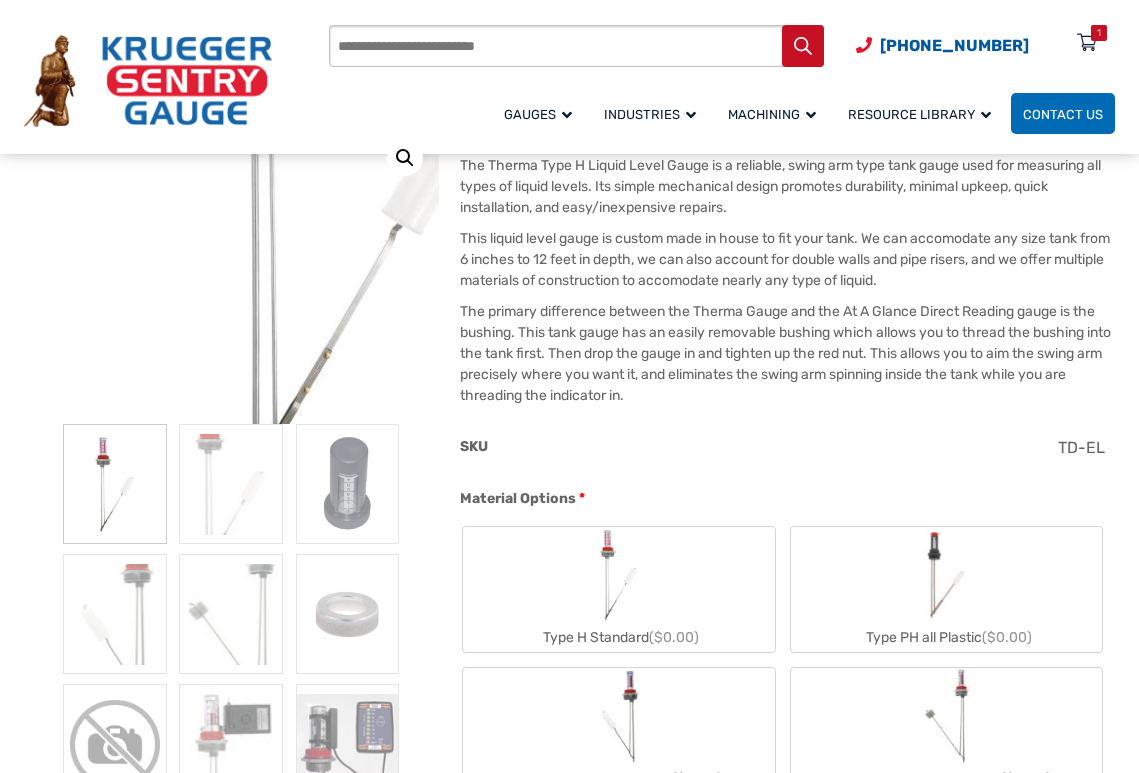 scroll, scrollTop: 300, scrollLeft: 0, axis: vertical 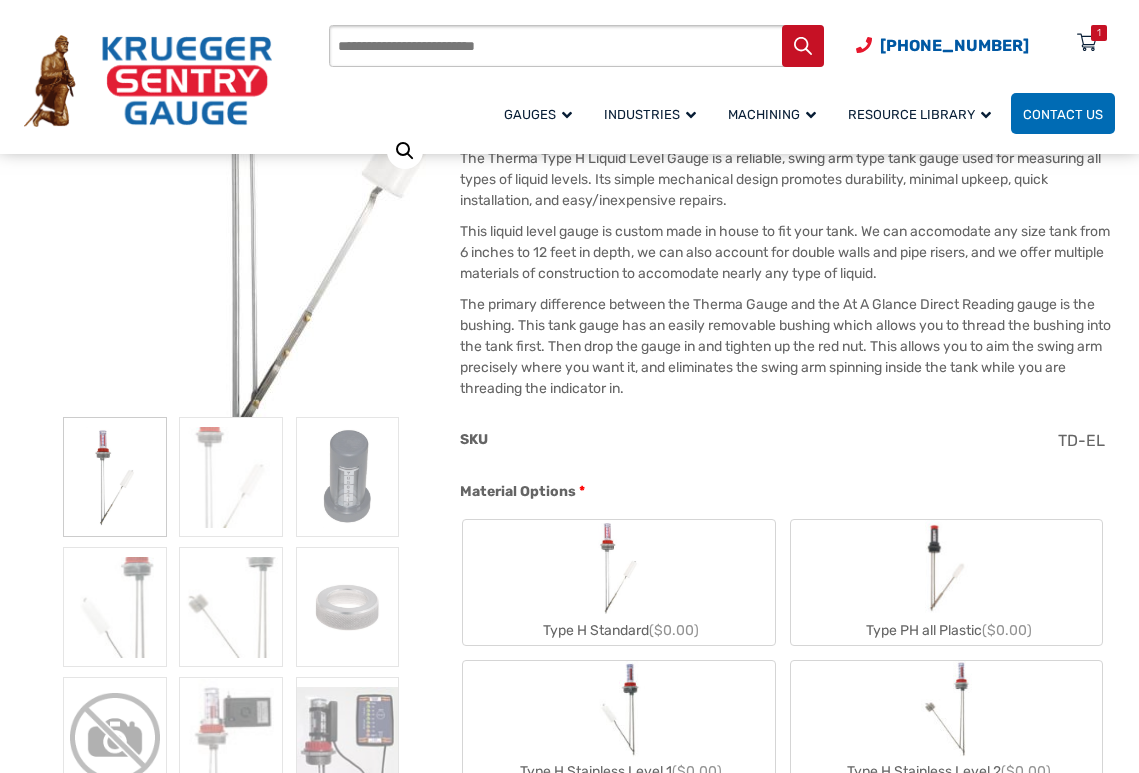 click at bounding box center [328, 127] 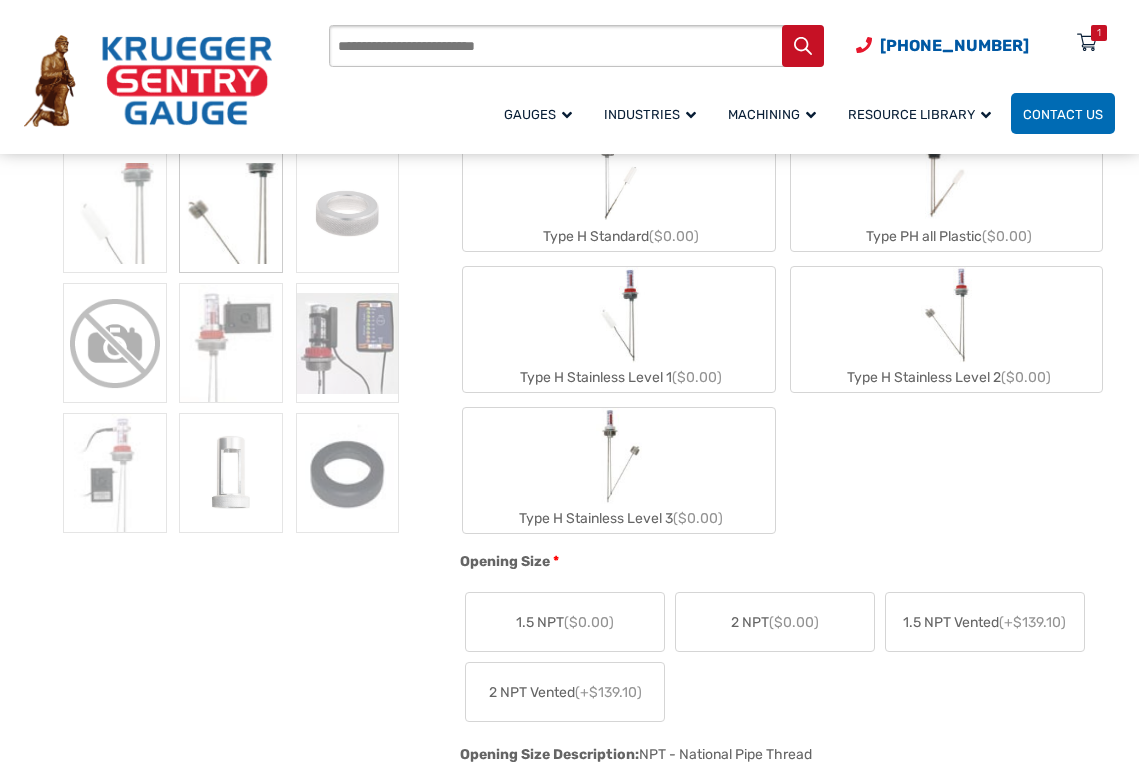 scroll, scrollTop: 700, scrollLeft: 0, axis: vertical 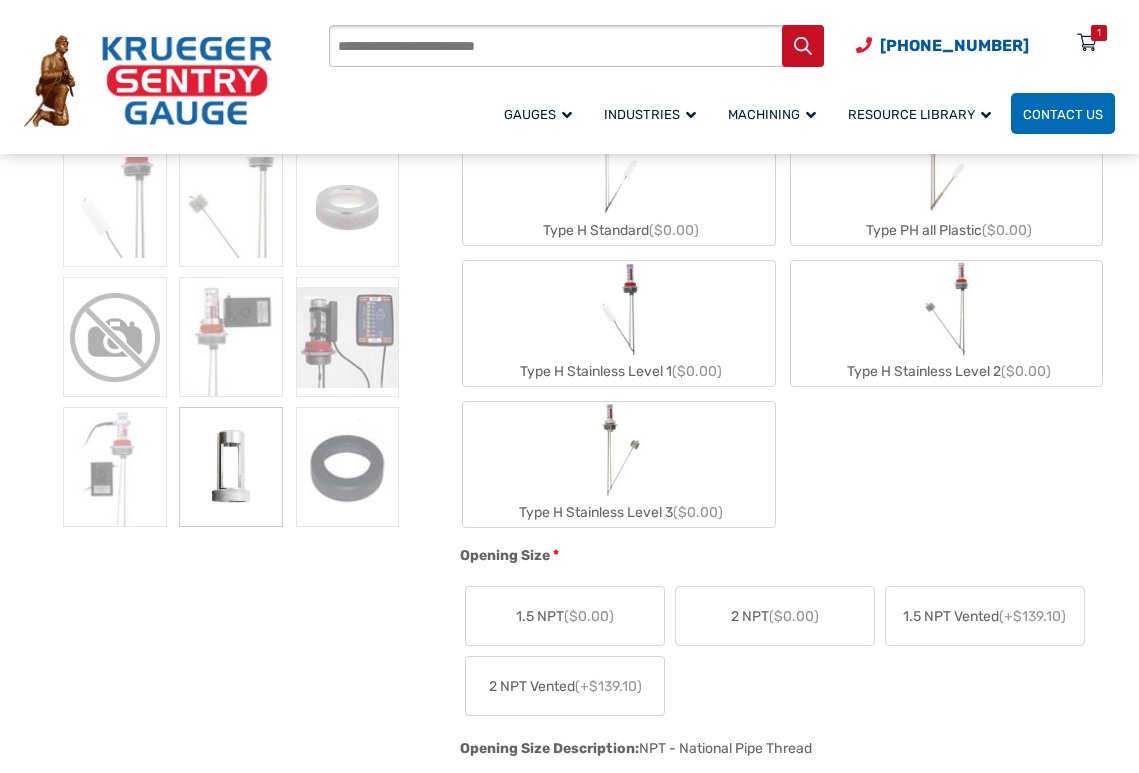 click at bounding box center (231, 467) 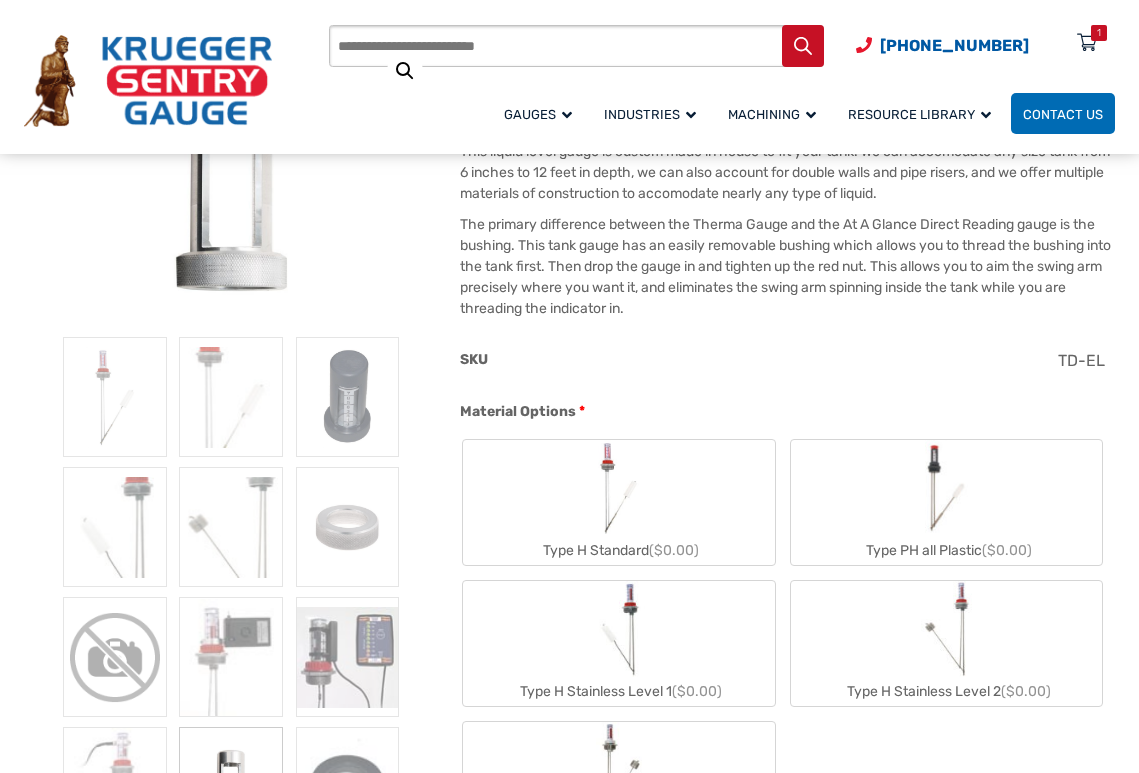 scroll, scrollTop: 500, scrollLeft: 0, axis: vertical 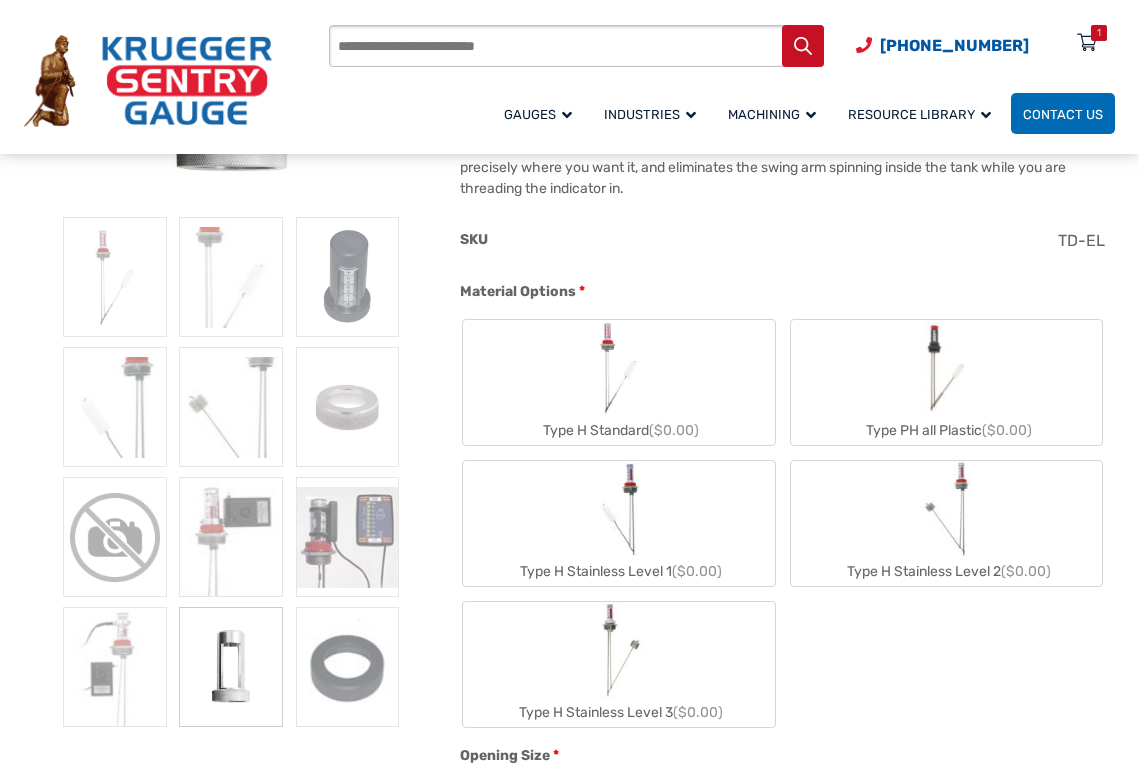 click 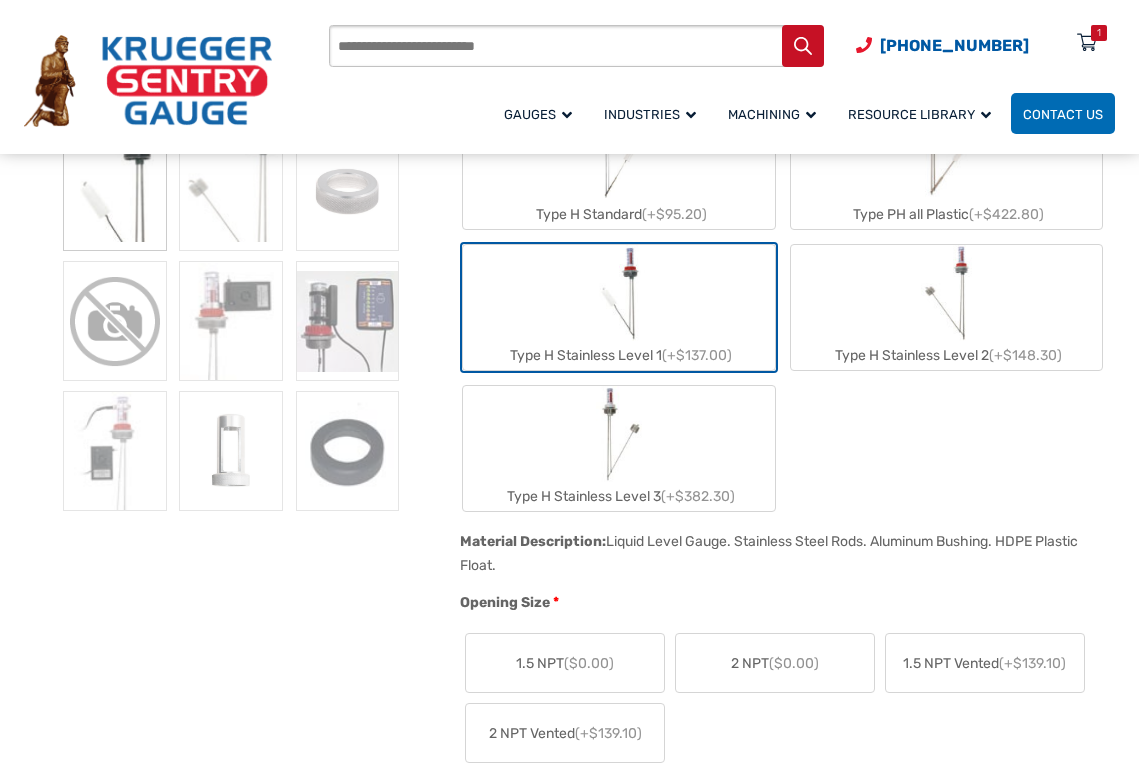 scroll, scrollTop: 900, scrollLeft: 0, axis: vertical 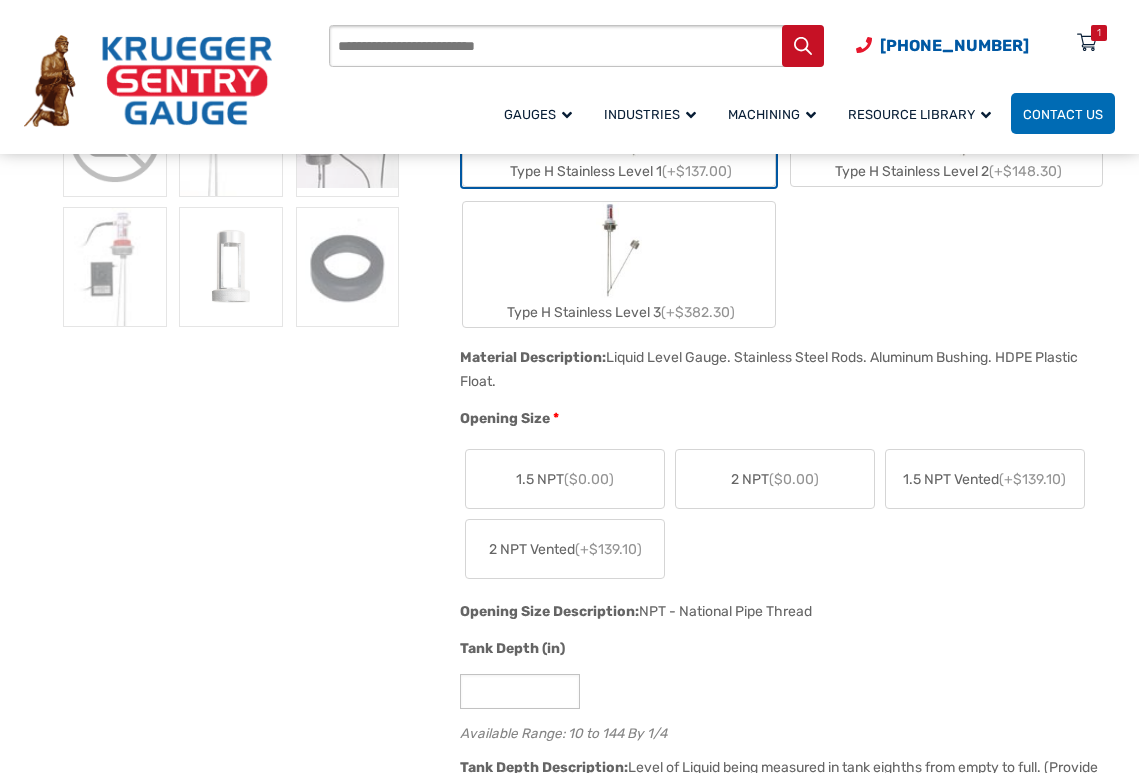 click on "2 NPT  ($0.00)" 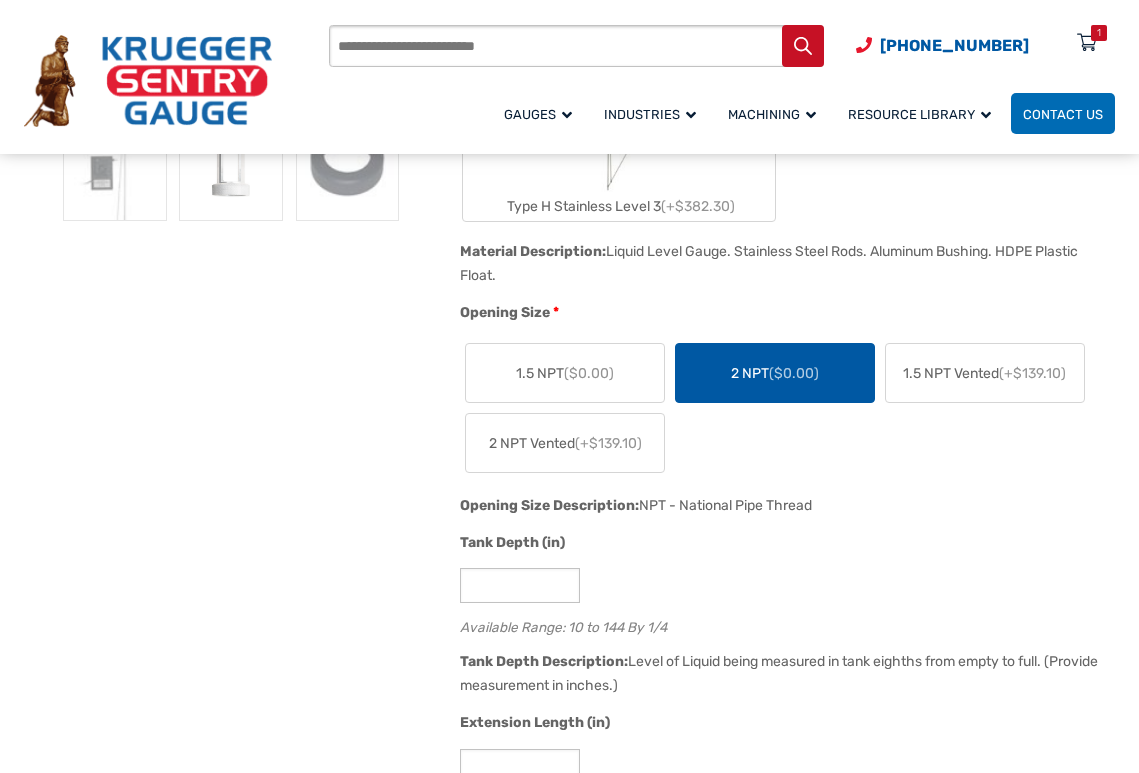 scroll, scrollTop: 1200, scrollLeft: 0, axis: vertical 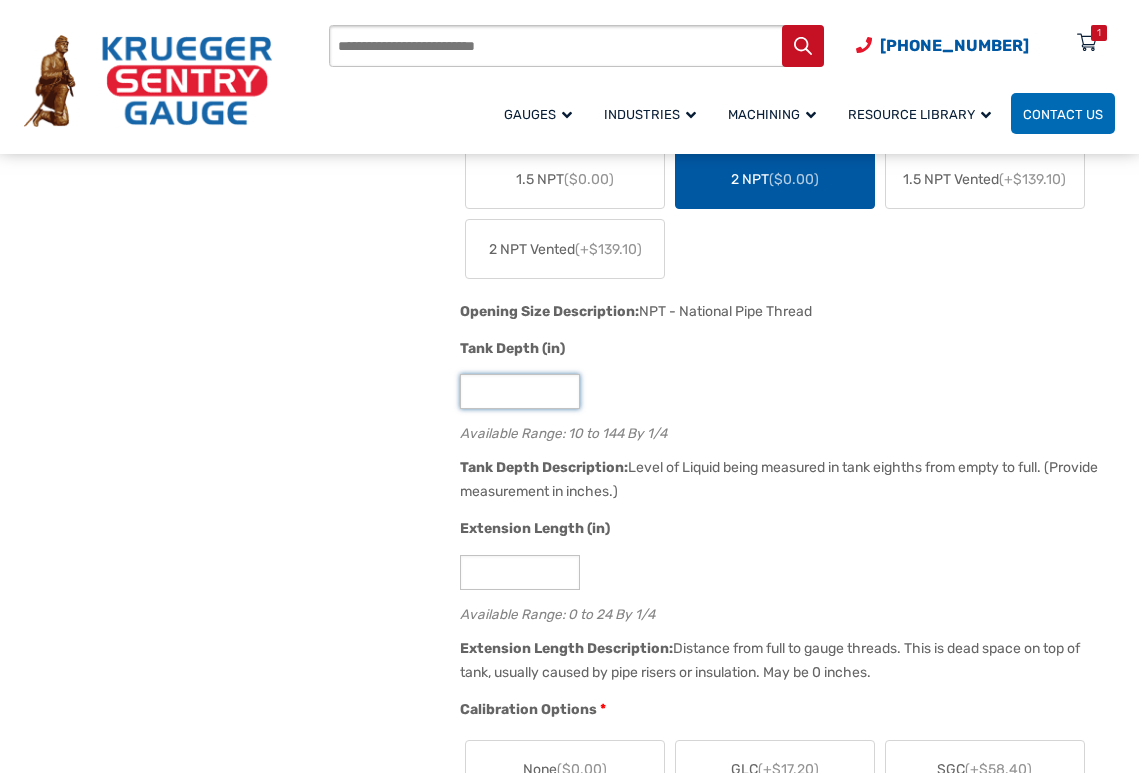 click on "**" 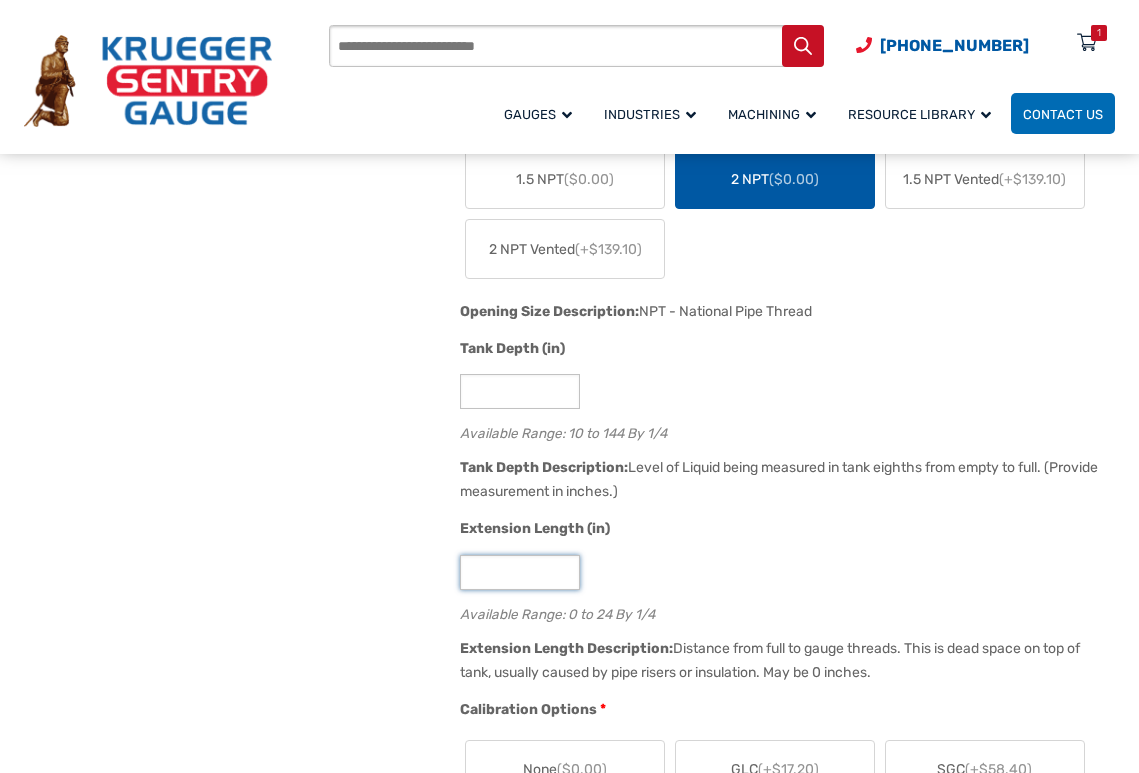 click on "*" 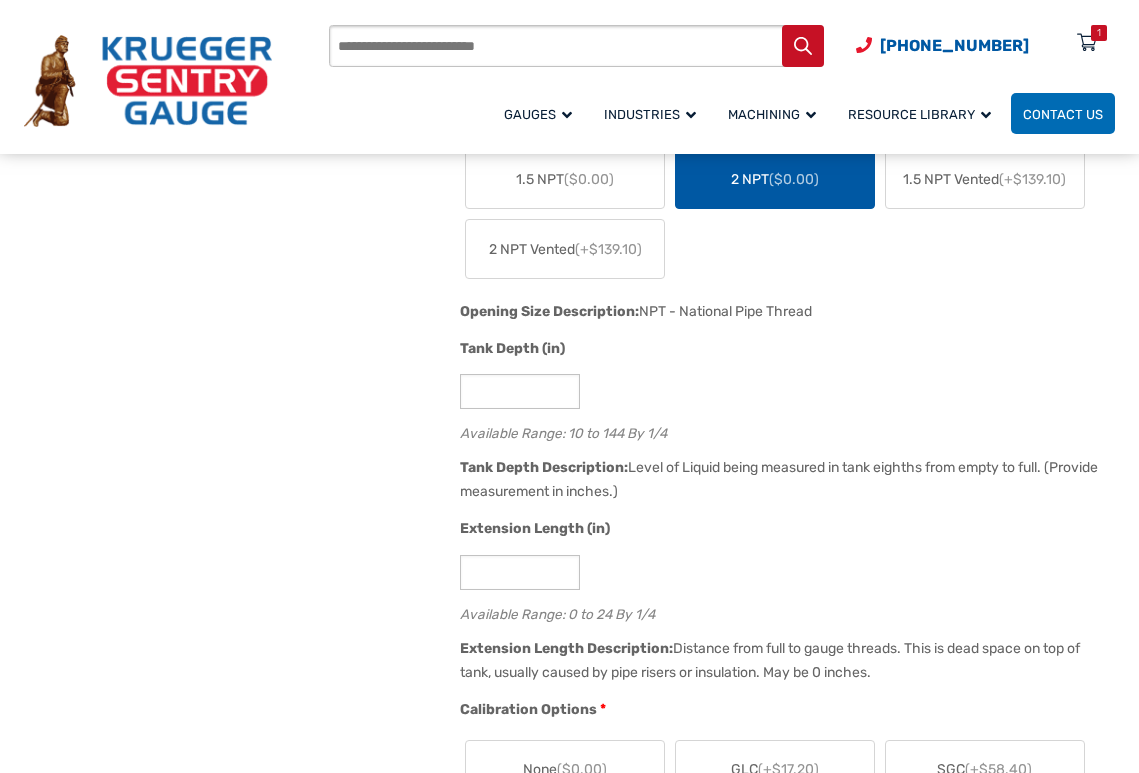 click on "*" 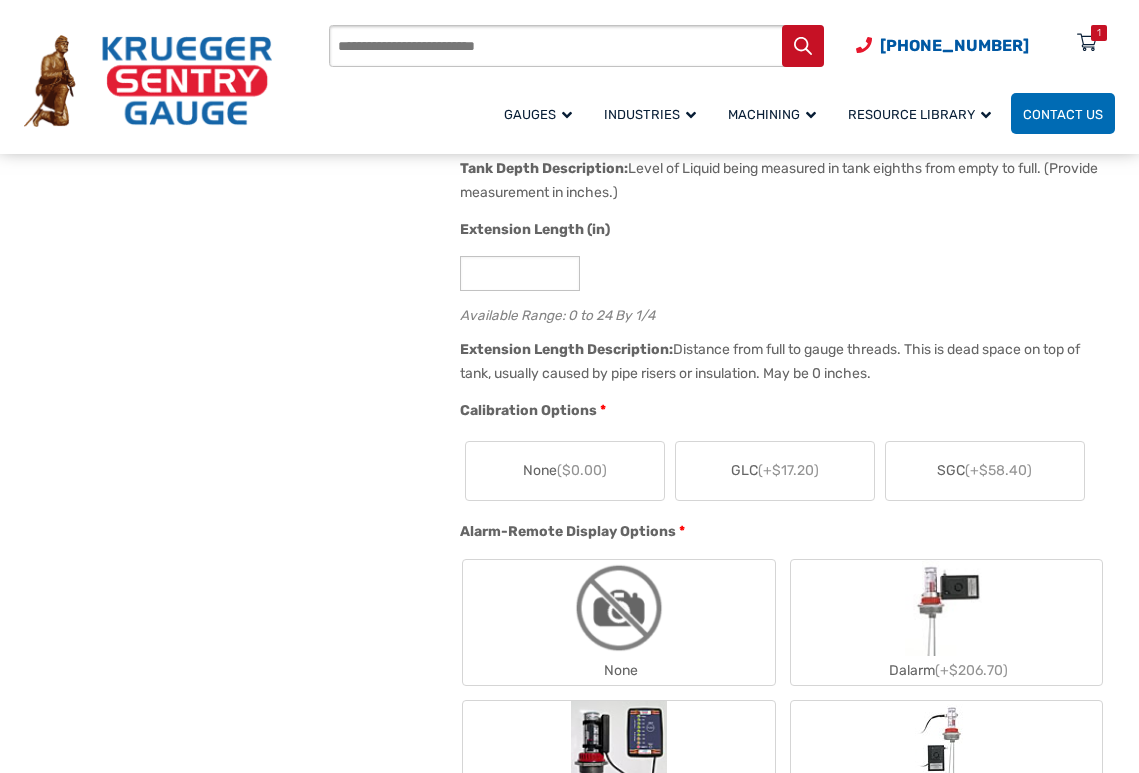 scroll, scrollTop: 1500, scrollLeft: 0, axis: vertical 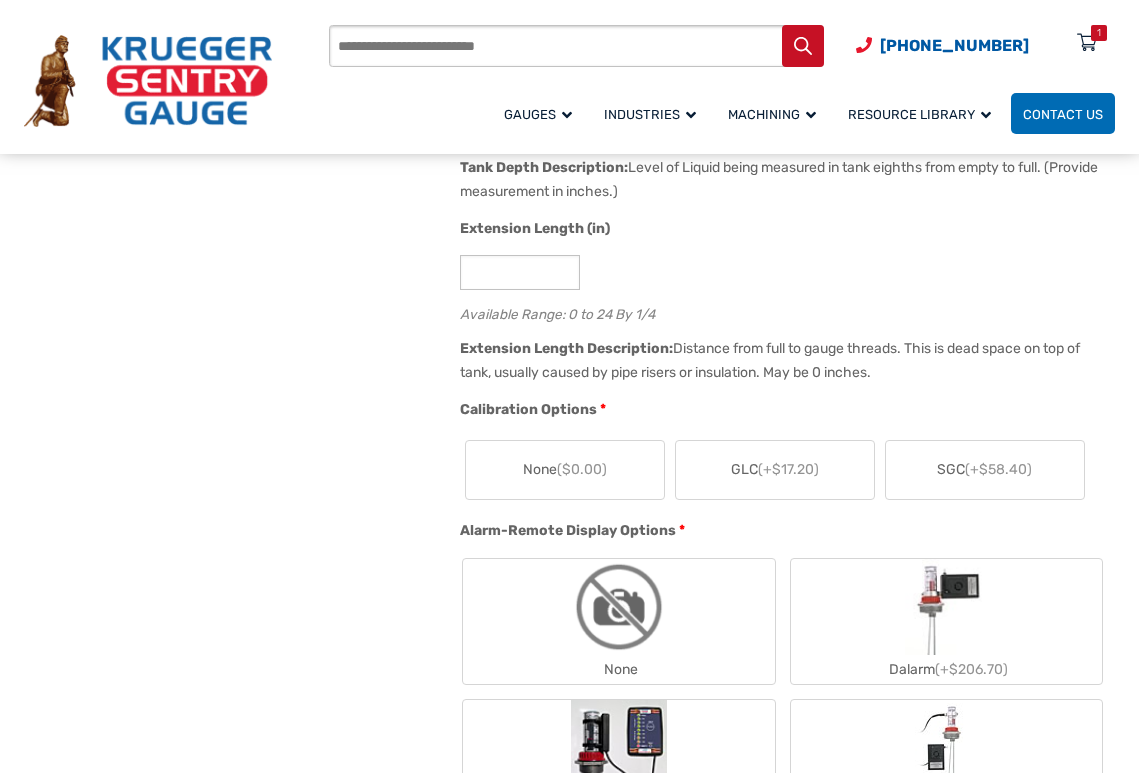 click on "None  ($0.00)" 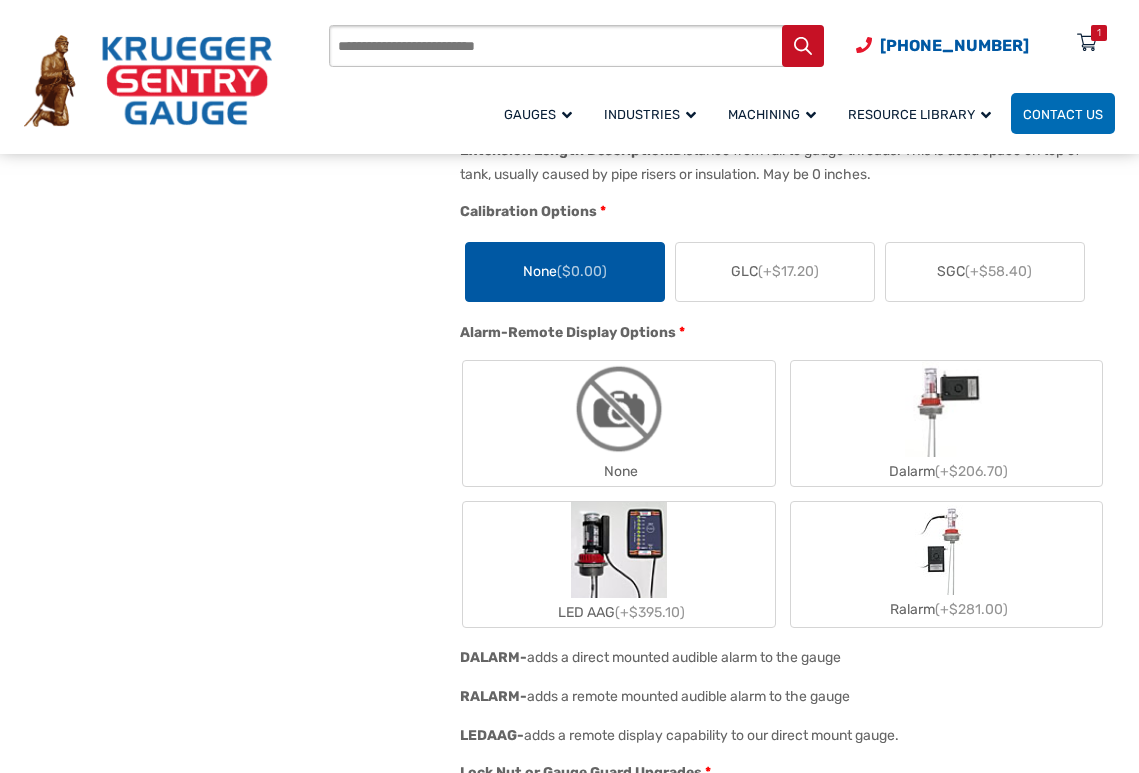 scroll, scrollTop: 1700, scrollLeft: 0, axis: vertical 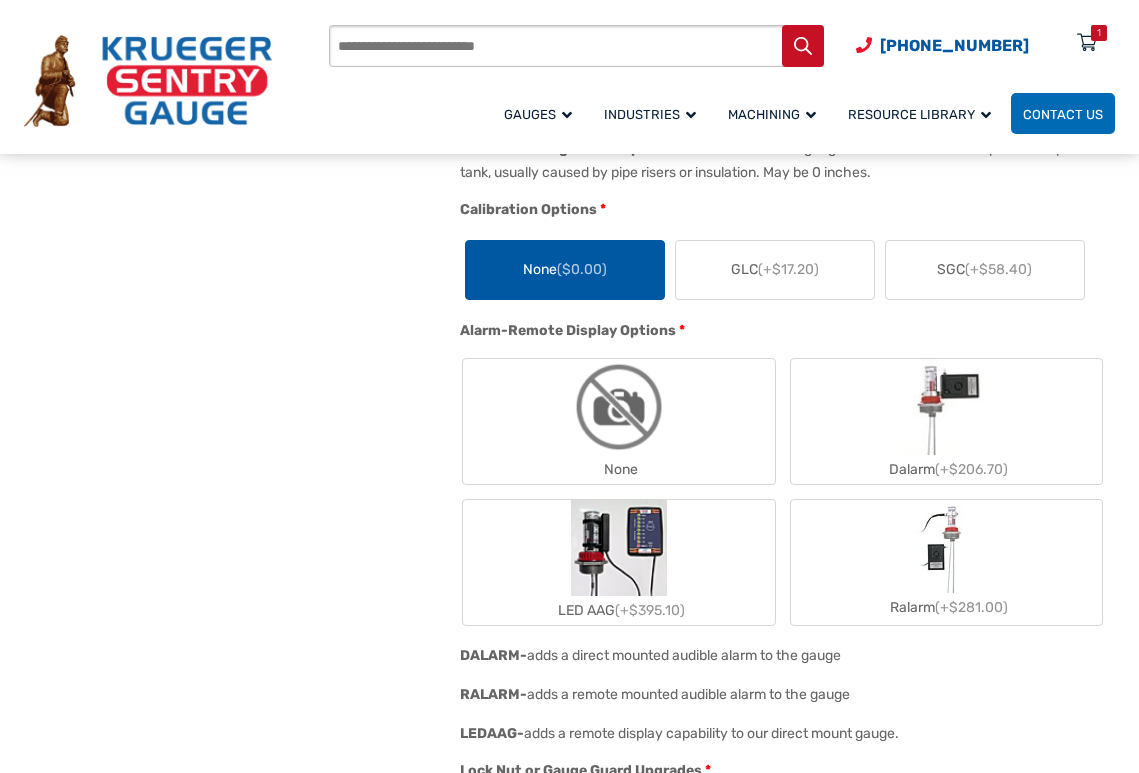 click 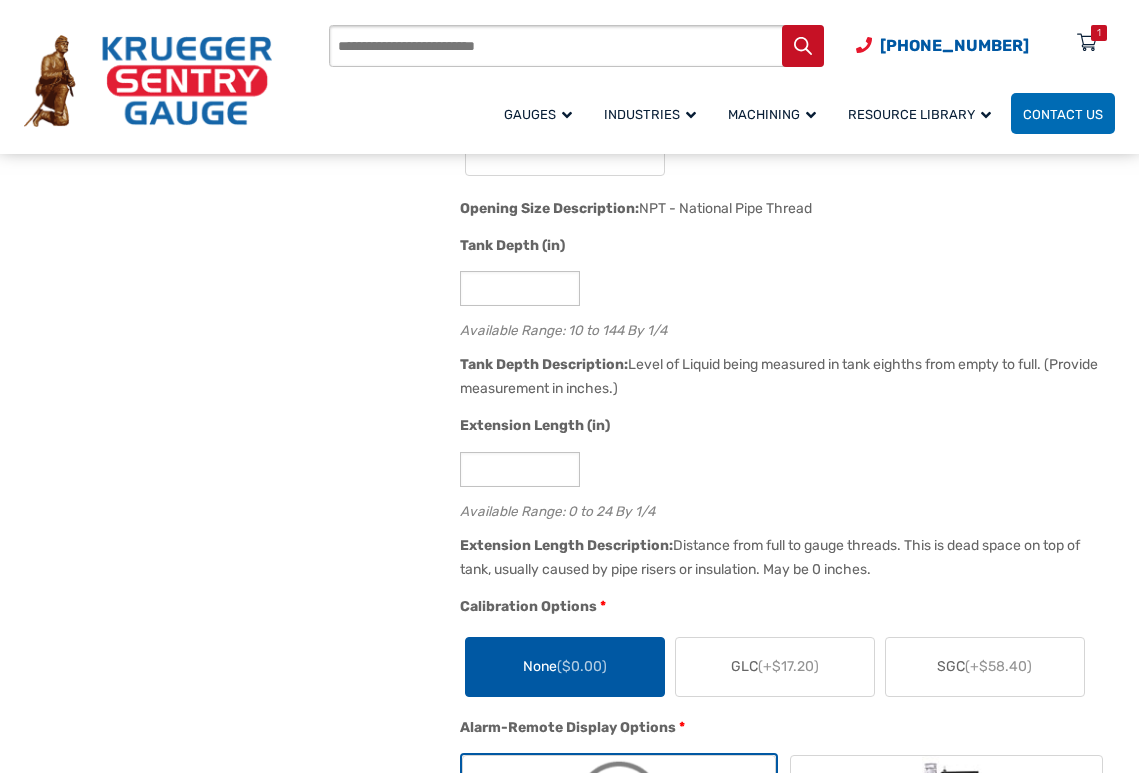 scroll, scrollTop: 1300, scrollLeft: 0, axis: vertical 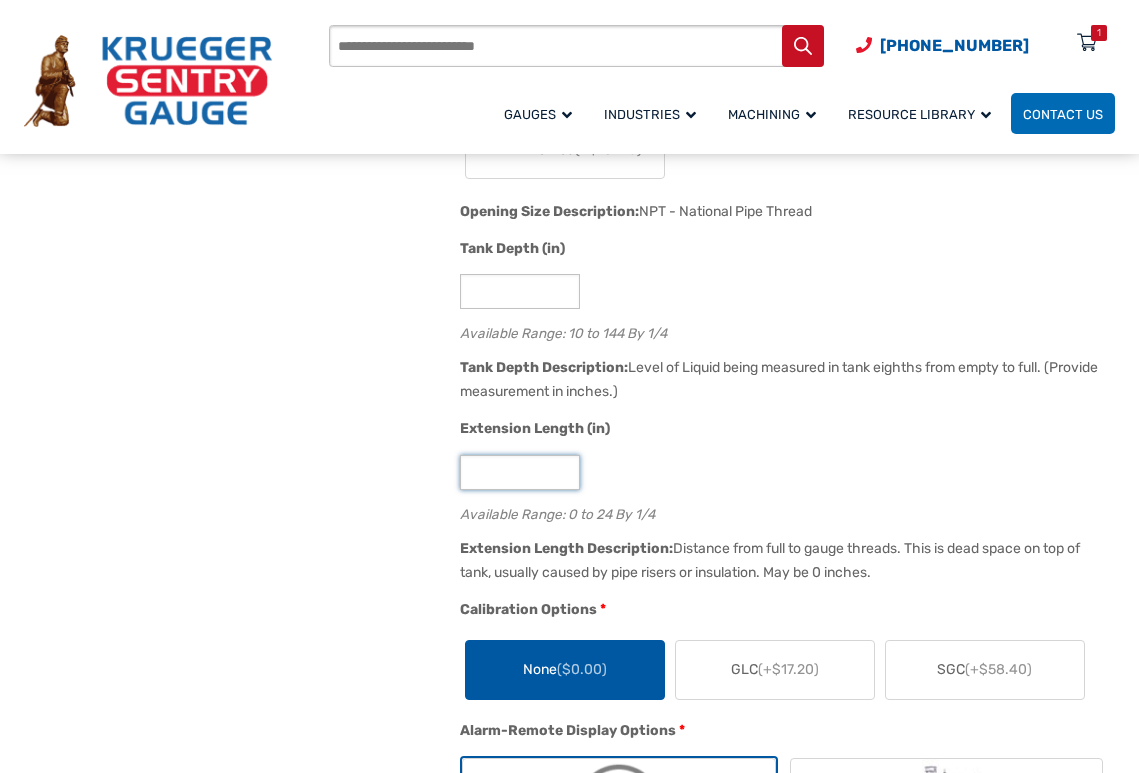 type on "*" 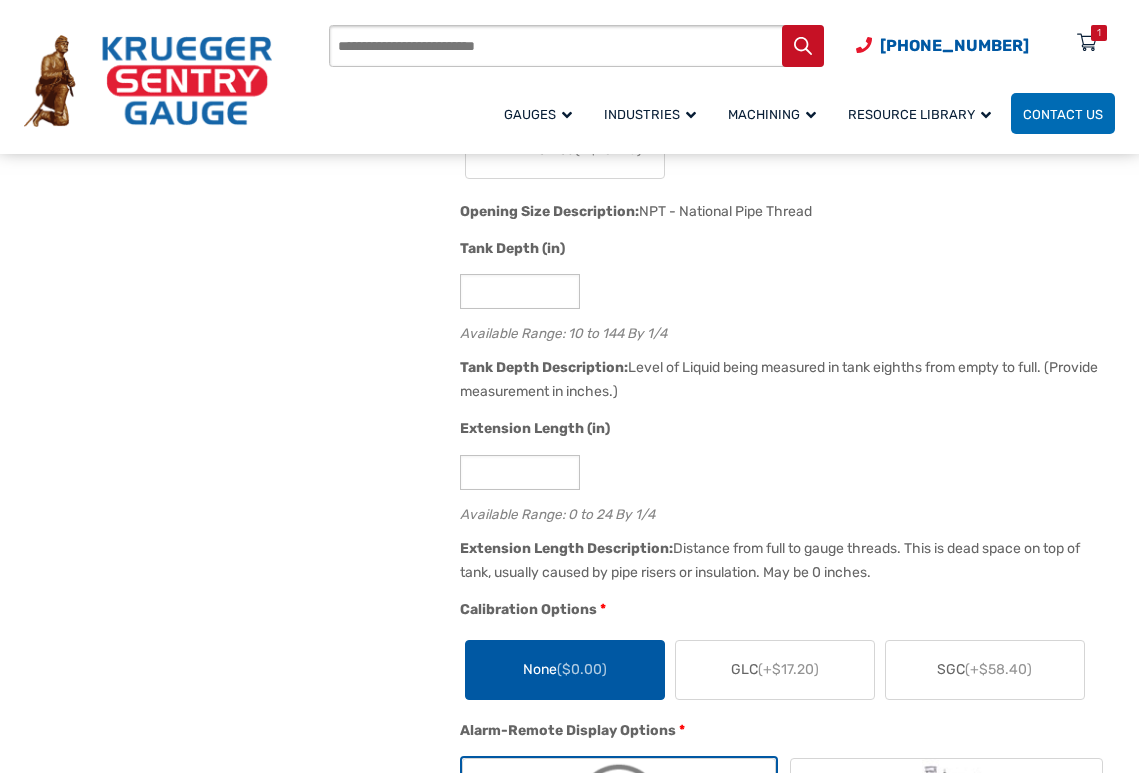 click on "*" 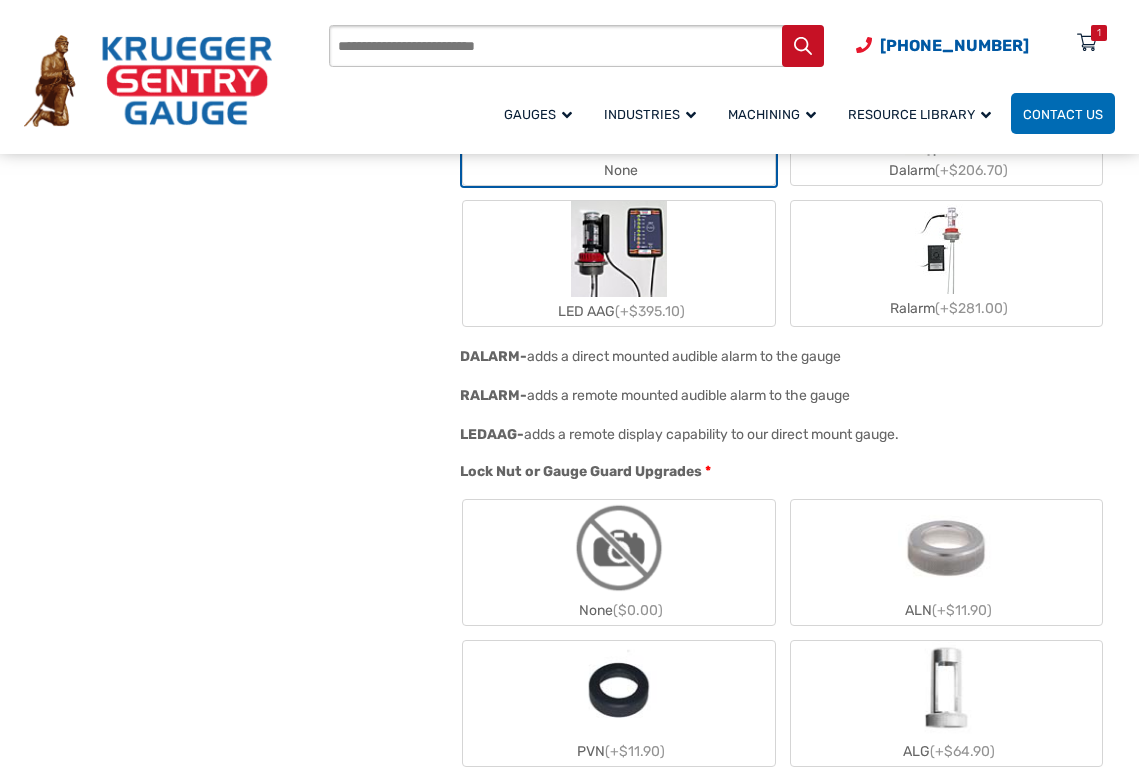 scroll, scrollTop: 2000, scrollLeft: 0, axis: vertical 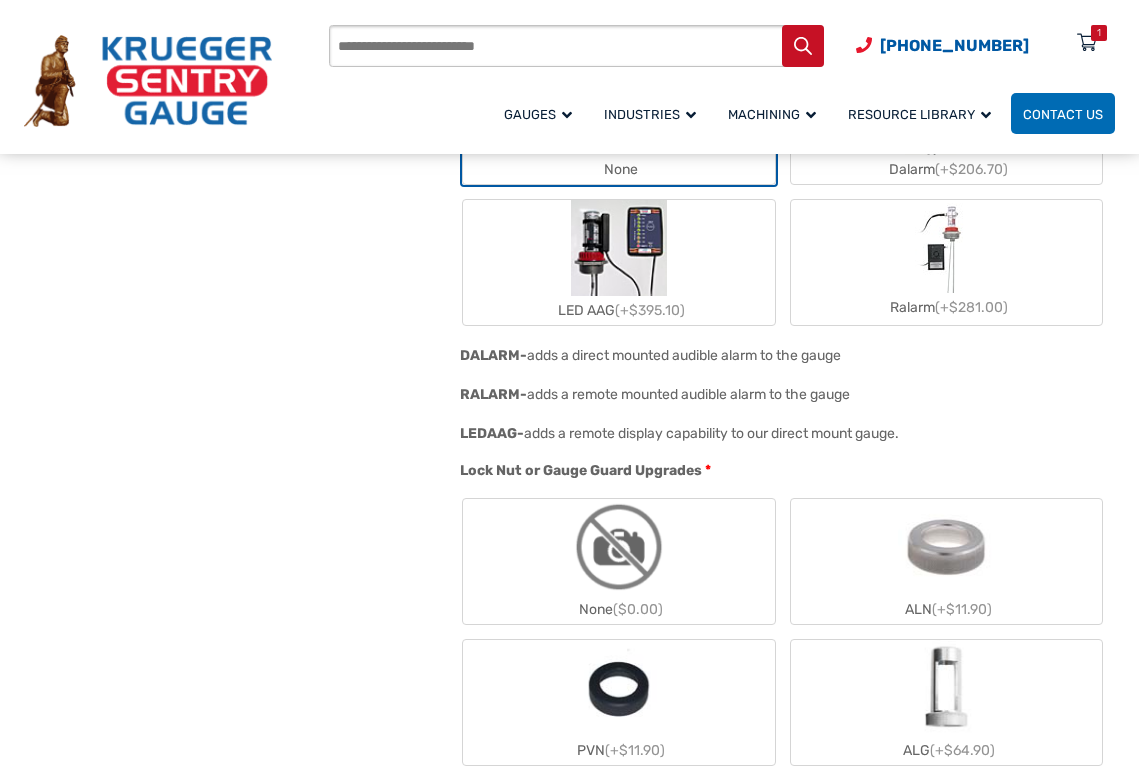 click 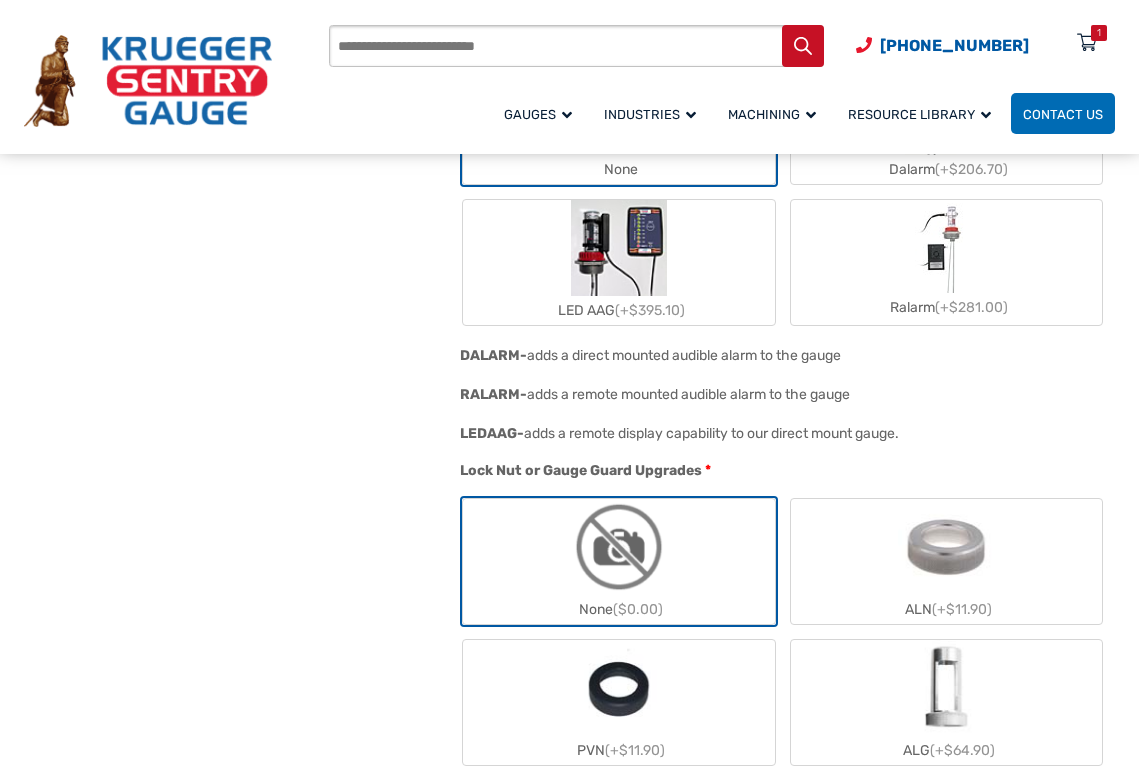 scroll, scrollTop: 2200, scrollLeft: 0, axis: vertical 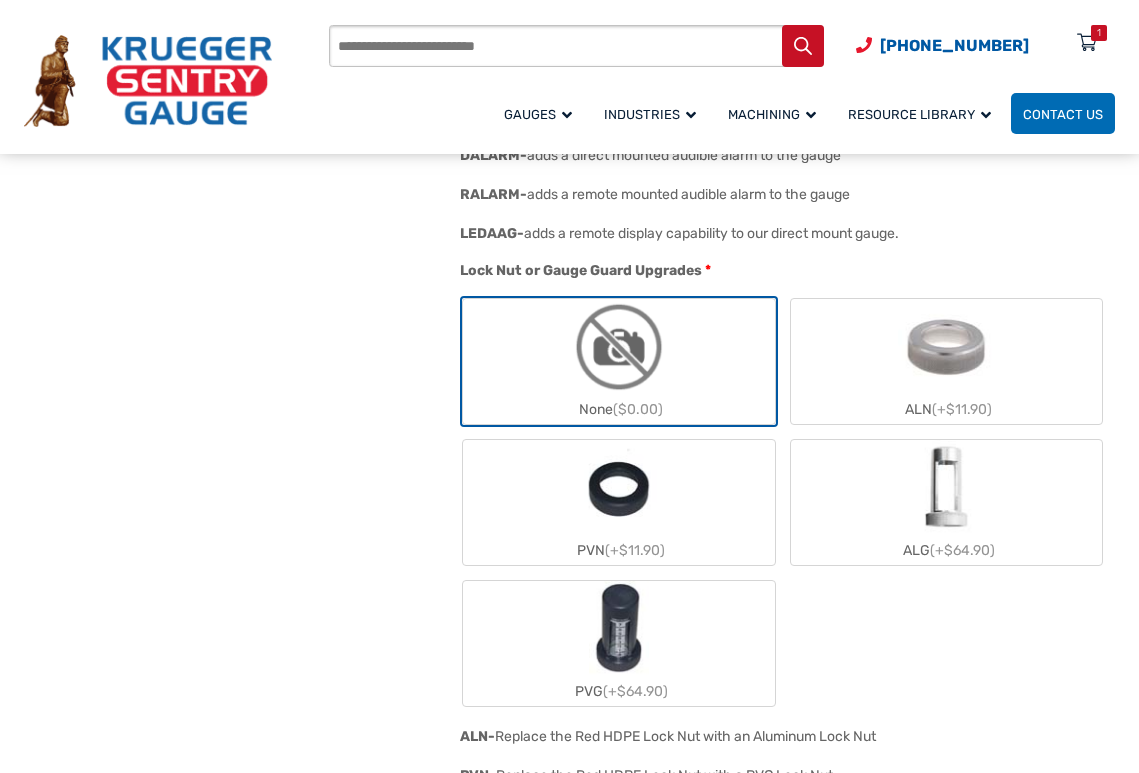 click on "ALG  (+$64.90)" 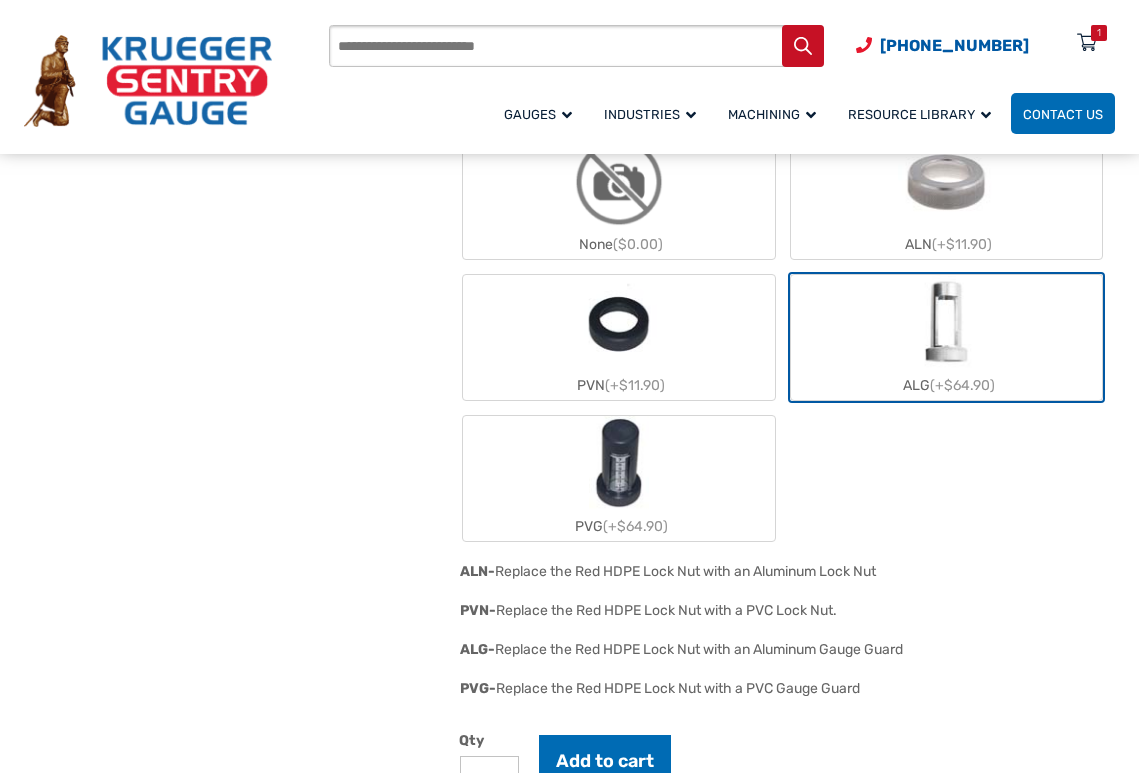 scroll, scrollTop: 2400, scrollLeft: 0, axis: vertical 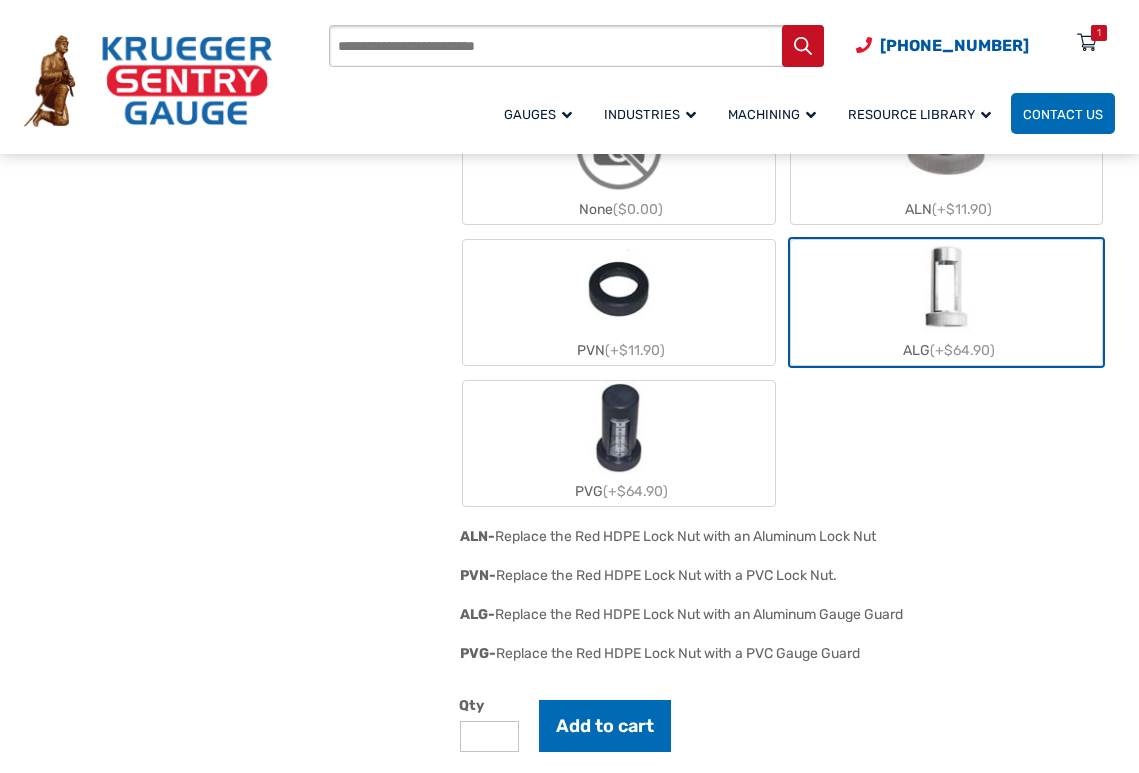drag, startPoint x: 458, startPoint y: 616, endPoint x: 936, endPoint y: 617, distance: 478.00104 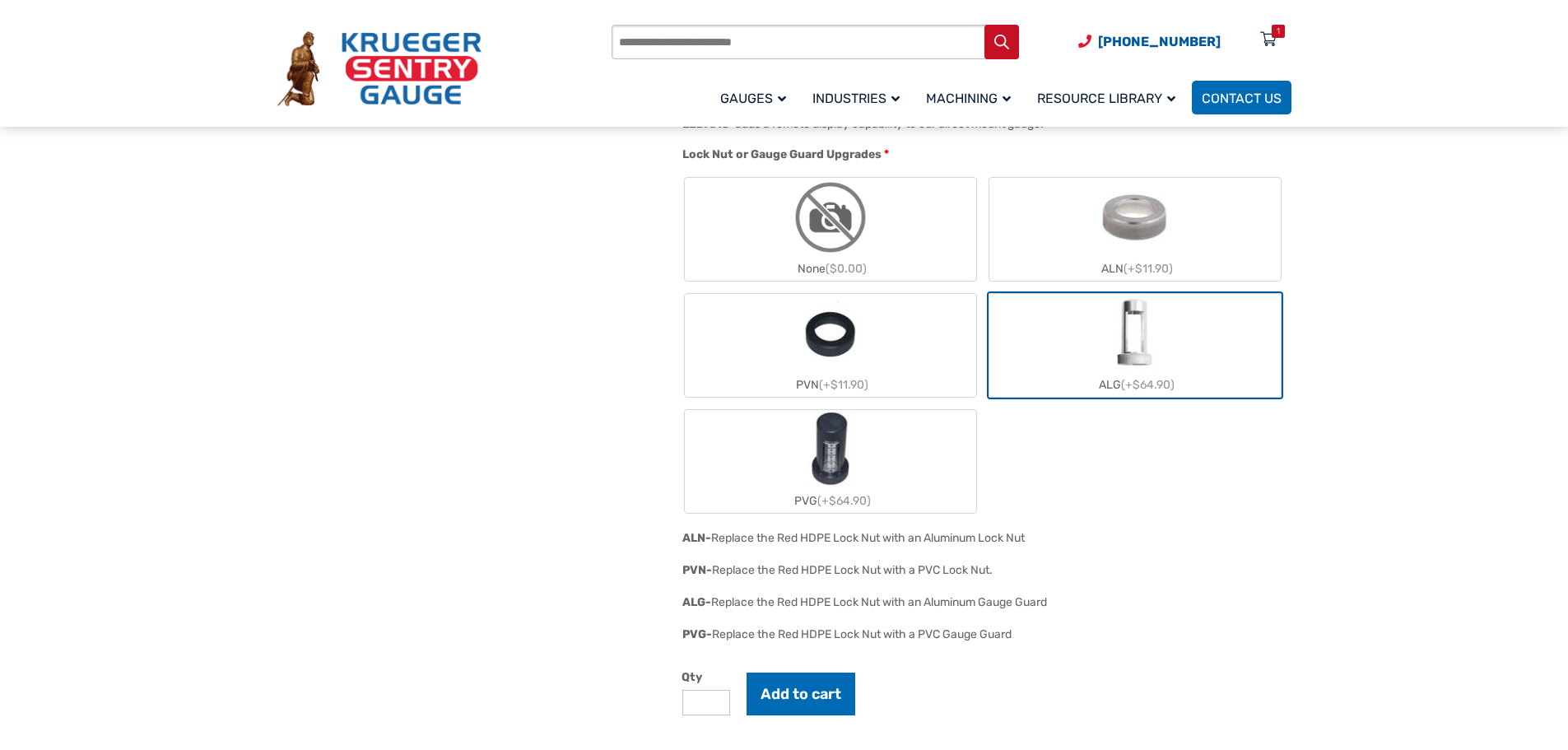 scroll, scrollTop: 2021, scrollLeft: 0, axis: vertical 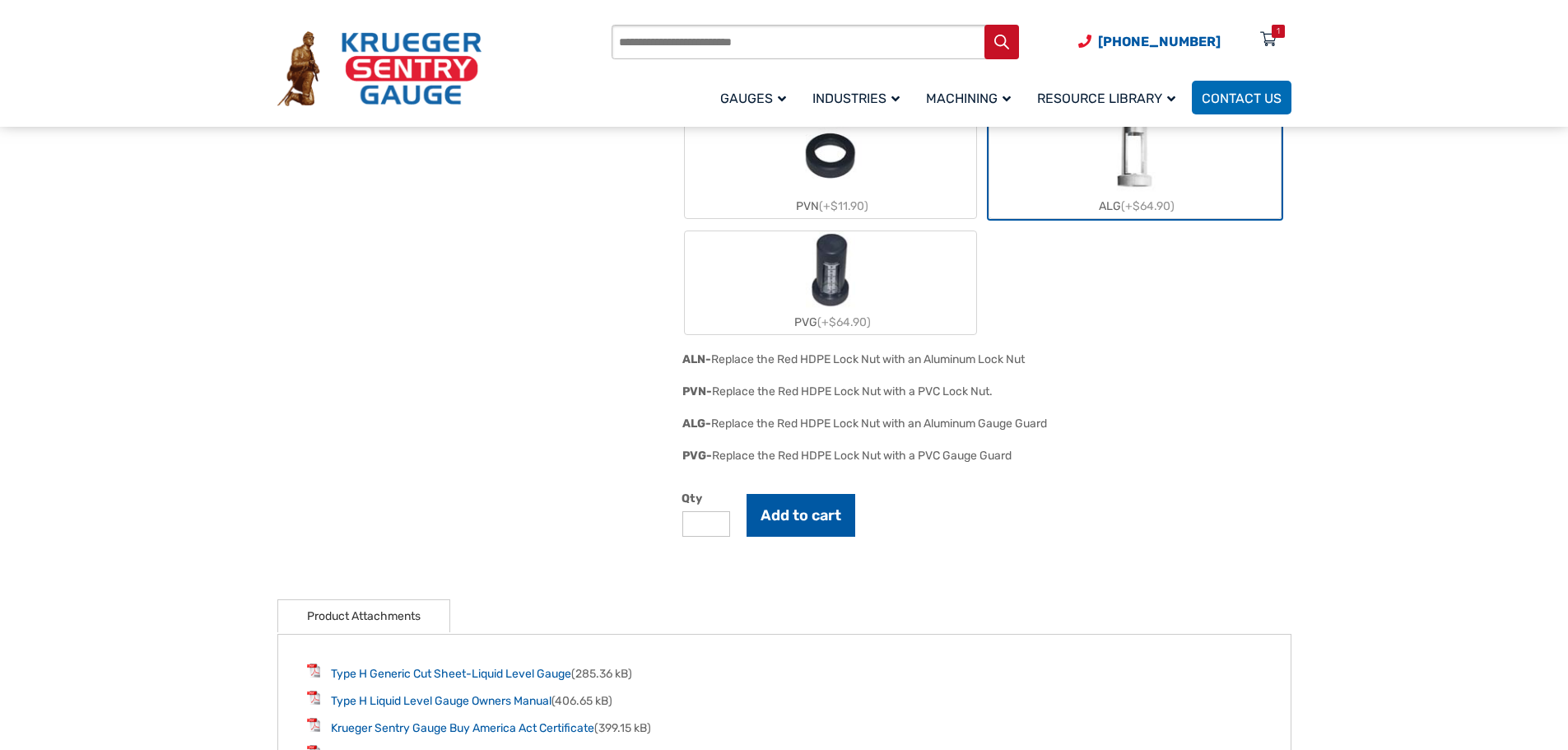 click on "Add to cart" at bounding box center [801, 515] 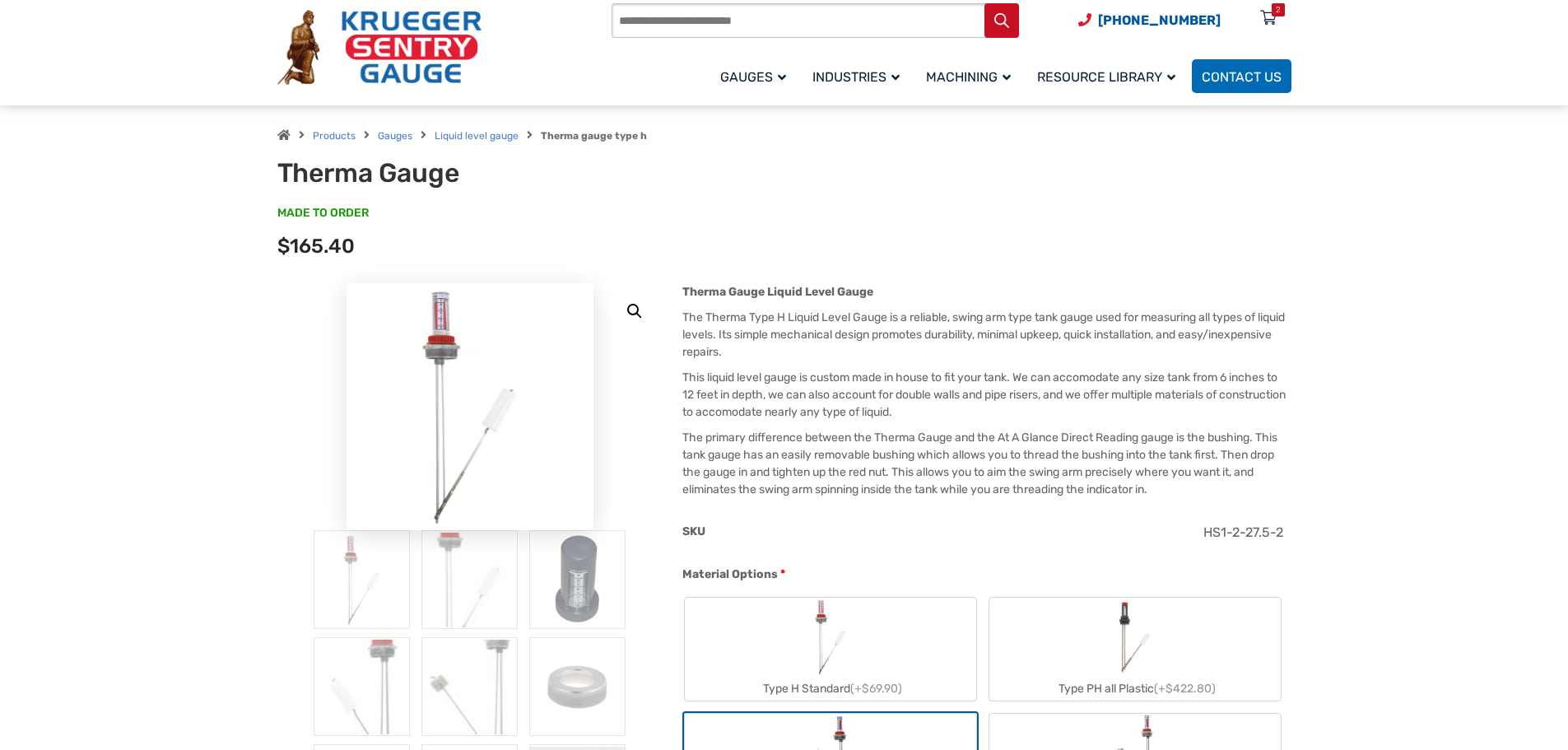 scroll, scrollTop: 0, scrollLeft: 0, axis: both 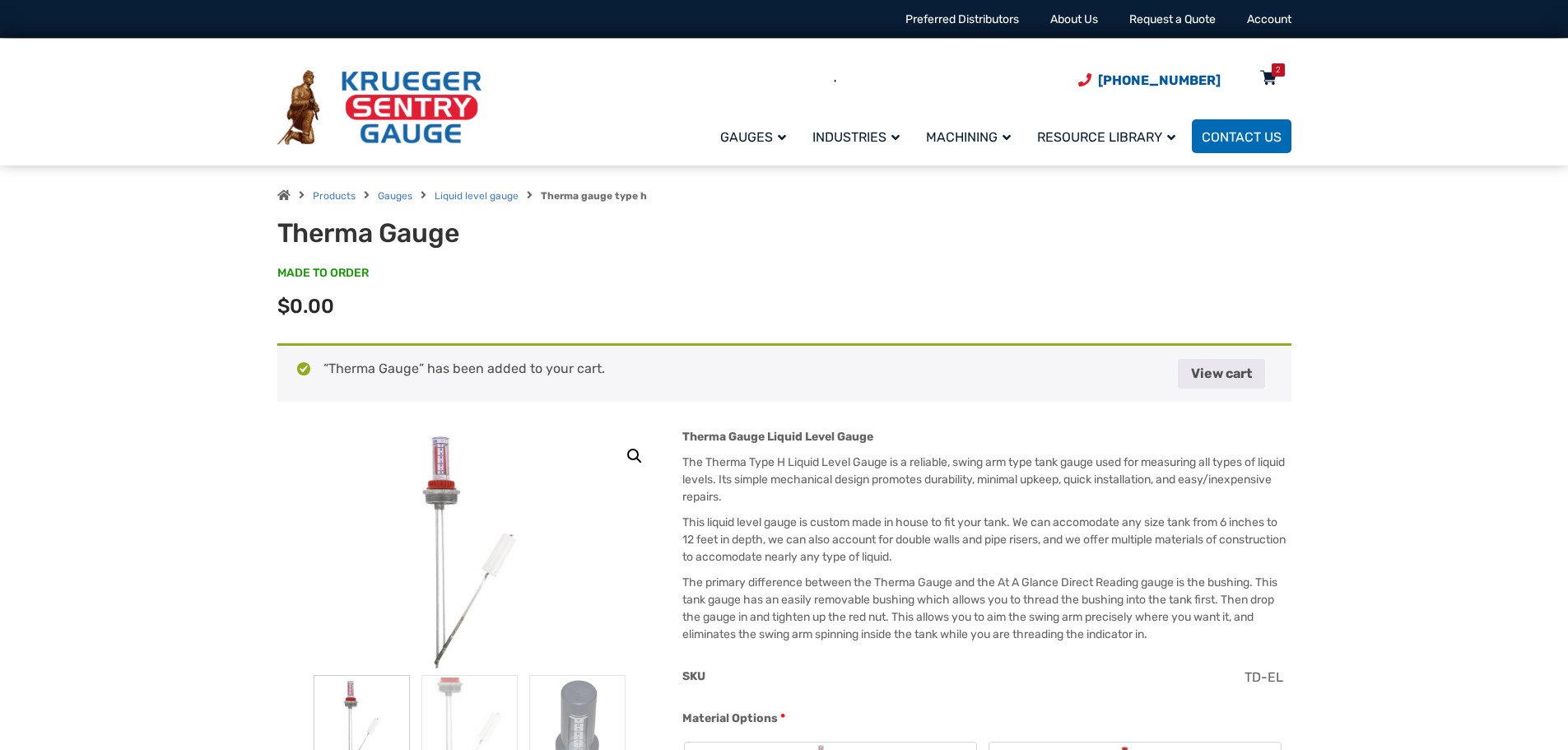 click on "2" at bounding box center [1278, 70] 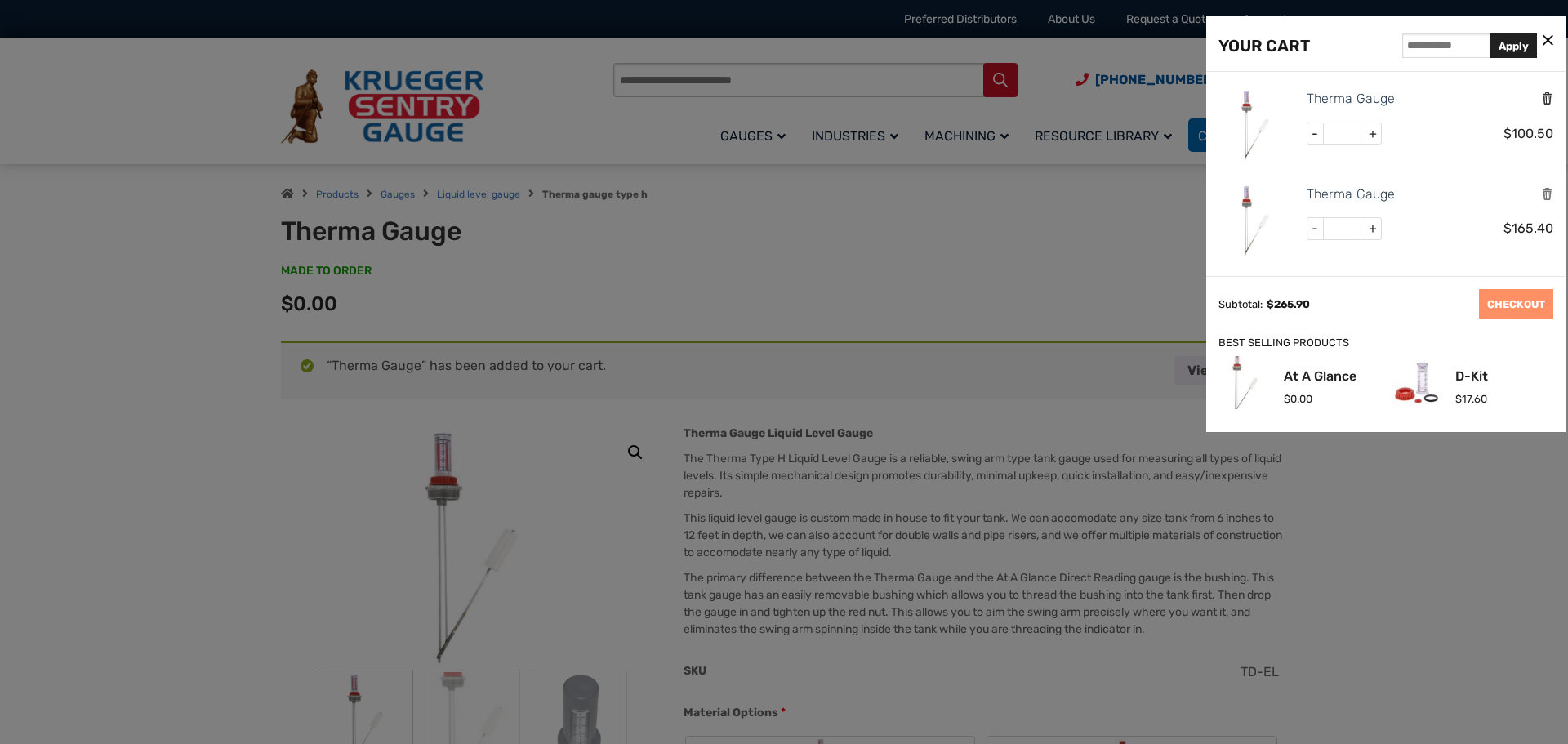 click at bounding box center (1547, 98) 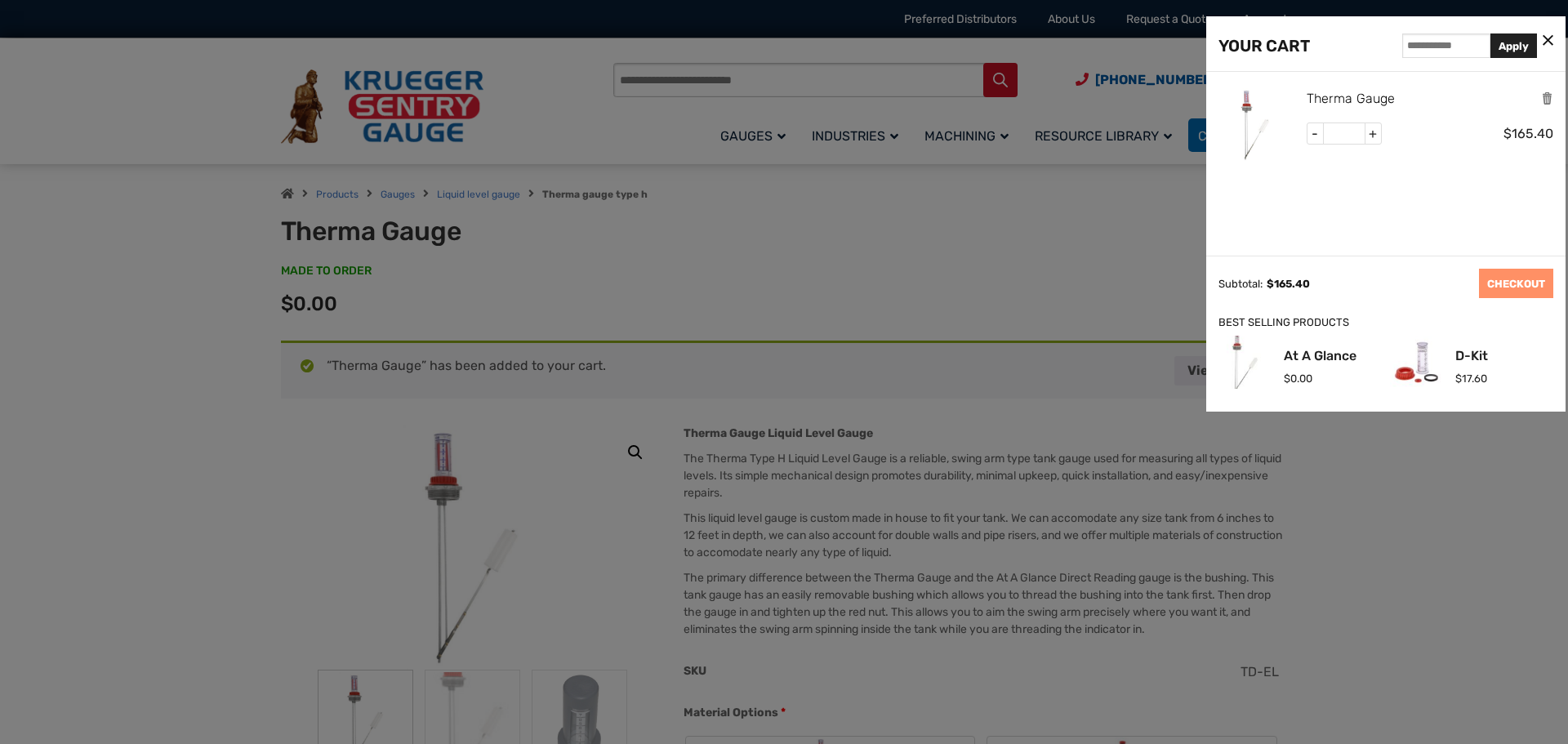 click on "Therma Gauge" at bounding box center [1351, 99] 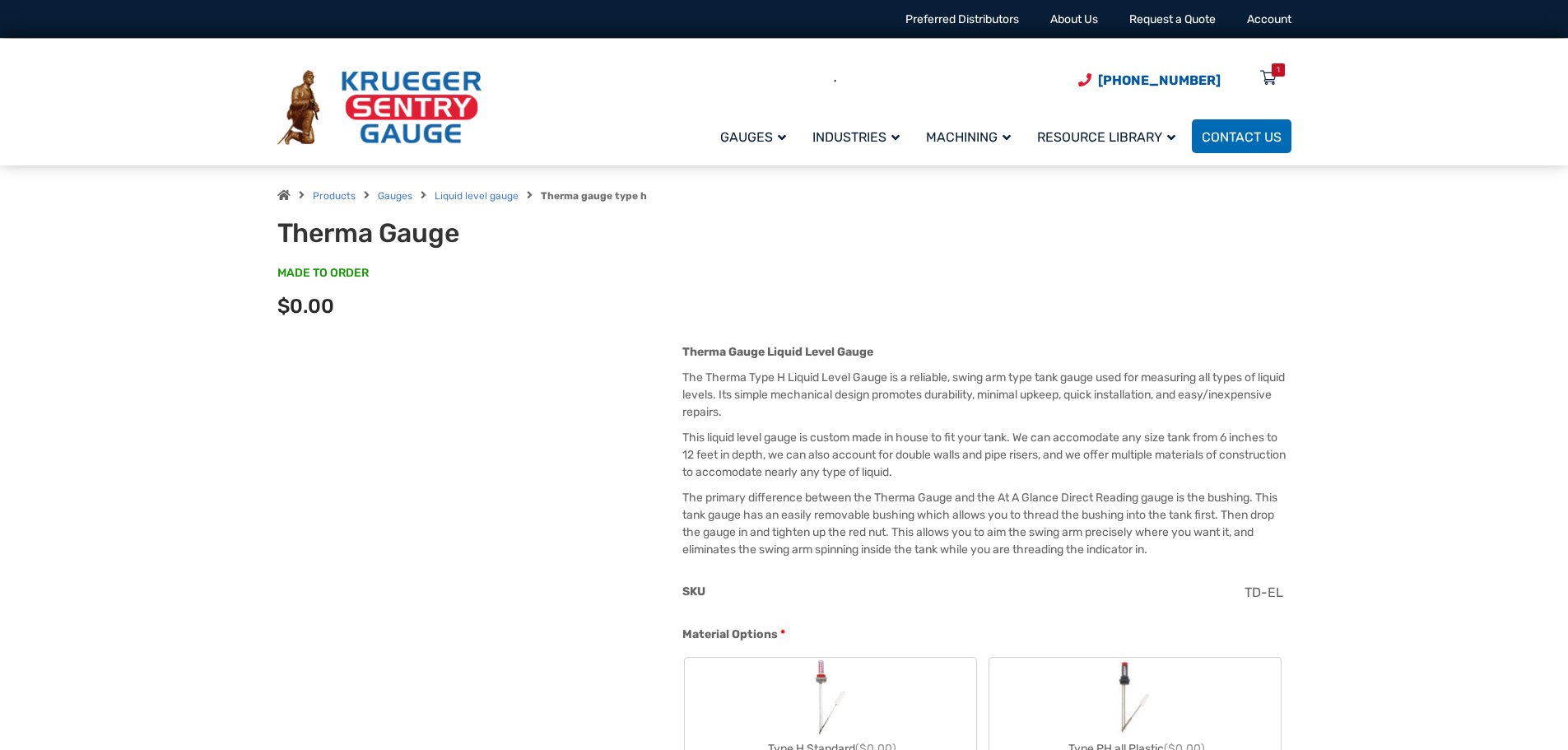 scroll, scrollTop: 0, scrollLeft: 0, axis: both 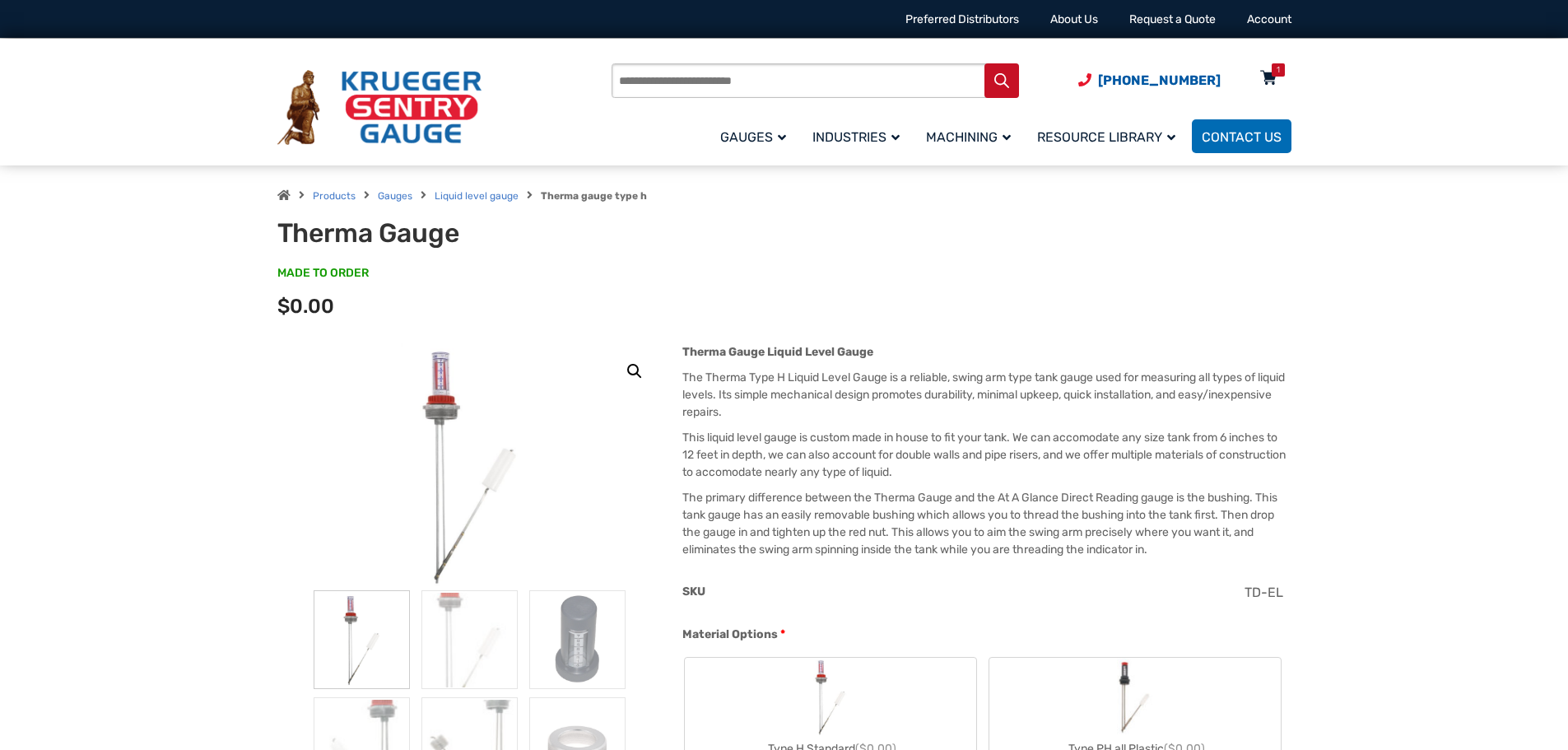 click on "1" at bounding box center (1278, 70) 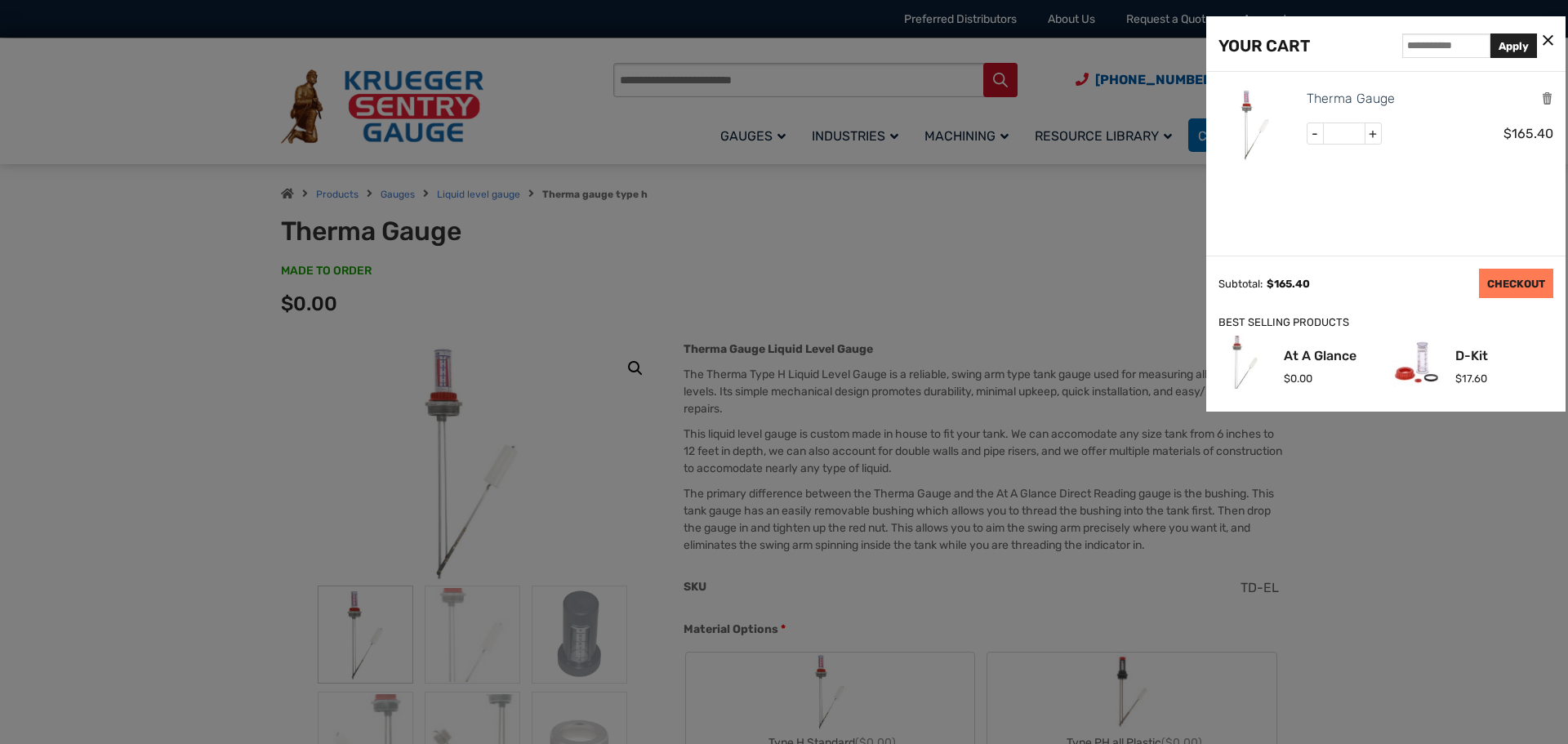 click on "CHECKOUT" at bounding box center (1516, 283) 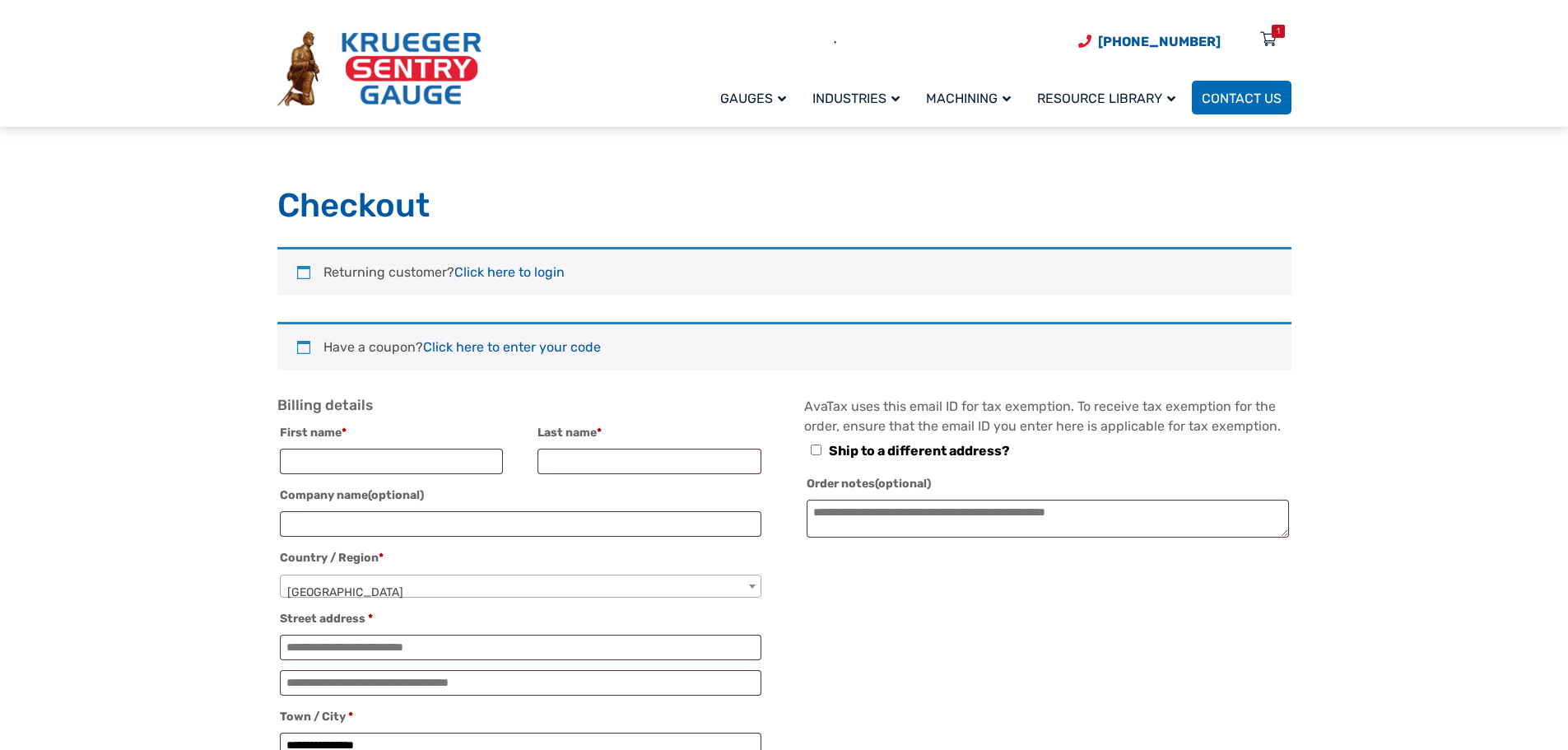 select on "**" 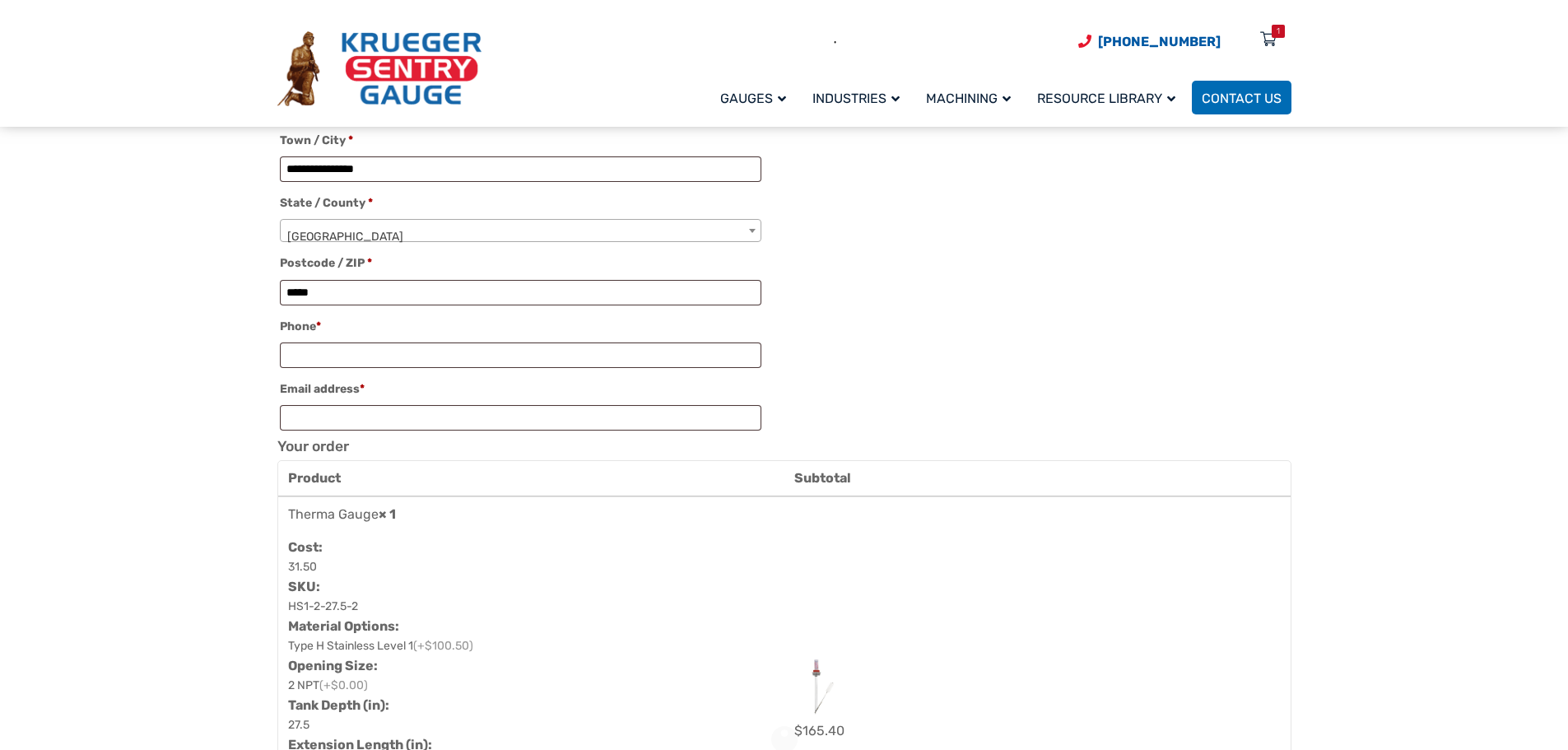 scroll, scrollTop: 0, scrollLeft: 0, axis: both 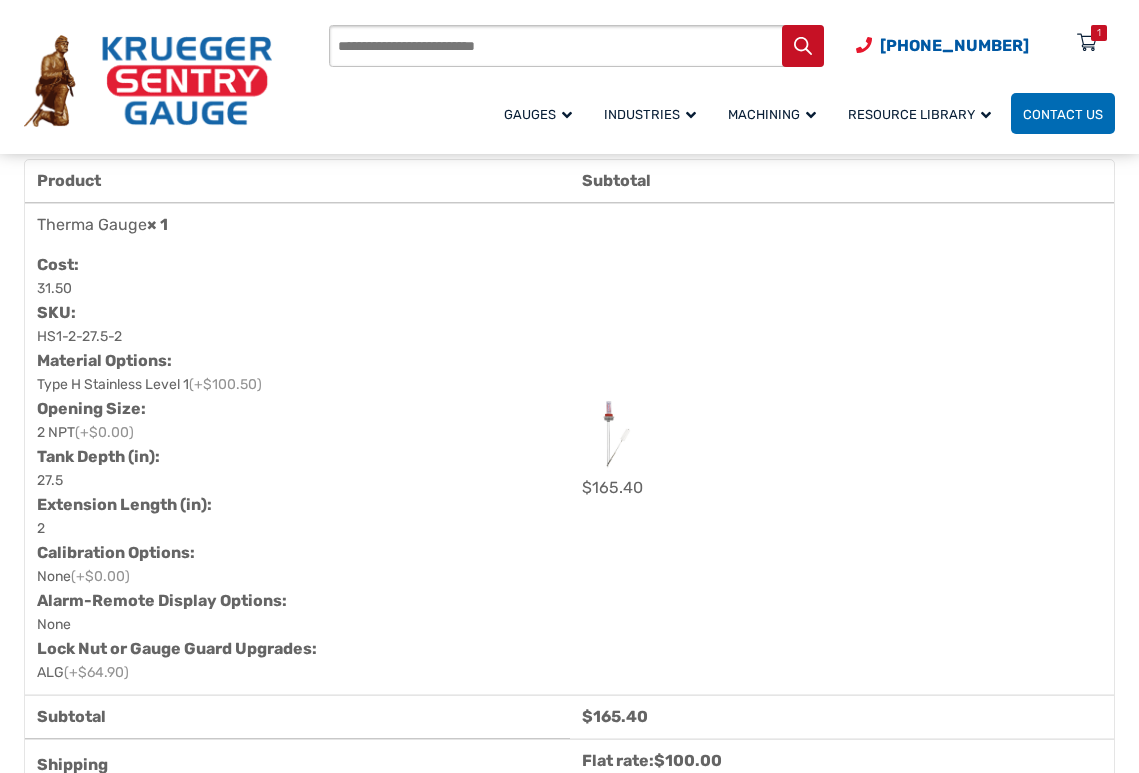 click on "Cost:
31.50
SKU:
HS1-2-27.5-2
Material Options:
Type H Stainless Level 1  (+$100.50)
Opening Size:
2 NPT  (+$0.00)
Tank Depth (in):
27.5
Extension Length (in):
2
Calibration Options:
None  (+$0.00)
Alarm-Remote Display Options:
None
Lock Nut or Gauge Guard Upgrades:
ALG  (+$64.90)" at bounding box center (297, 469) 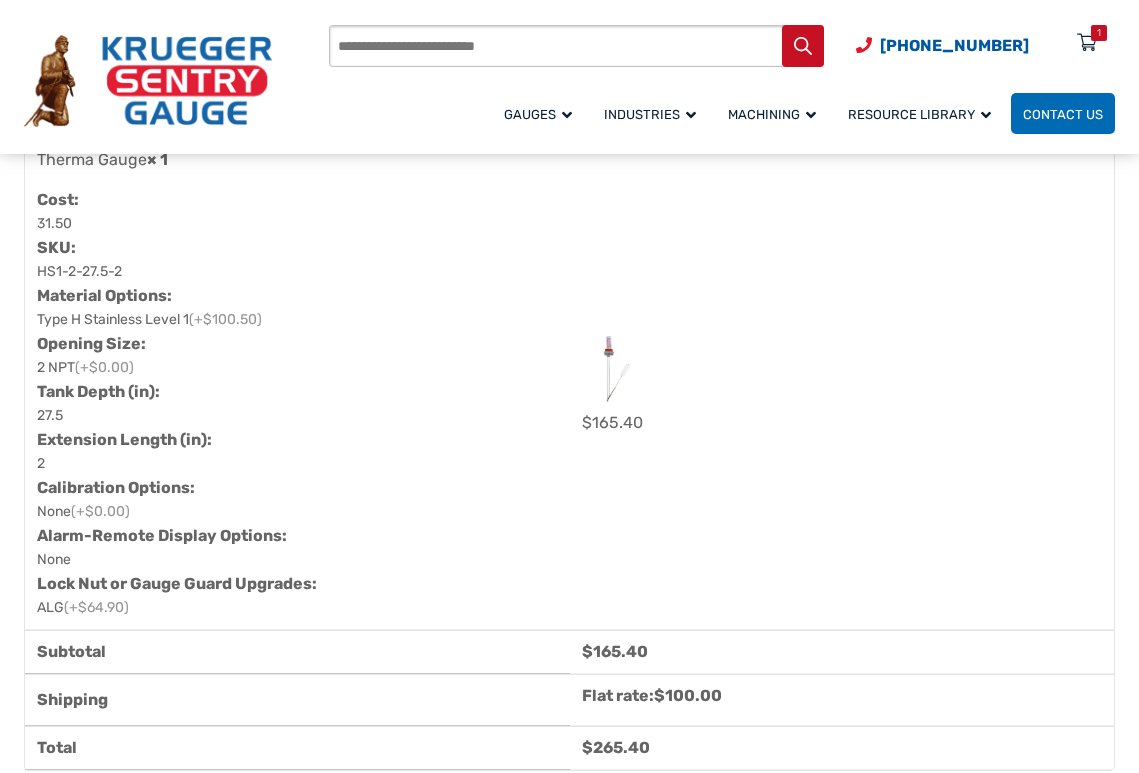 scroll, scrollTop: 1200, scrollLeft: 0, axis: vertical 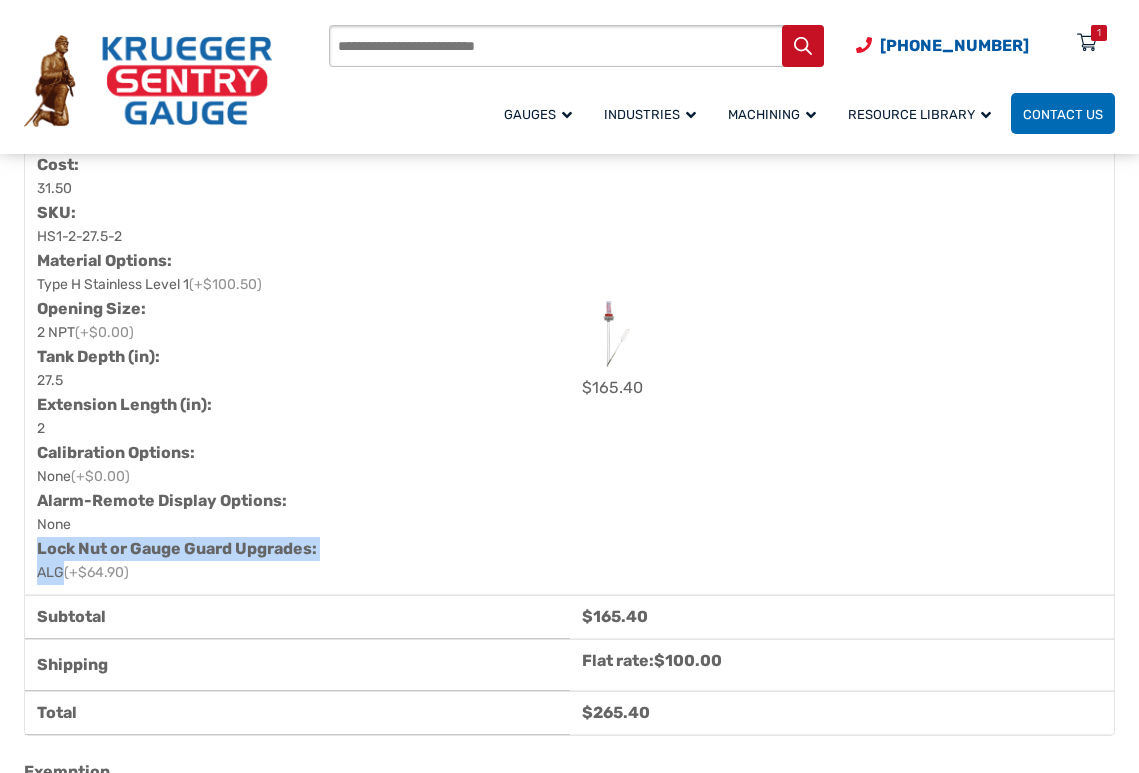 drag, startPoint x: 37, startPoint y: 564, endPoint x: 61, endPoint y: 585, distance: 31.890438 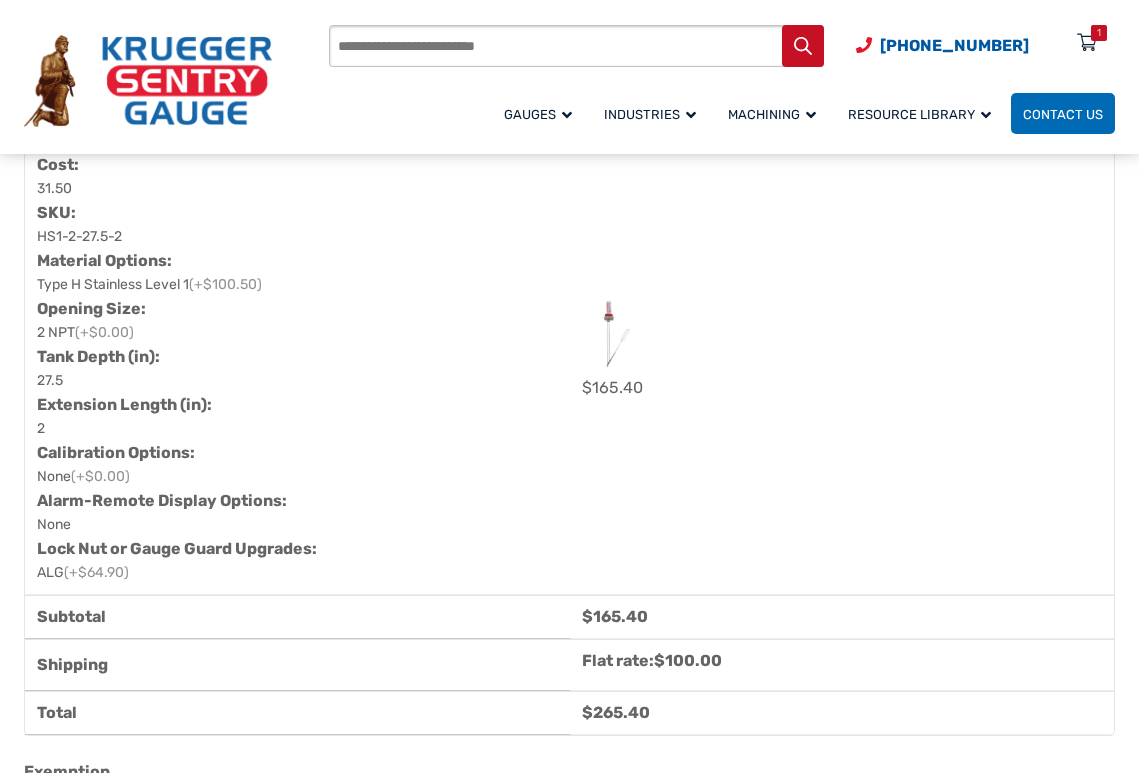 click on "Calibration Options:" at bounding box center [295, 453] 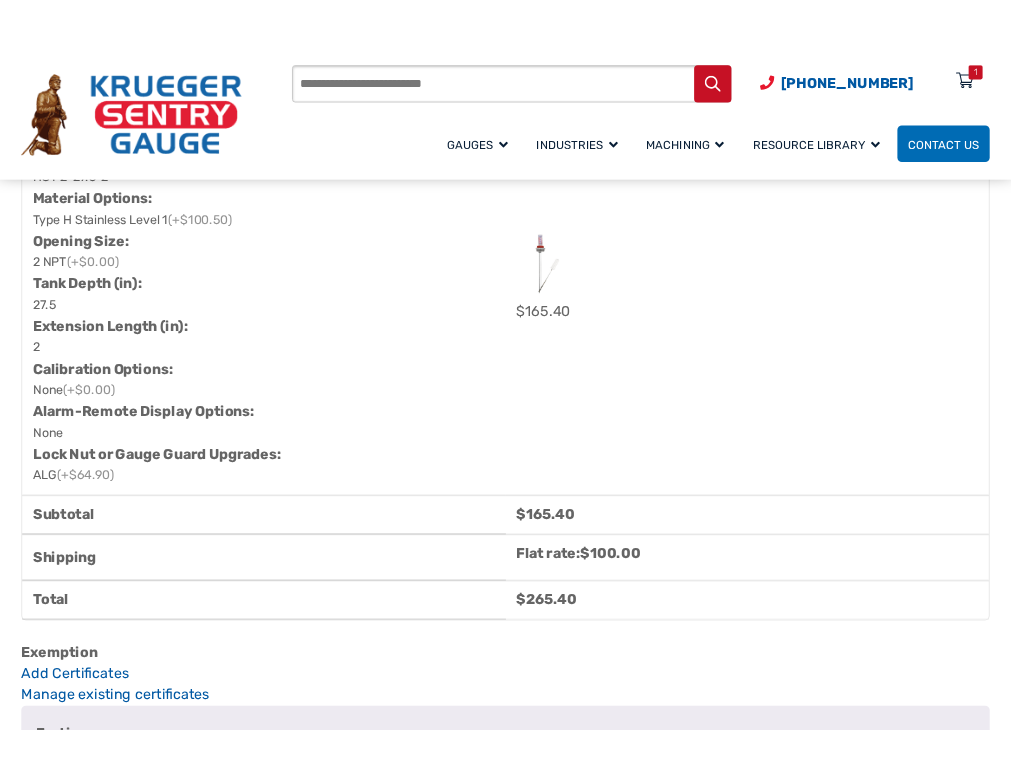 scroll, scrollTop: 1400, scrollLeft: 0, axis: vertical 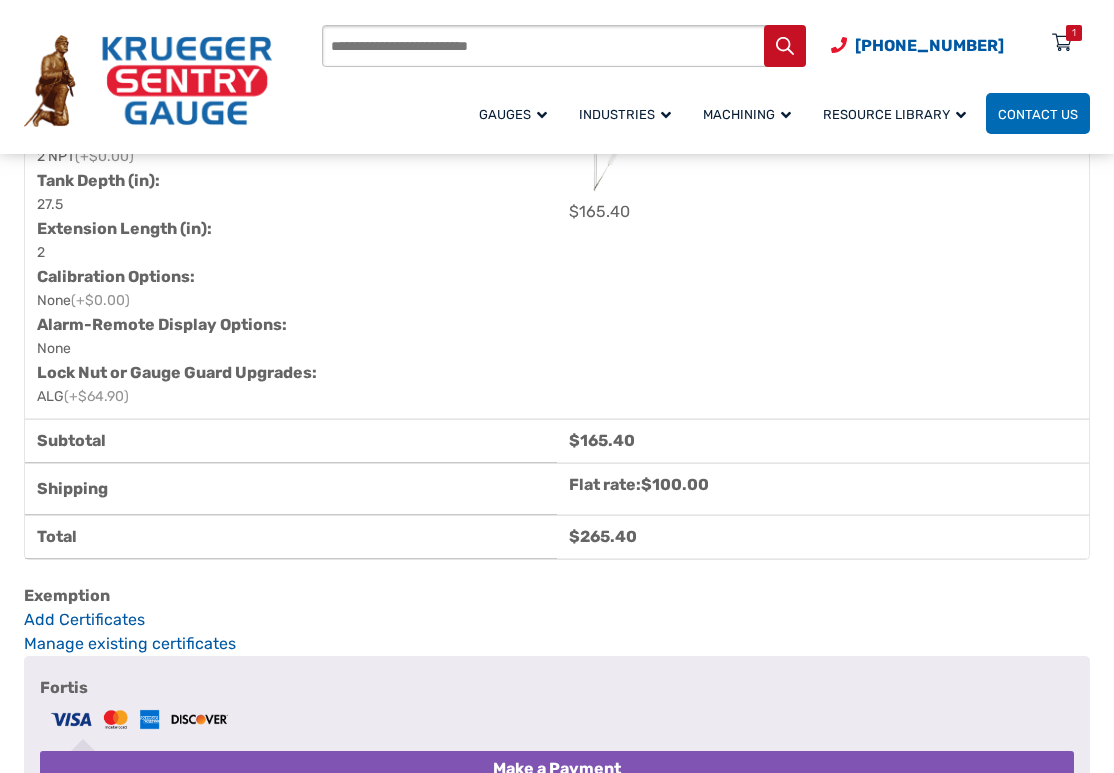 click on "Product
Subtotal
Therma Gauge 						  × 1
Cost:
31.50
SKU:
HS1-2-27.5-2
Material Options:
Type H Stainless Level 1  (+$100.50)
Opening Size:
2 NPT  (+$0.00)
Tank Depth (in):
27.5
Extension Length (in):
2
Calibration Options:
None  (+$0.00)
Alarm-Remote Display Options:
None
Lock Nut or Gauge Guard Upgrades:
ALG  (+$64.90)
$ 165.40
Subtotal
$ 165.40
Shipping
Flat rate:  $ 100.00
Total
$ 265.40
Exemption Add Certificates Manage existing certificates
Fortis" at bounding box center (557, 359) 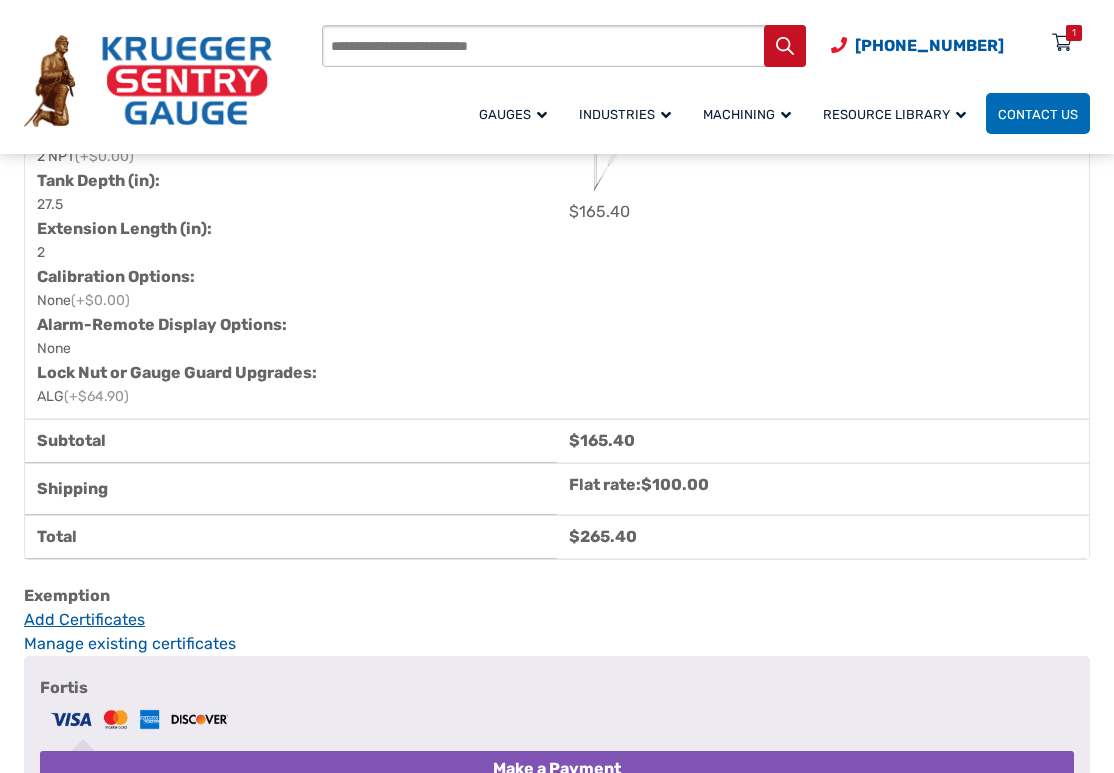 click on "Add Certificates" at bounding box center [557, 620] 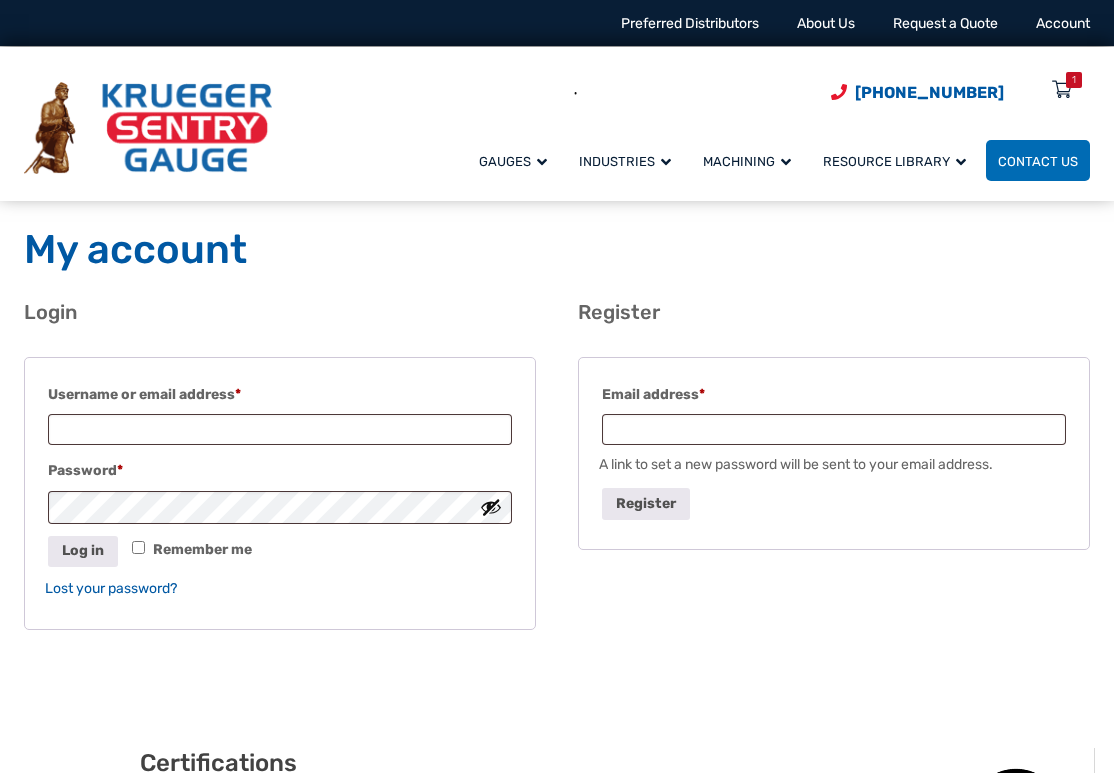 scroll, scrollTop: 0, scrollLeft: 0, axis: both 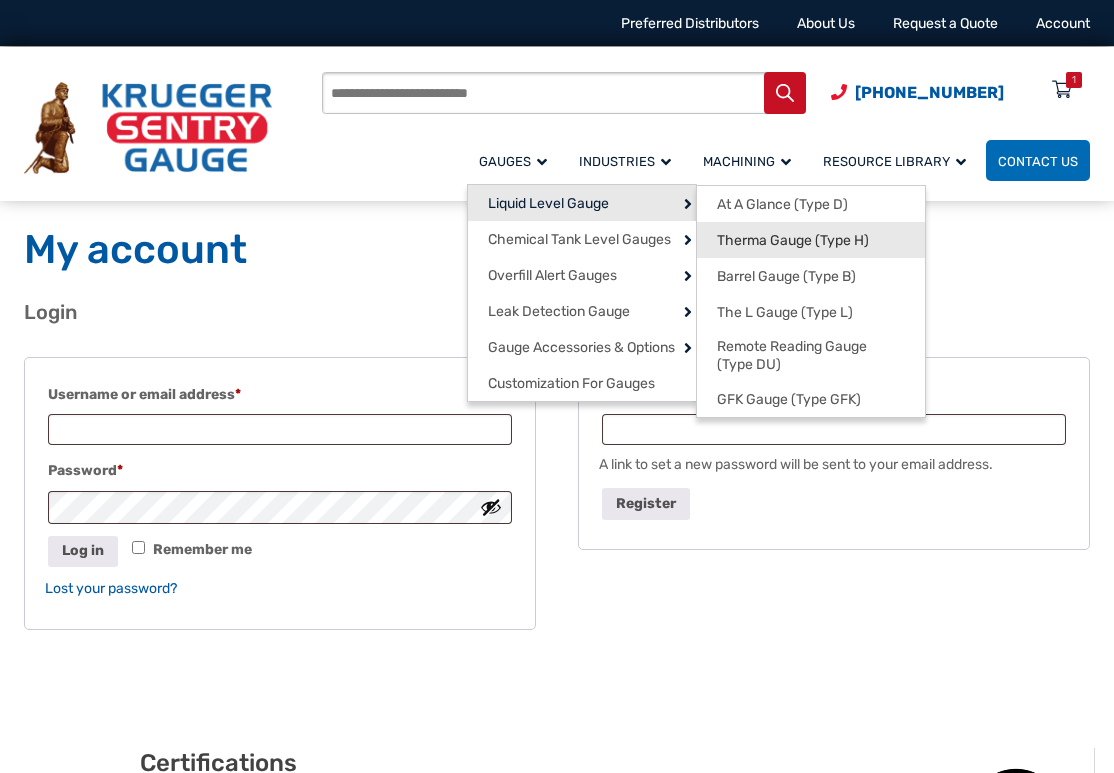 click on "Therma Gauge (Type H)" at bounding box center (793, 241) 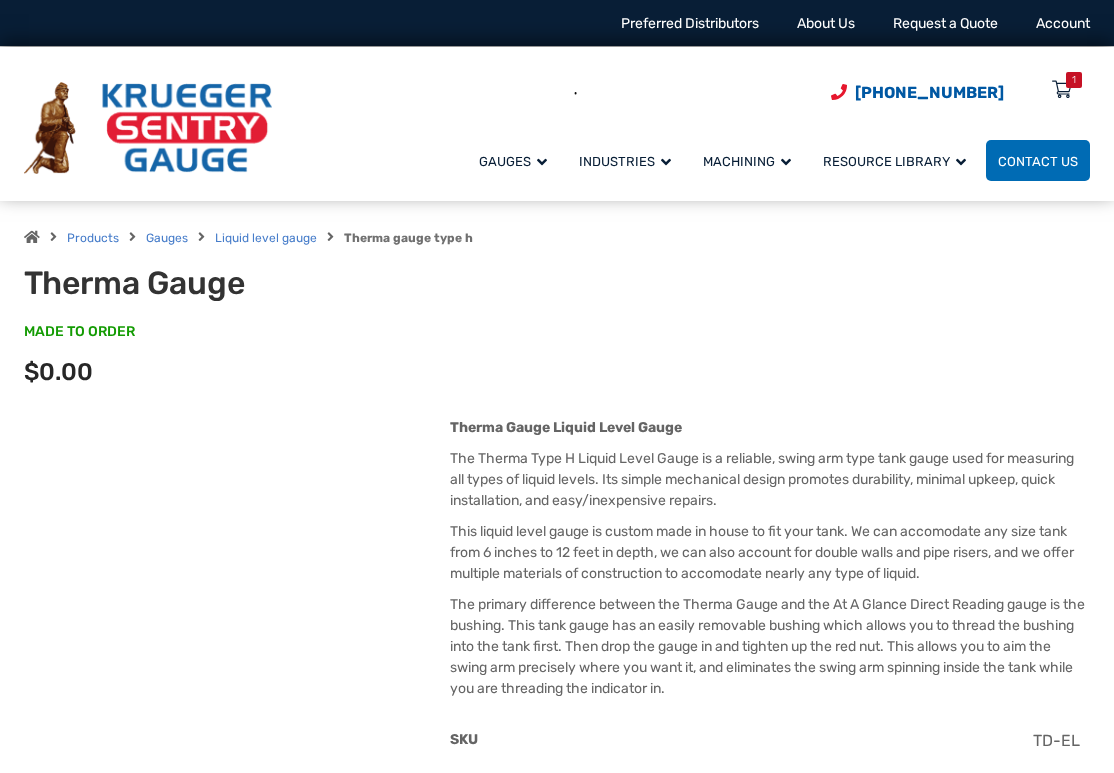scroll, scrollTop: 0, scrollLeft: 0, axis: both 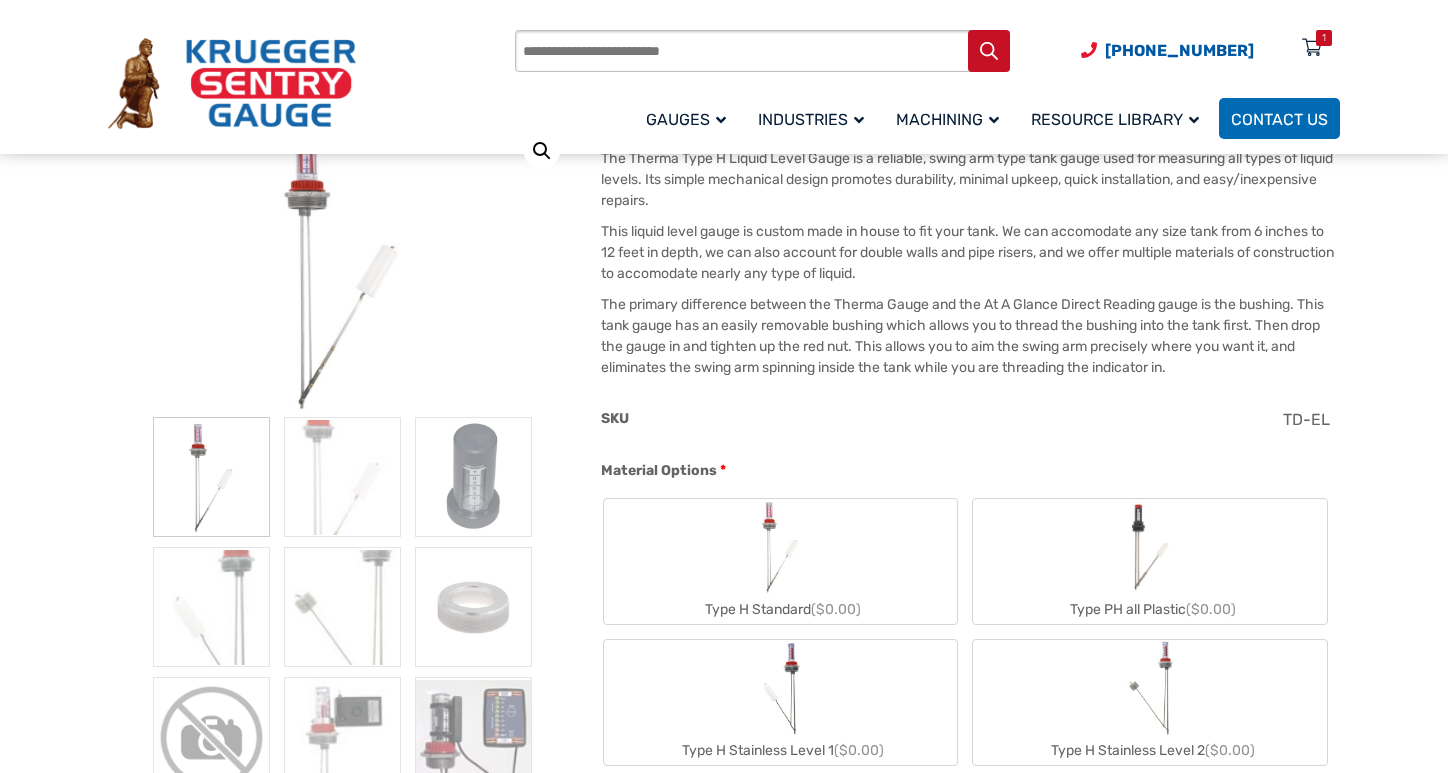 click on "Type H Standard  ($0.00)" 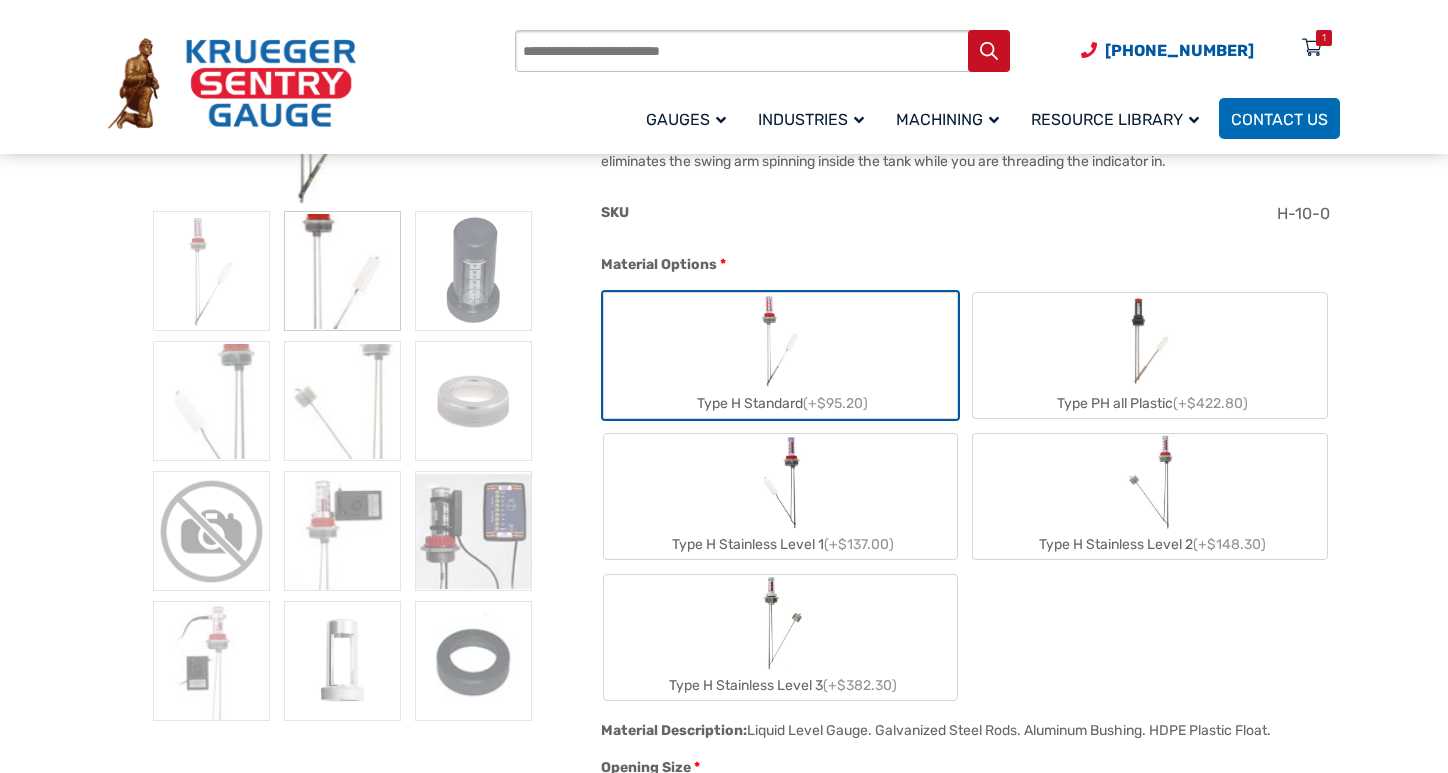 scroll, scrollTop: 700, scrollLeft: 0, axis: vertical 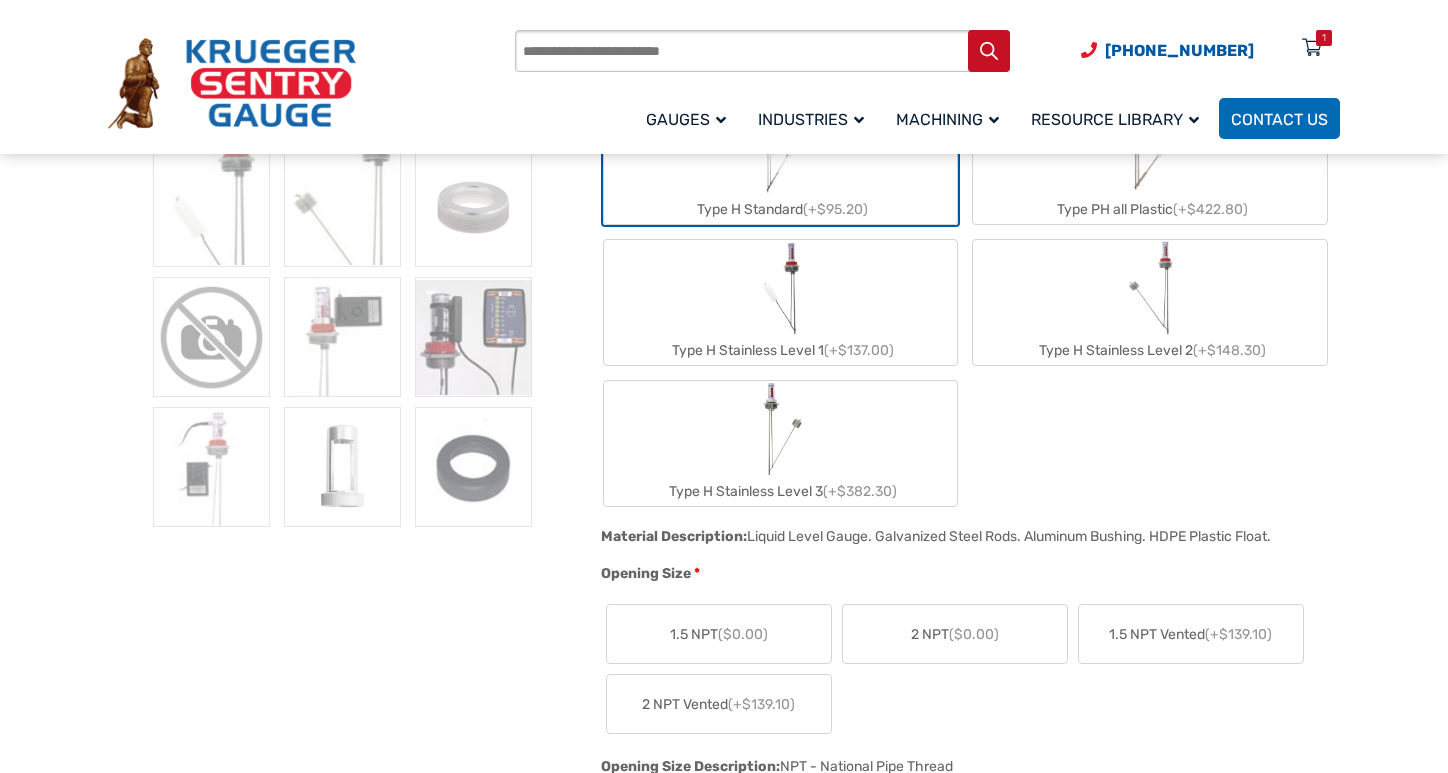 click on "Type H Stainless Level 1  (+$137.00)" 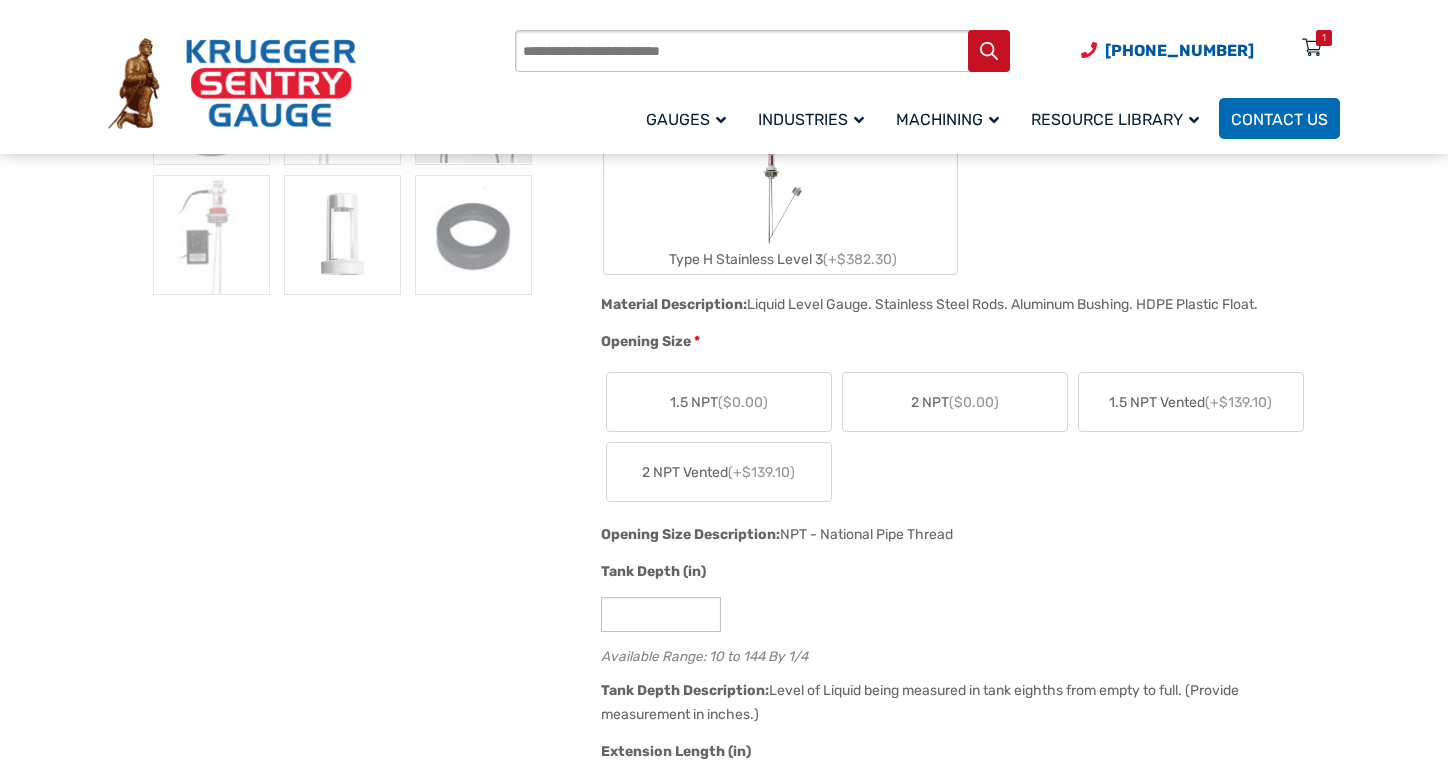 scroll, scrollTop: 1100, scrollLeft: 0, axis: vertical 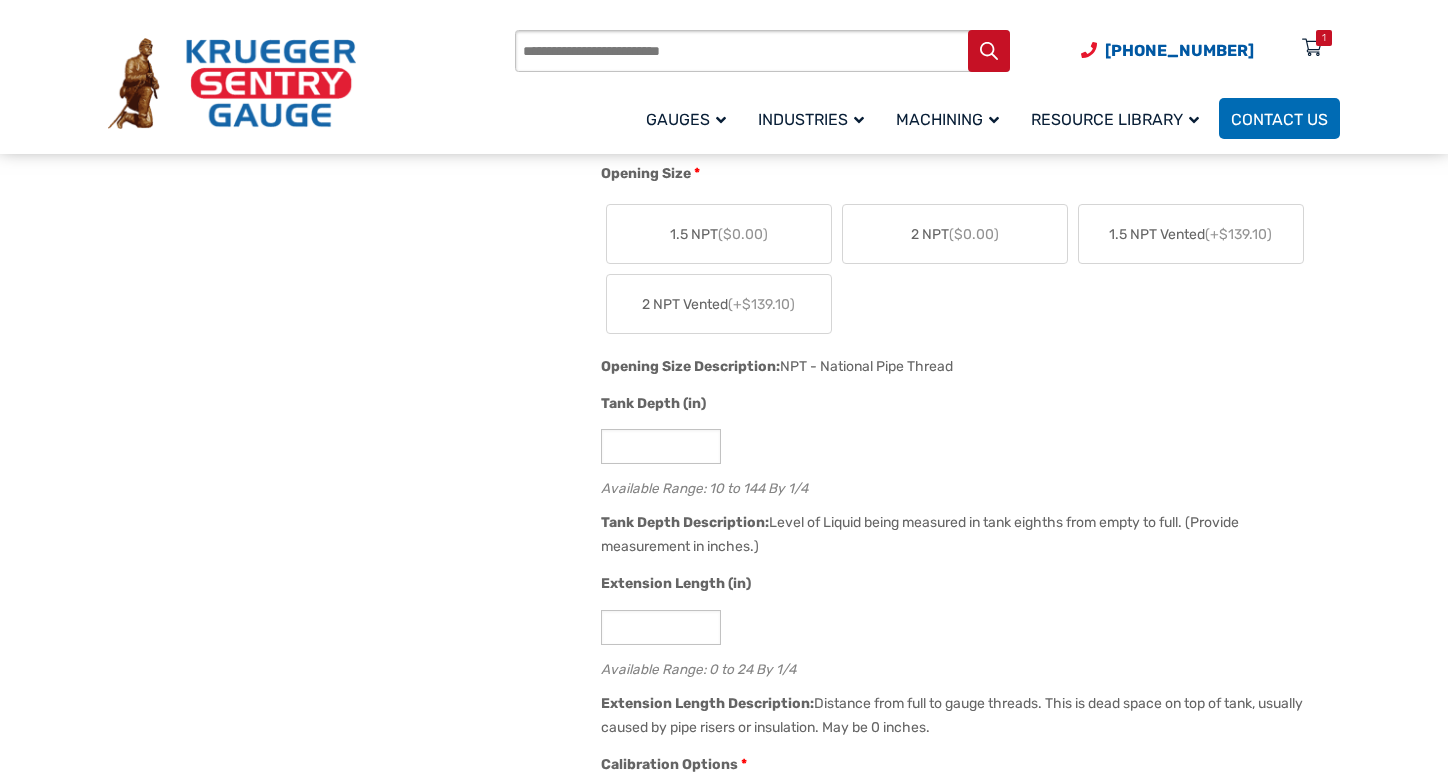 click on "2 NPT  ($0.00)" 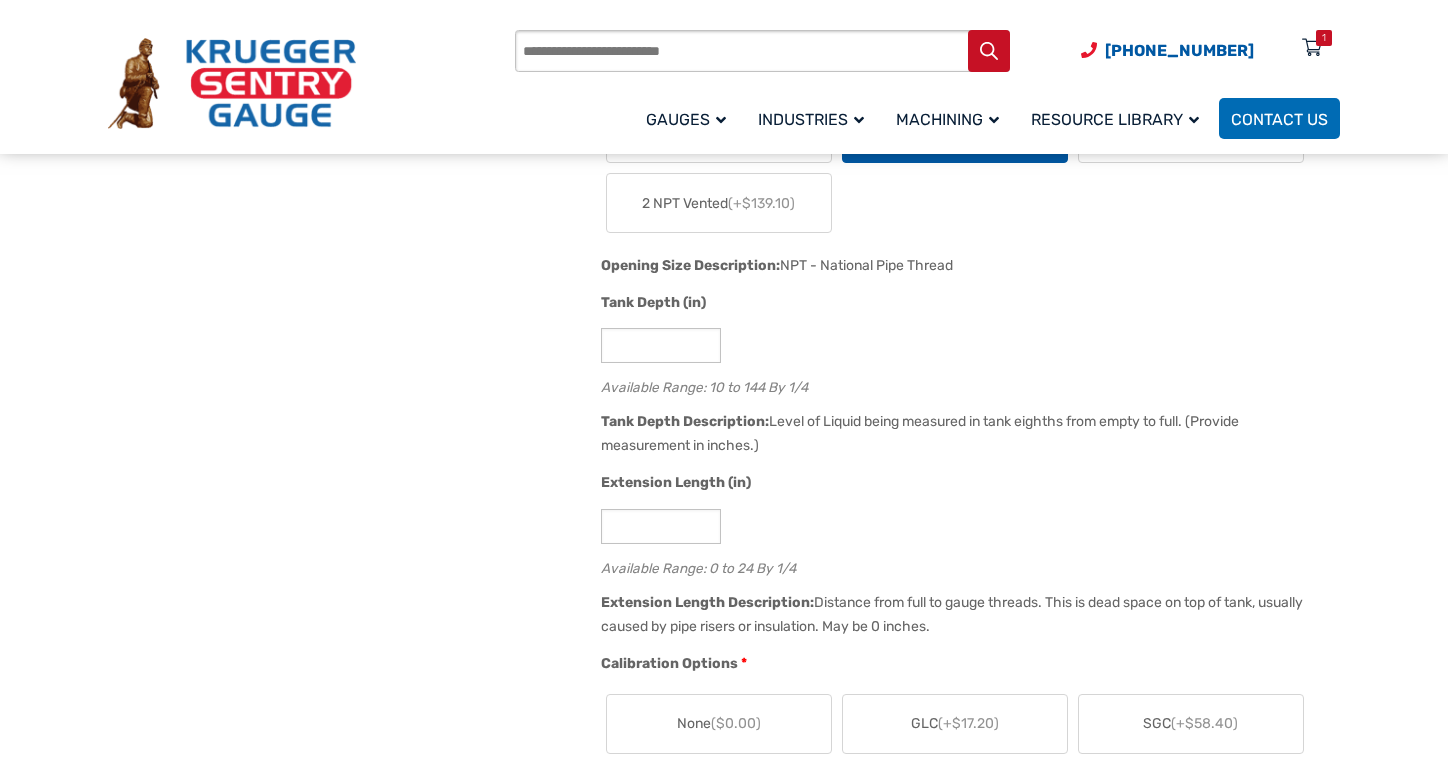 scroll, scrollTop: 1200, scrollLeft: 0, axis: vertical 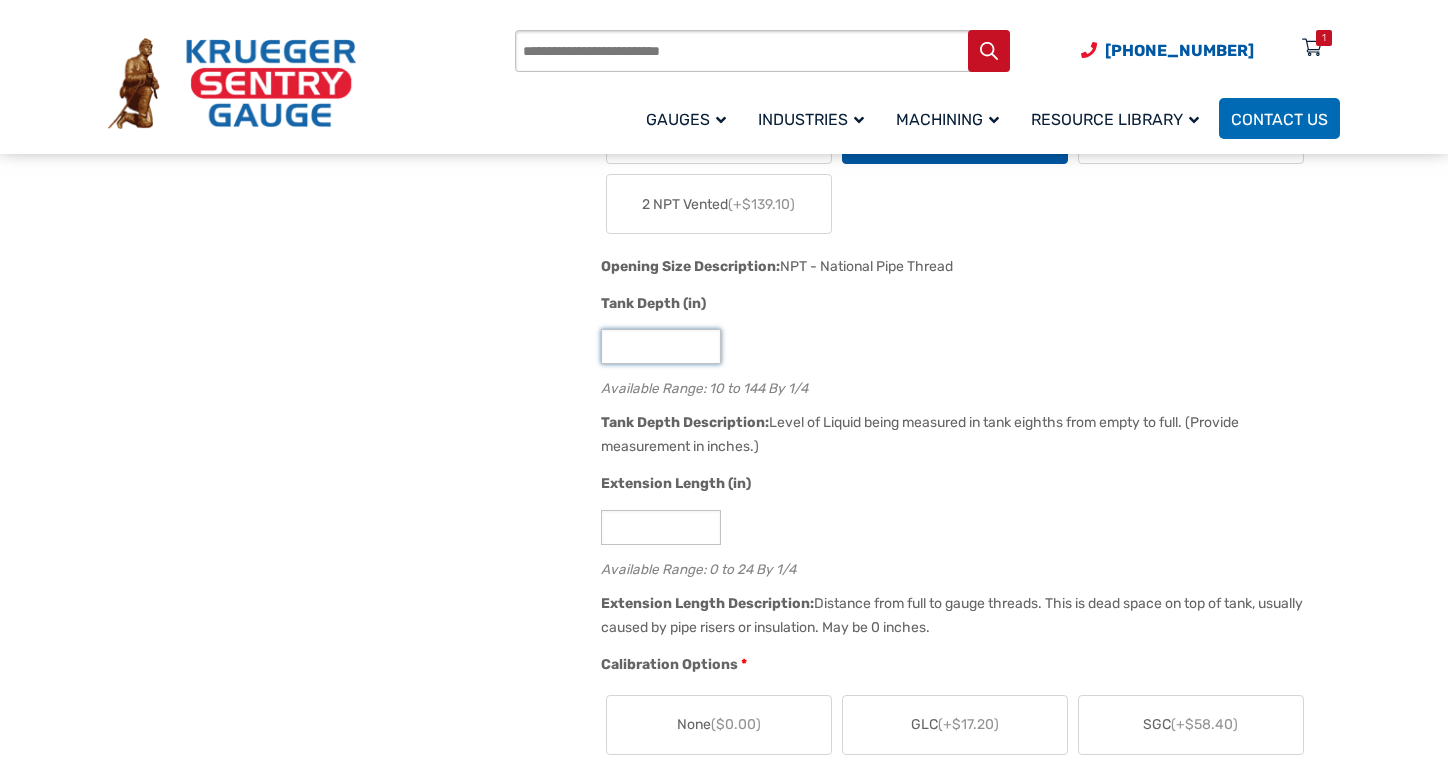 drag, startPoint x: 637, startPoint y: 344, endPoint x: 597, endPoint y: 352, distance: 40.792156 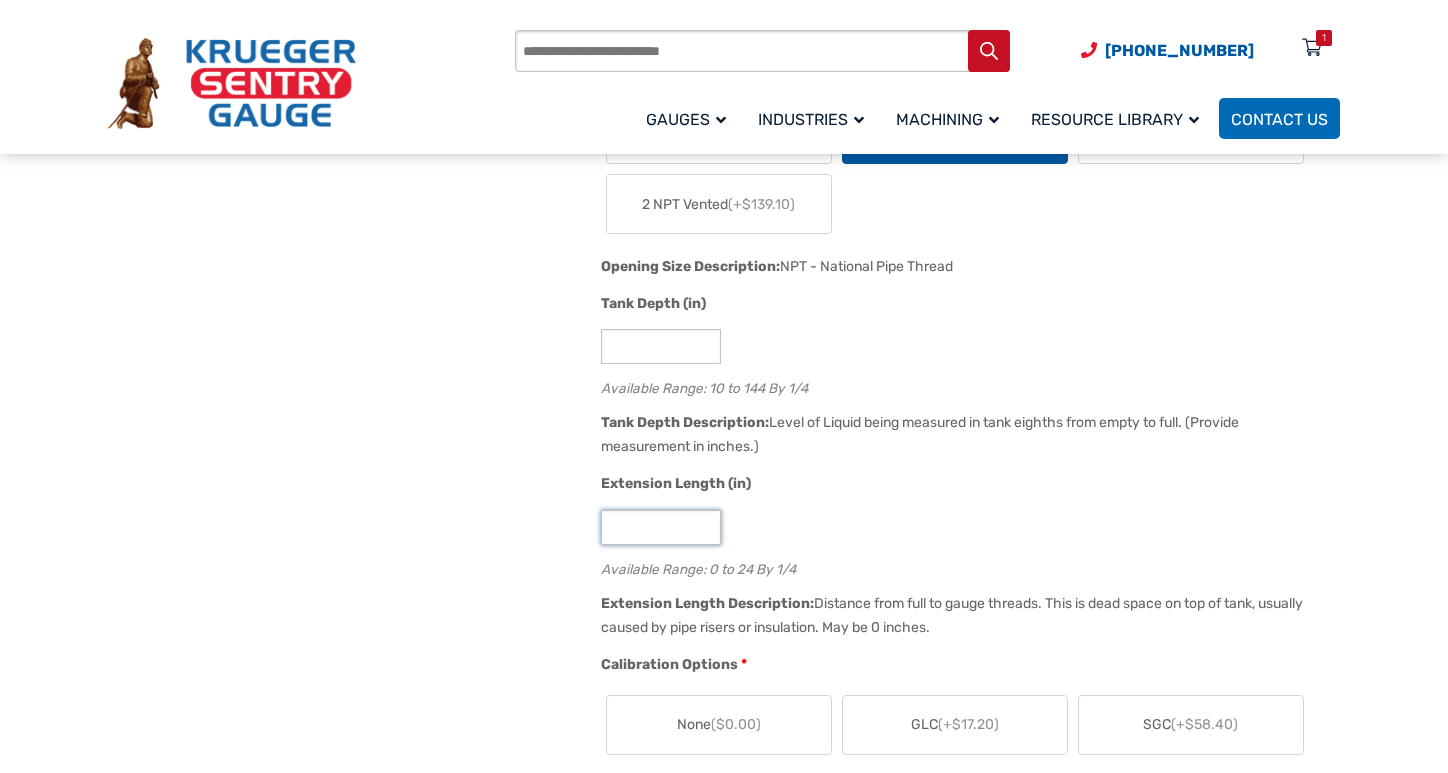 click on "*" 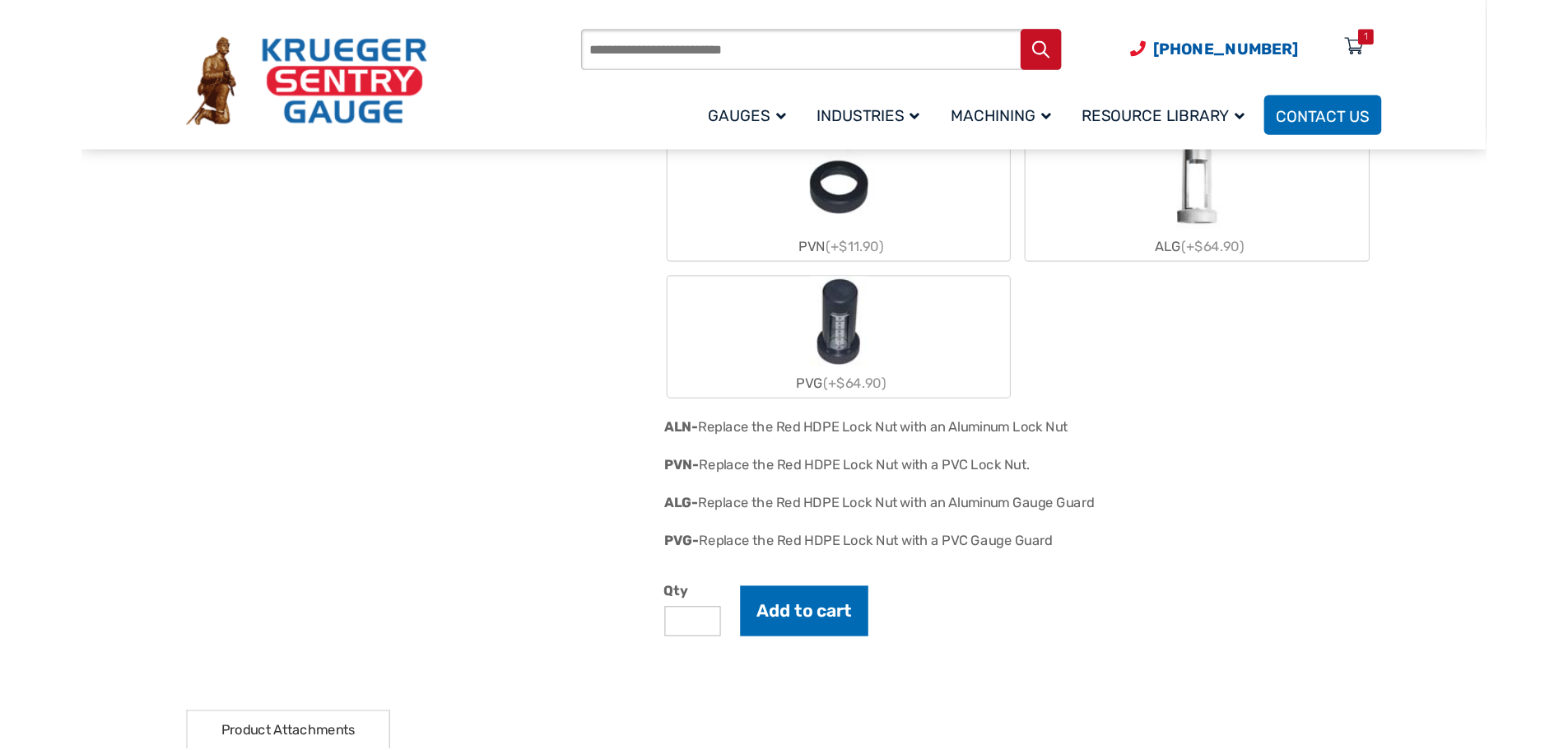 scroll, scrollTop: 2058, scrollLeft: 0, axis: vertical 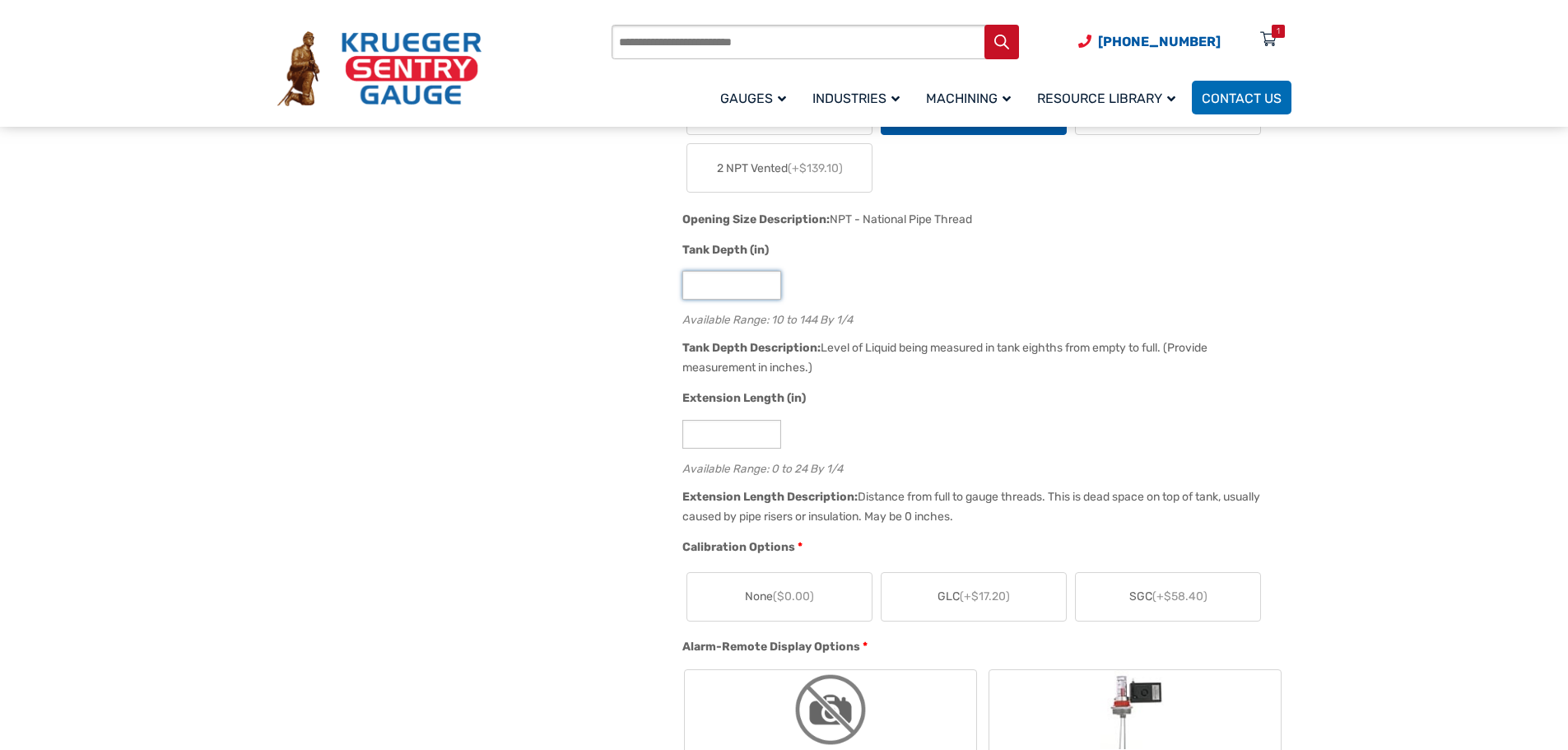 click on "****" 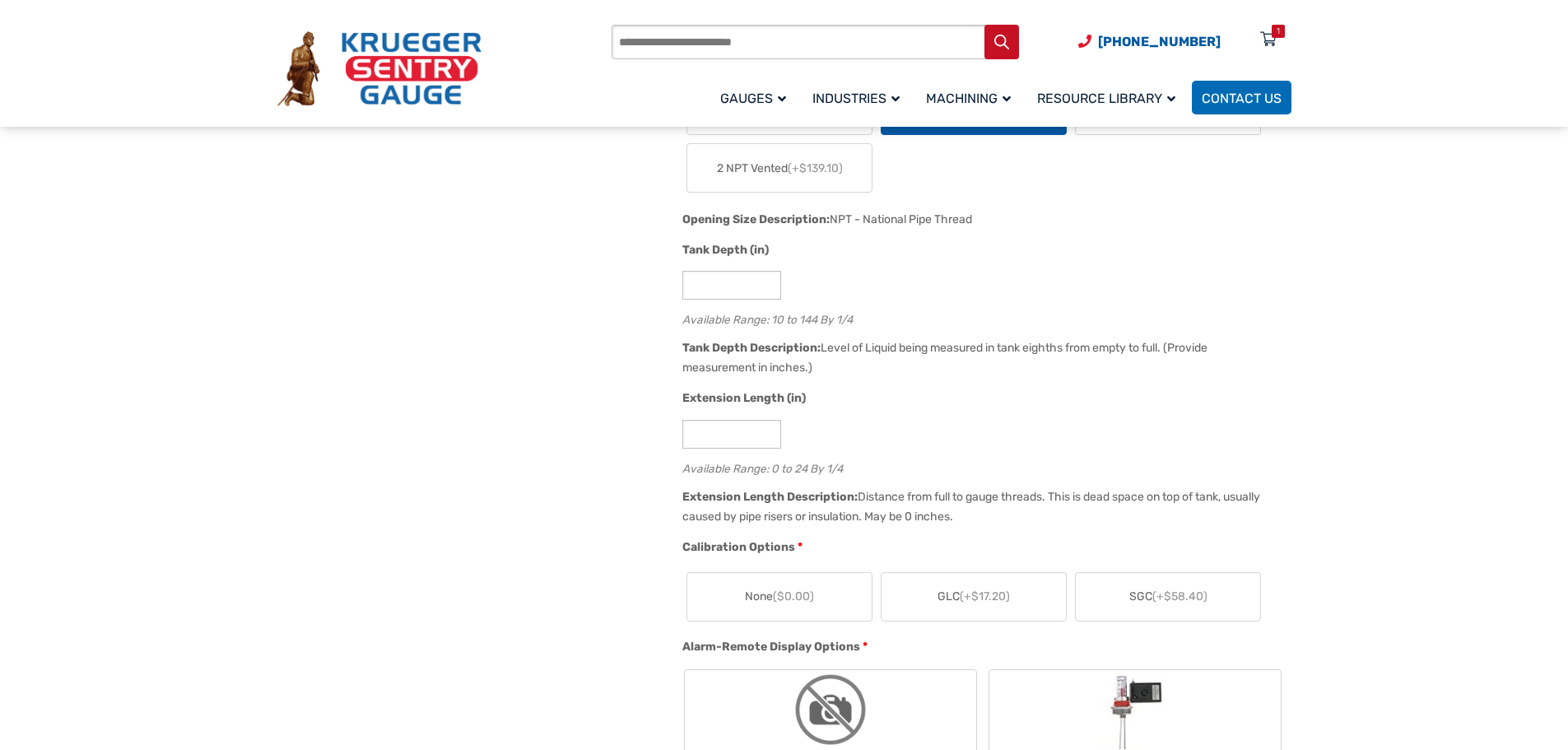 click on "🔍
Therma Gauge $ 0.00
Therma Gauge Liquid Level Gauge
The Therma Type H Liquid Level Gauge is a reliable, swing arm type tank gauge used for measuring all types of liquid levels. Its simple mechanical design promotes durability, minimal upkeep, quick installation, and easy/inexpensive repairs.
This liquid level gauge is custom made in house to fit your tank. We can accomodate any size tank from 6 inches to 12 feet in depth, we can also account for double walls and pipe risers, and we offer multiple materials of construction to accomodate nearly any type of liquid.
Cost
2.00
SKU
HS1-2--1
Material Options   * Type H Standard  (+$95.20) Type PH all Plastic  (+$422.80) Type H Stainless Level 1  (+$137.00) Type H Stainless Level 2  (+$148.30) Type H Stainless Level 3  (+$382.30) Material Description:
Liquid Level Gauge.  Galvanized Steel Rods.  Aluminum Bushing. HDPE Plastic Float.  Material Description: Opening Size   *" at bounding box center (784, 961) 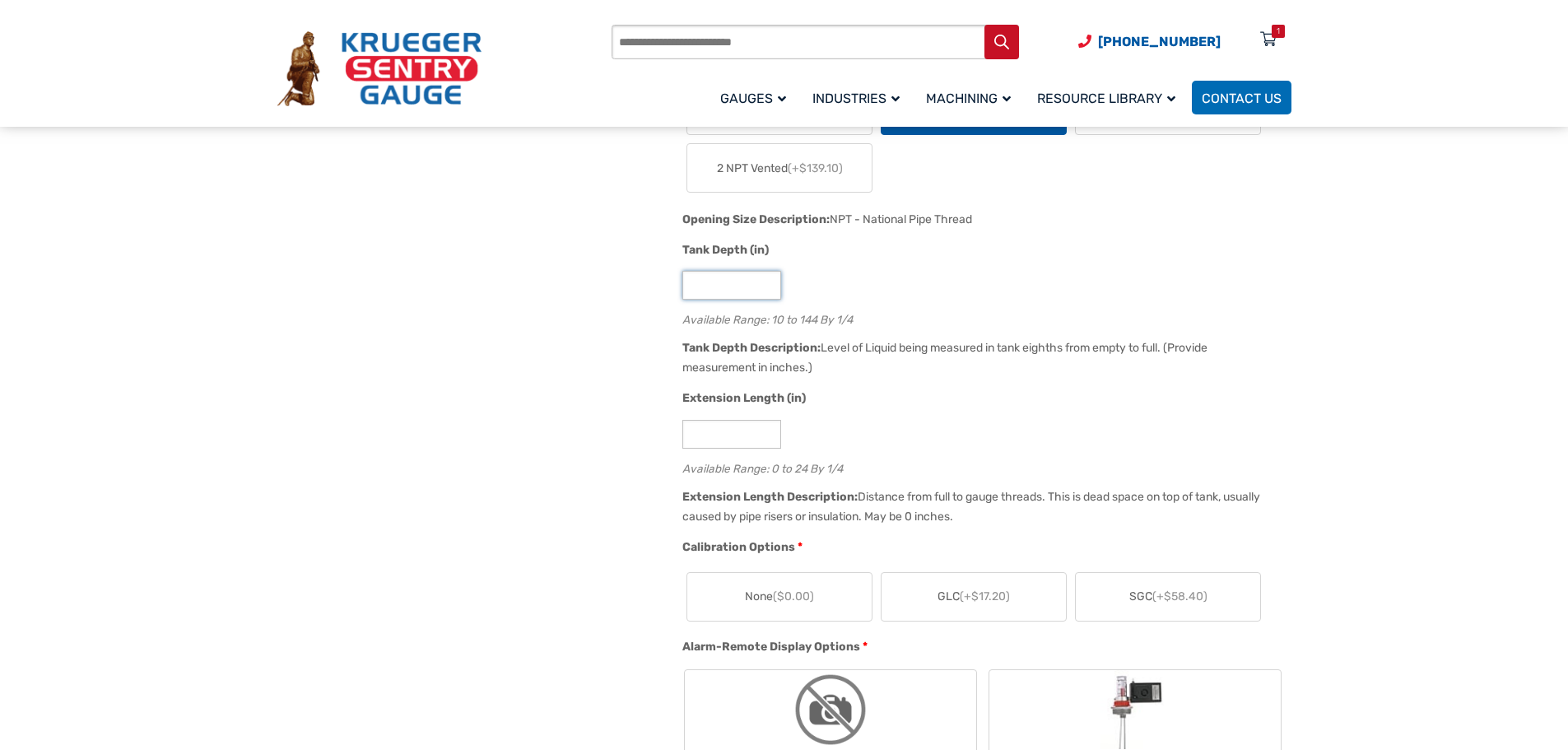 click on "Tank Depth (in)" 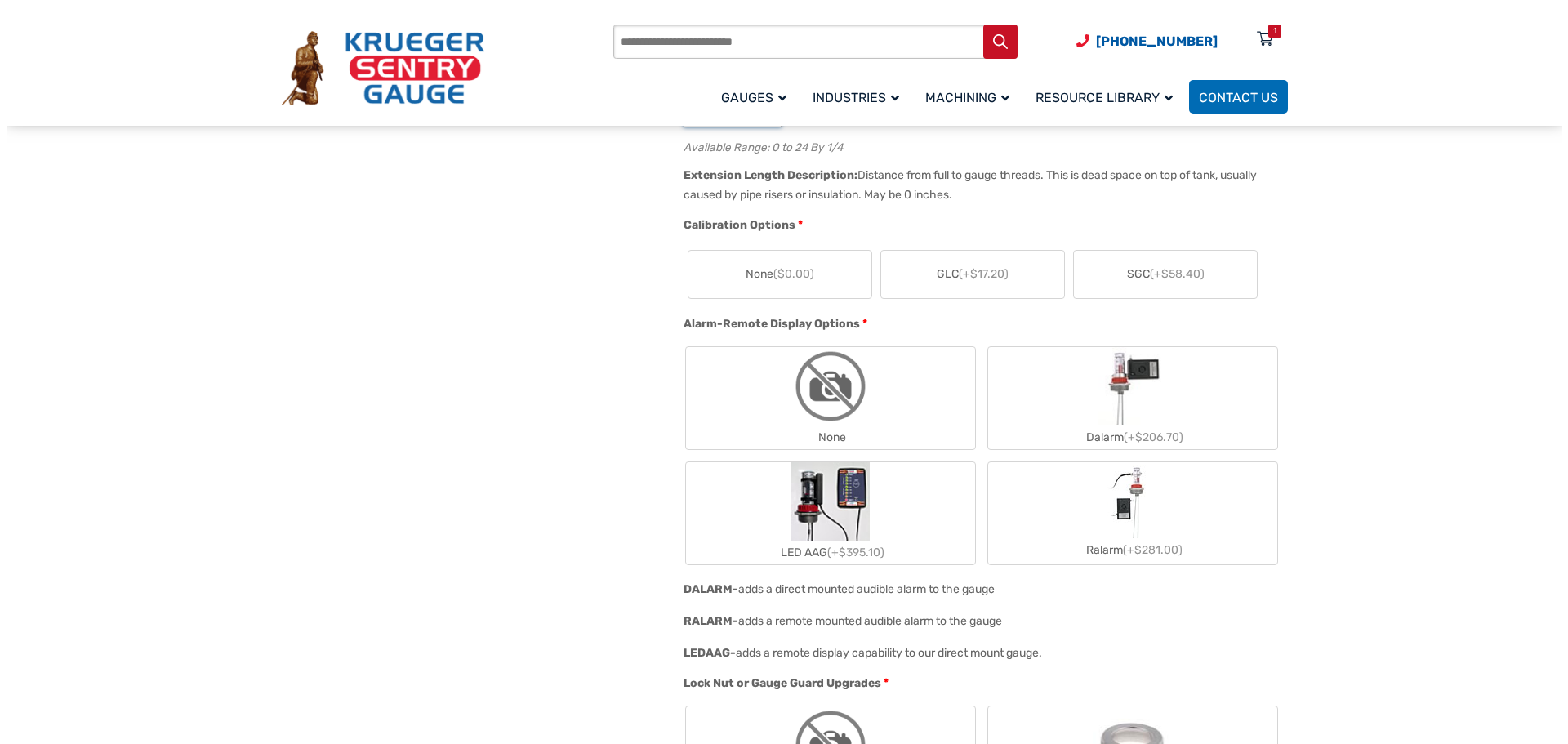 scroll, scrollTop: 1307, scrollLeft: 0, axis: vertical 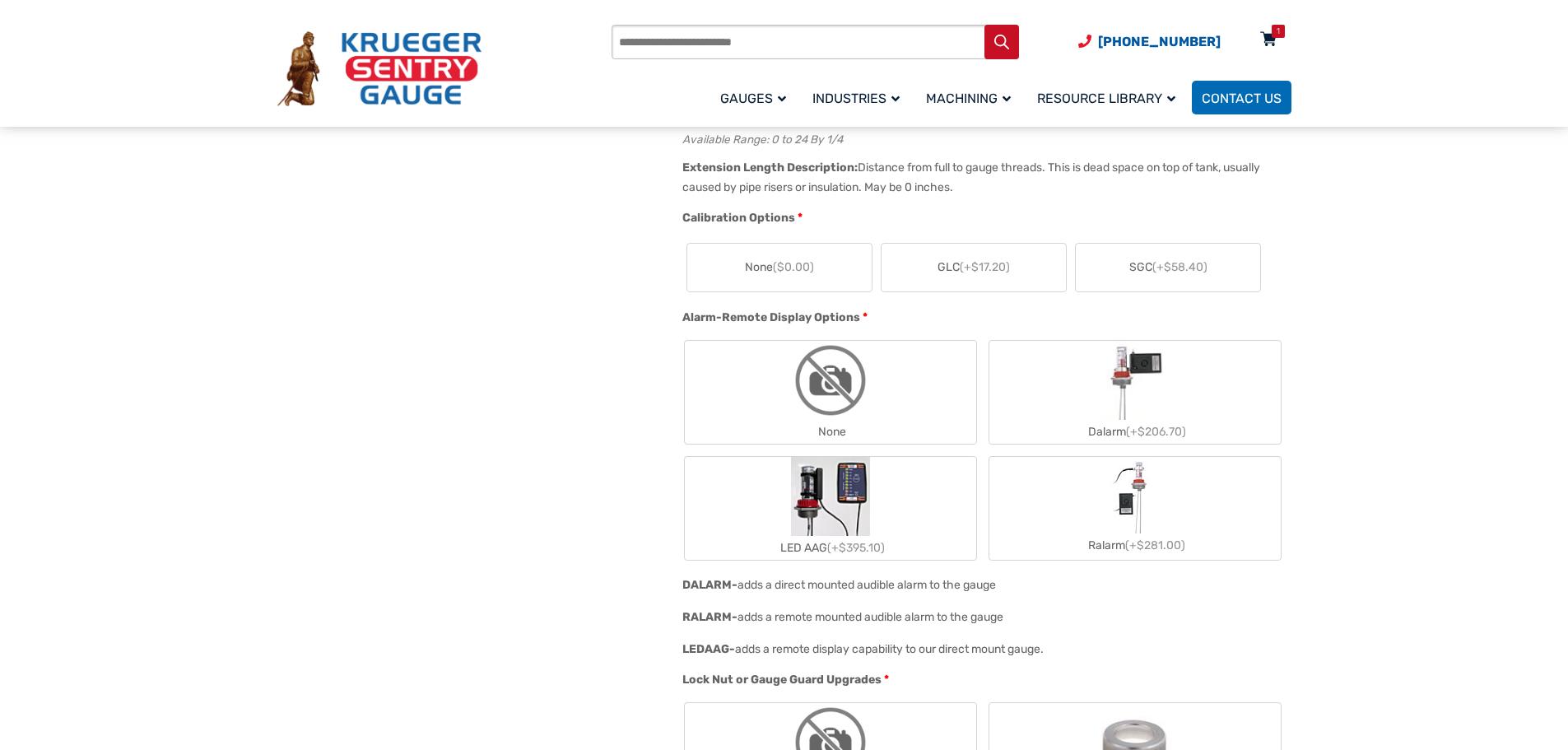 click on "1" at bounding box center (1278, 31) 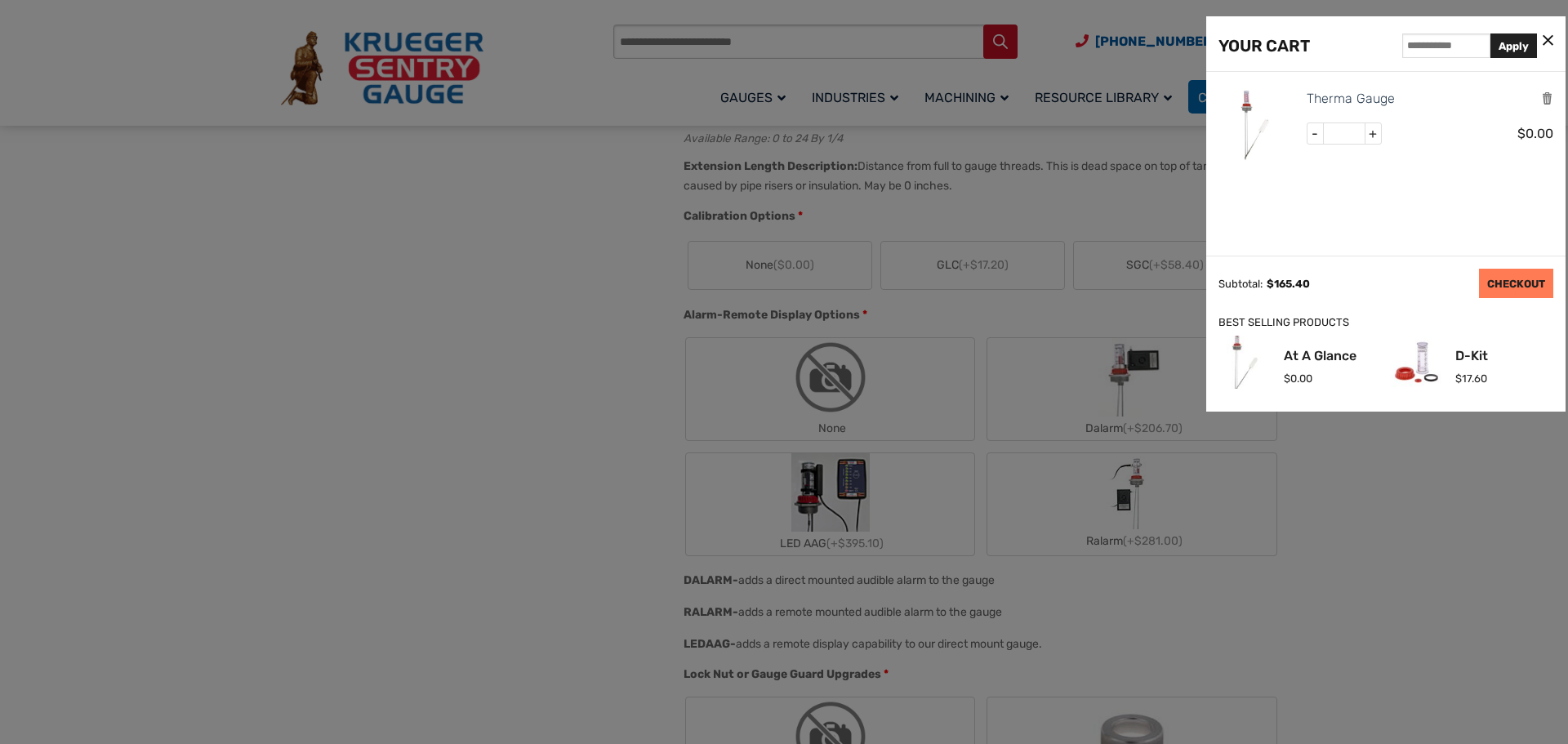 click on "CHECKOUT" at bounding box center [1516, 283] 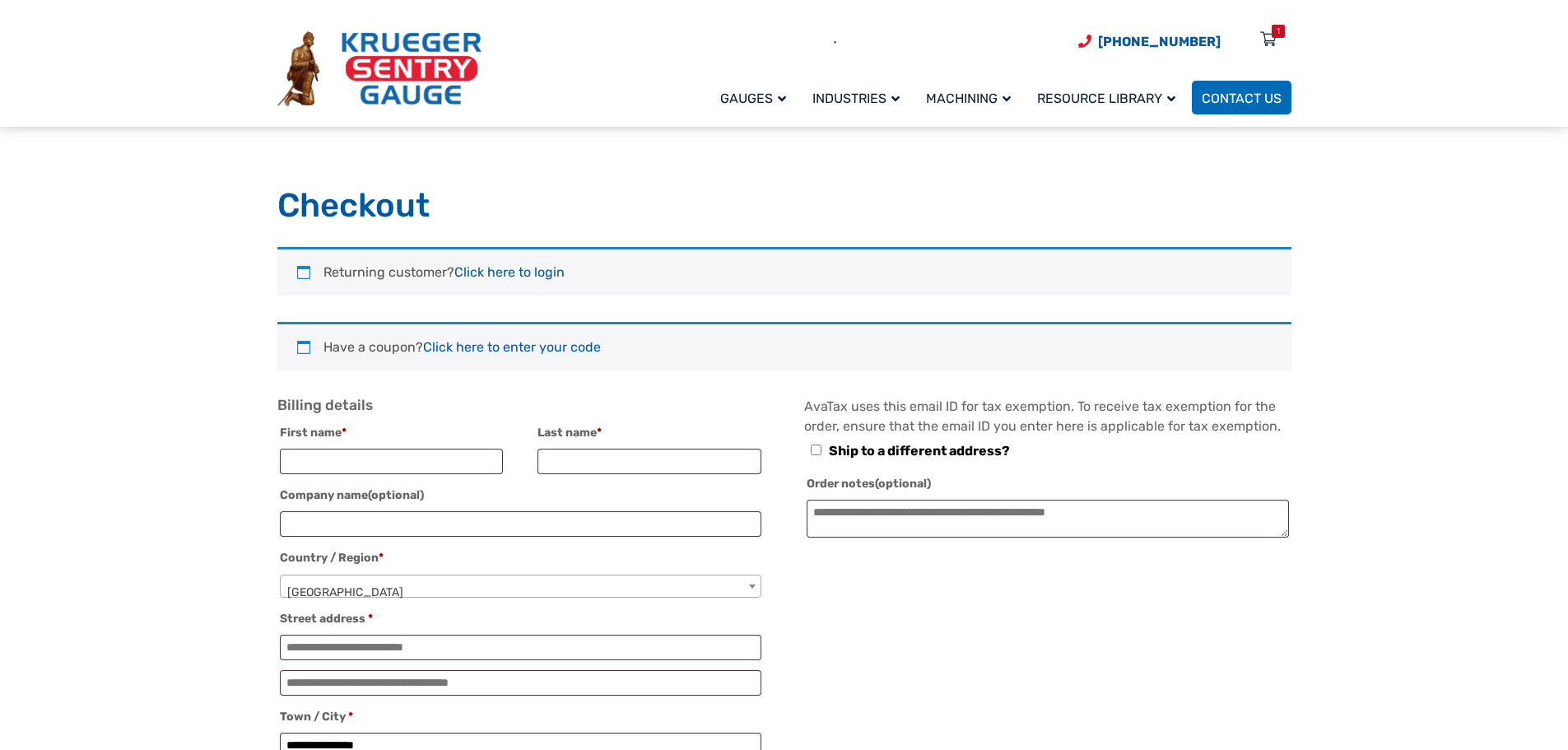 select on "**" 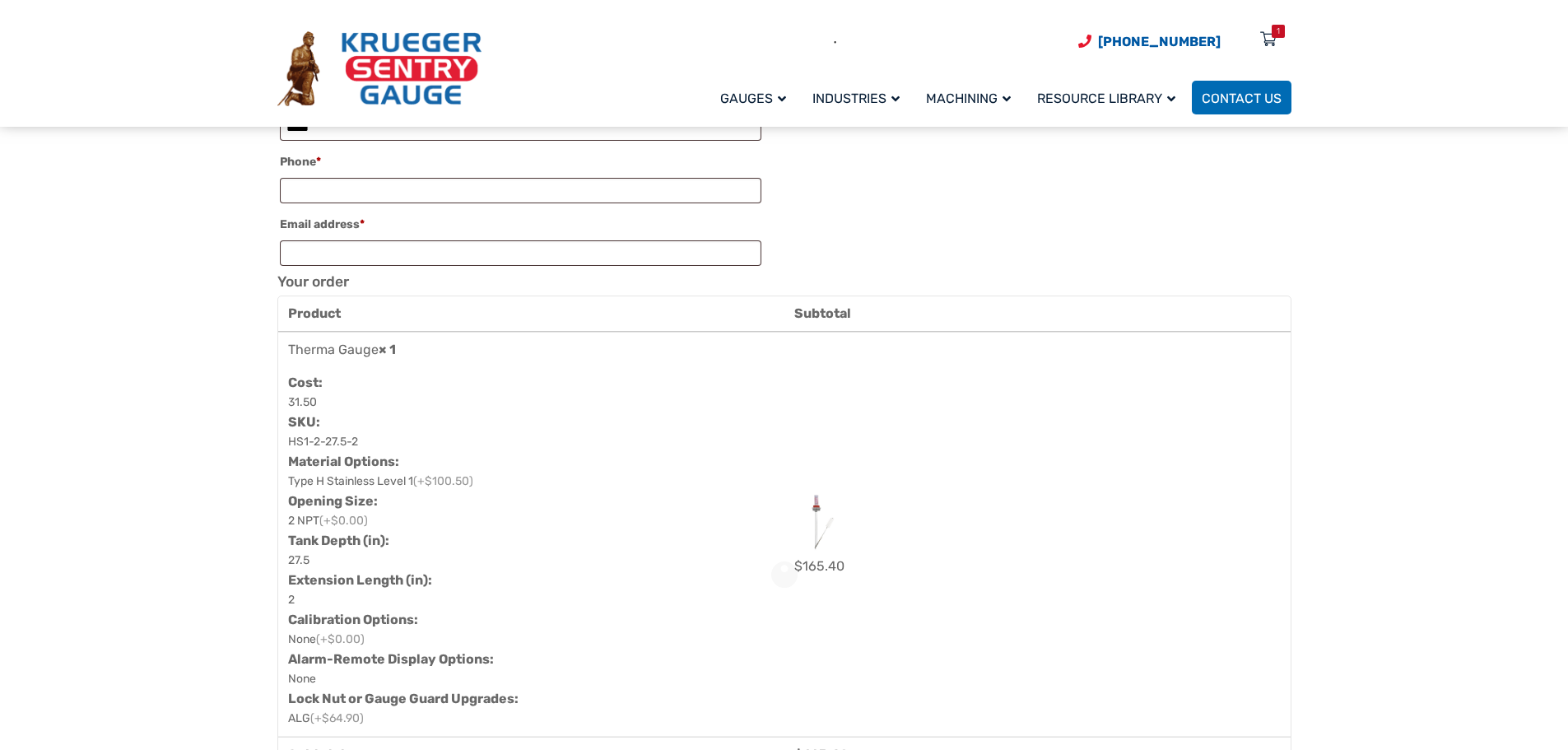 scroll, scrollTop: 0, scrollLeft: 0, axis: both 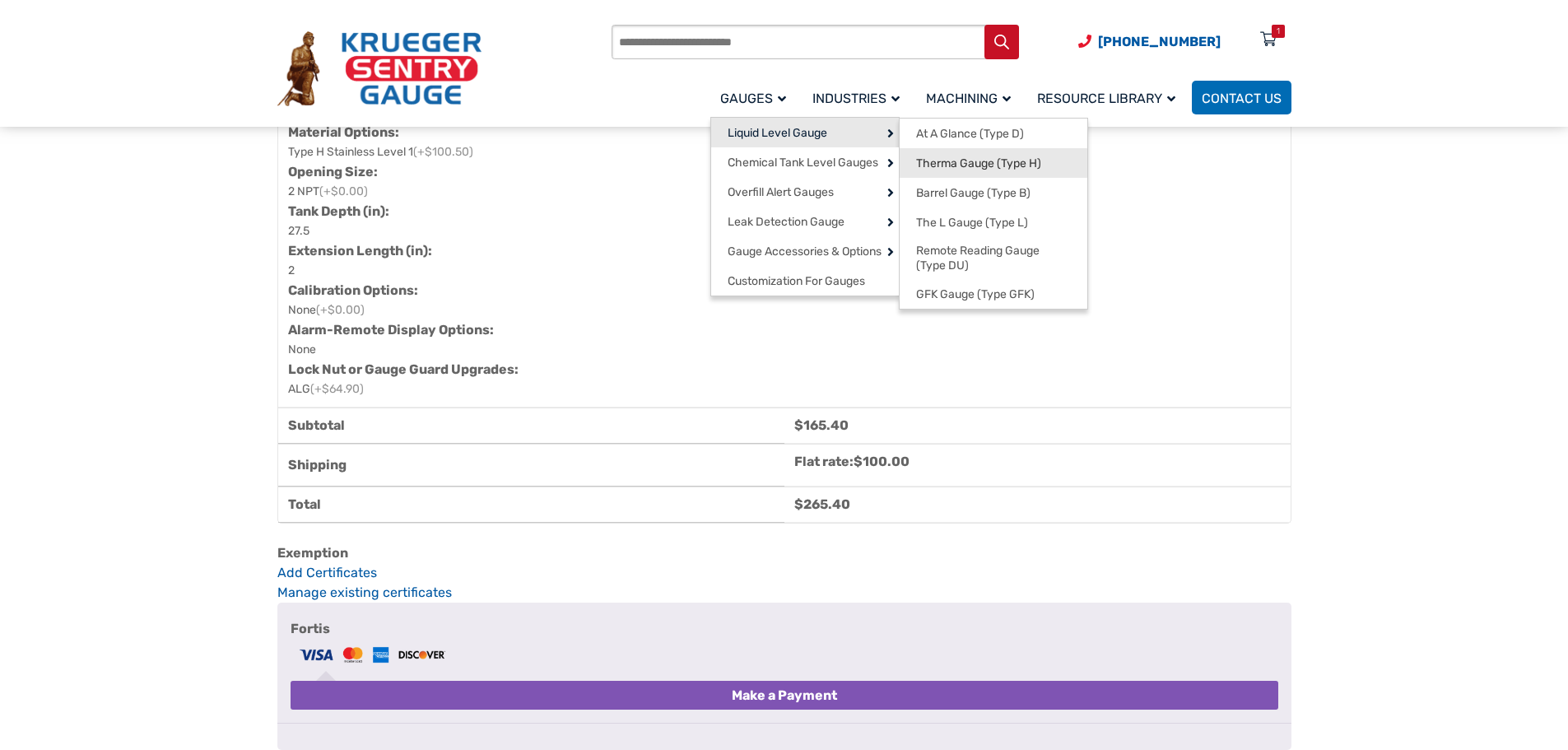 click on "Therma Gauge (Type H)" at bounding box center [979, 164] 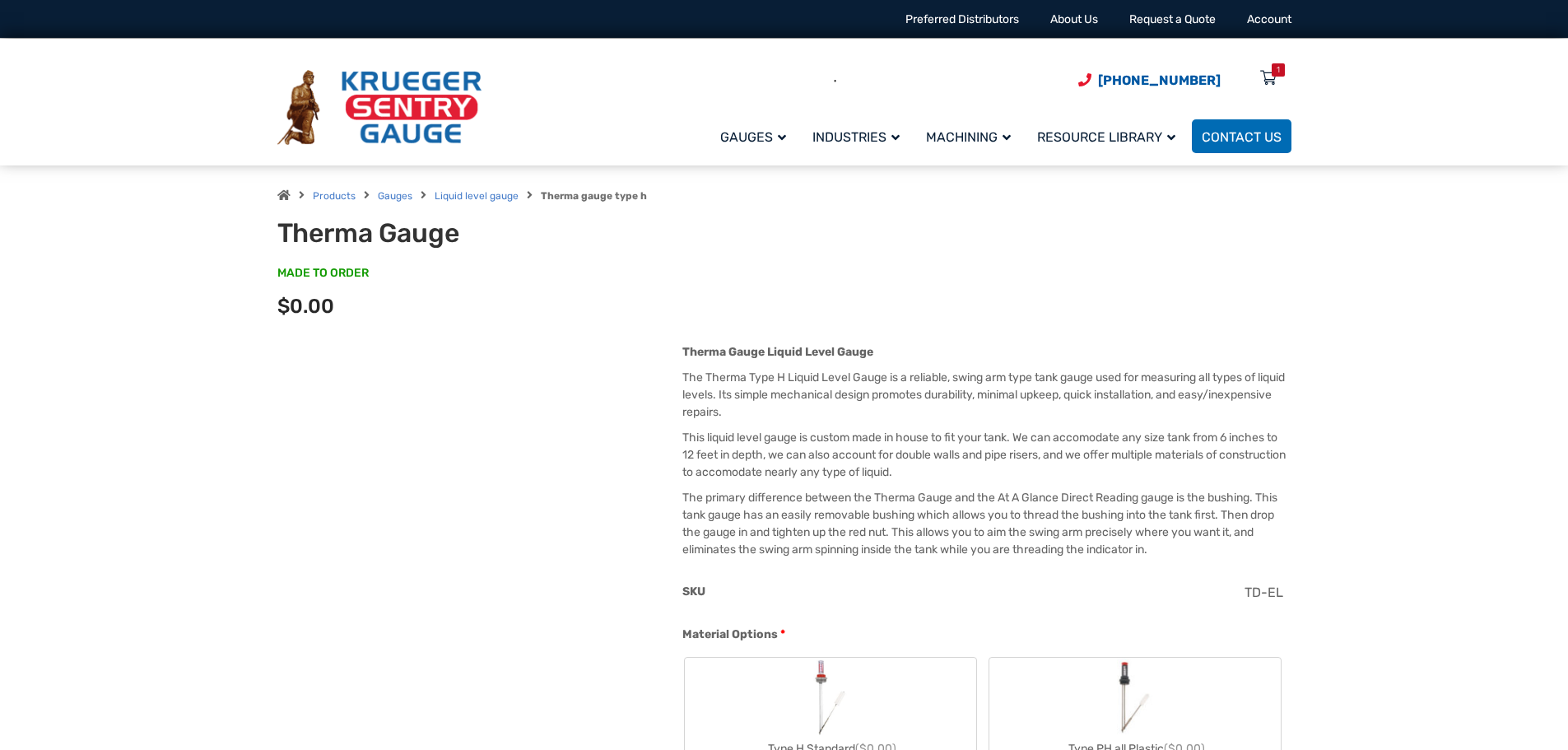 scroll, scrollTop: 0, scrollLeft: 0, axis: both 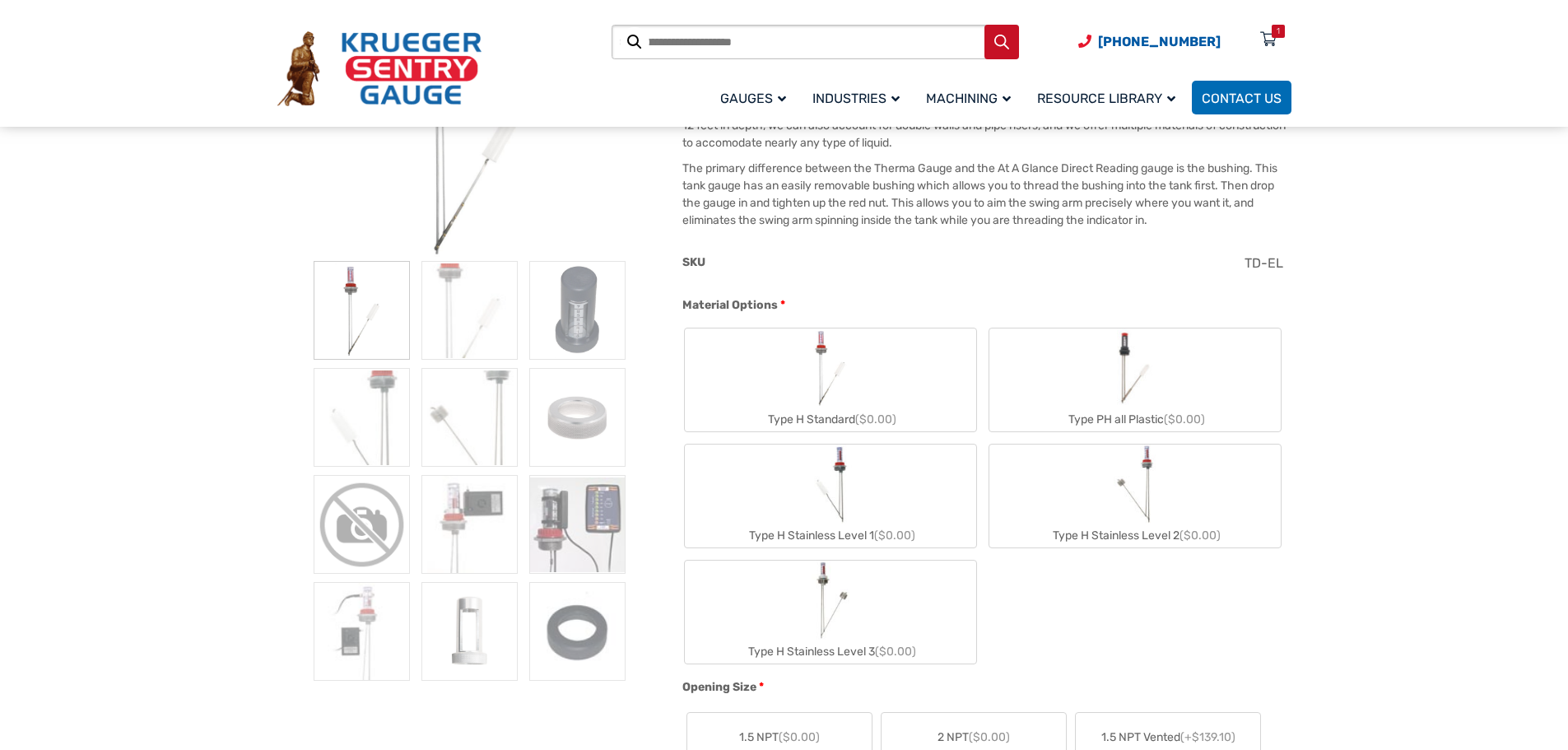 click on "Type H Standard  ($0.00)" 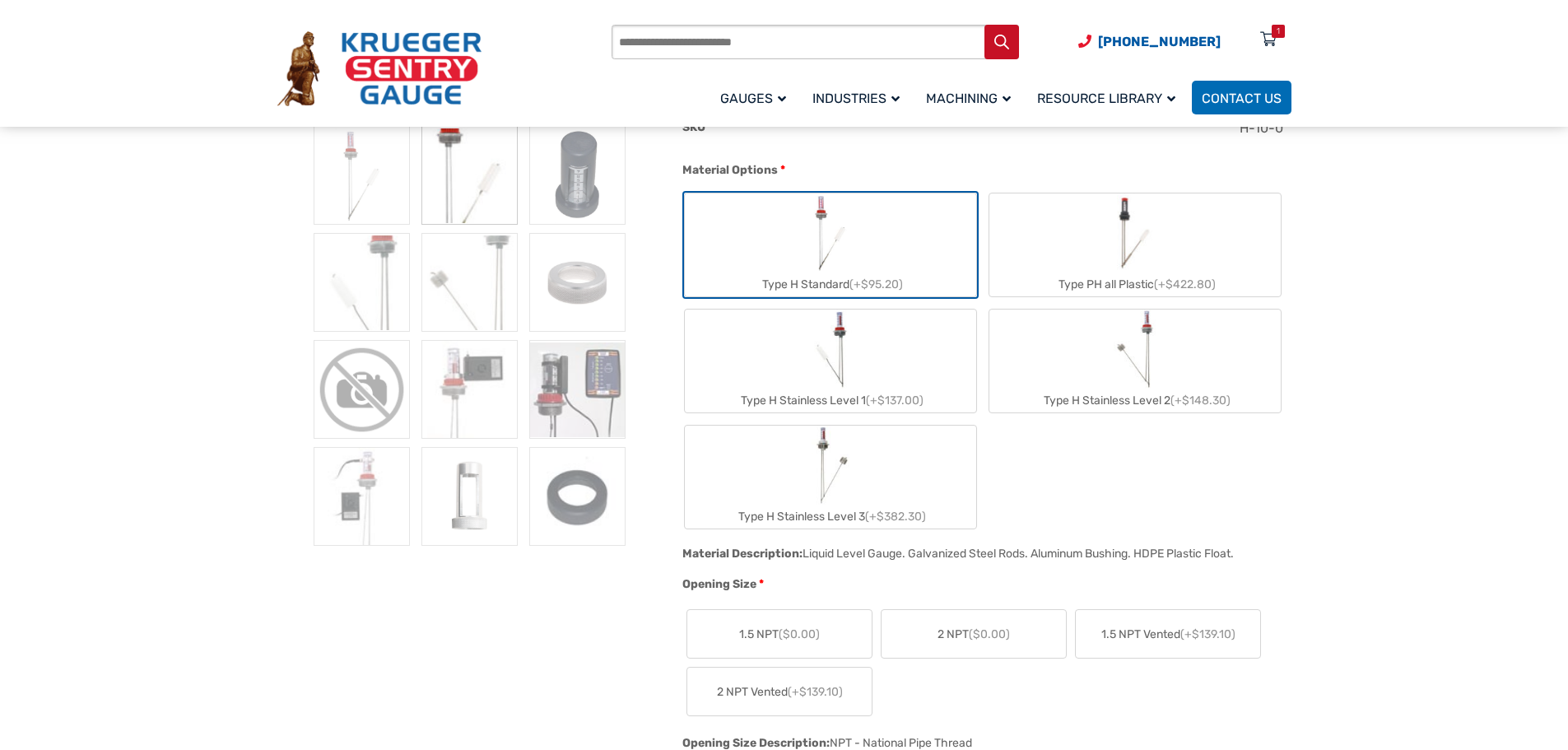 scroll, scrollTop: 494, scrollLeft: 0, axis: vertical 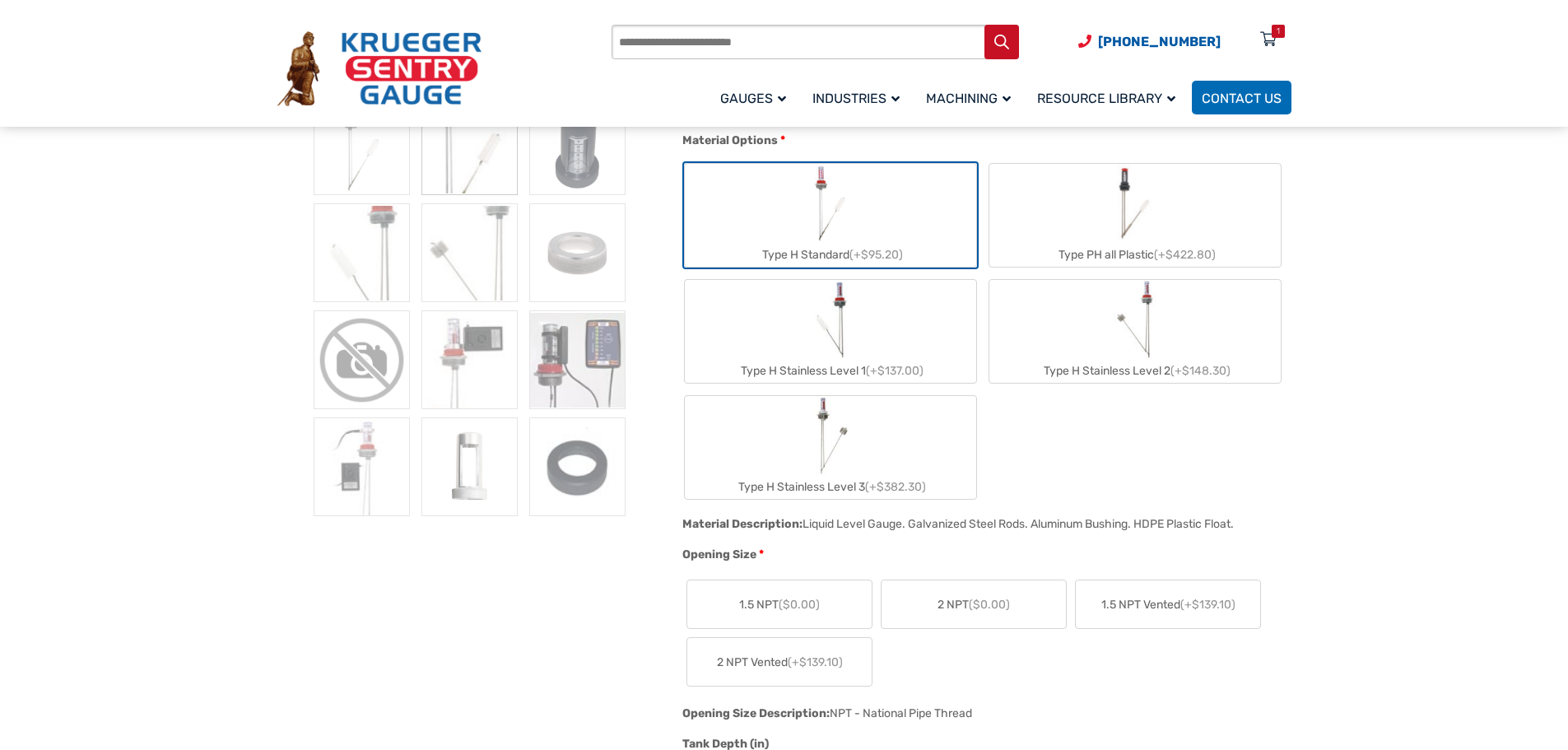 click on "Type H Stainless Level 1  (+$137.00)" 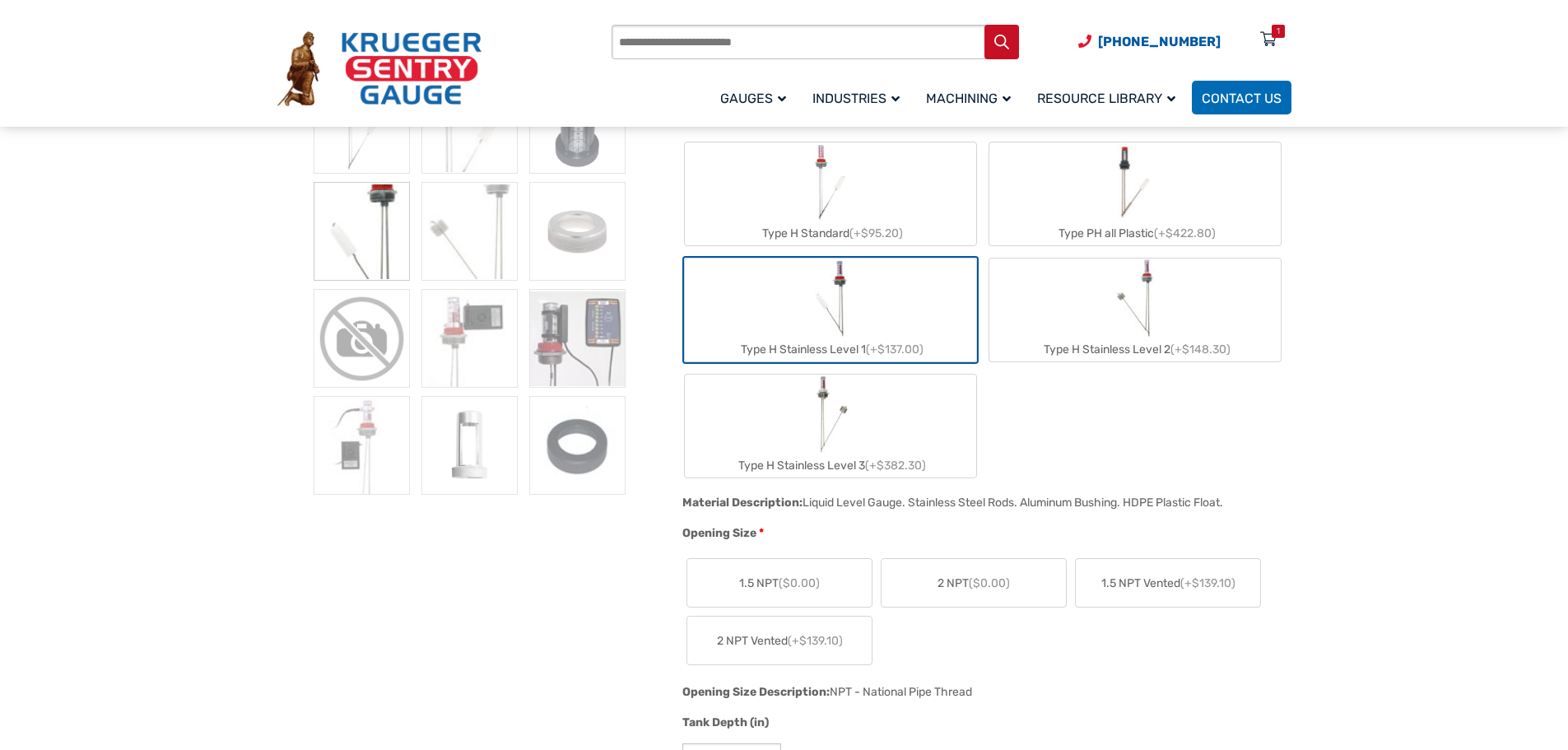 scroll, scrollTop: 494, scrollLeft: 0, axis: vertical 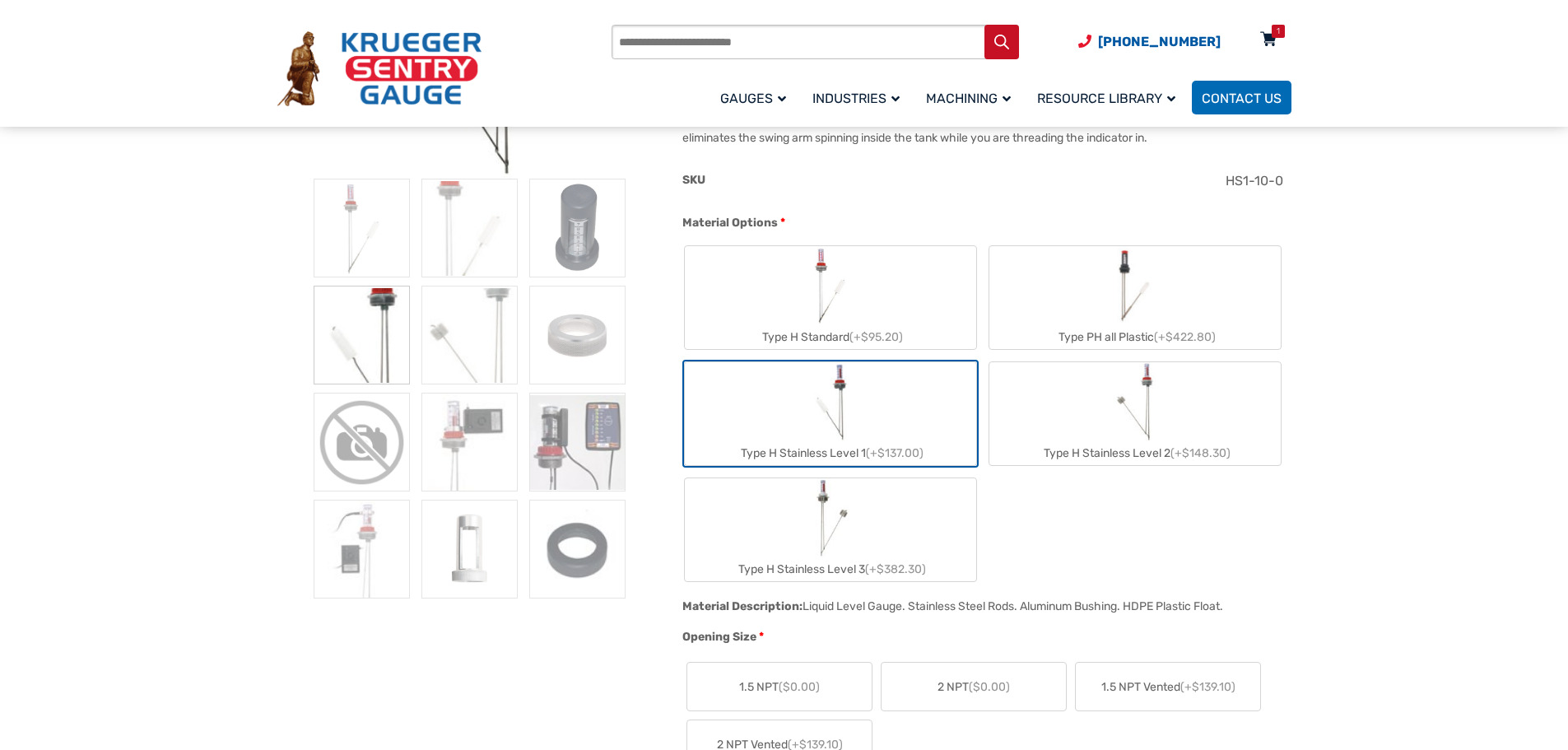click at bounding box center [1268, 40] 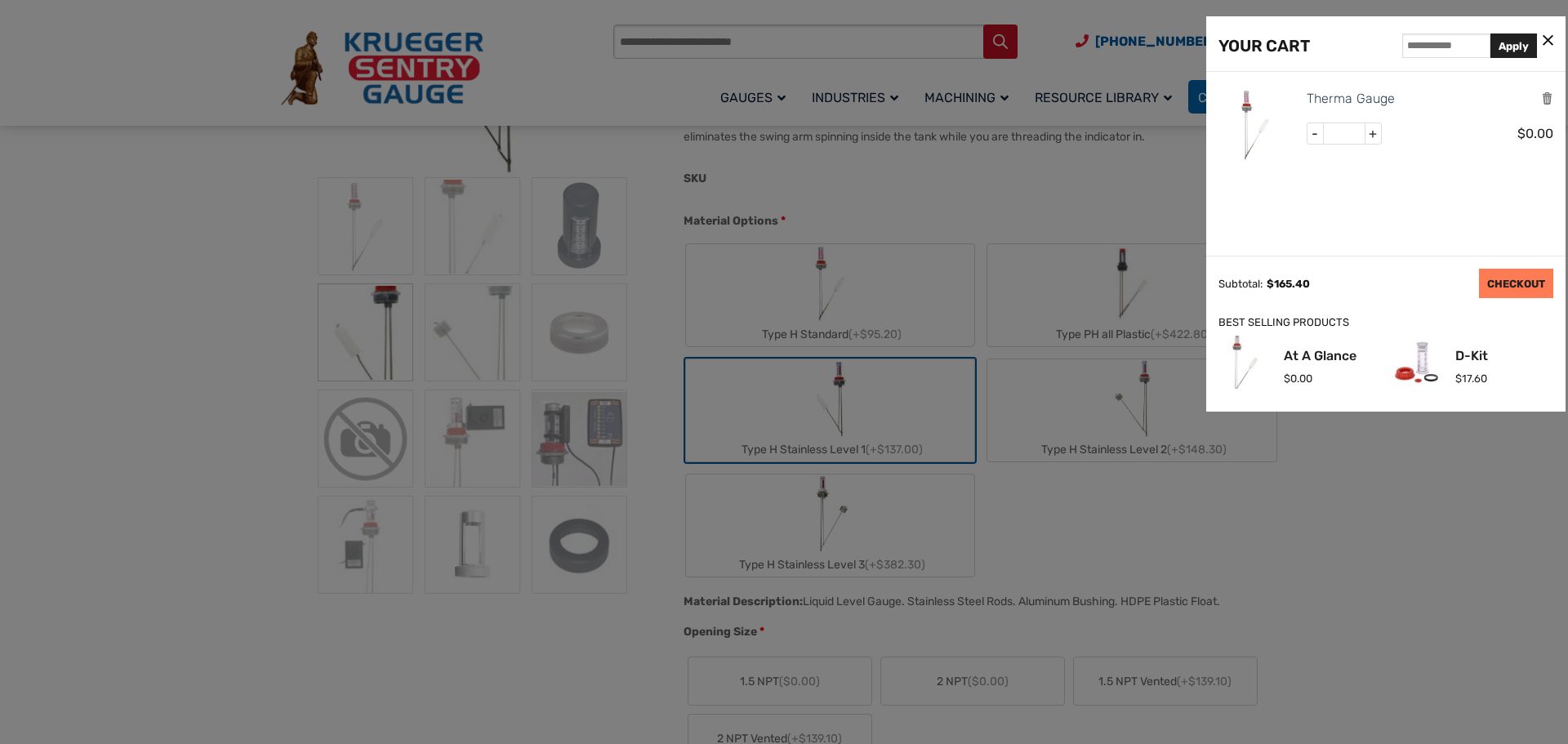 click on "CHECKOUT" at bounding box center (1516, 283) 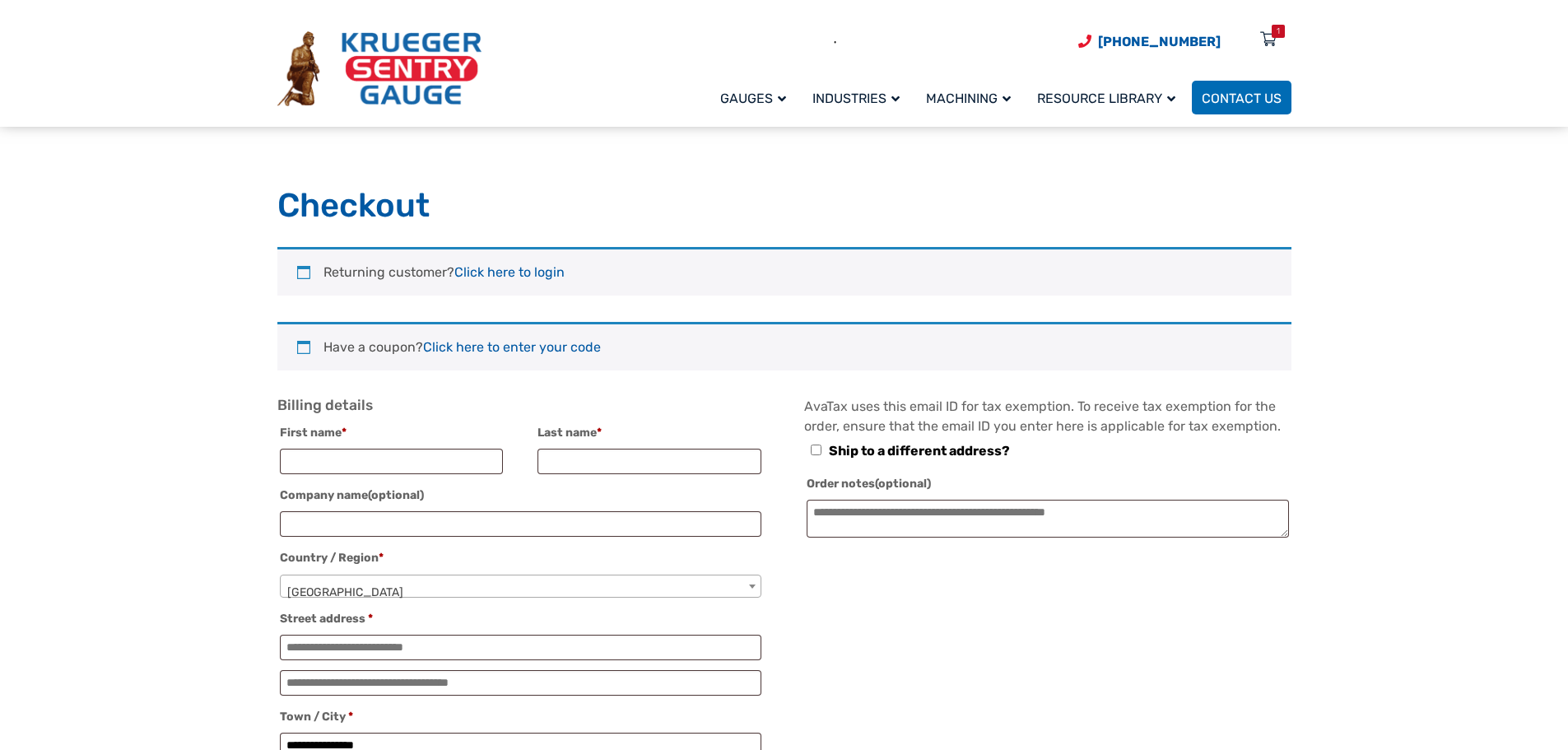 select on "**" 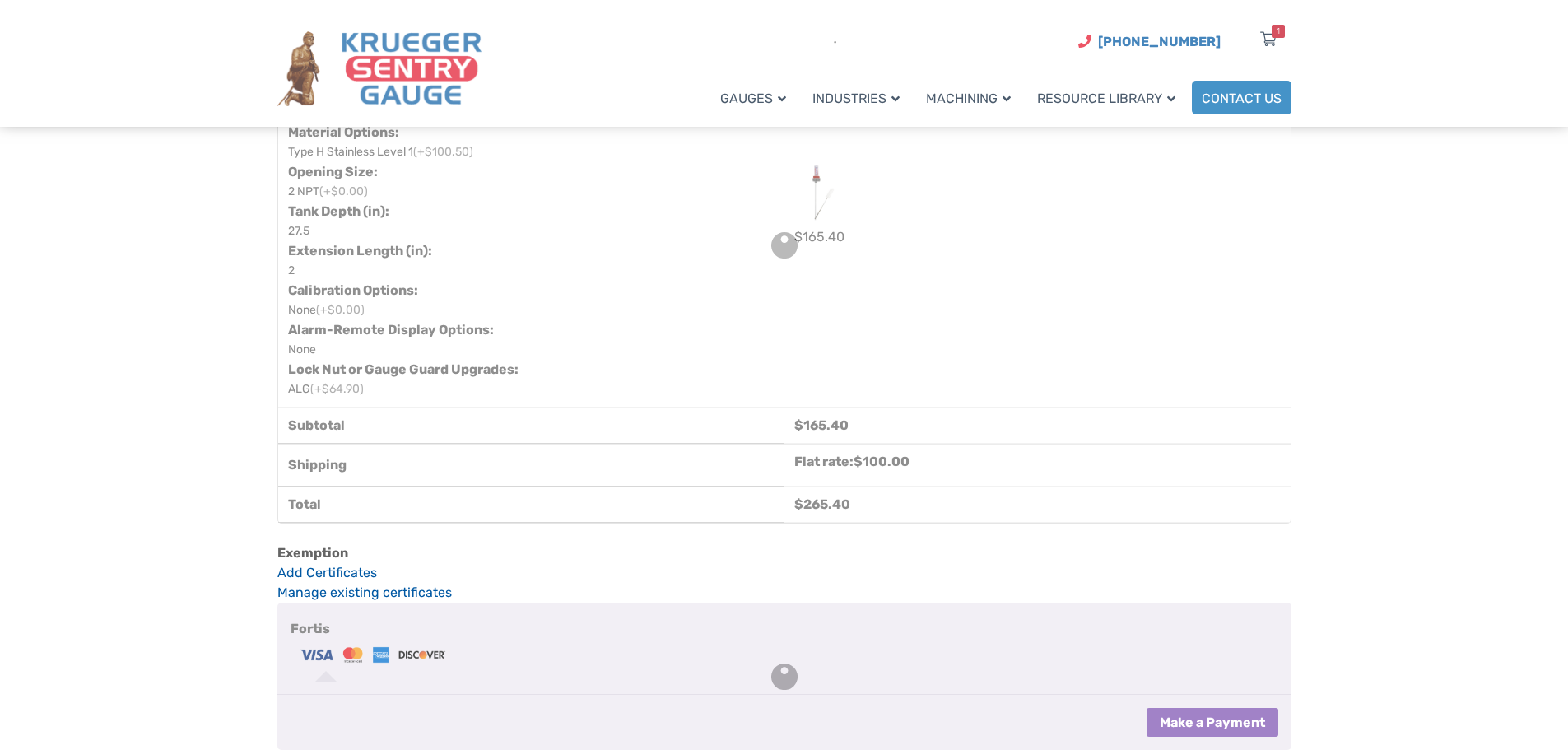 scroll, scrollTop: 0, scrollLeft: 0, axis: both 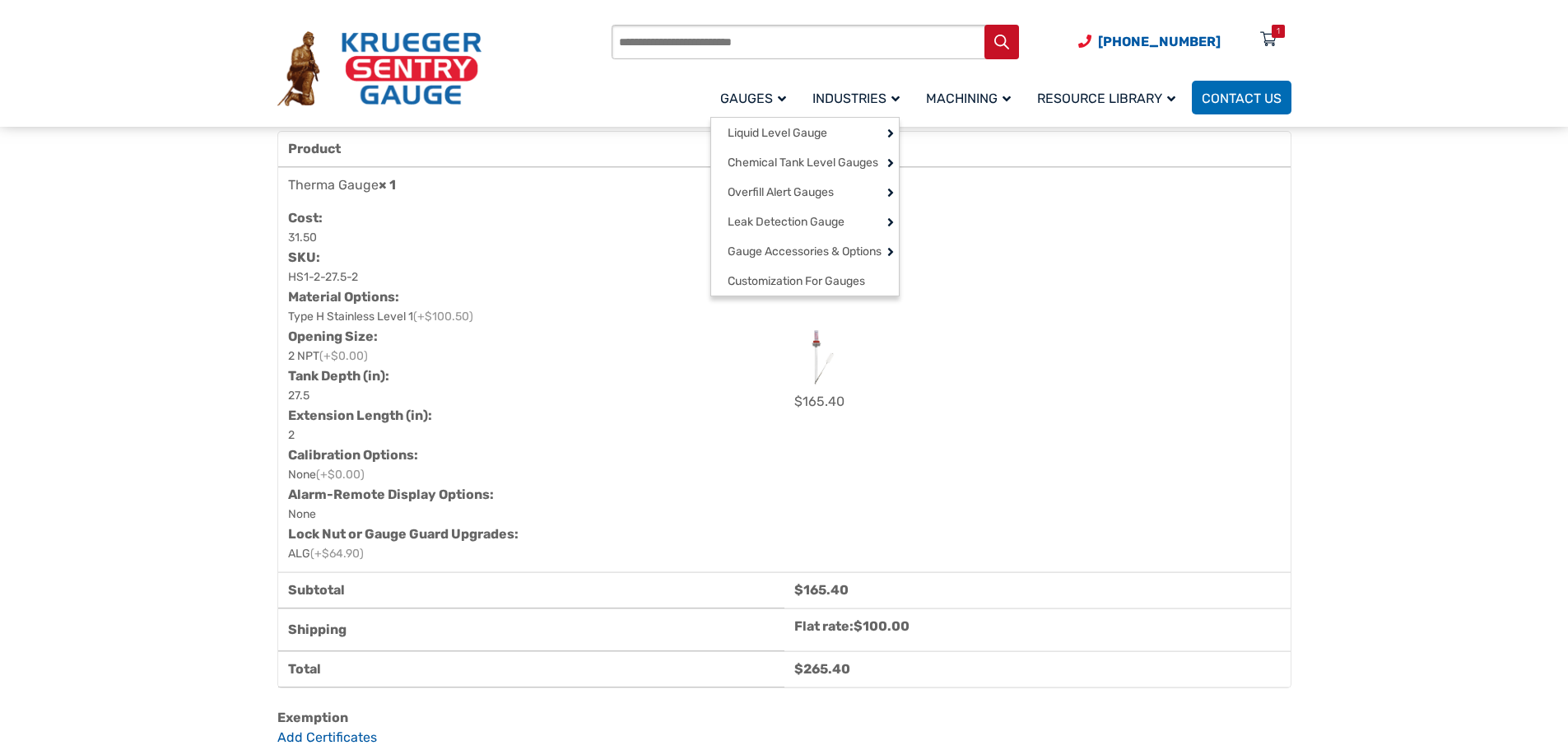 click on "Gauges" at bounding box center (753, 98) 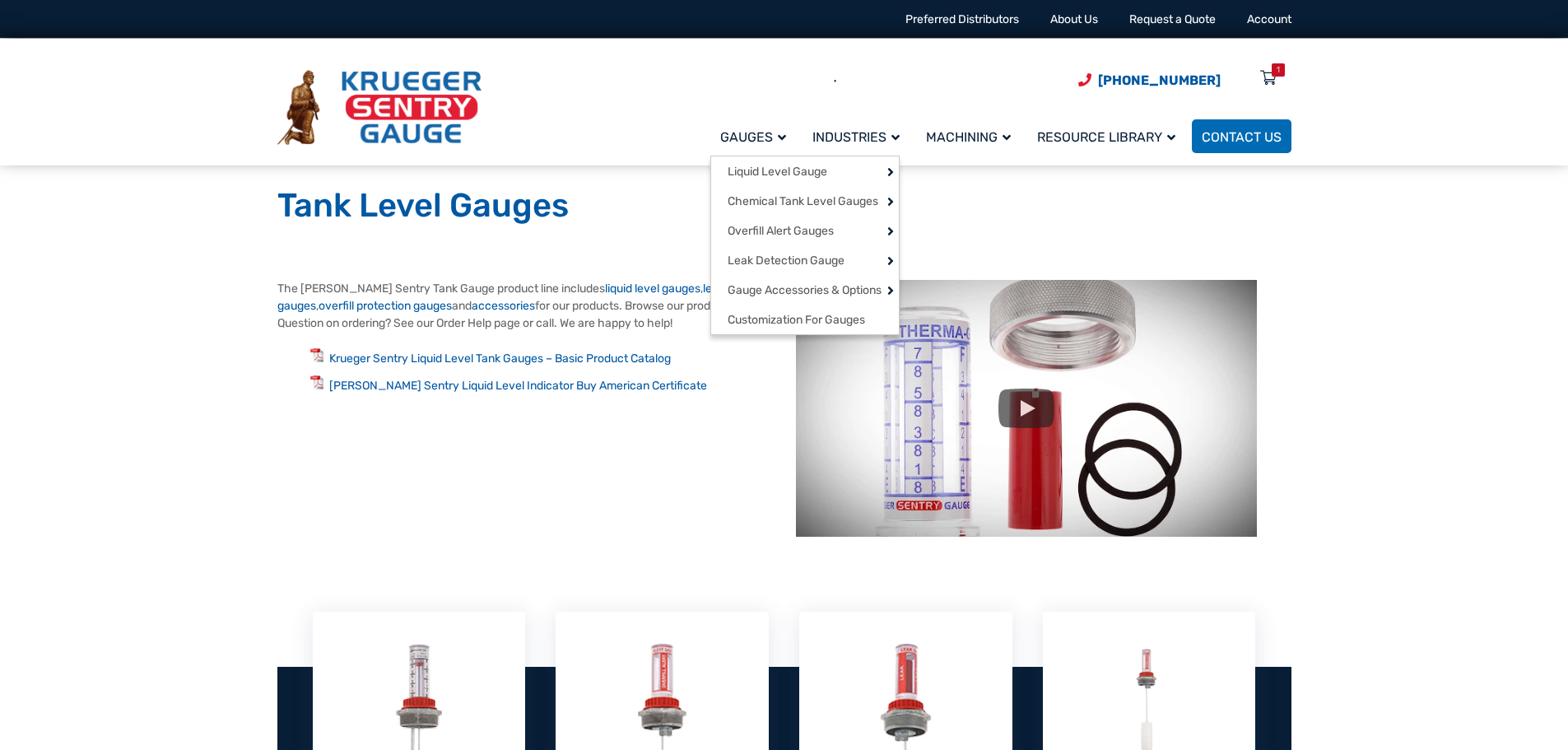 scroll, scrollTop: 0, scrollLeft: 0, axis: both 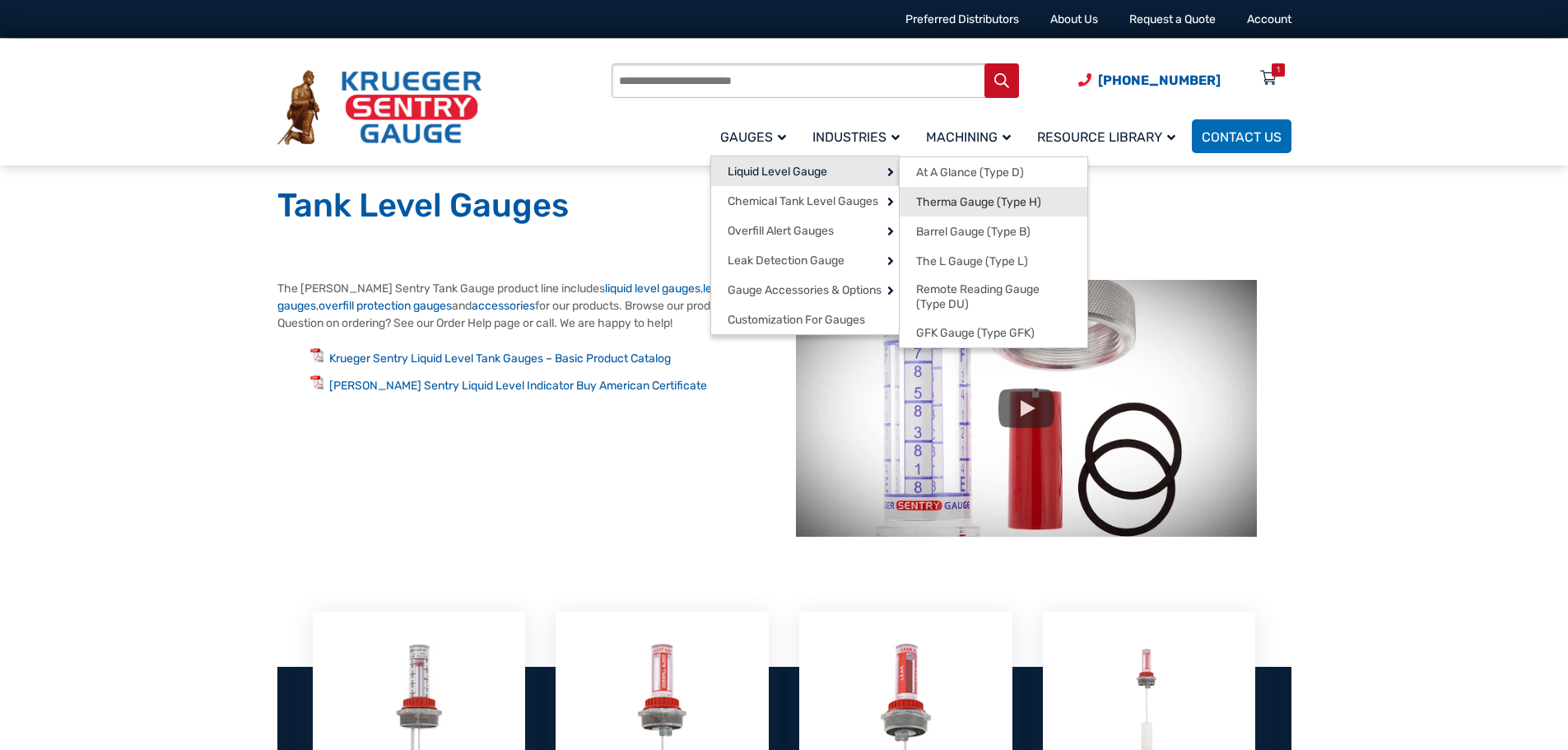 click on "Therma Gauge (Type H)" at bounding box center (979, 203) 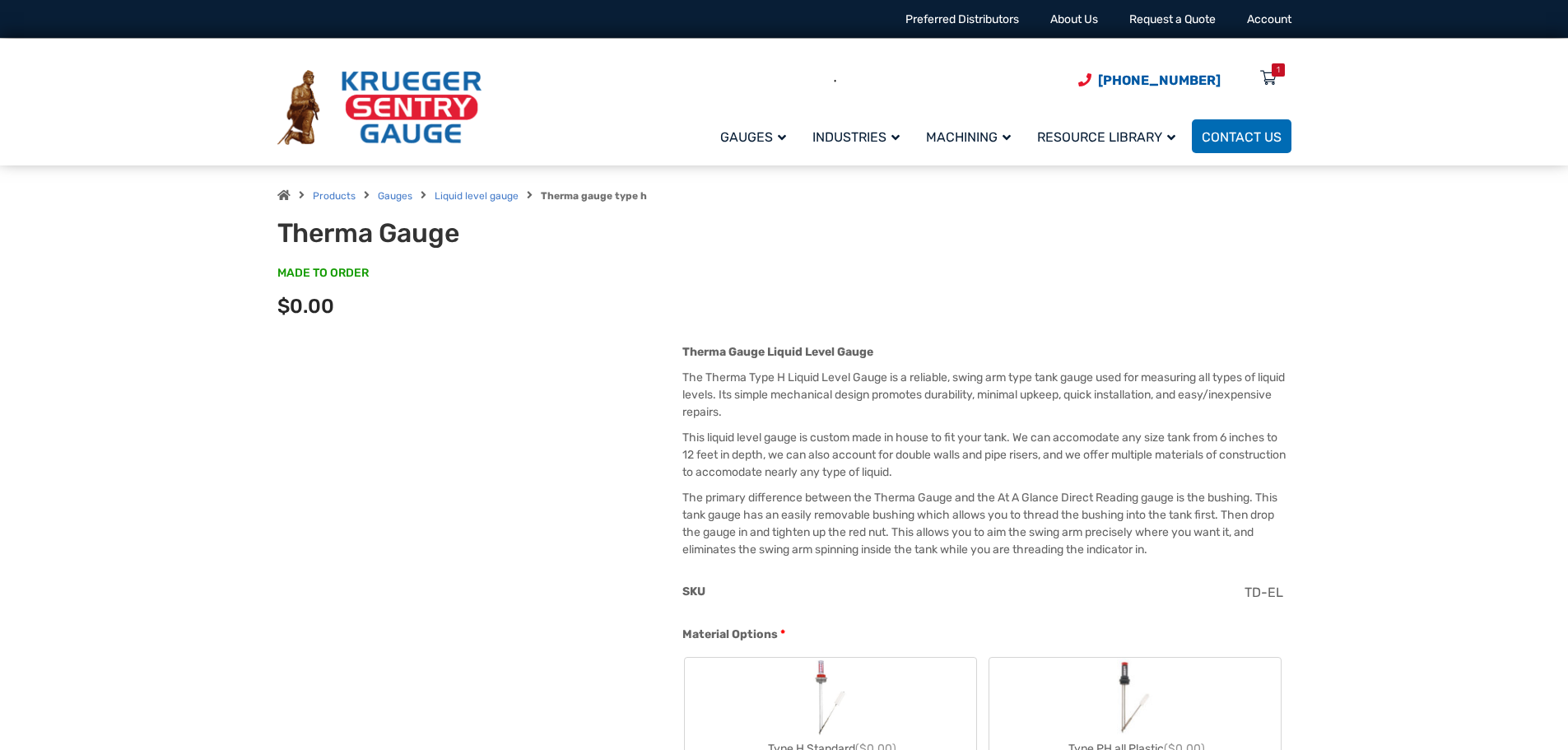 scroll, scrollTop: 0, scrollLeft: 0, axis: both 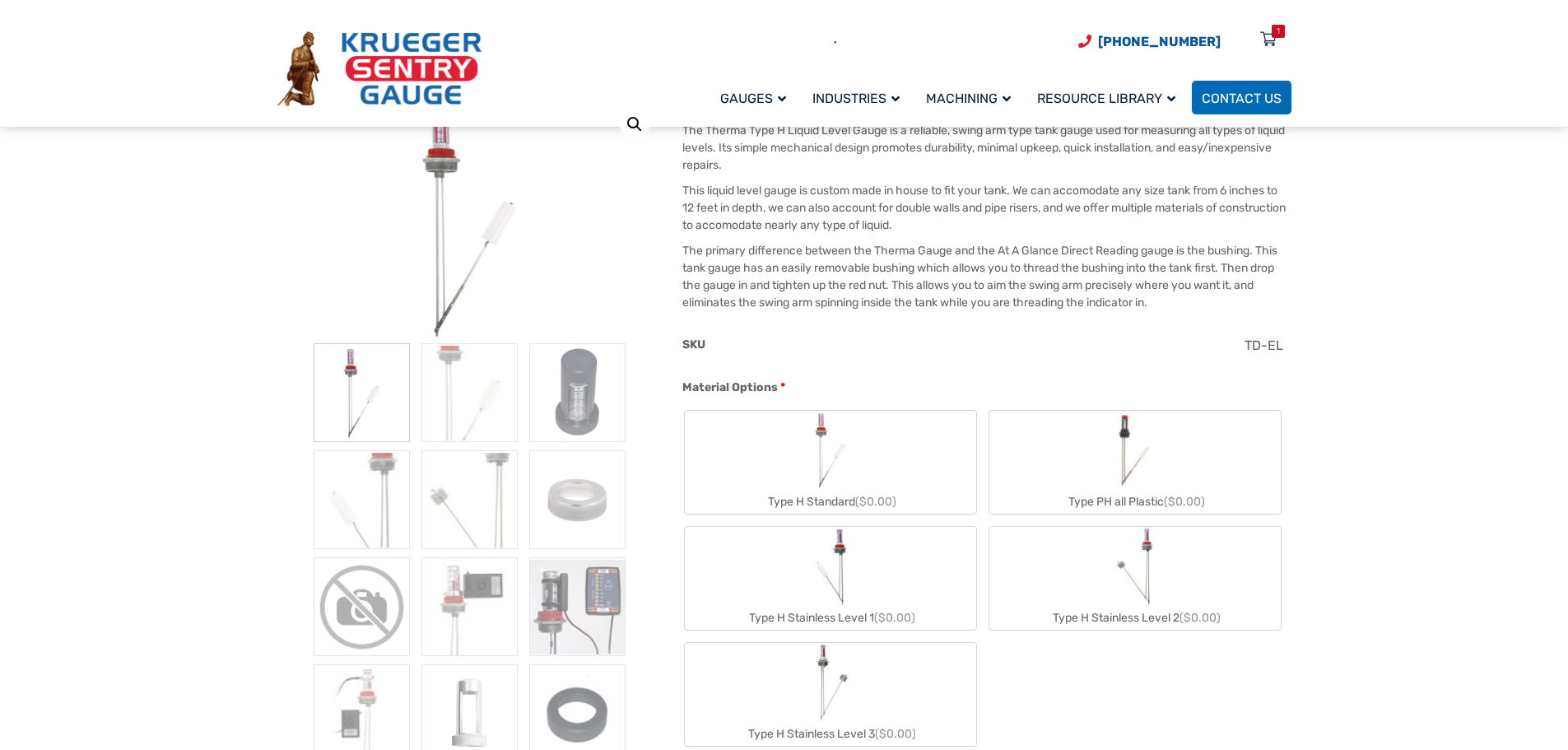 click 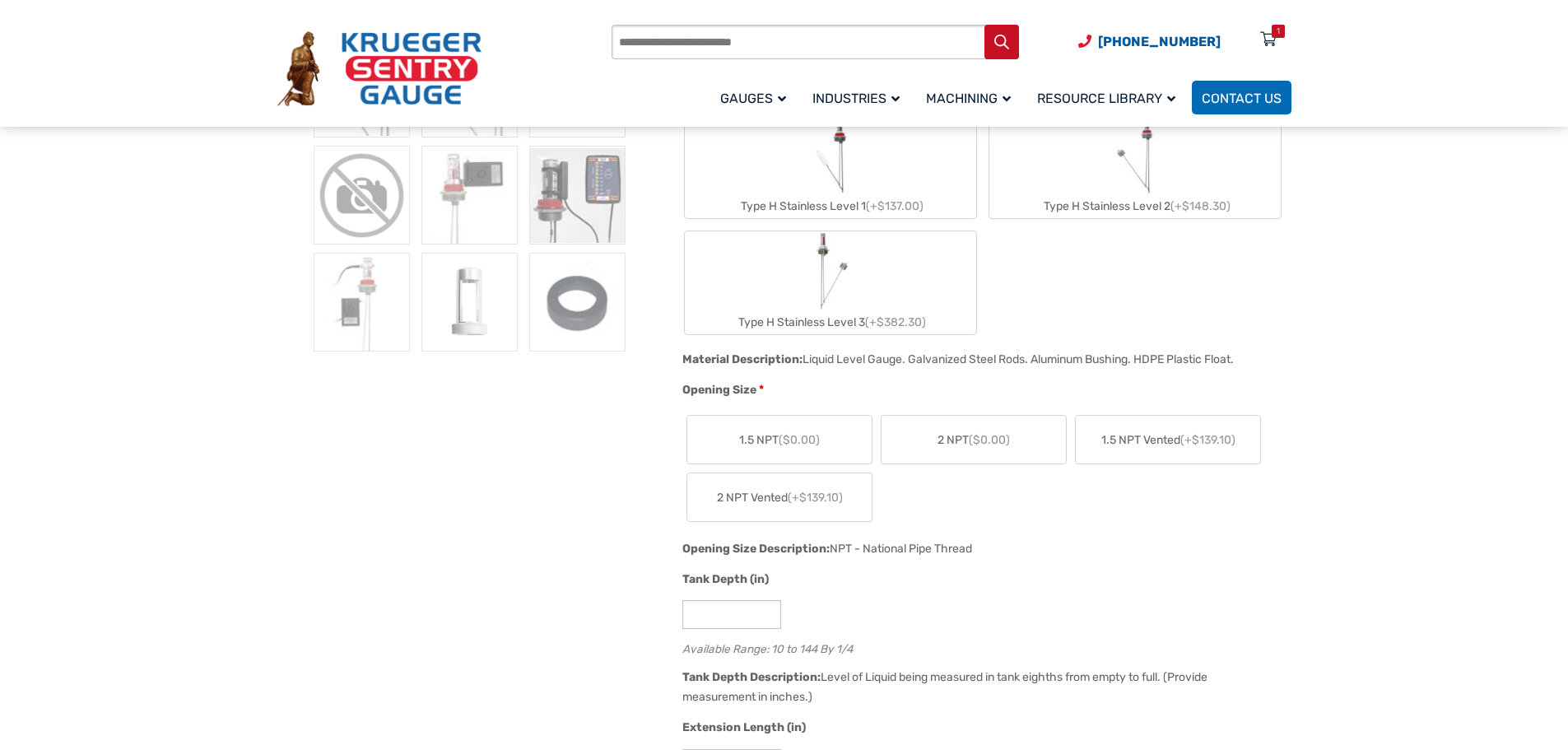 click on "2 NPT  ($0.00)" 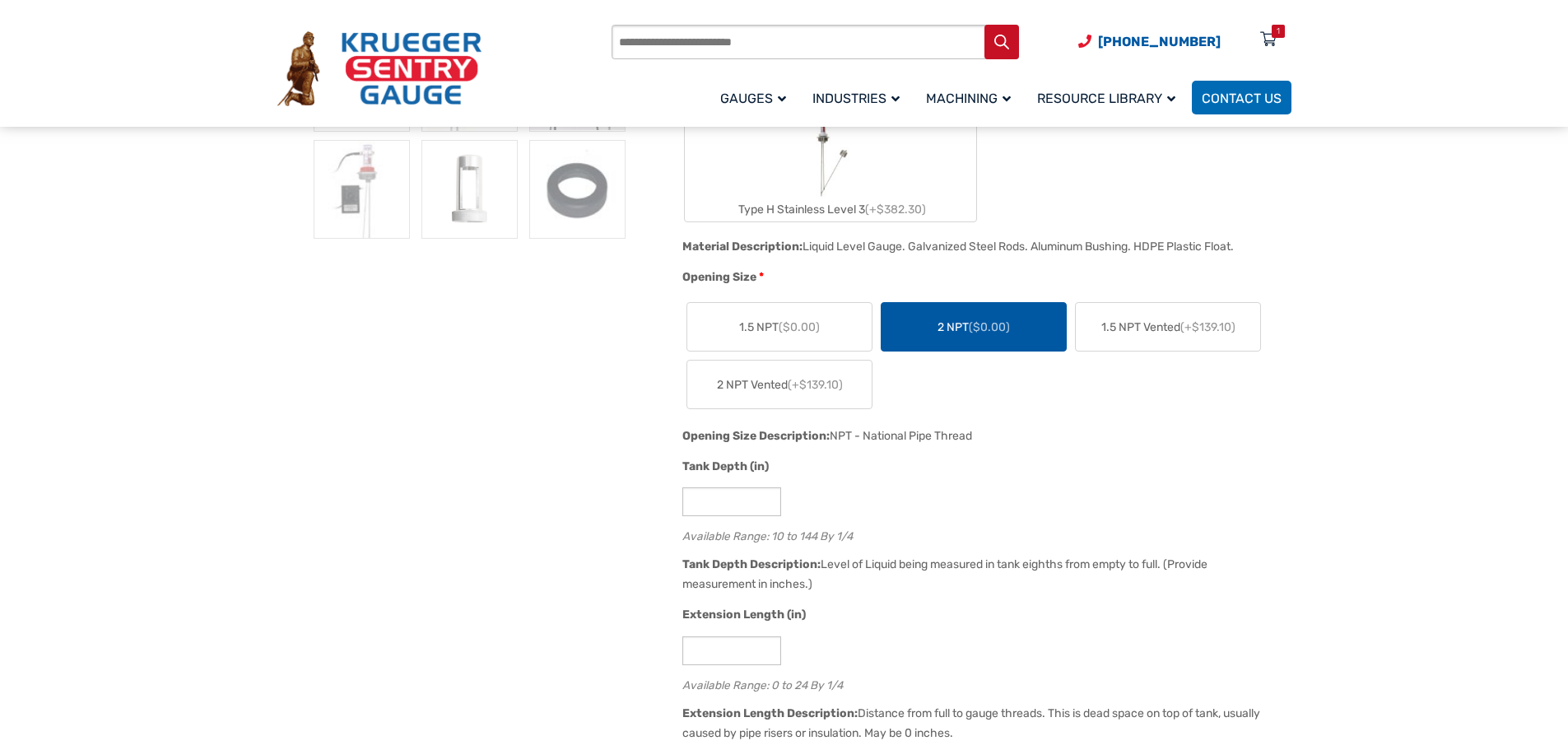scroll, scrollTop: 988, scrollLeft: 0, axis: vertical 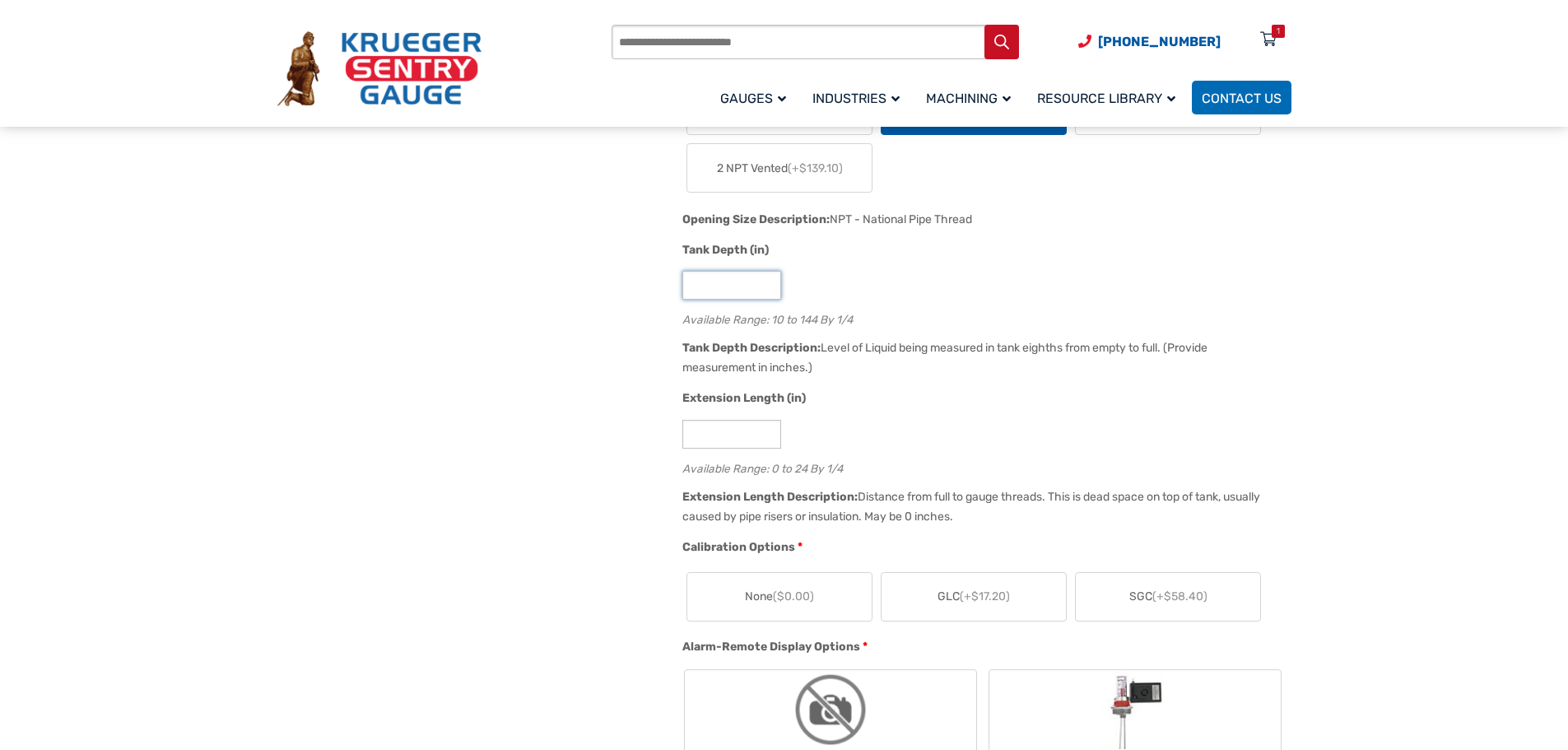 click on "**" 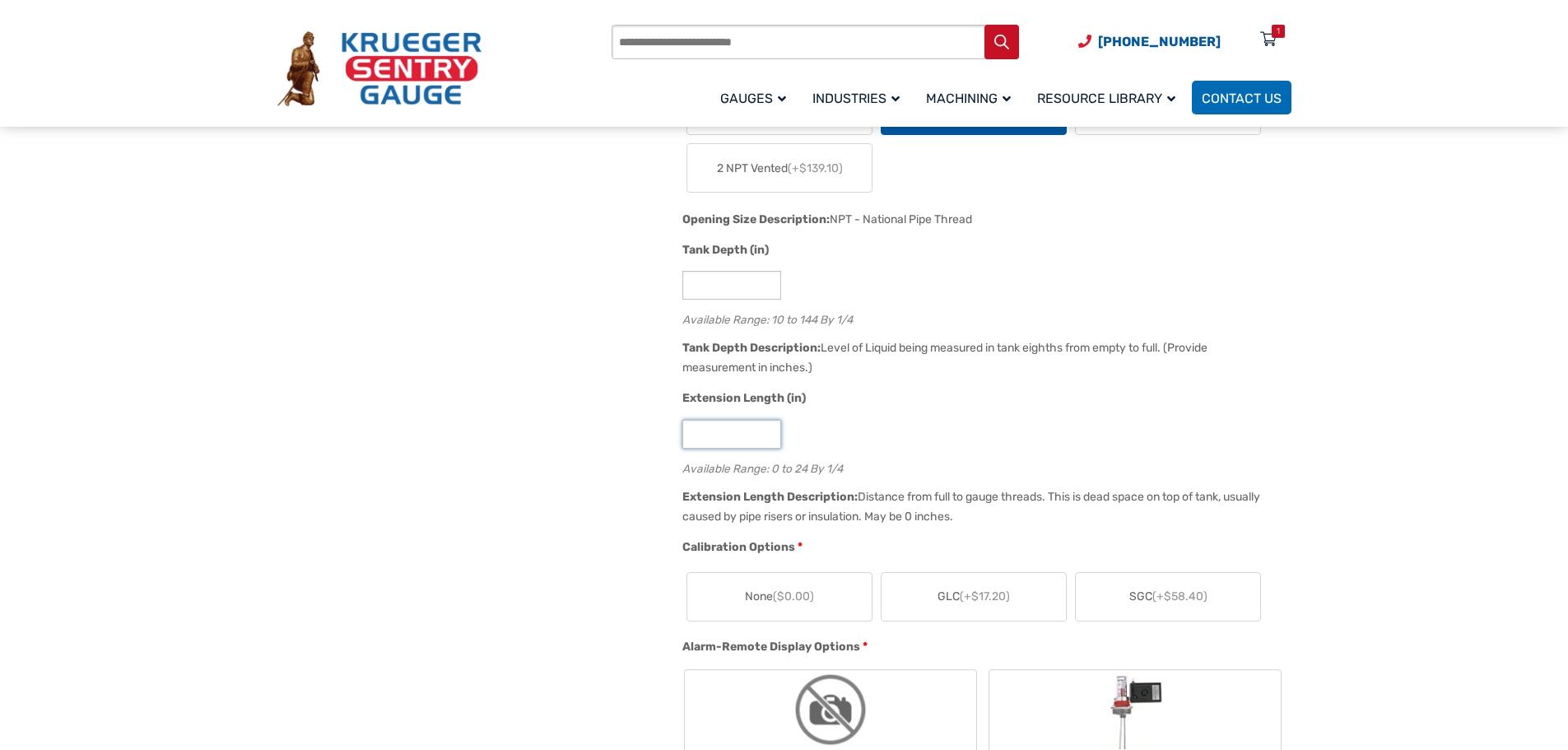 type on "*" 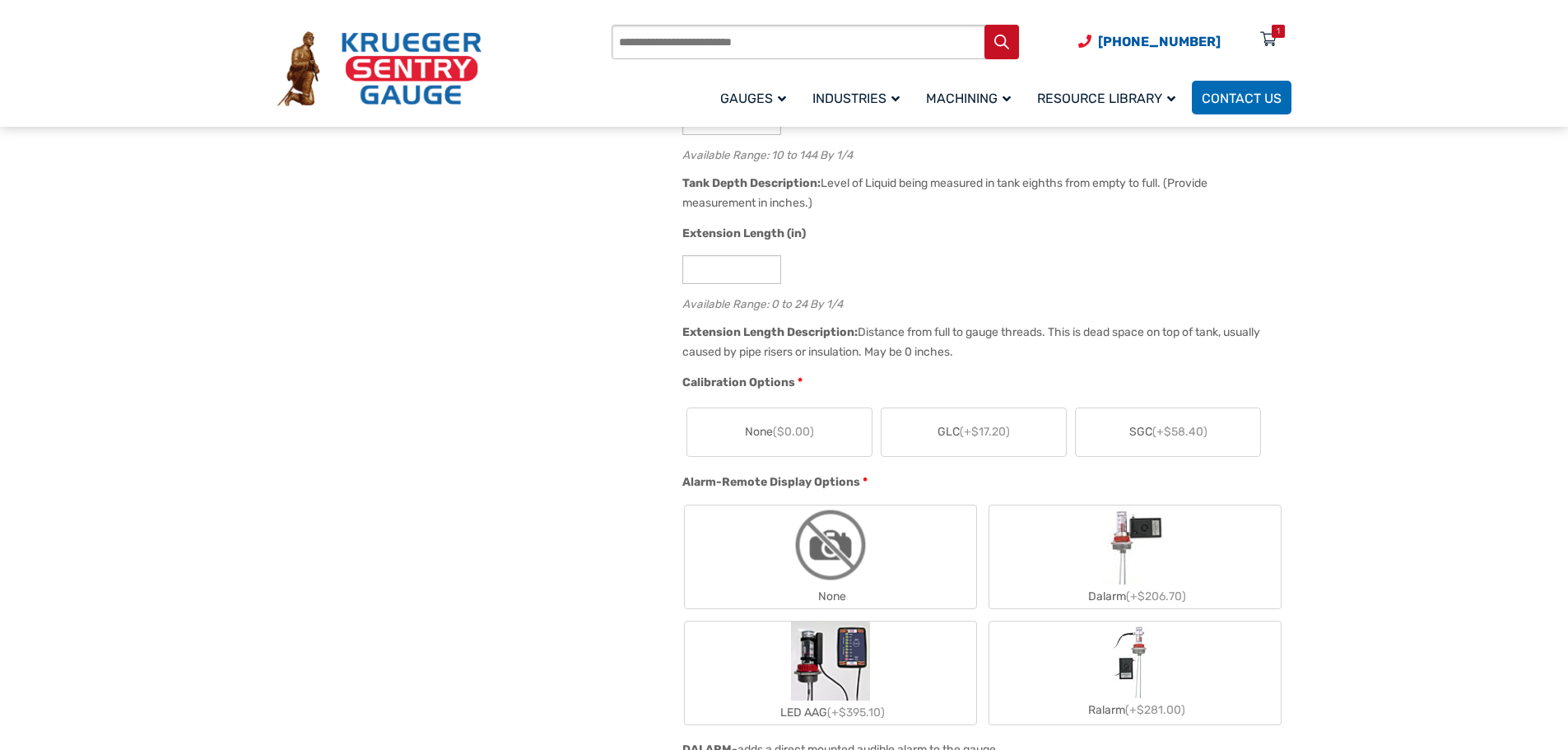 click on "($0.00)" 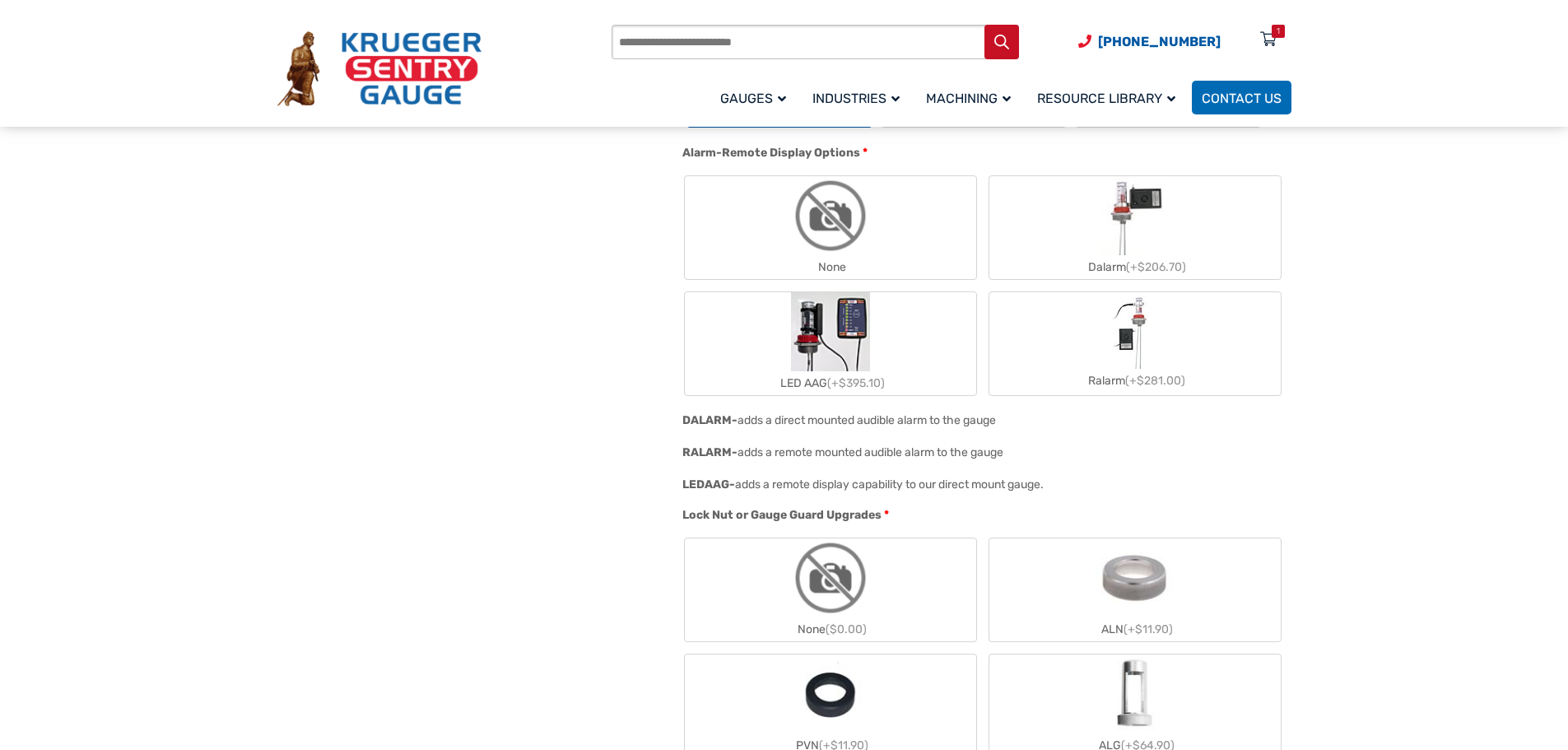 click 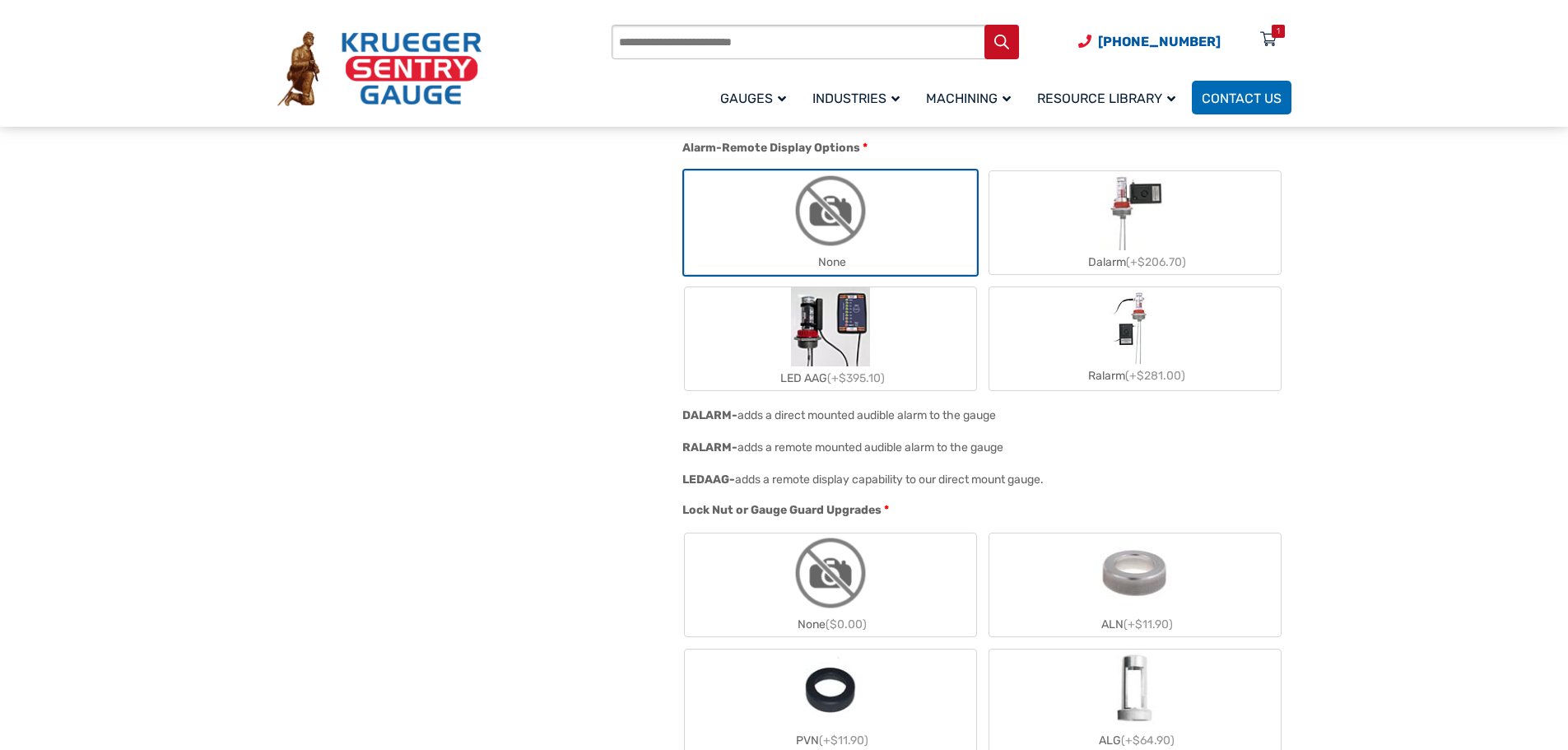 scroll, scrollTop: 1729, scrollLeft: 0, axis: vertical 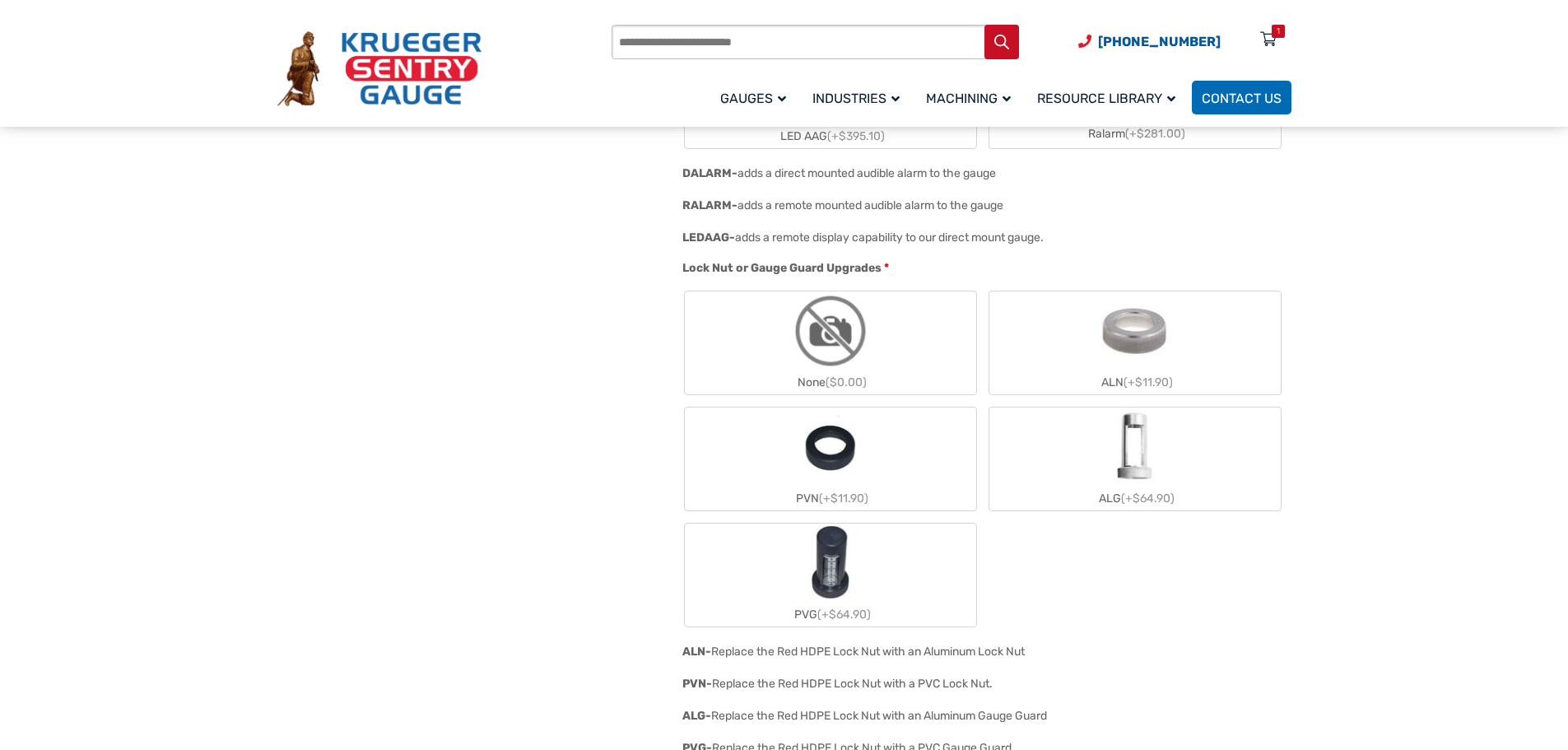 click on "None  ($0.00)" 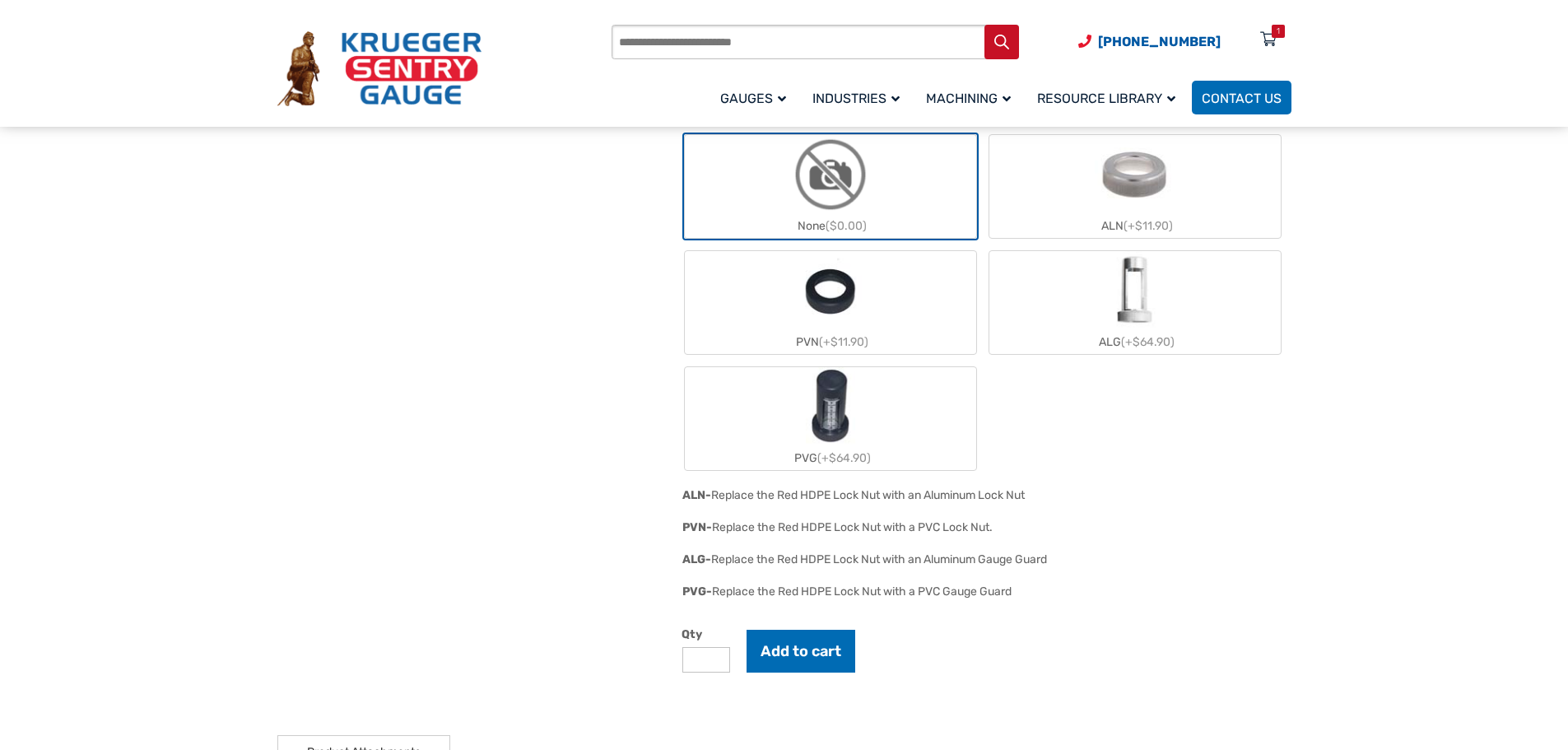 scroll, scrollTop: 2058, scrollLeft: 0, axis: vertical 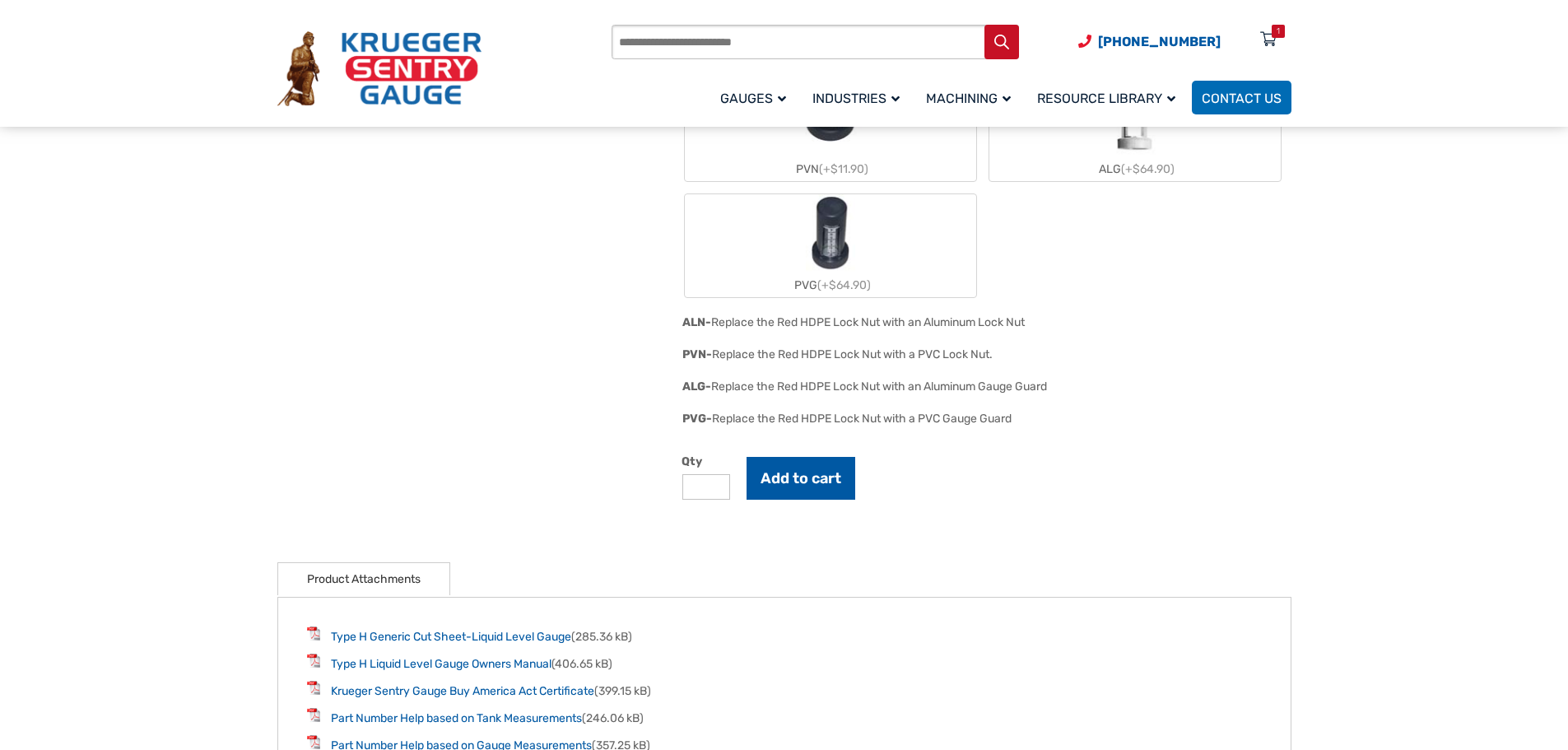 click on "Add to cart" at bounding box center (801, 478) 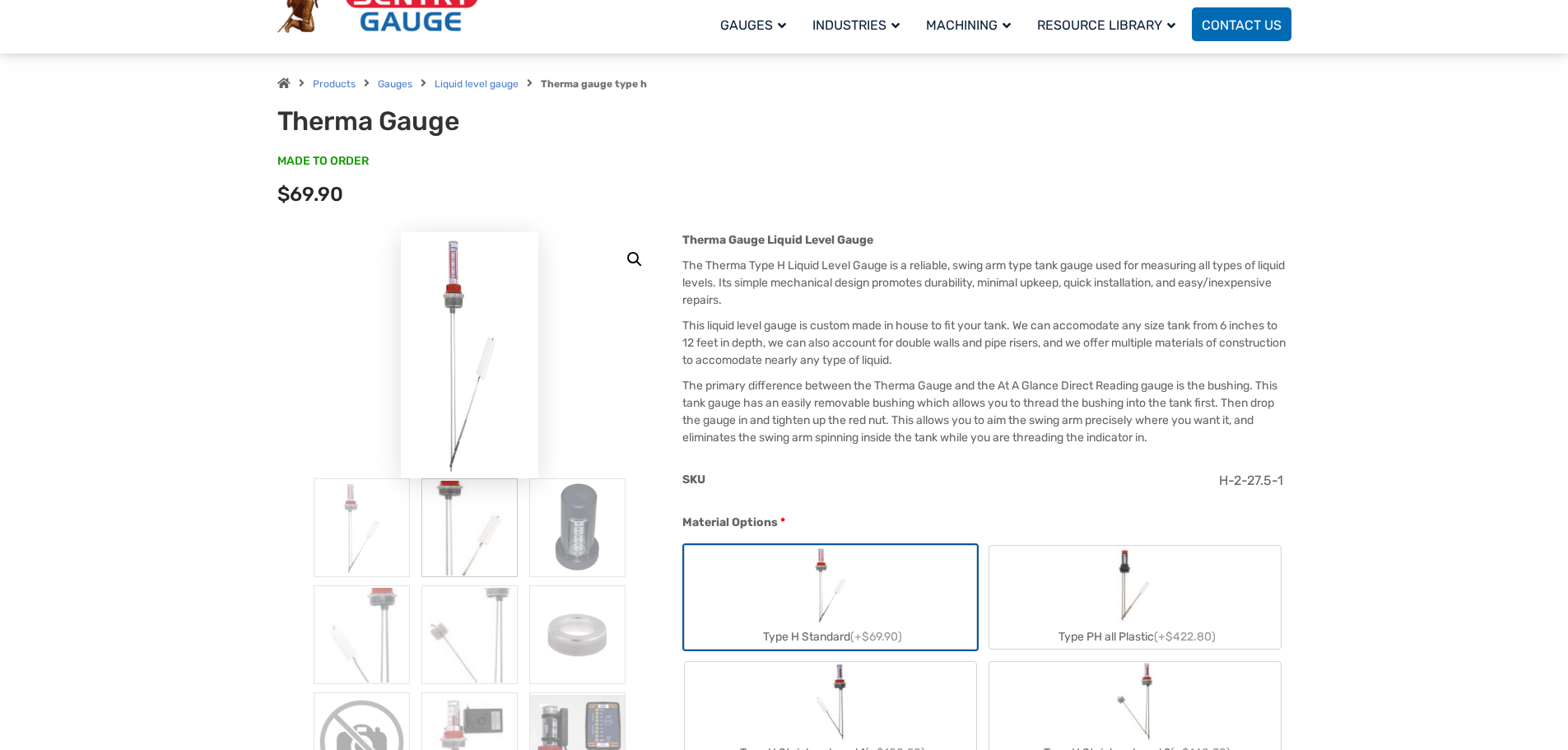 scroll, scrollTop: 0, scrollLeft: 0, axis: both 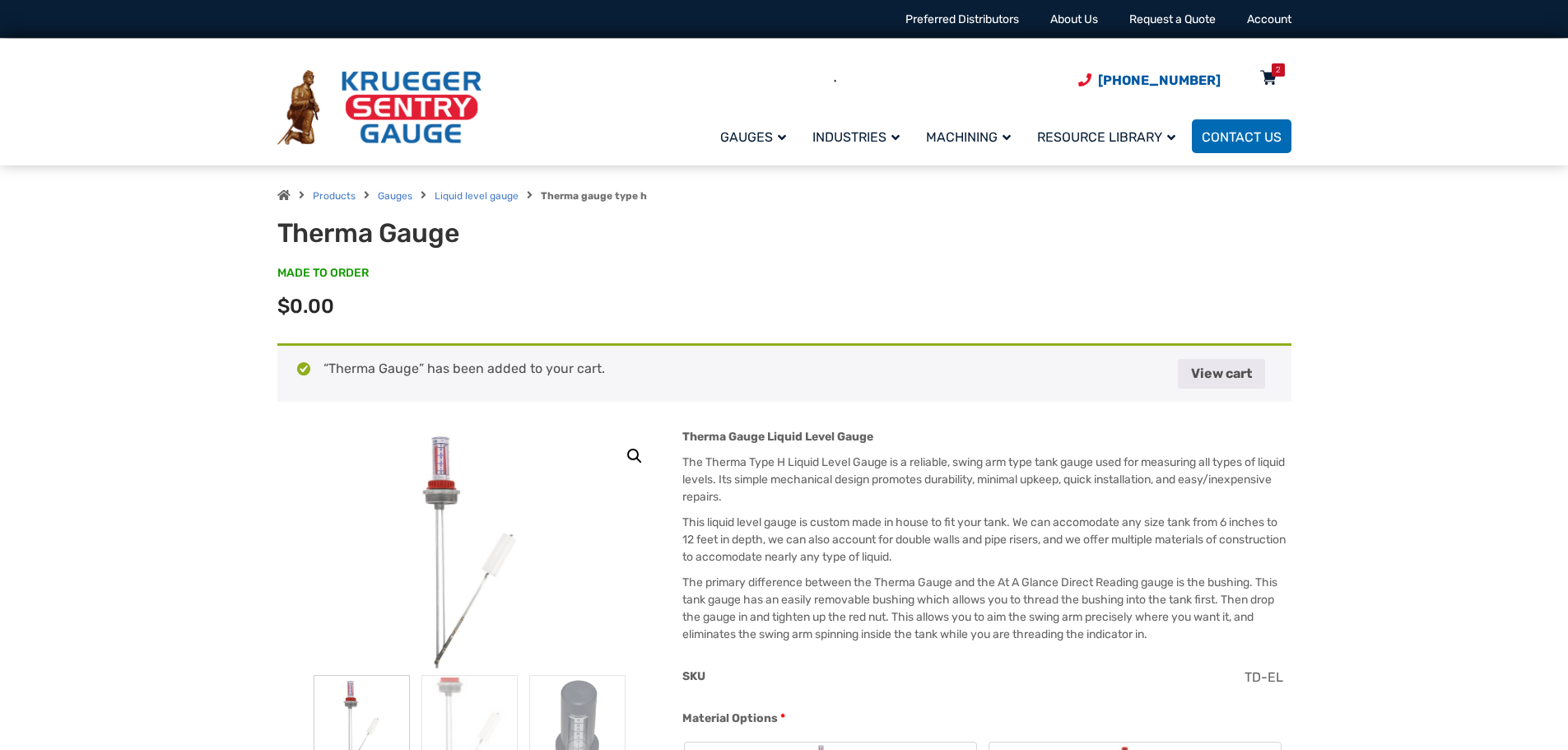 click on "2" at bounding box center [1278, 70] 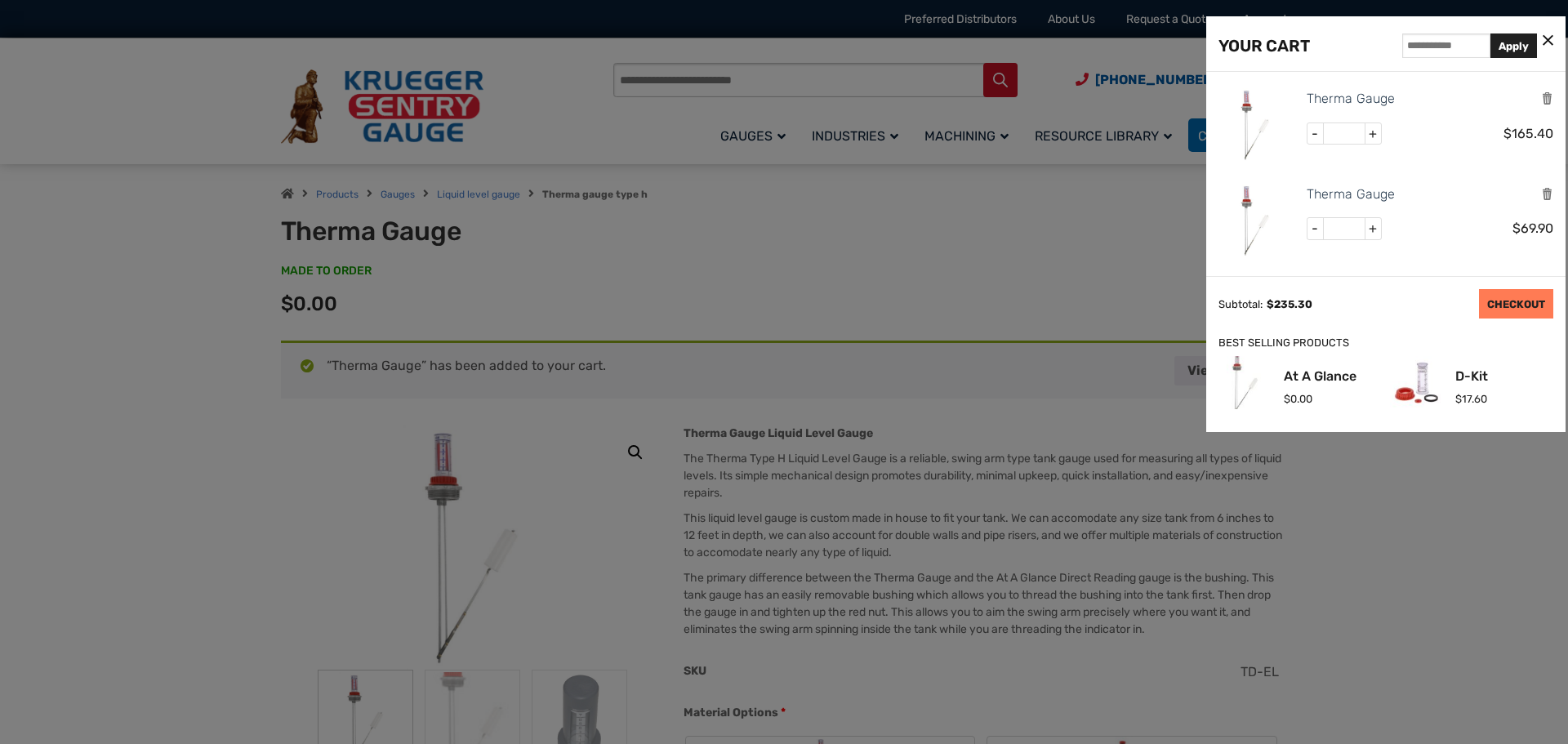 click on "CHECKOUT" at bounding box center (1516, 304) 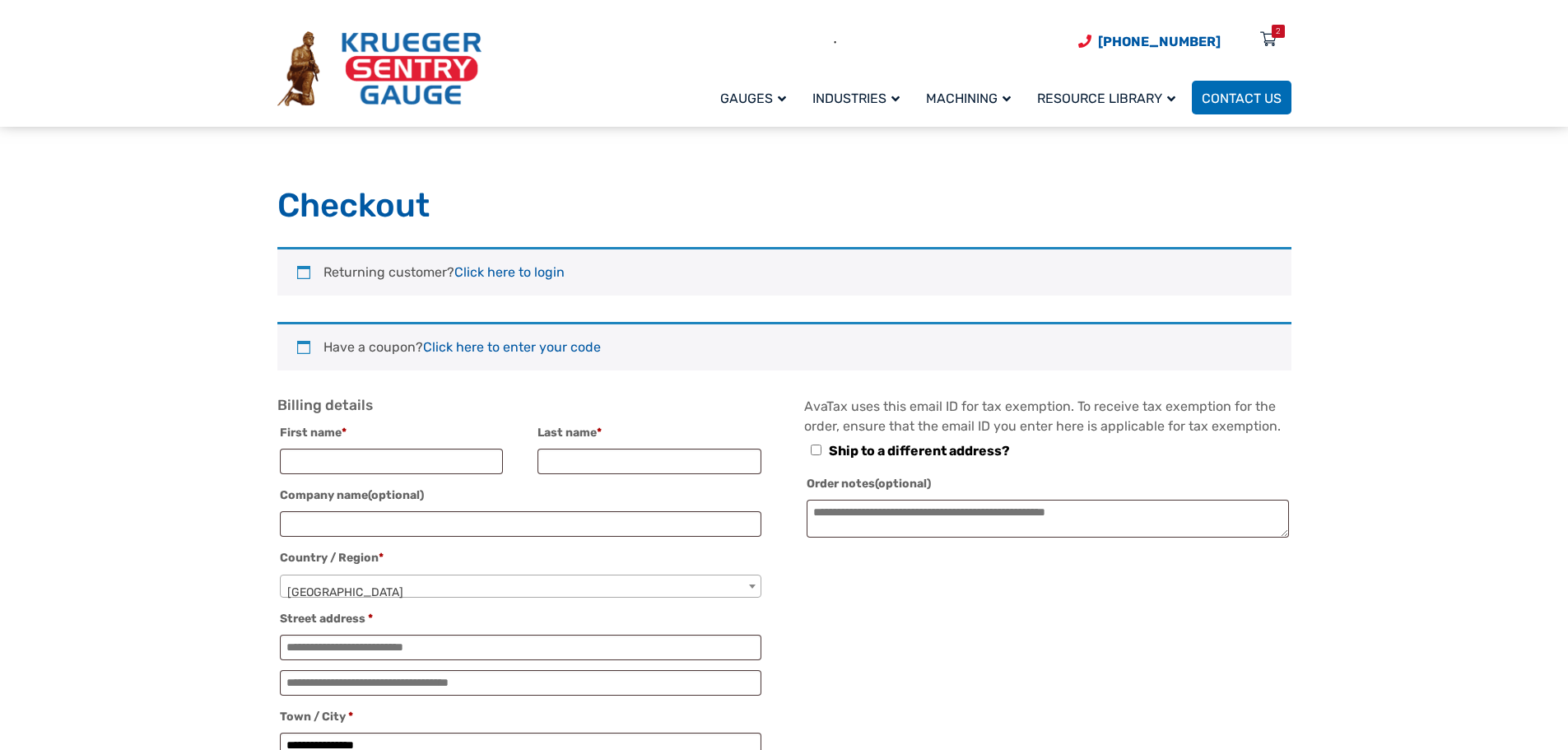 select on "**" 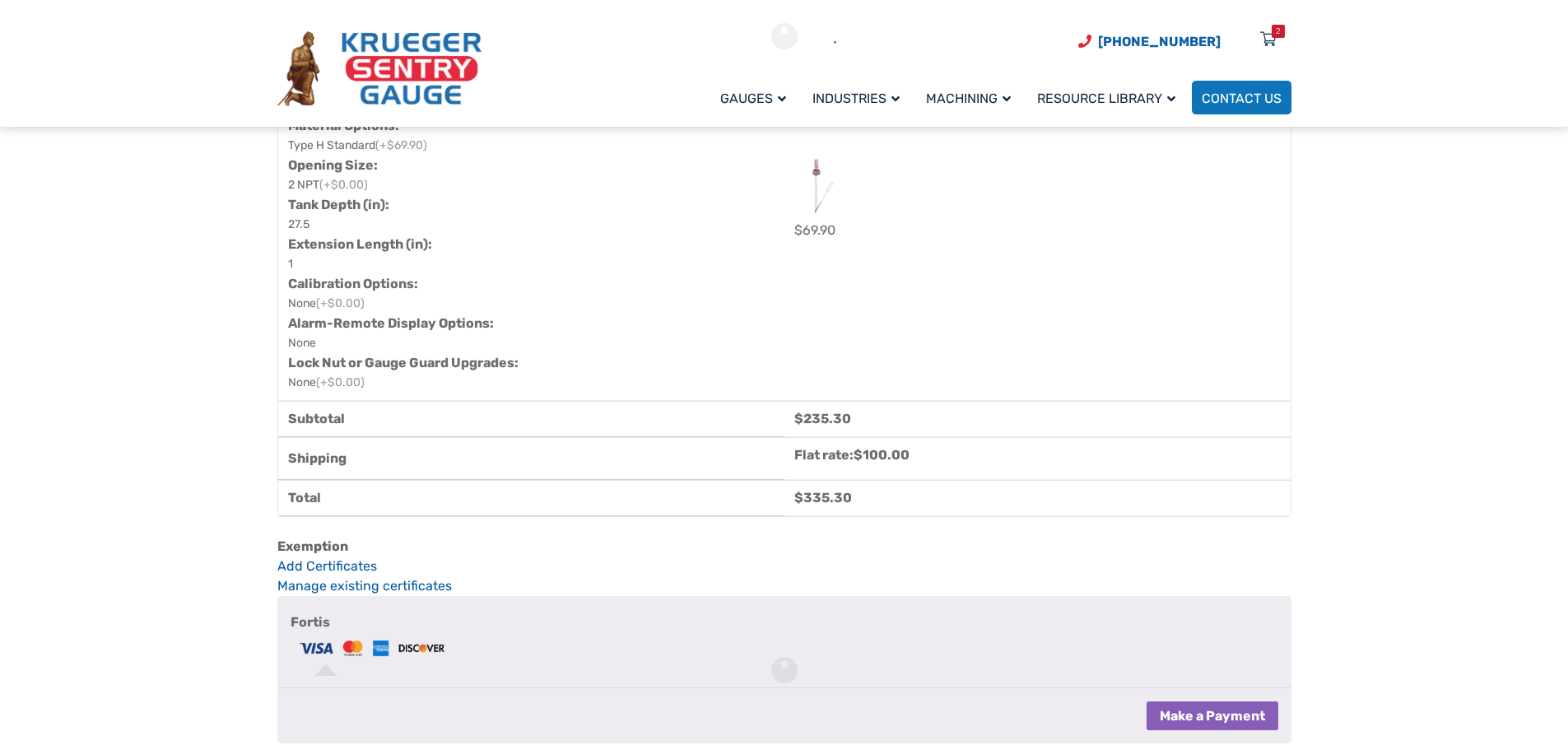 scroll, scrollTop: 0, scrollLeft: 0, axis: both 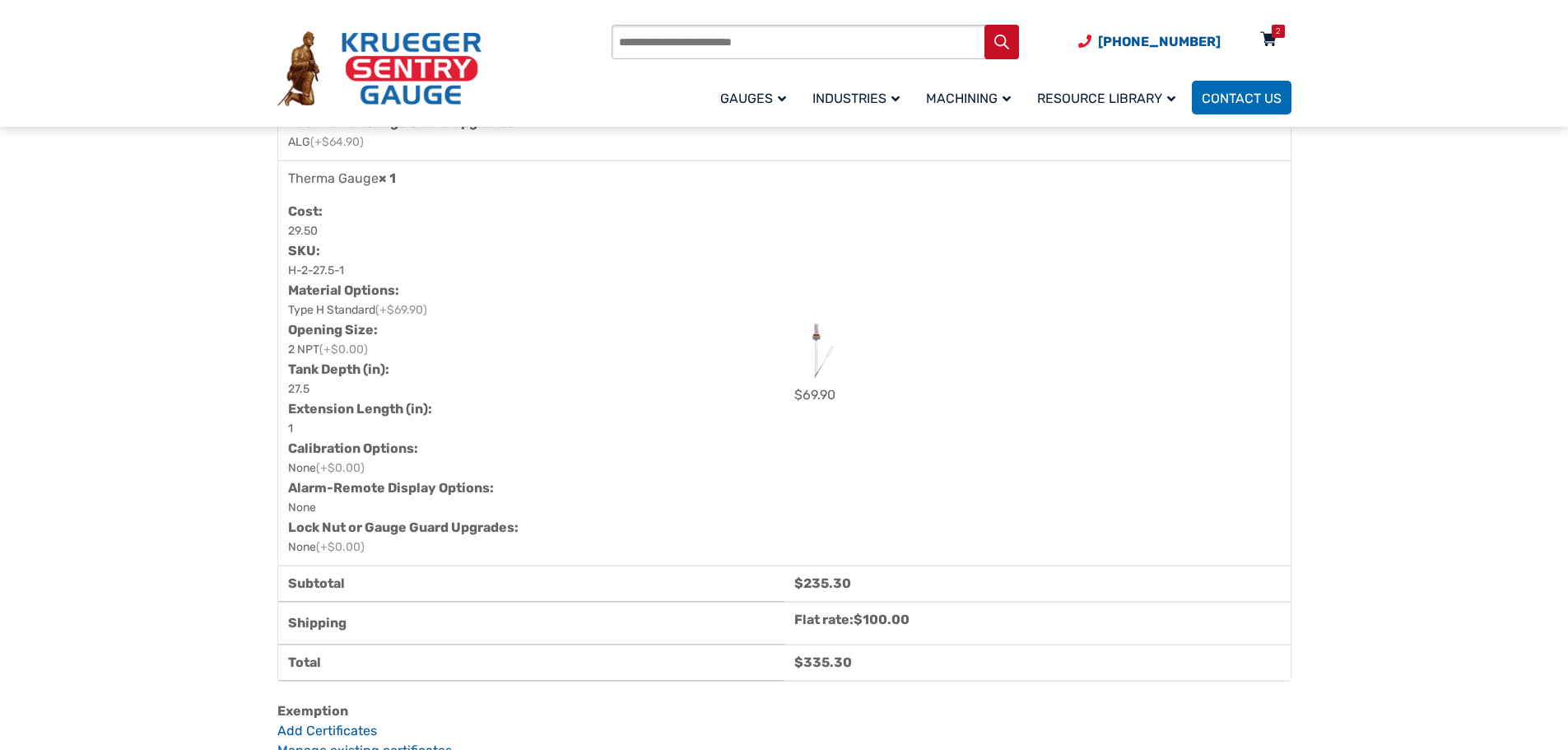 click at bounding box center [1268, 40] 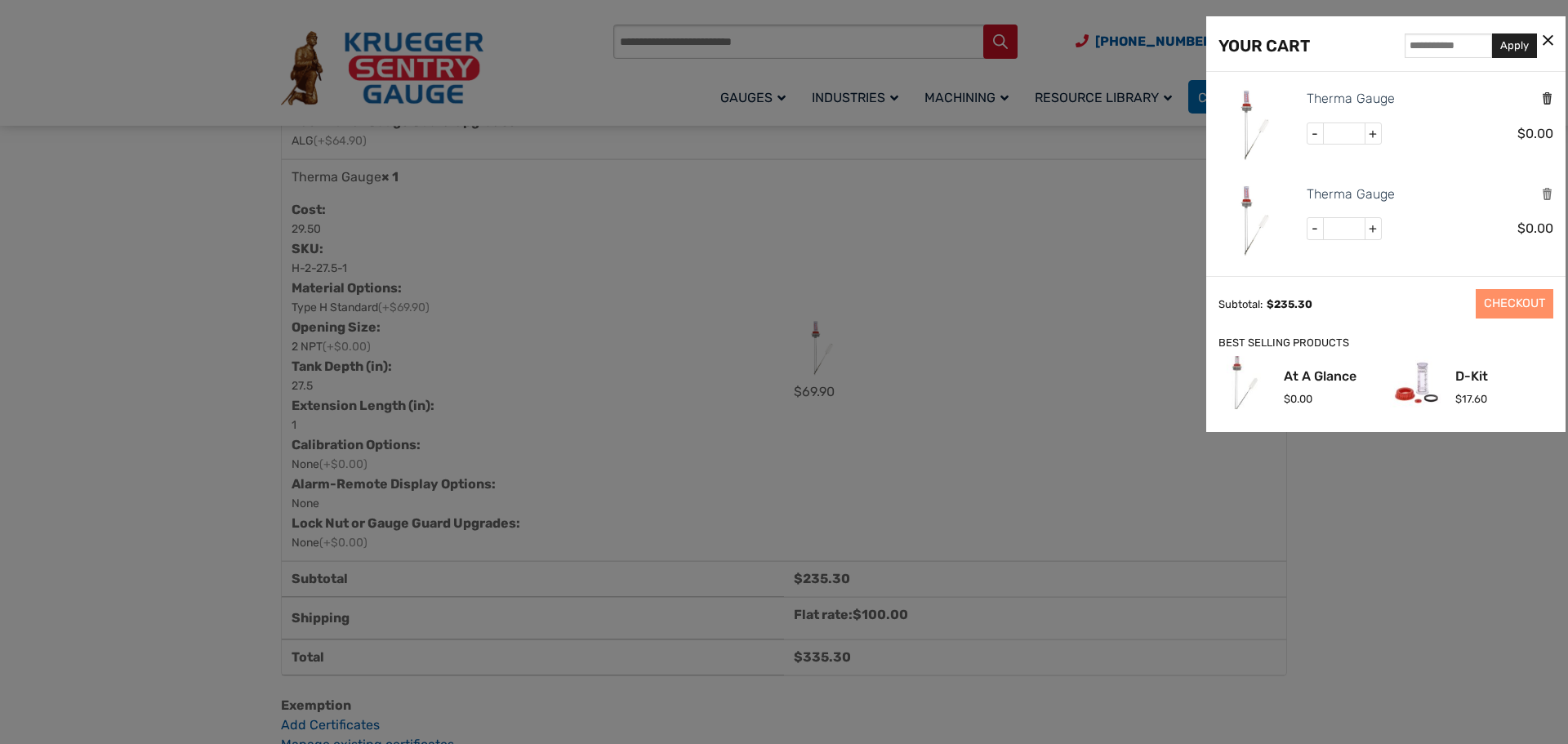 click at bounding box center [1547, 98] 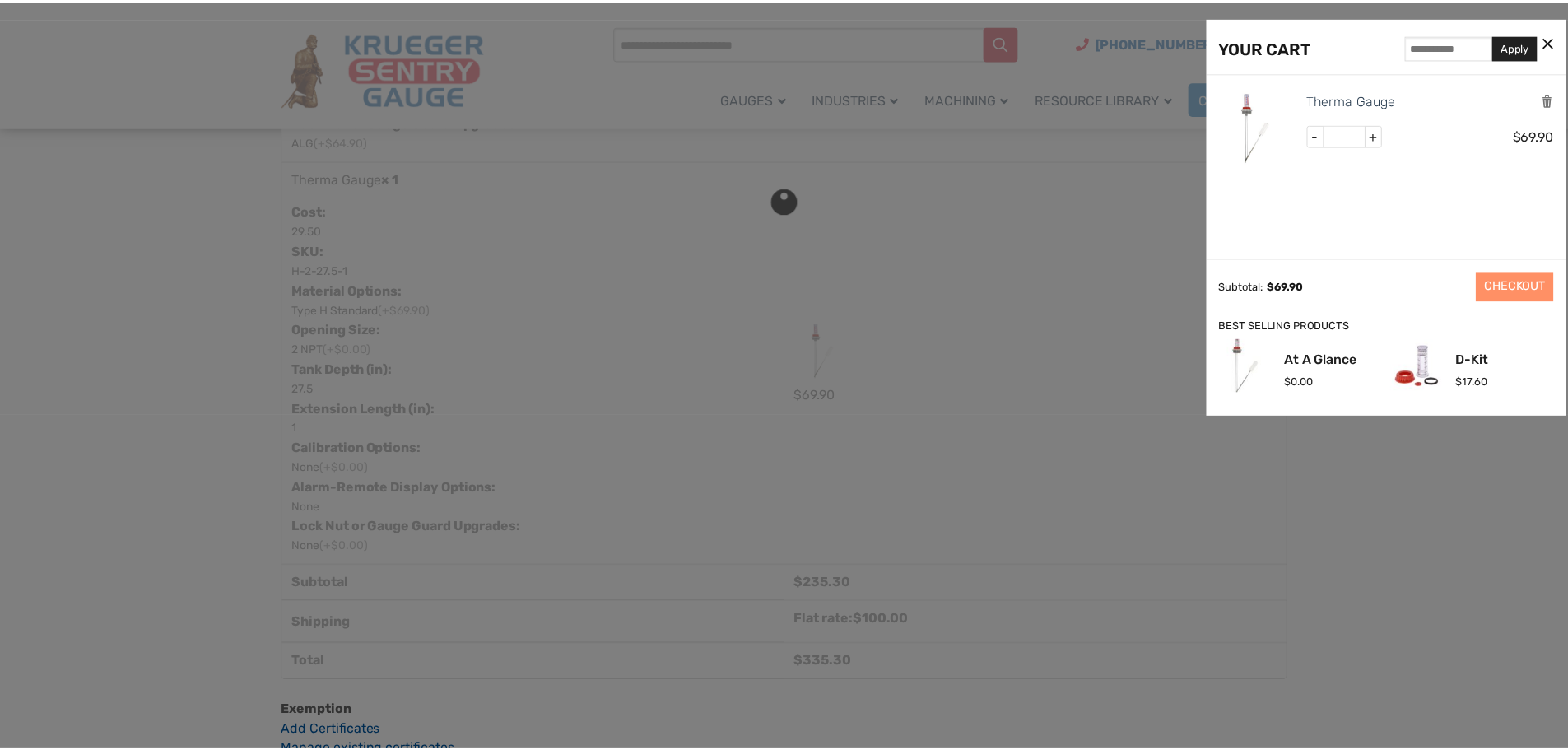 scroll, scrollTop: 912, scrollLeft: 0, axis: vertical 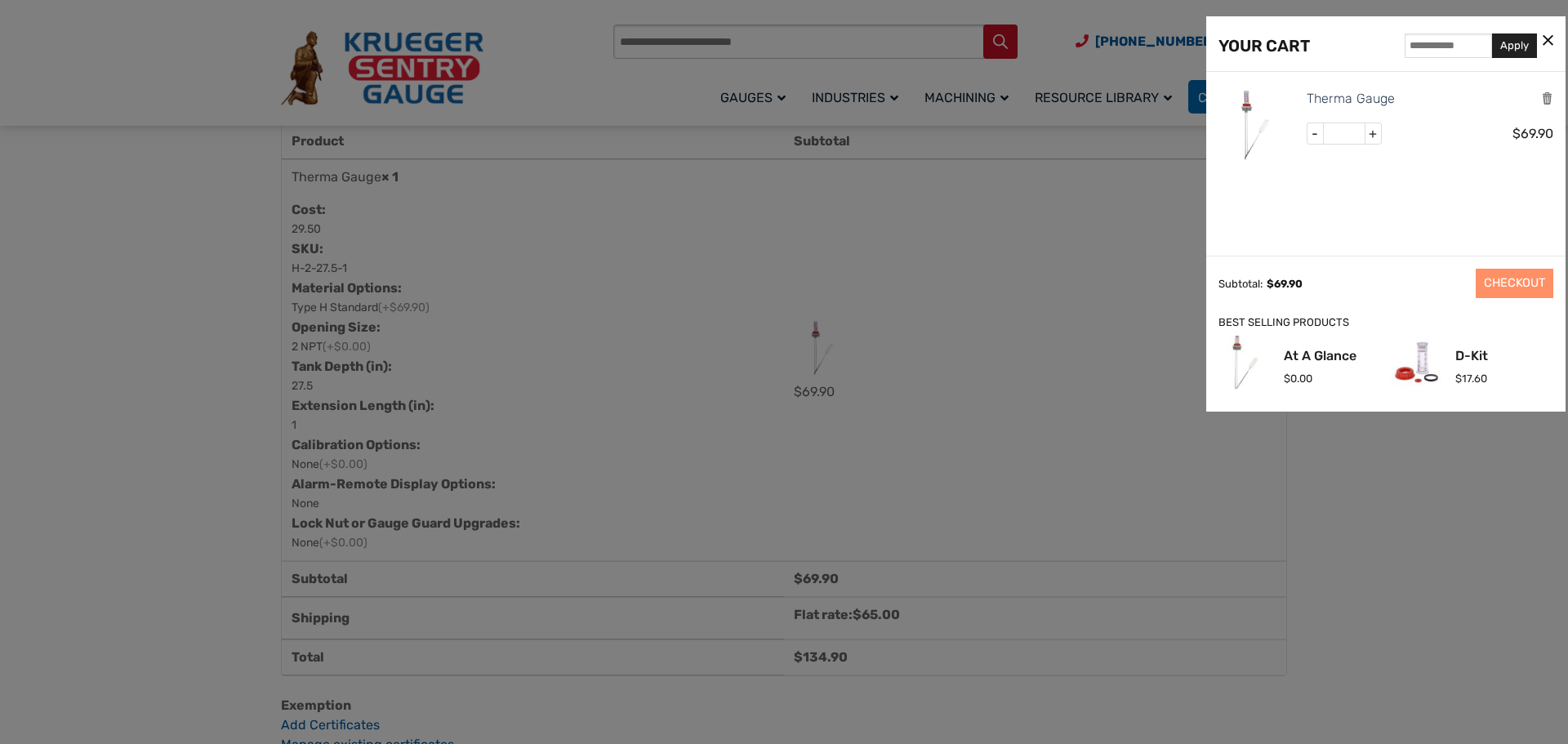 click at bounding box center (784, 372) 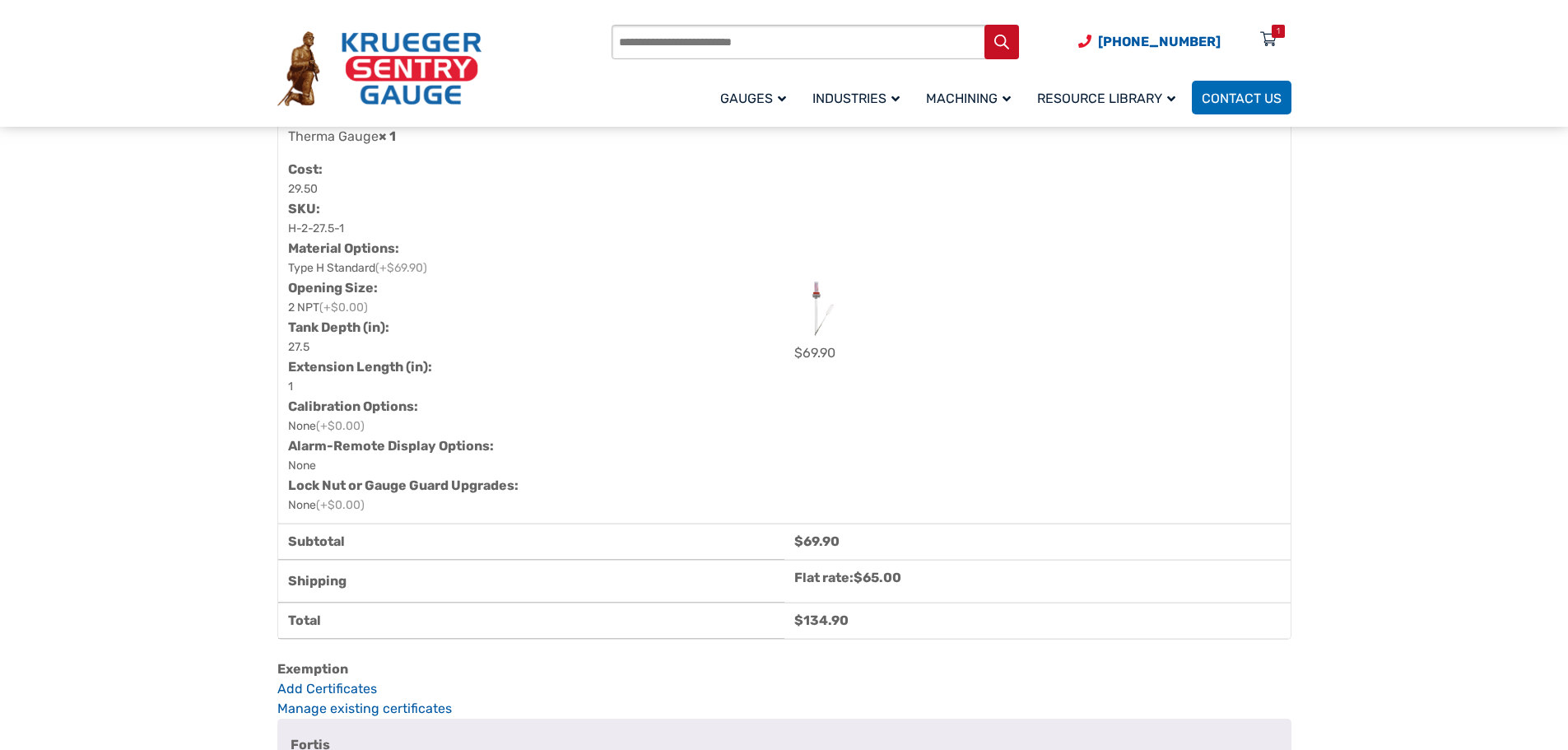 scroll, scrollTop: 995, scrollLeft: 0, axis: vertical 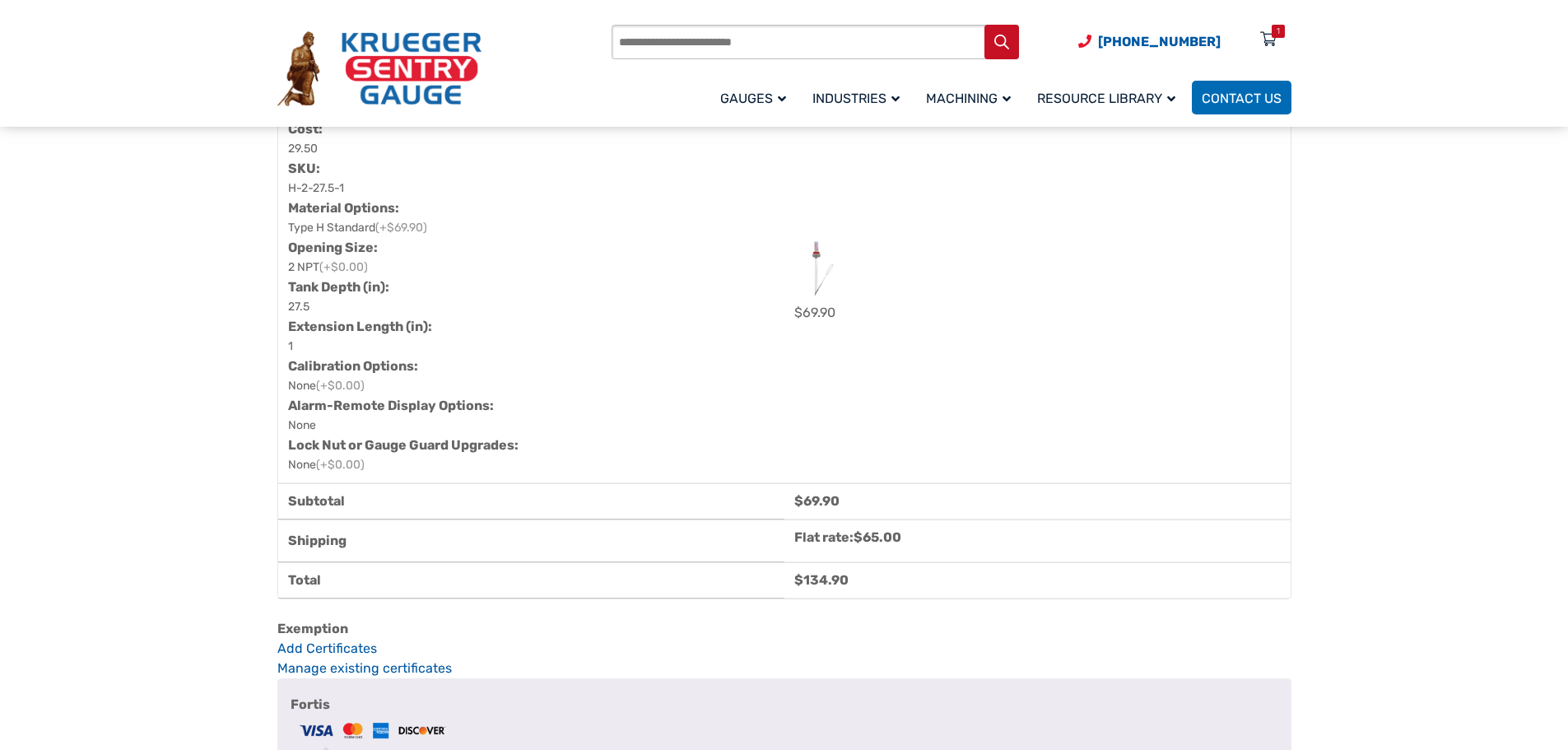 drag, startPoint x: 1232, startPoint y: 374, endPoint x: 1177, endPoint y: 297, distance: 94.62558 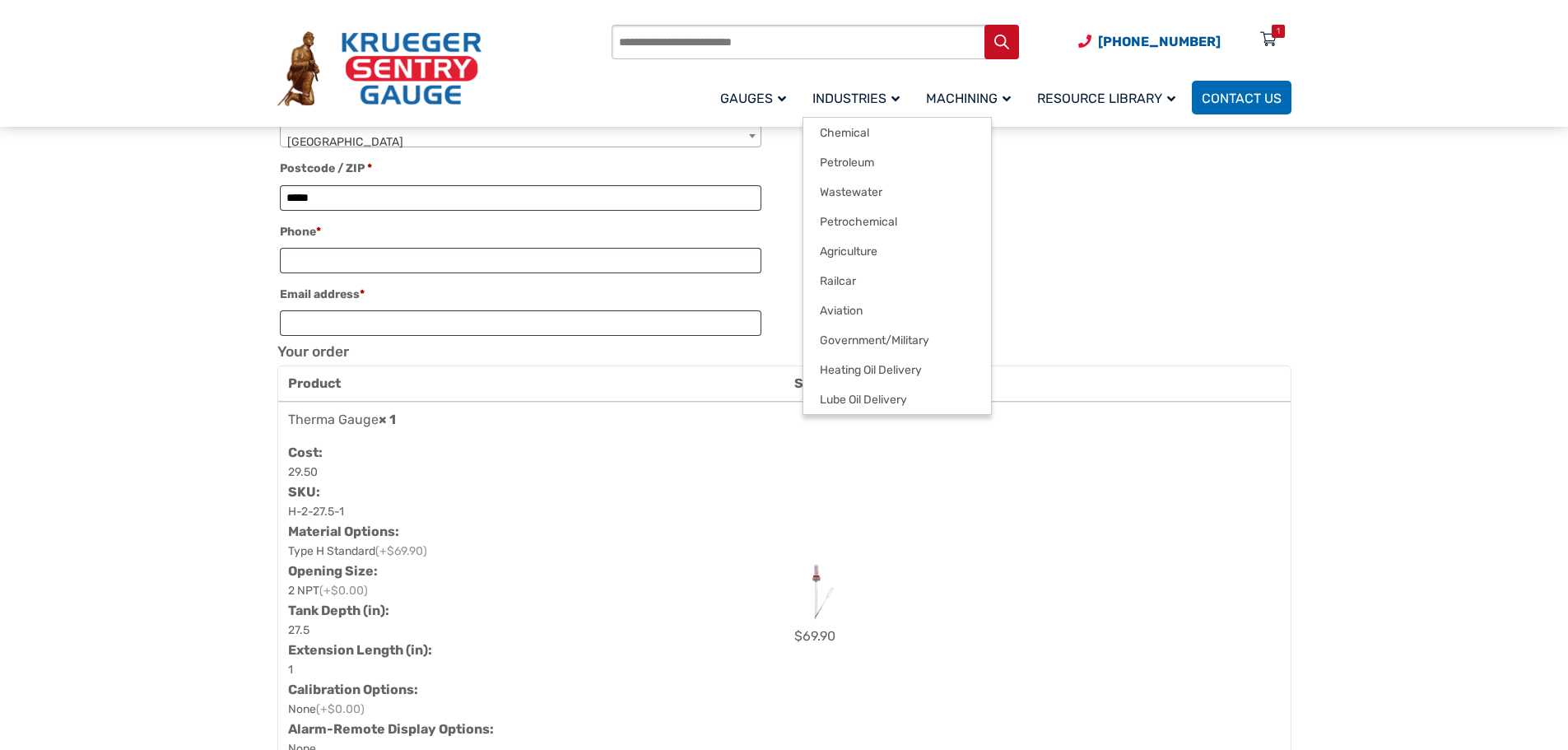scroll, scrollTop: 665, scrollLeft: 0, axis: vertical 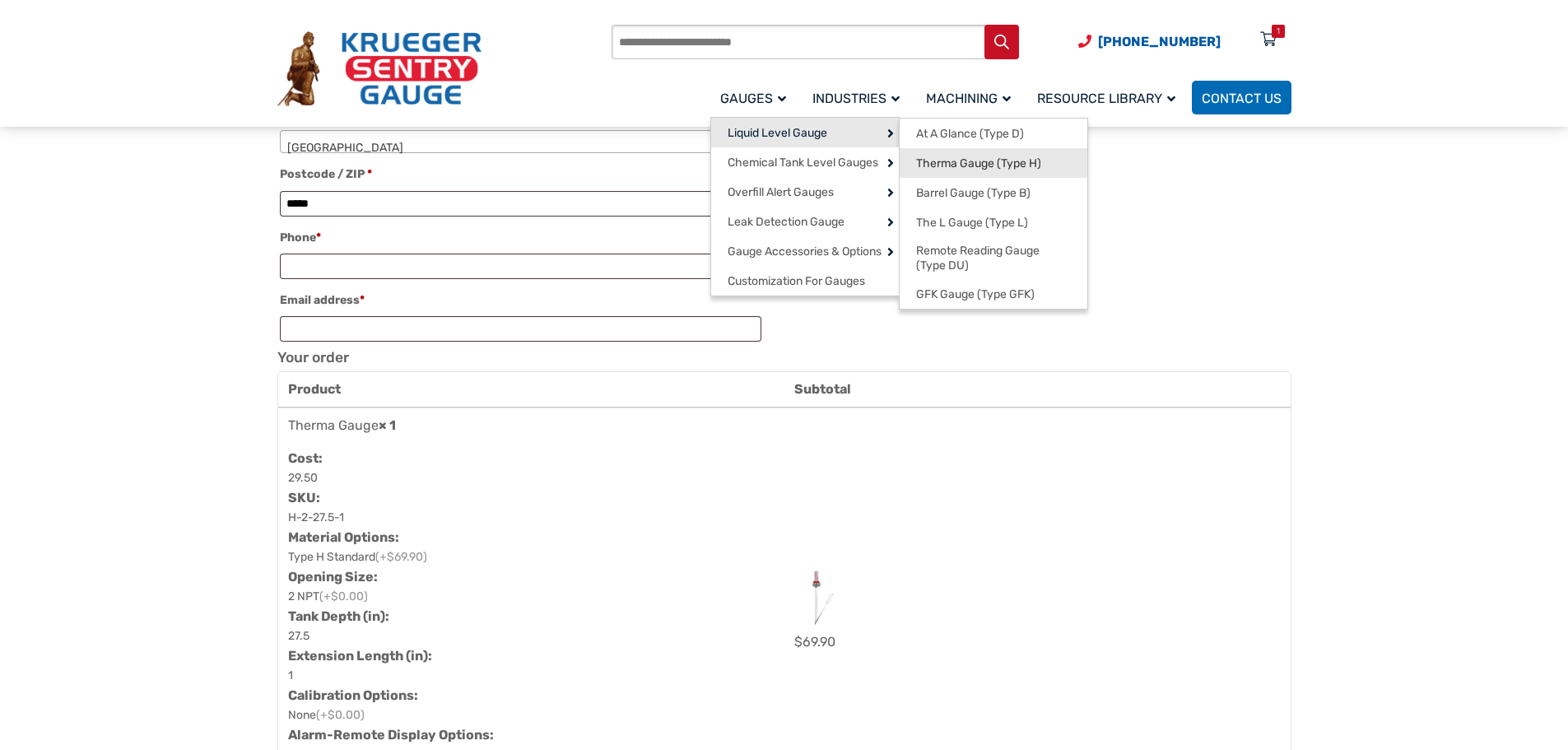 click on "Therma Gauge (Type H)" at bounding box center (979, 164) 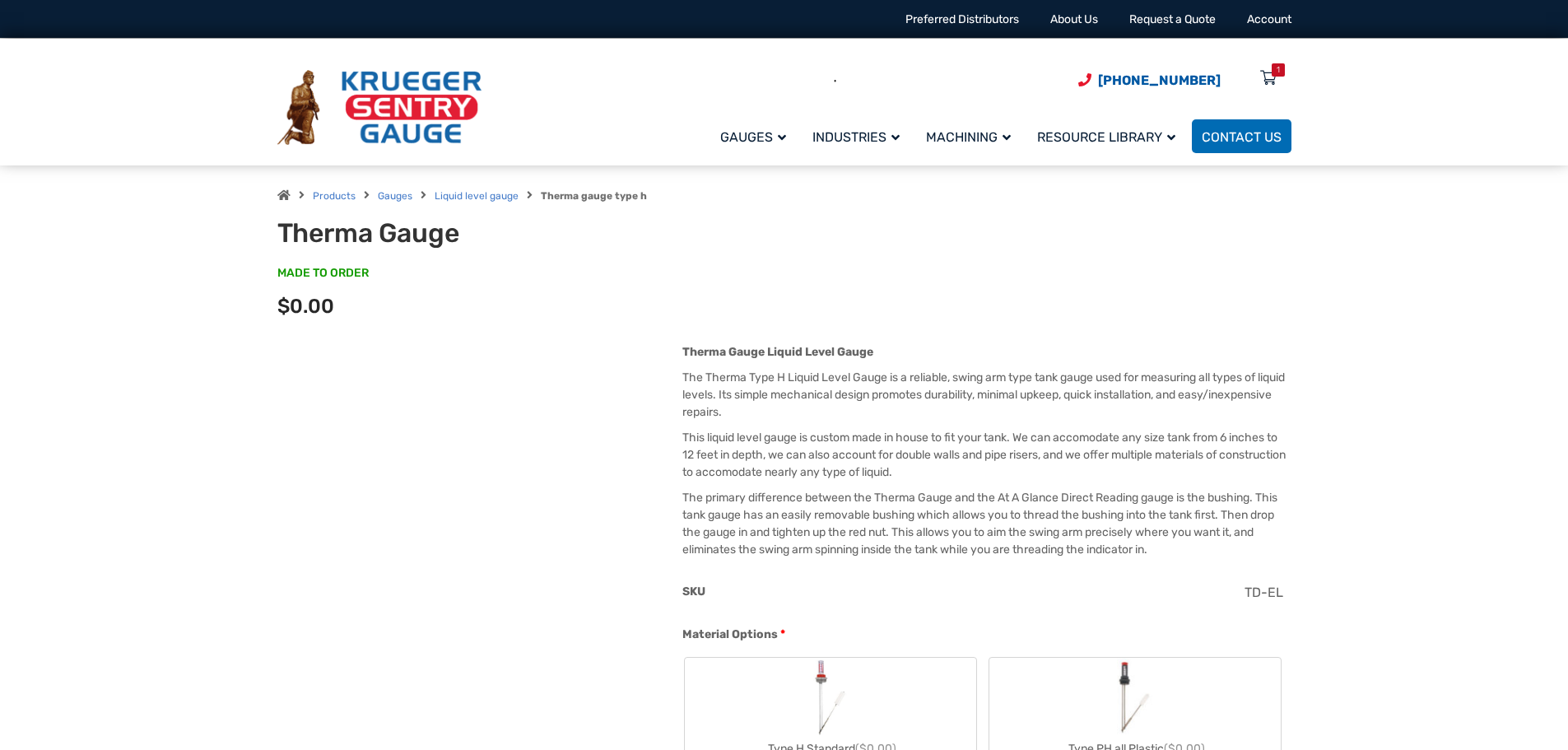 scroll, scrollTop: 0, scrollLeft: 0, axis: both 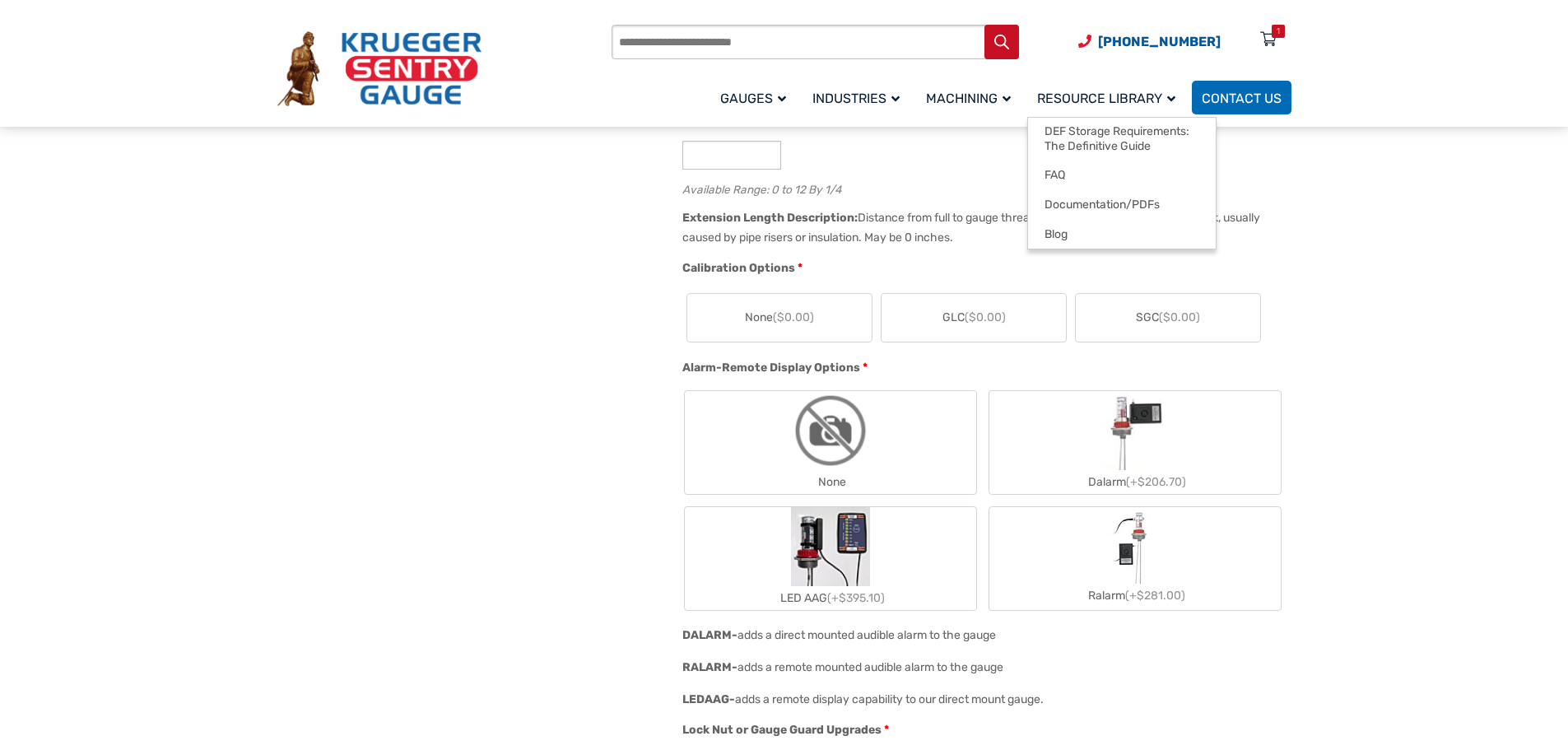 click on "Resource Library" at bounding box center (1106, 98) 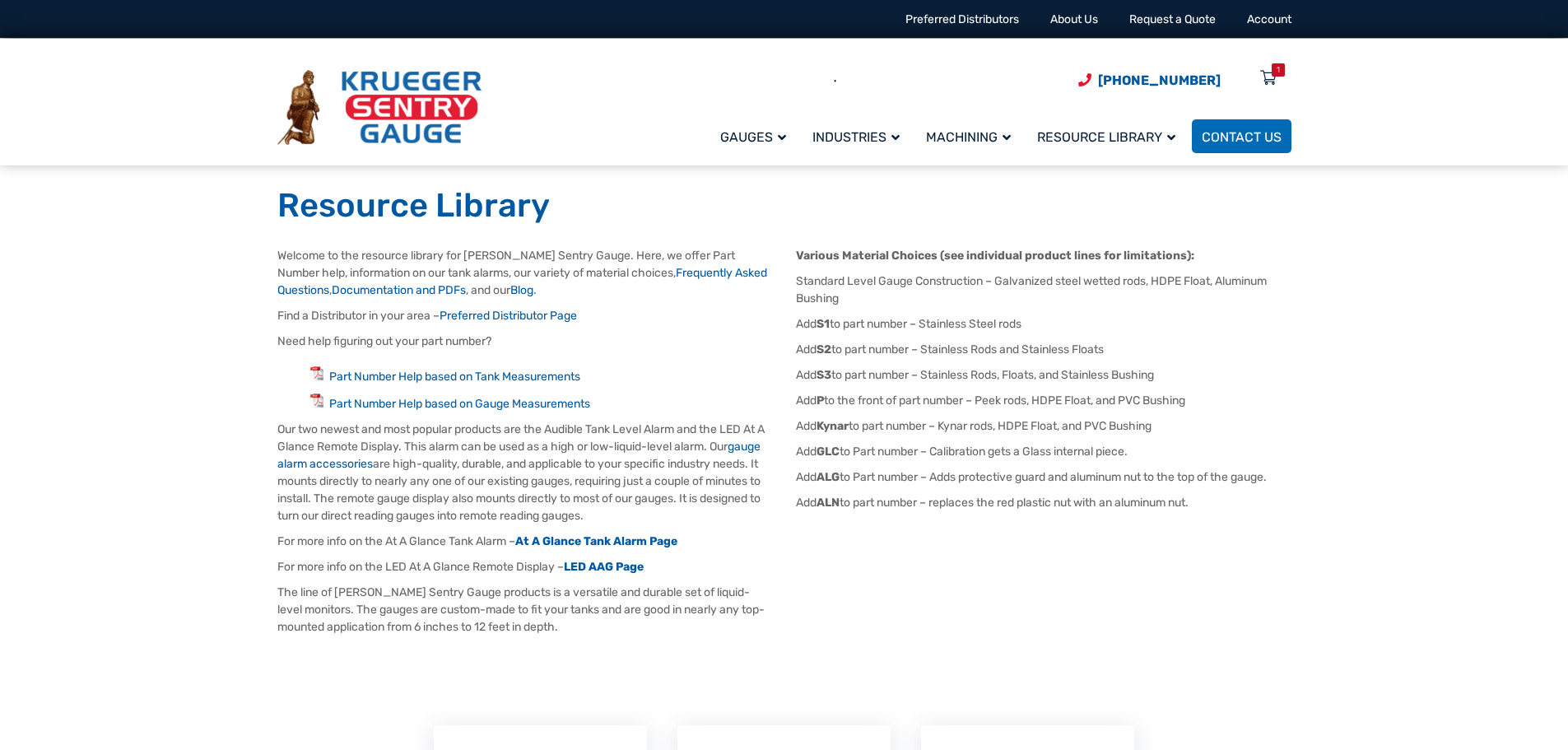 scroll, scrollTop: 0, scrollLeft: 0, axis: both 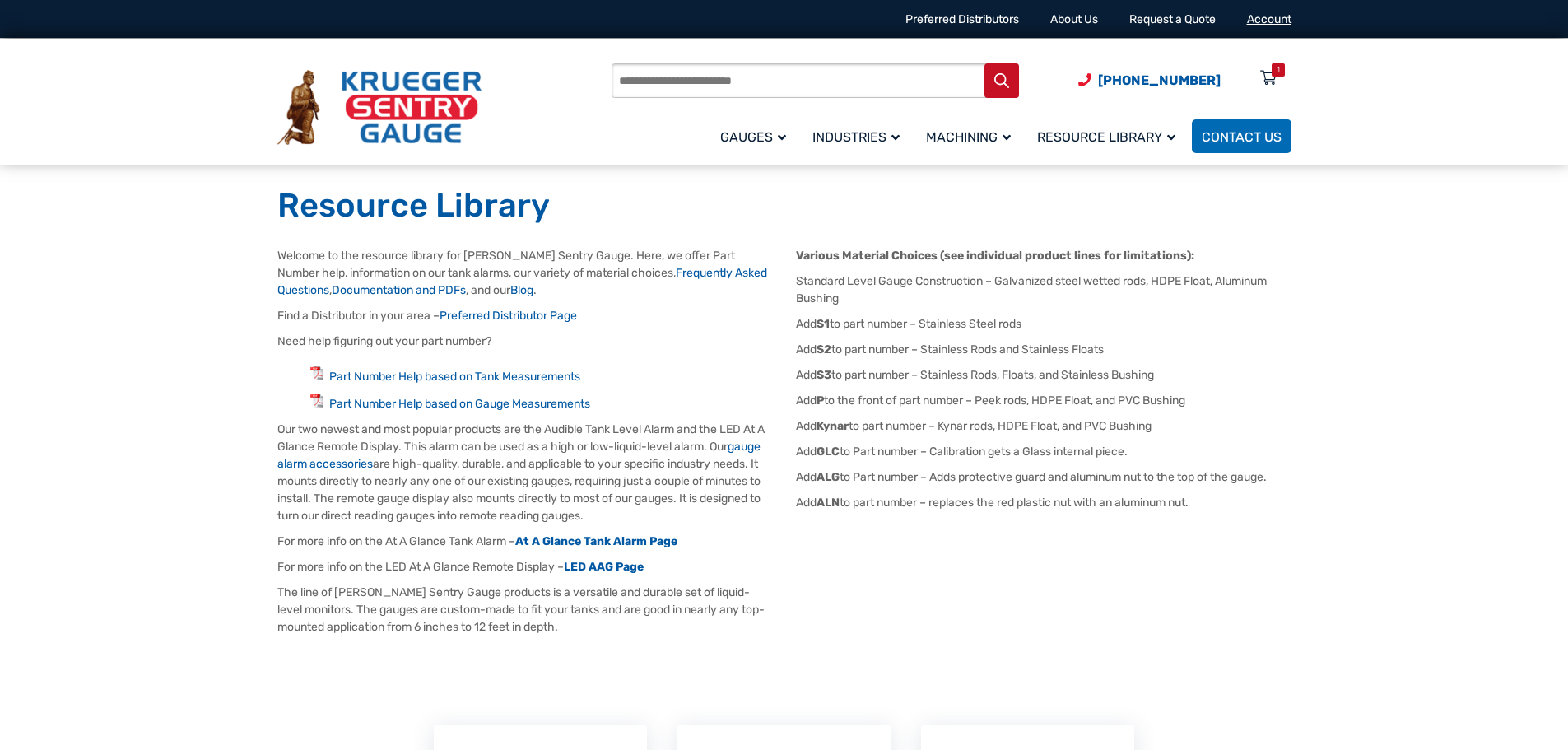 click on "Account" at bounding box center (1269, 19) 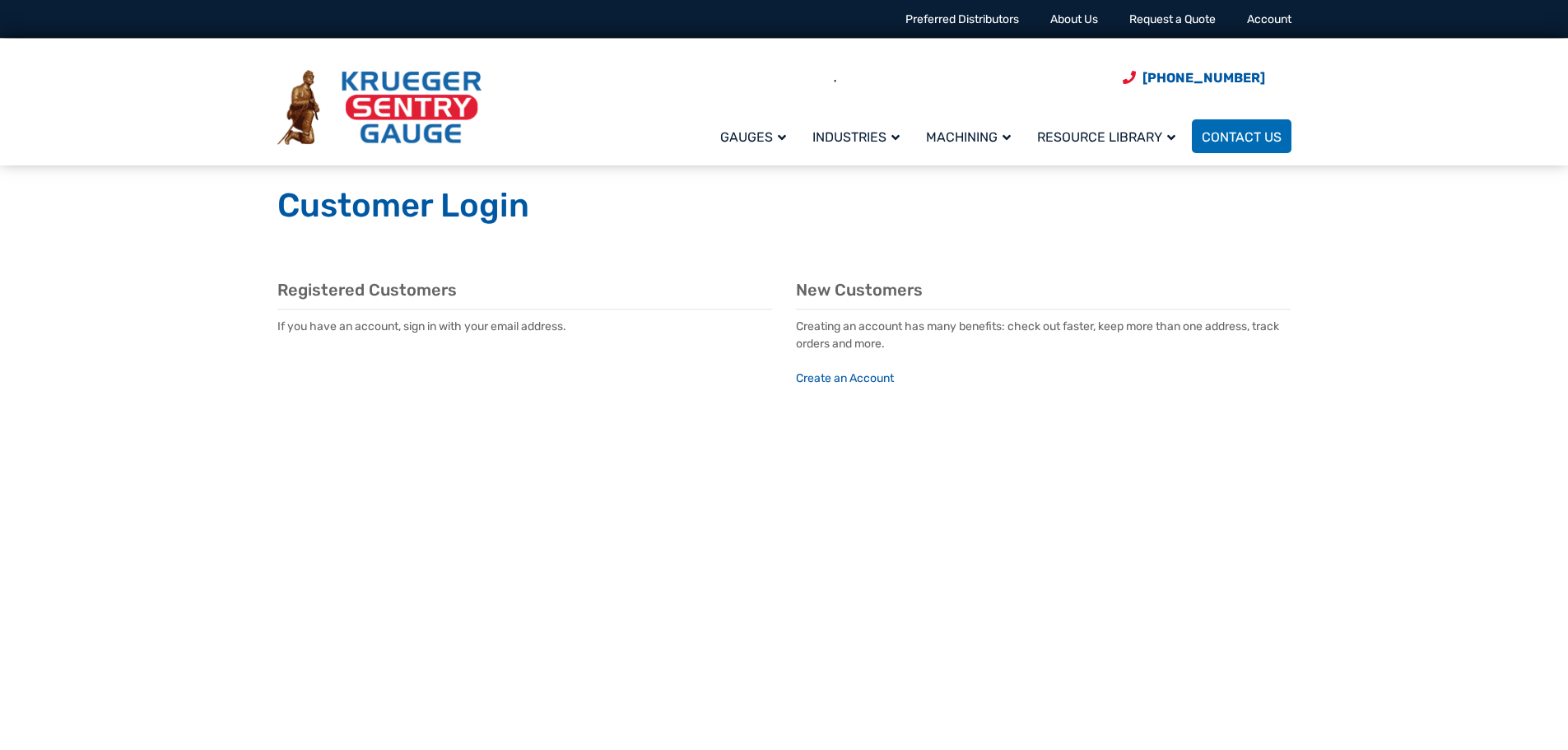 scroll, scrollTop: 0, scrollLeft: 0, axis: both 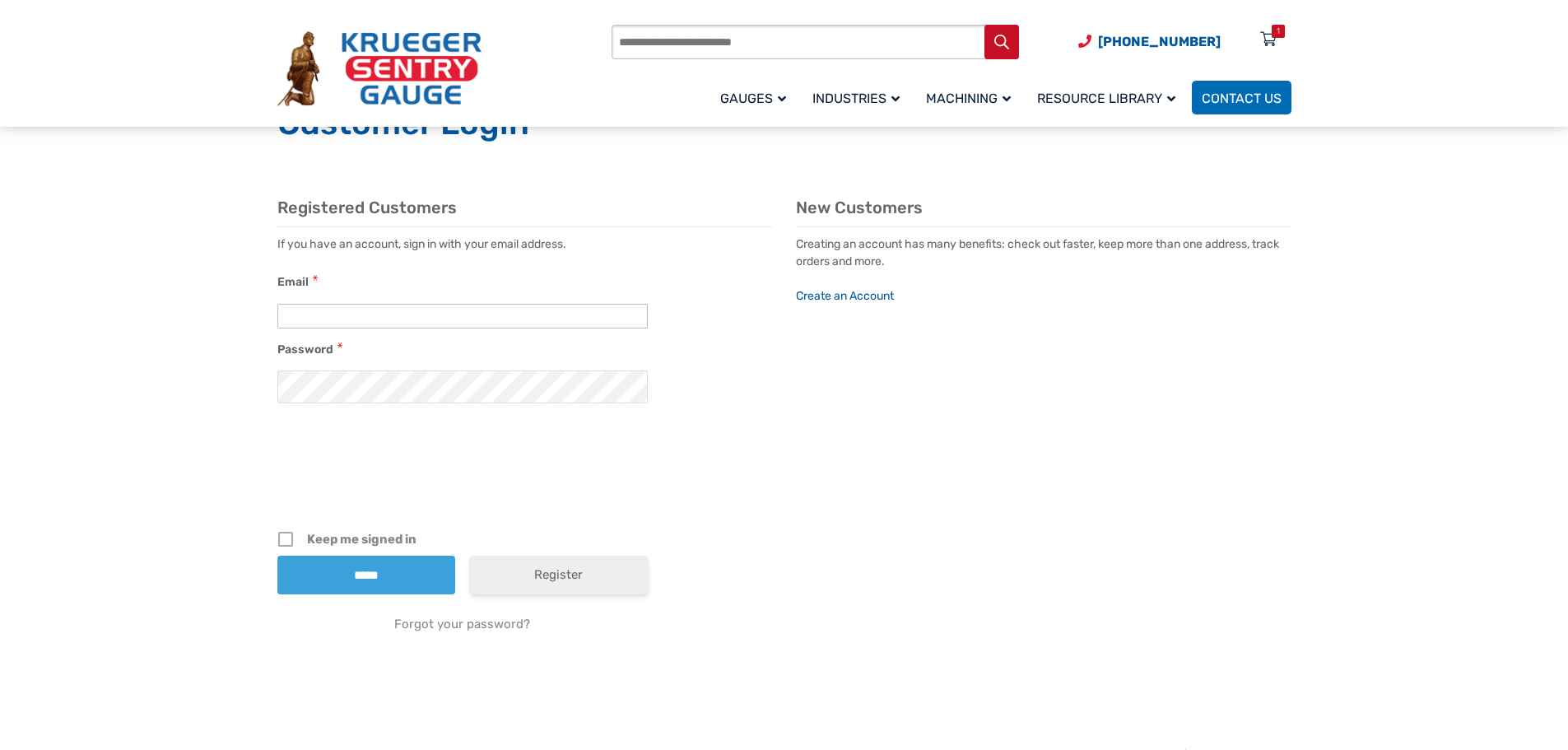 click on "Email" at bounding box center [463, 316] 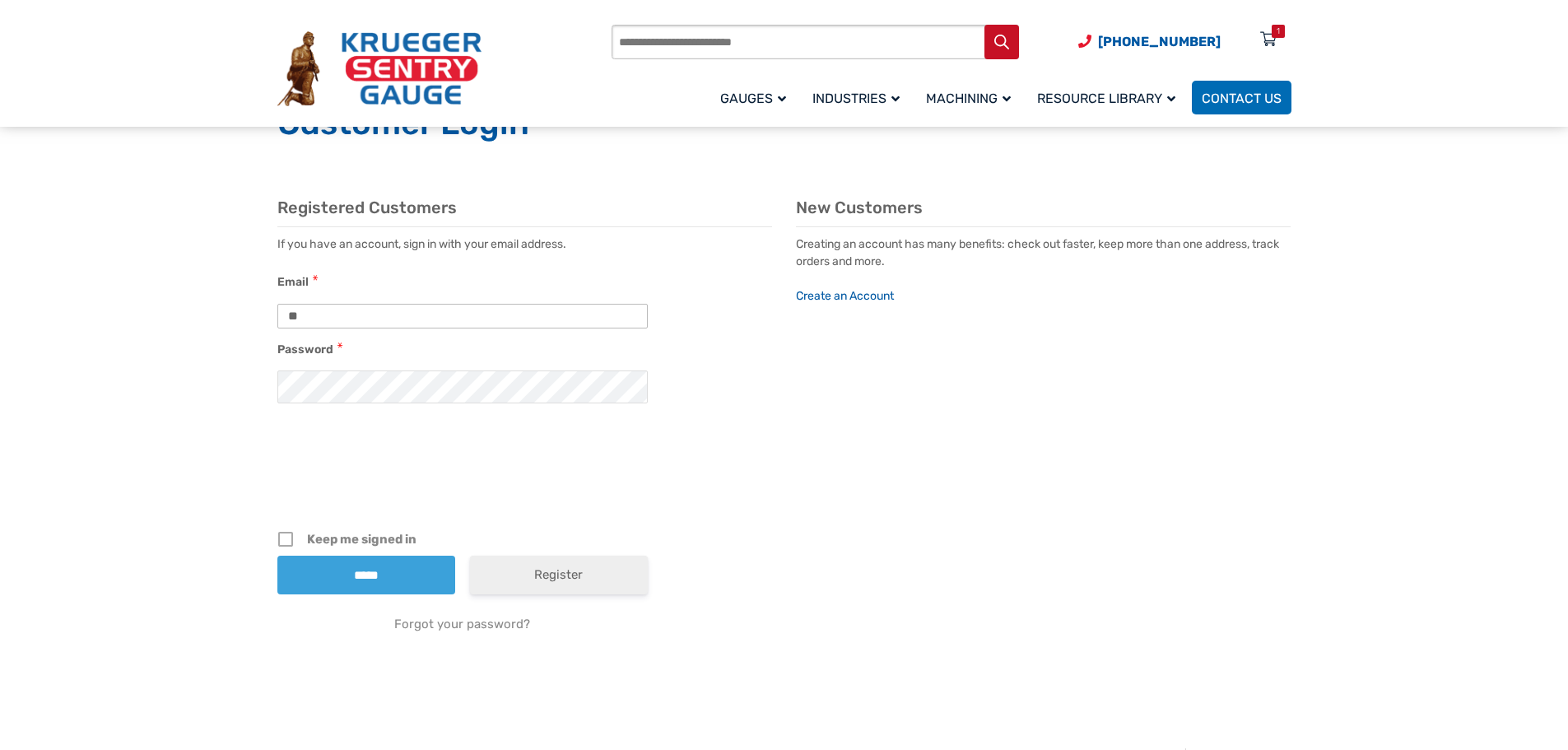 type on "*" 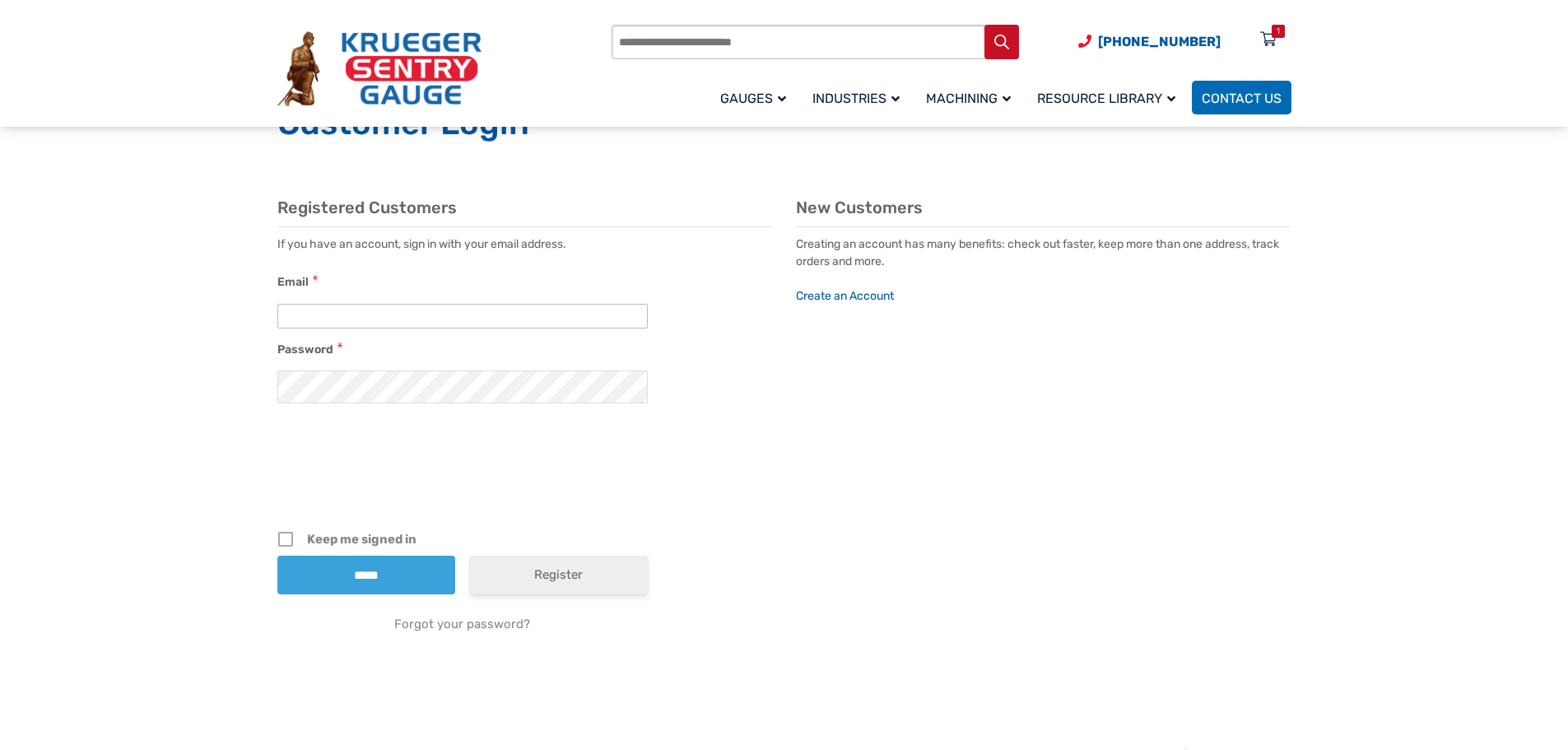 click on "Email" at bounding box center (463, 316) 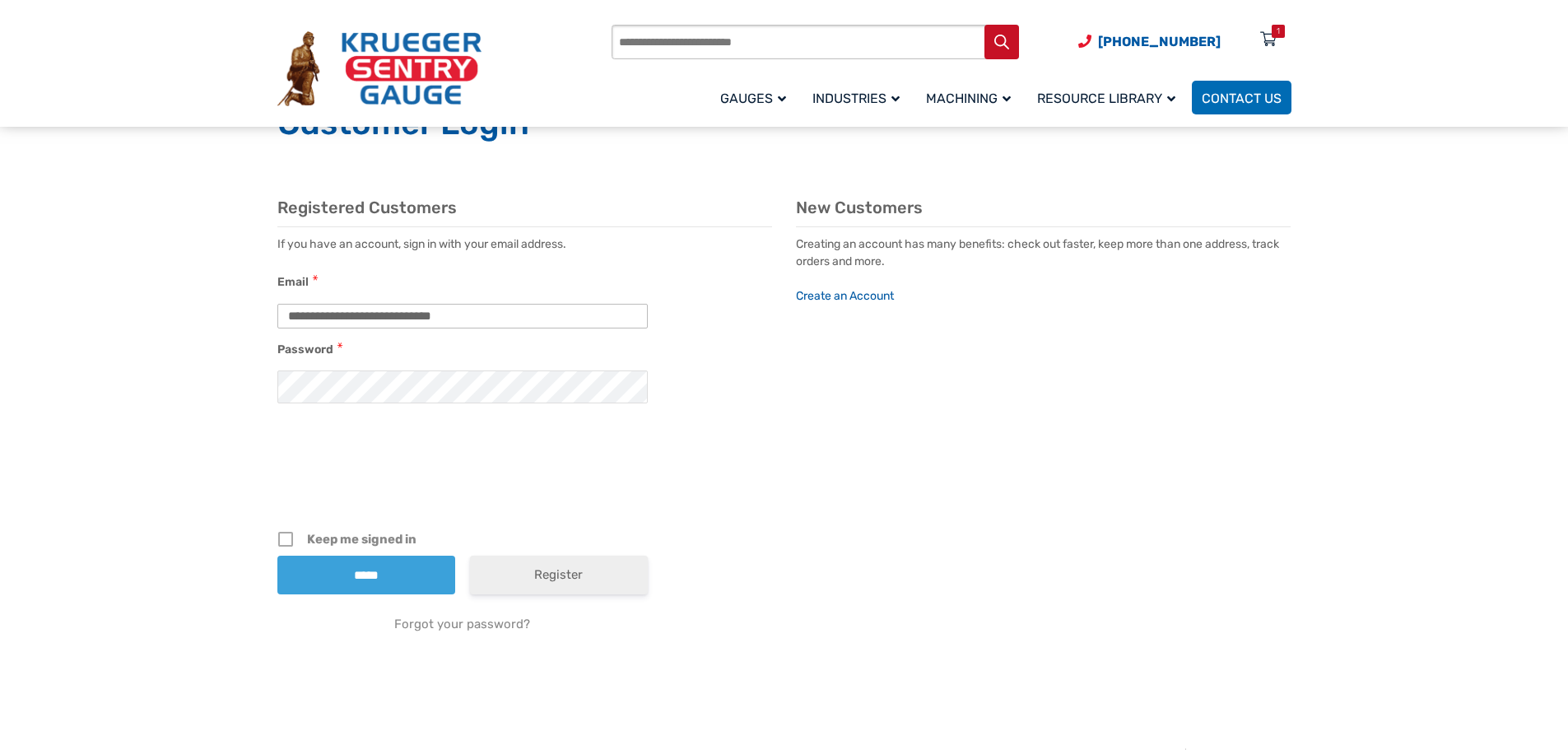 type on "**********" 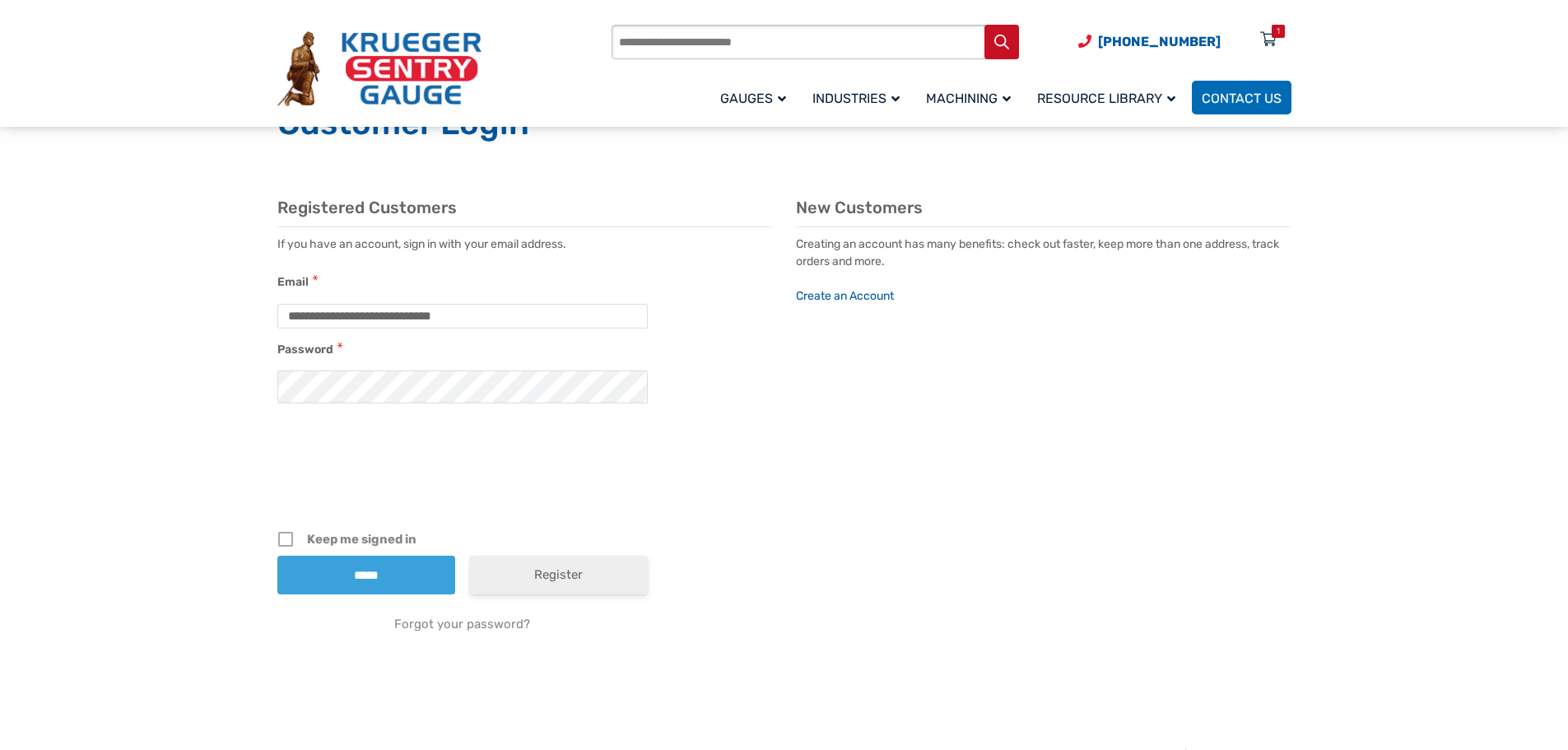 click on "**********" at bounding box center [784, 437] 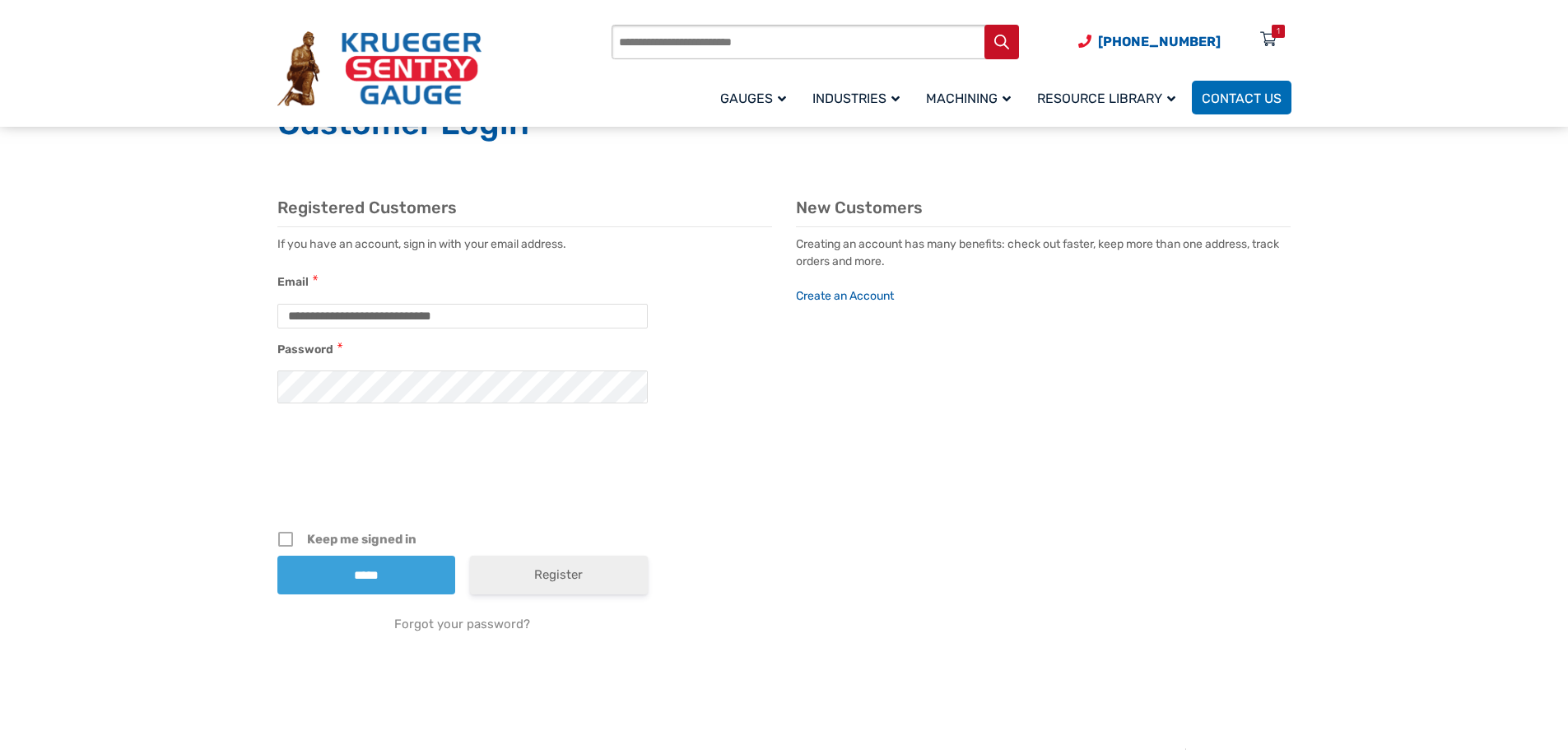 click on "**********" at bounding box center [524, 427] 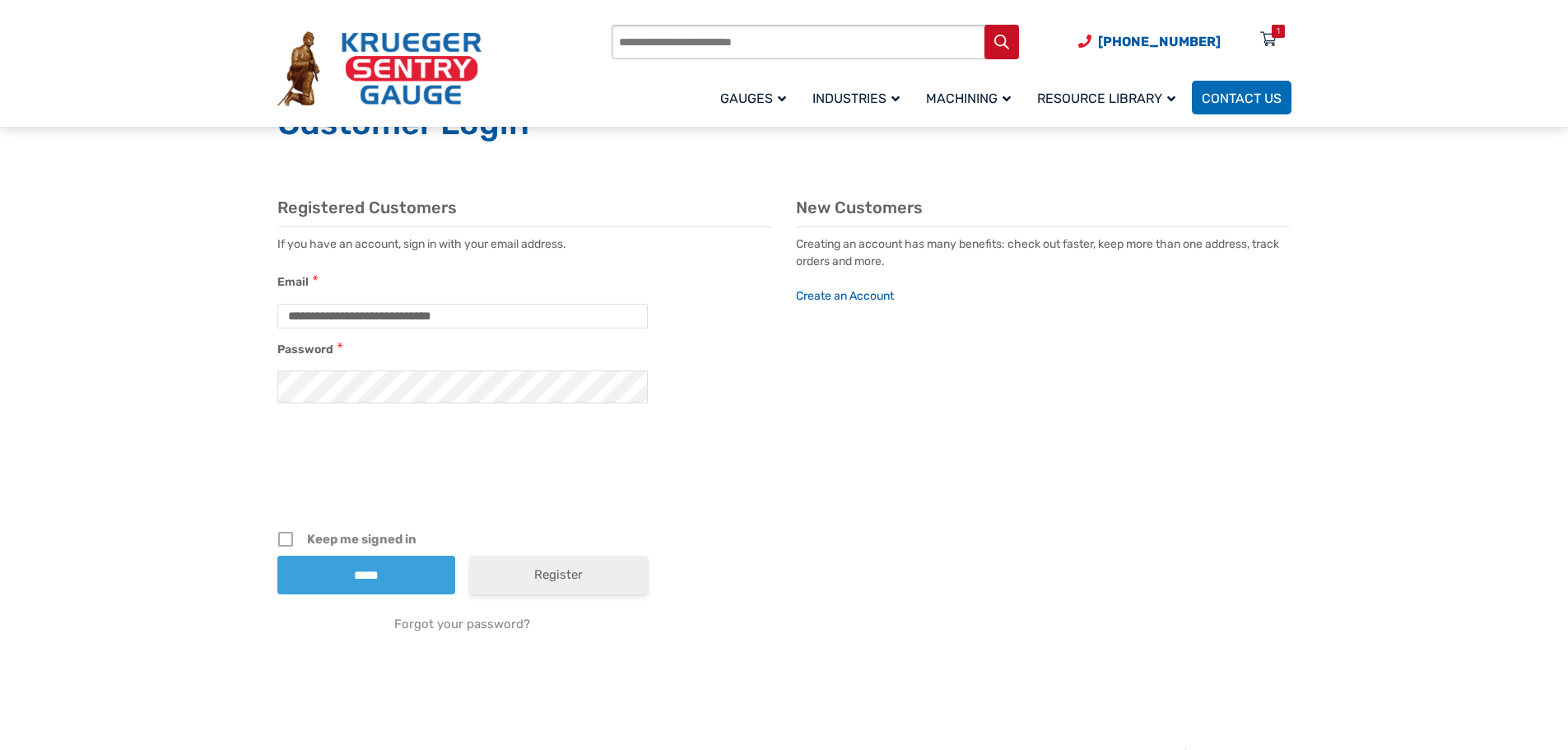click on "**********" at bounding box center [784, 437] 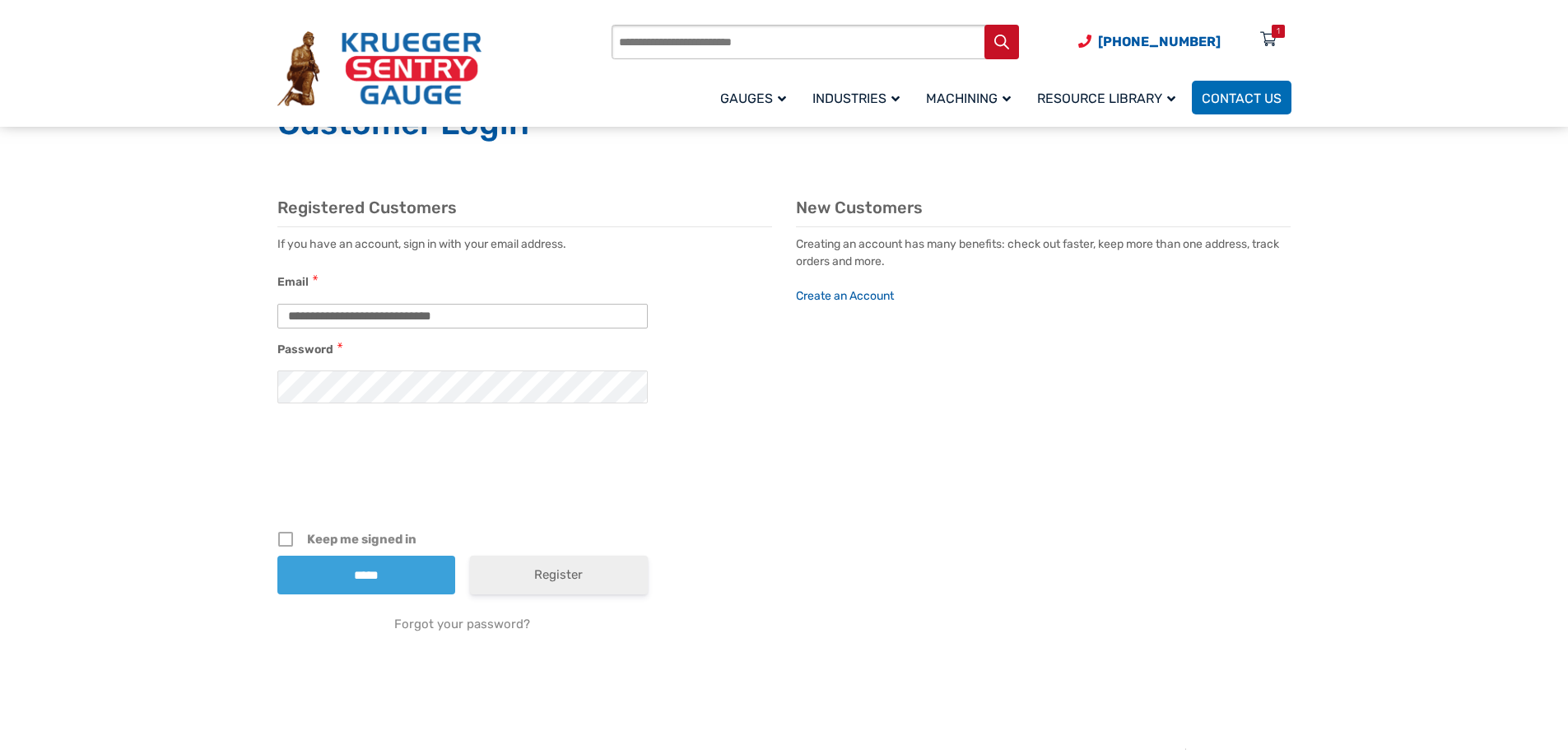 click on "**********" at bounding box center (463, 316) 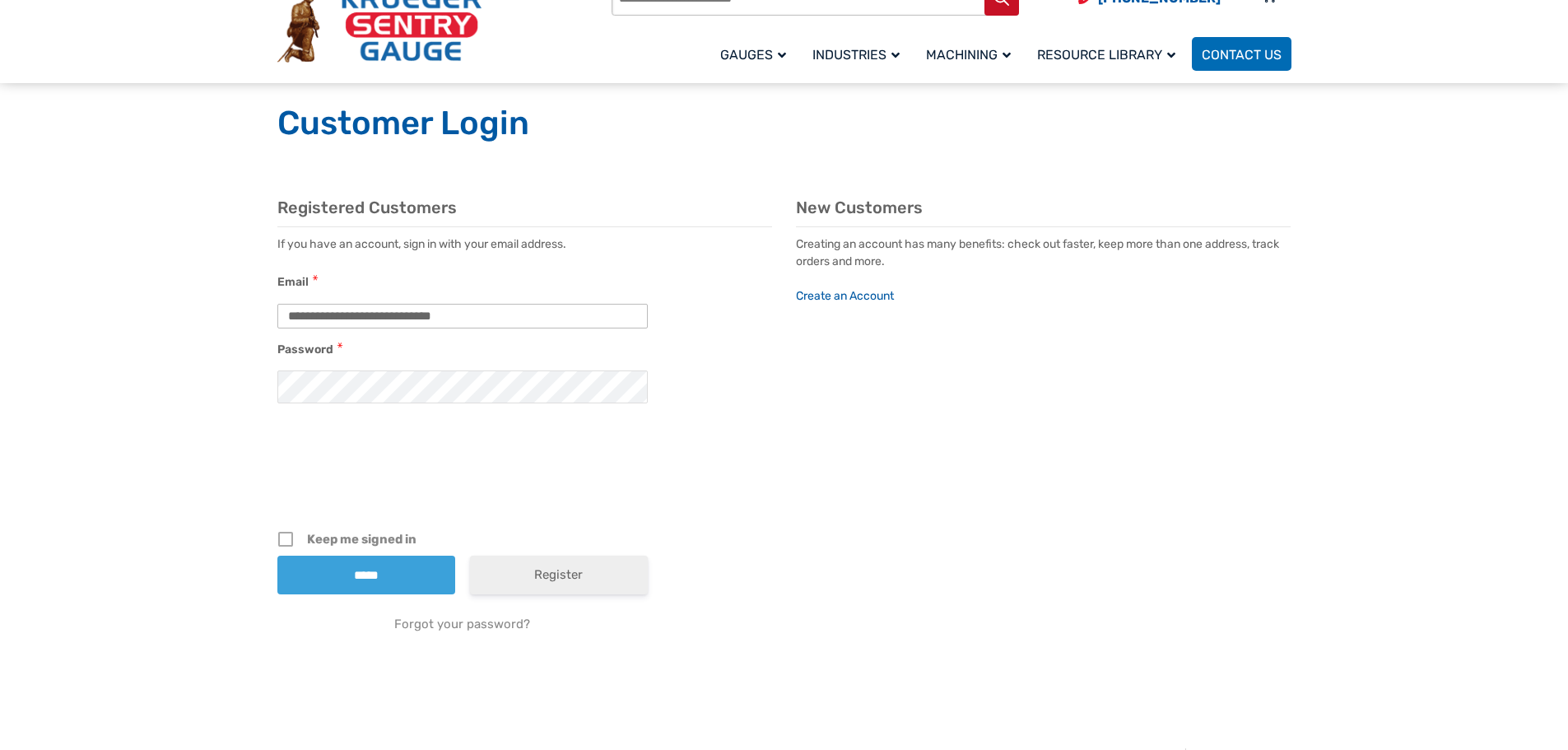 scroll, scrollTop: 0, scrollLeft: 0, axis: both 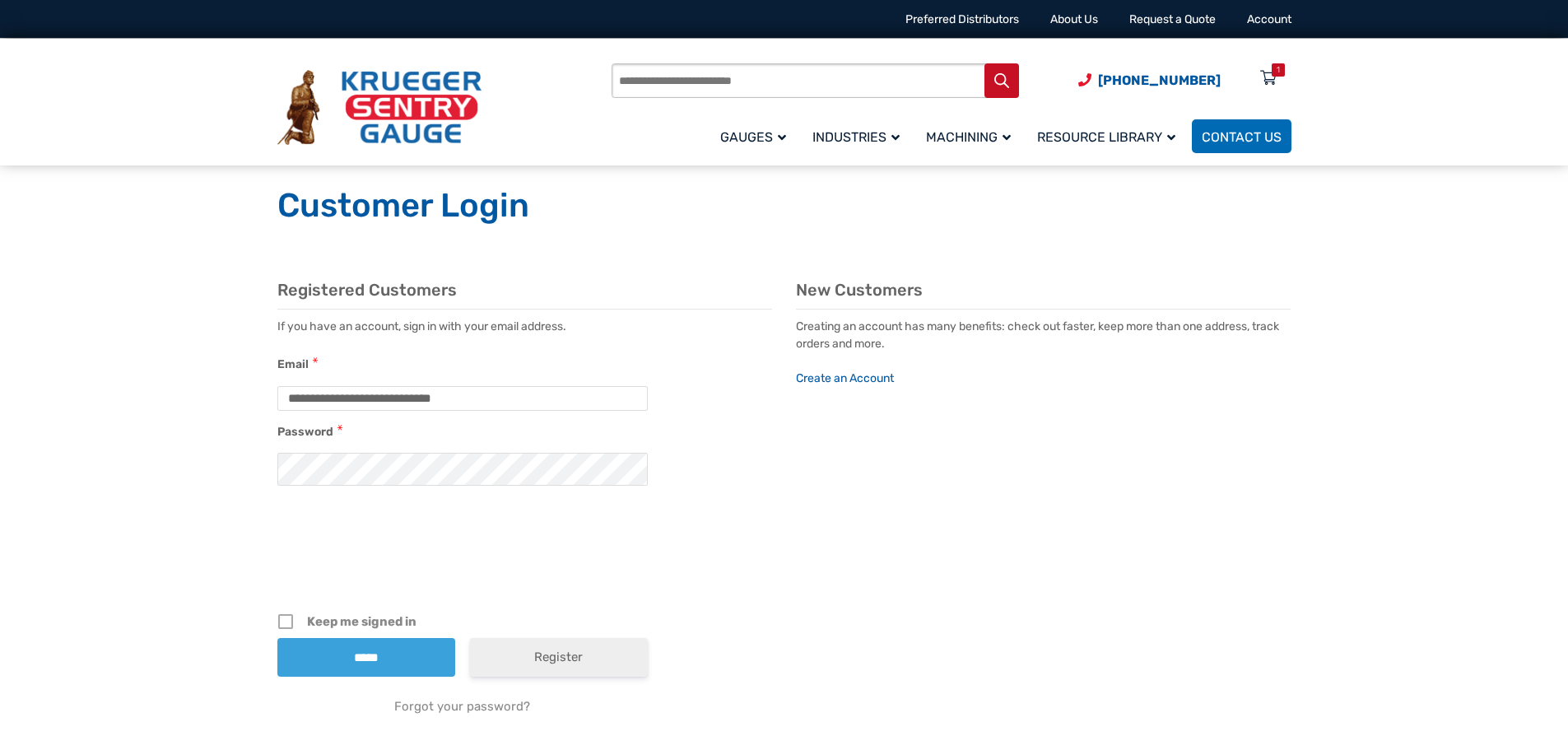 click on "**********" at bounding box center (784, 519) 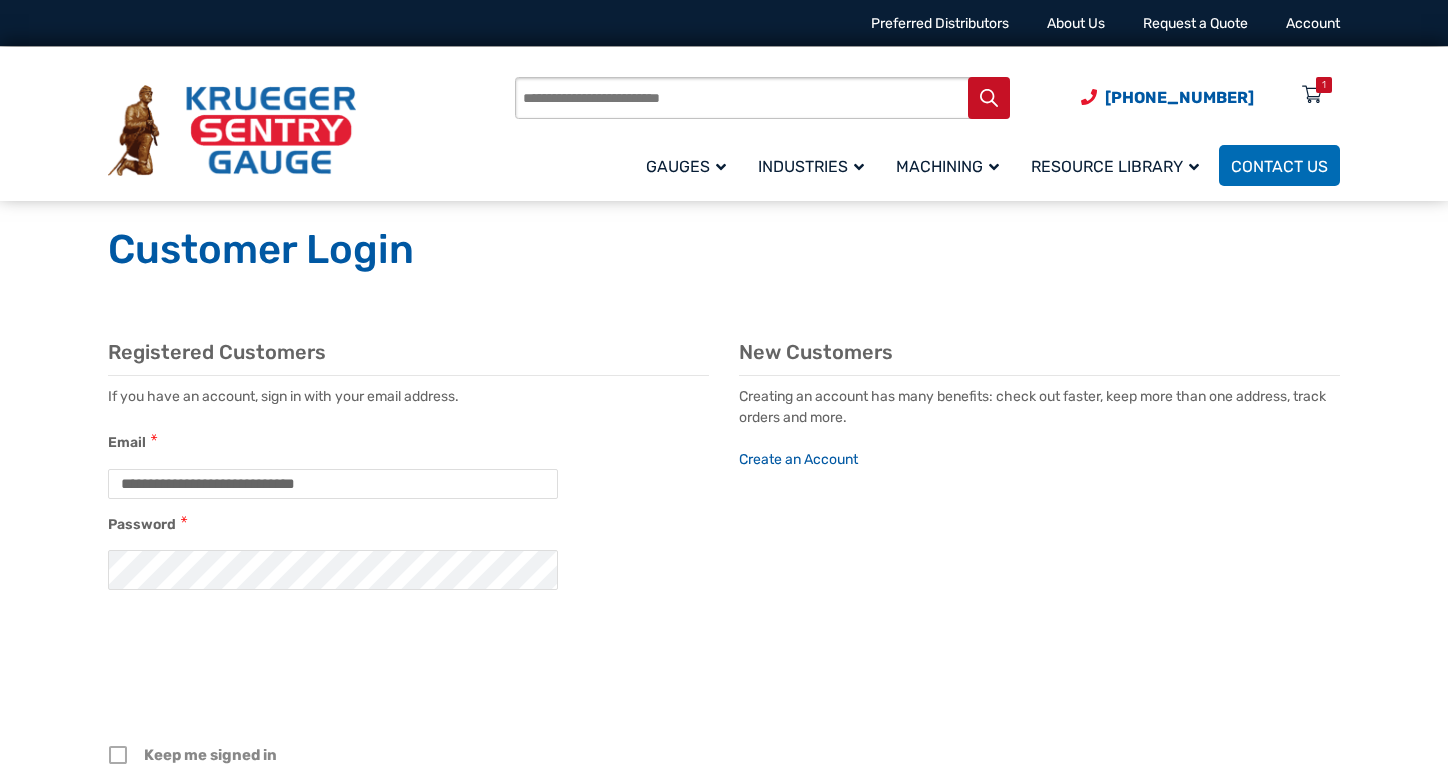click on "Products search
(920) 434-8860
Menu
1
Menu Account
Gauges
Liquid Level Gauge
At A Glance (Type D)
Therma Gauge (Type H)
Barrel Gauge (Type B)
The L Gauge (Type L)
Remote Reading Gauge (Type DU)" at bounding box center (724, 130) 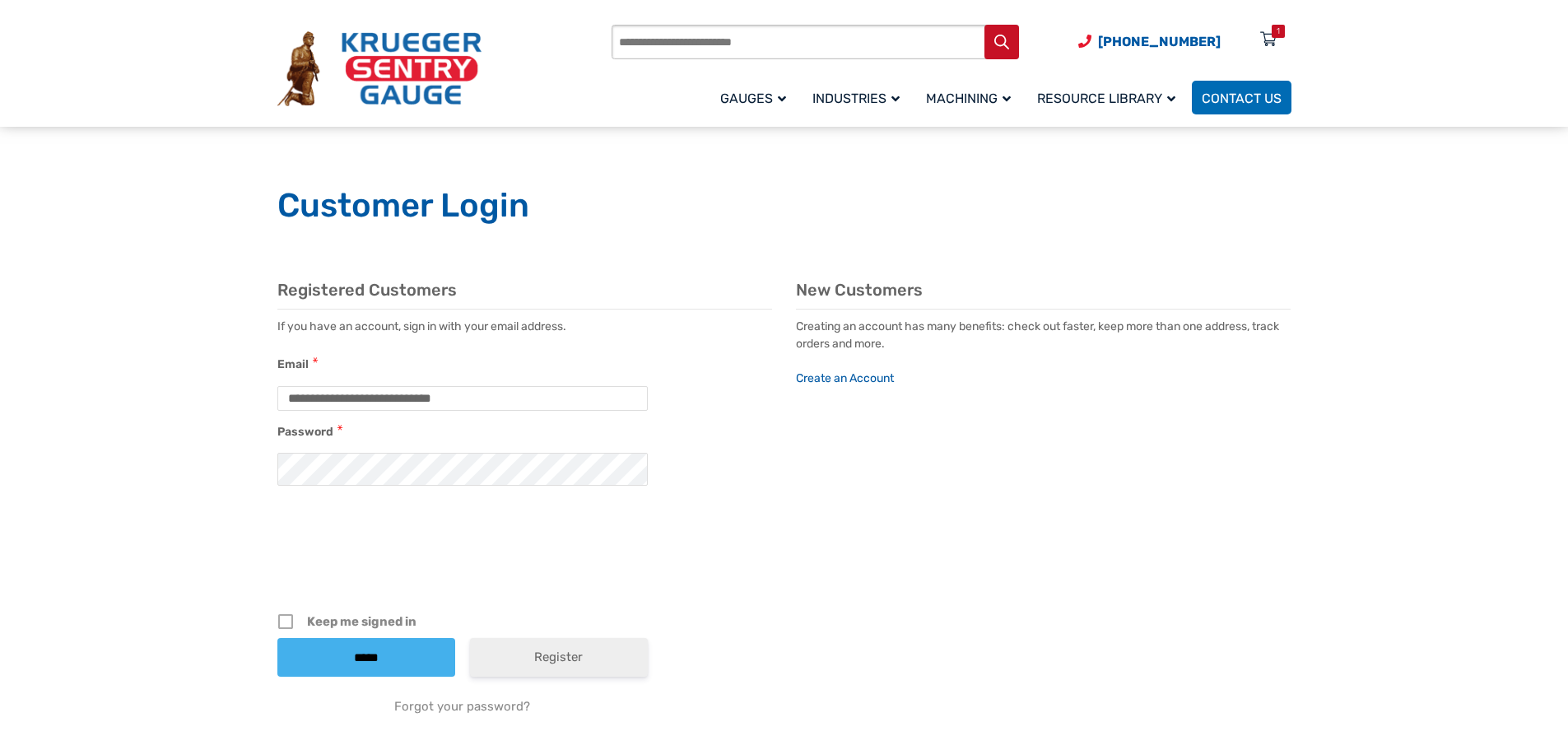 scroll, scrollTop: 82, scrollLeft: 0, axis: vertical 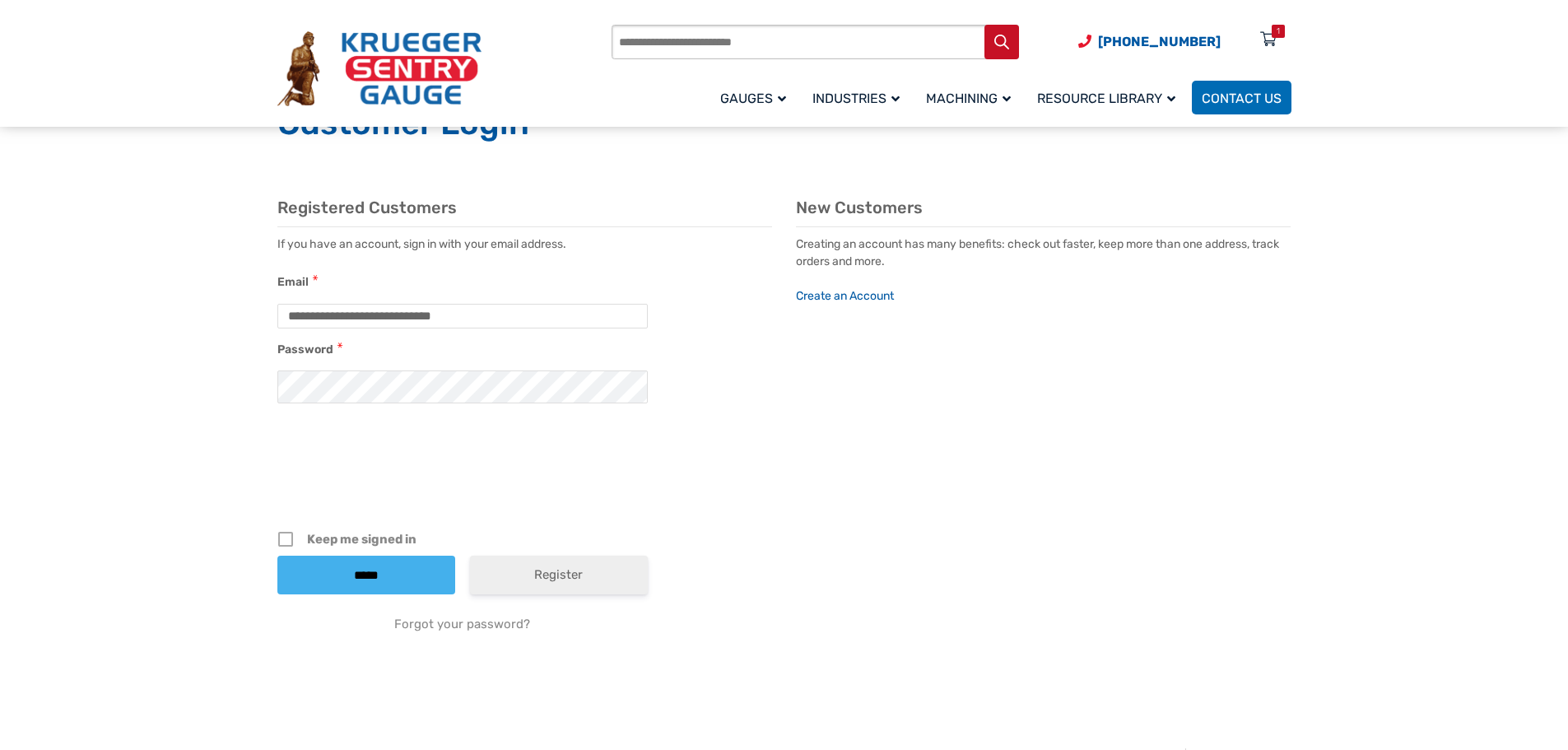 click on "*****" at bounding box center [366, 575] 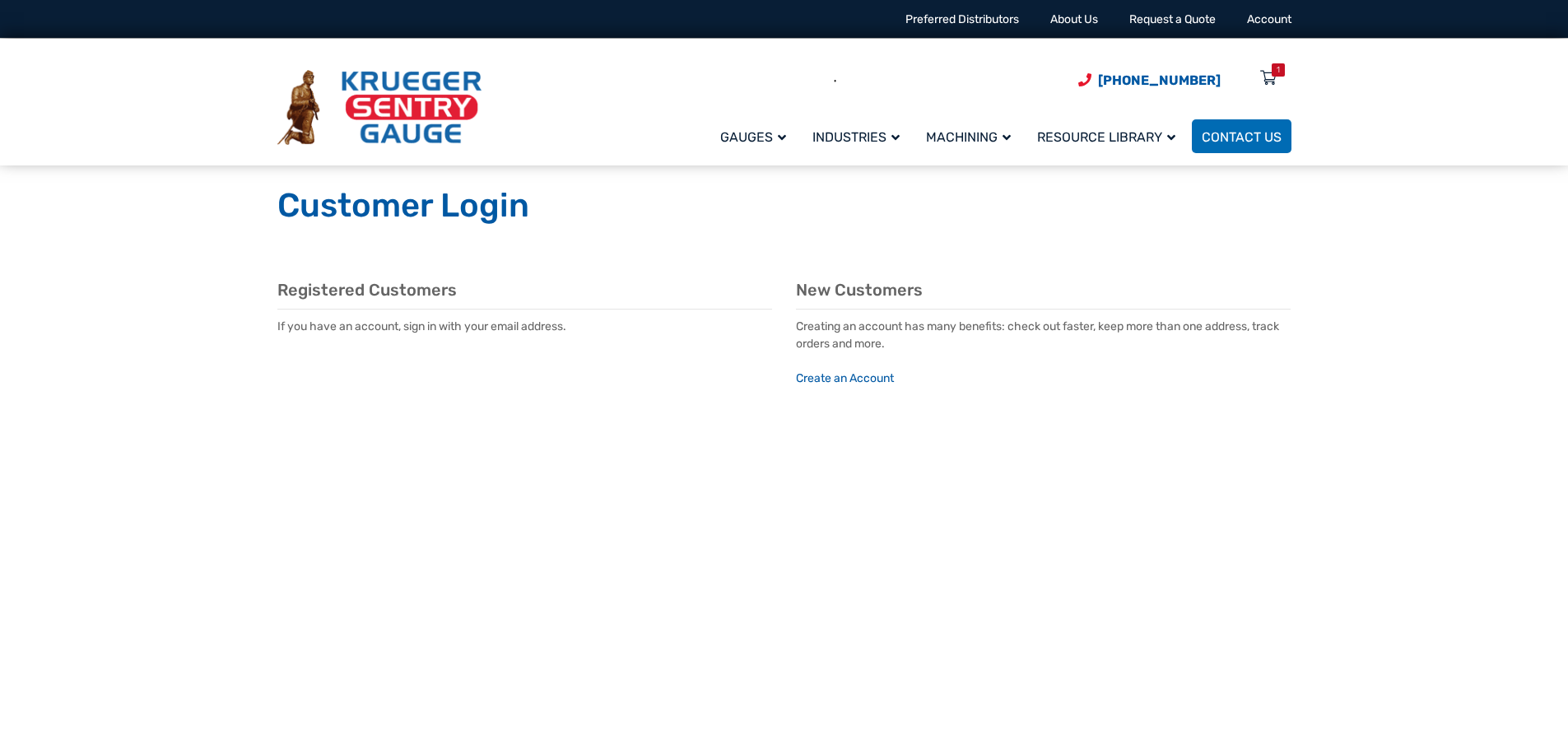 scroll, scrollTop: 0, scrollLeft: 0, axis: both 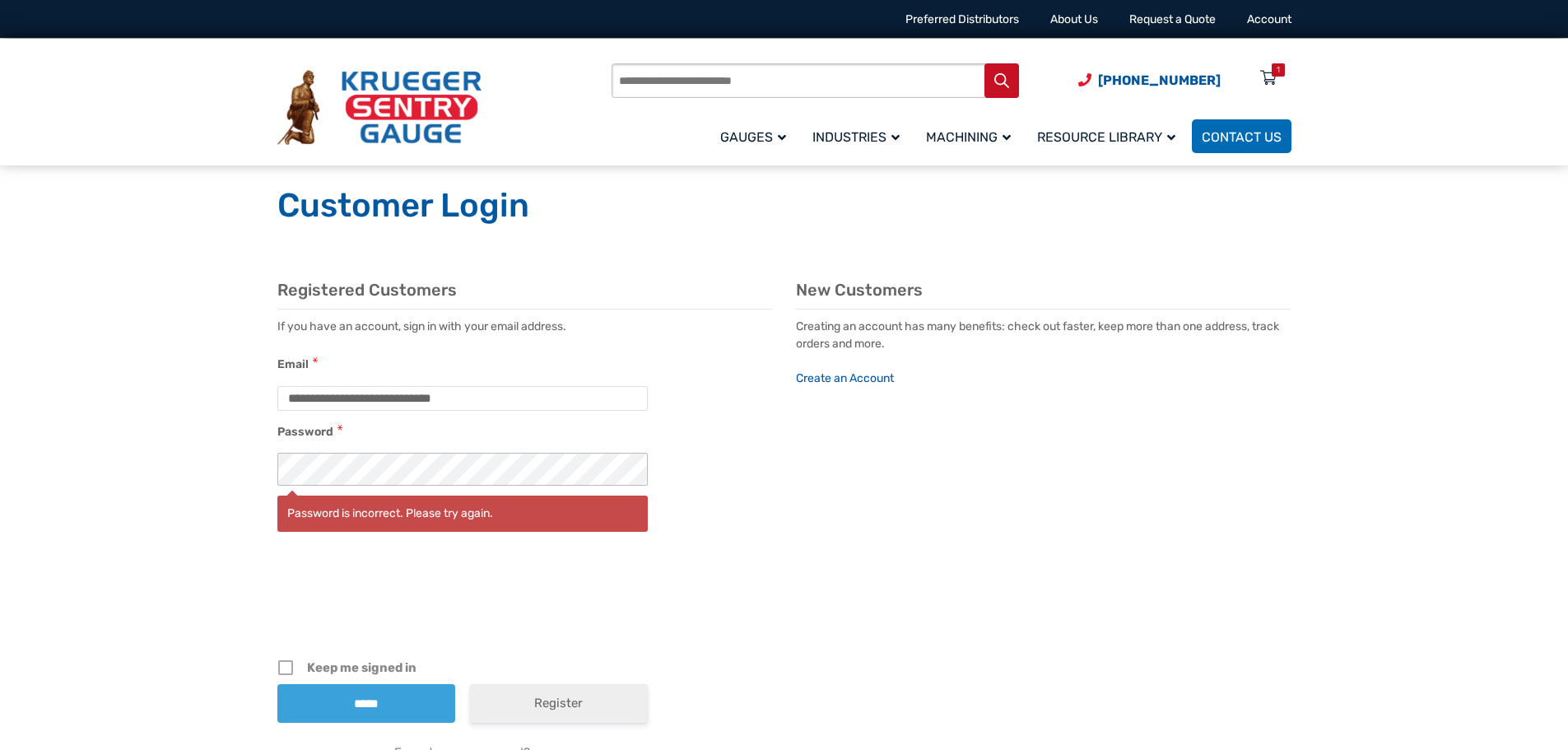 click on "**********" at bounding box center (784, 538) 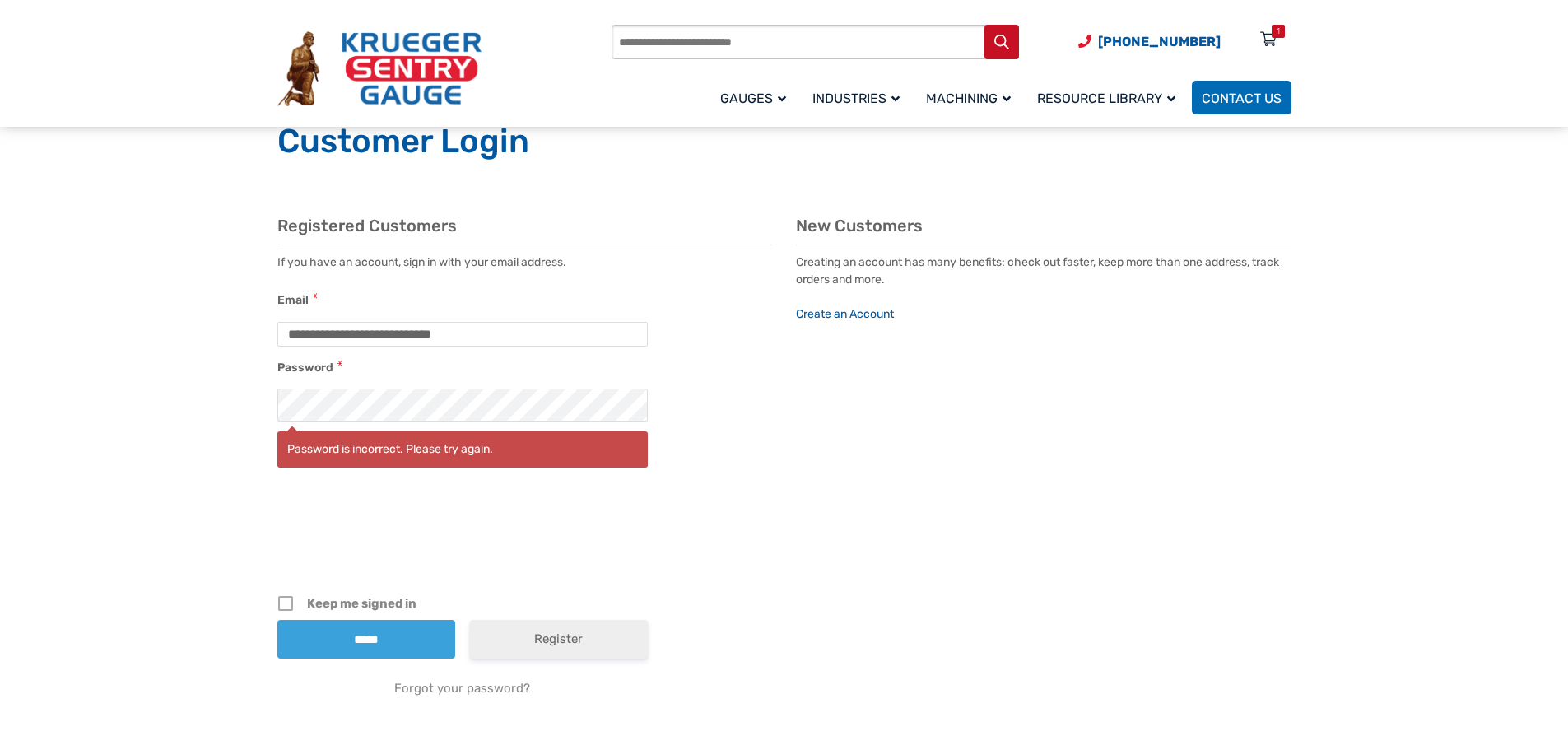 scroll, scrollTop: 82, scrollLeft: 0, axis: vertical 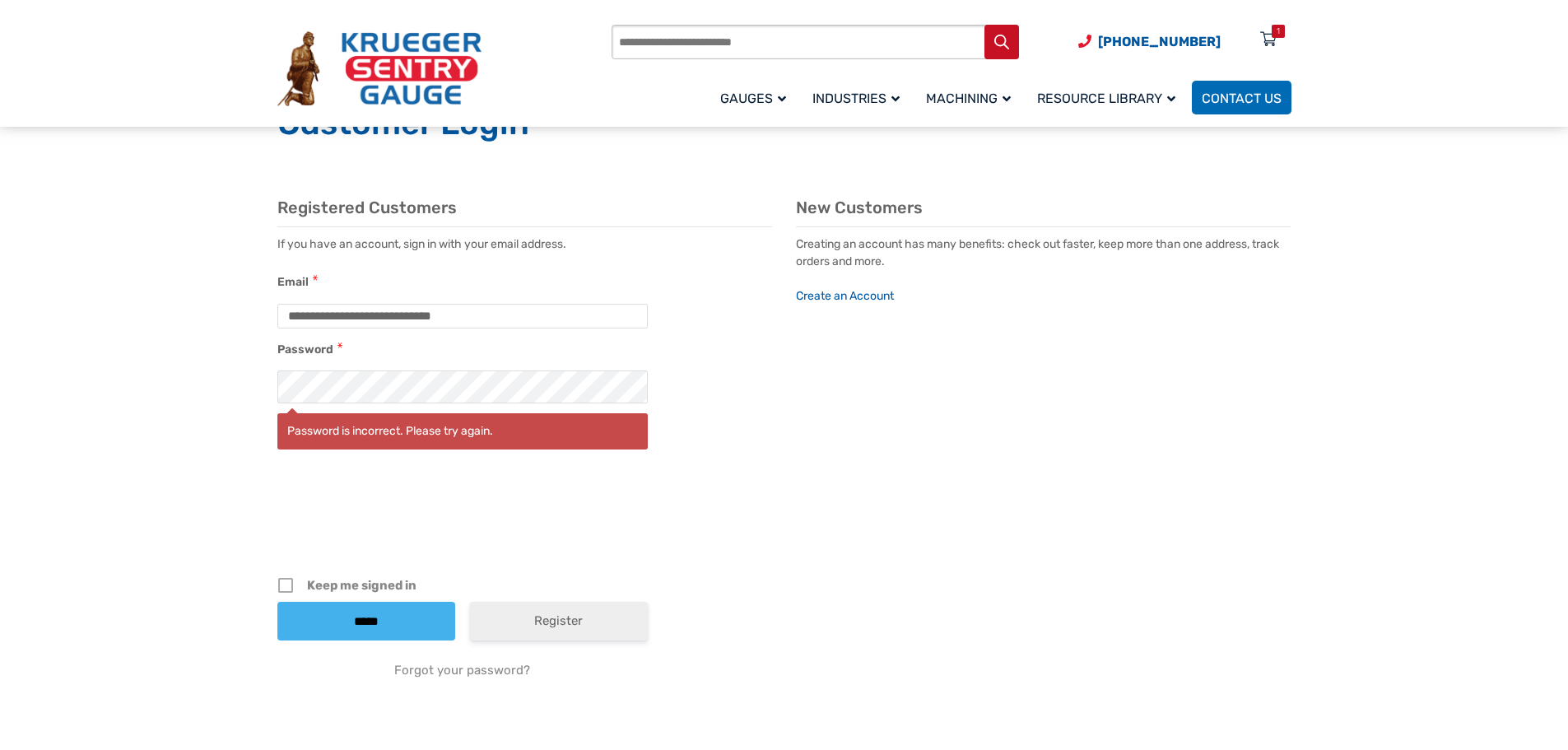 click on "*****" at bounding box center (366, 621) 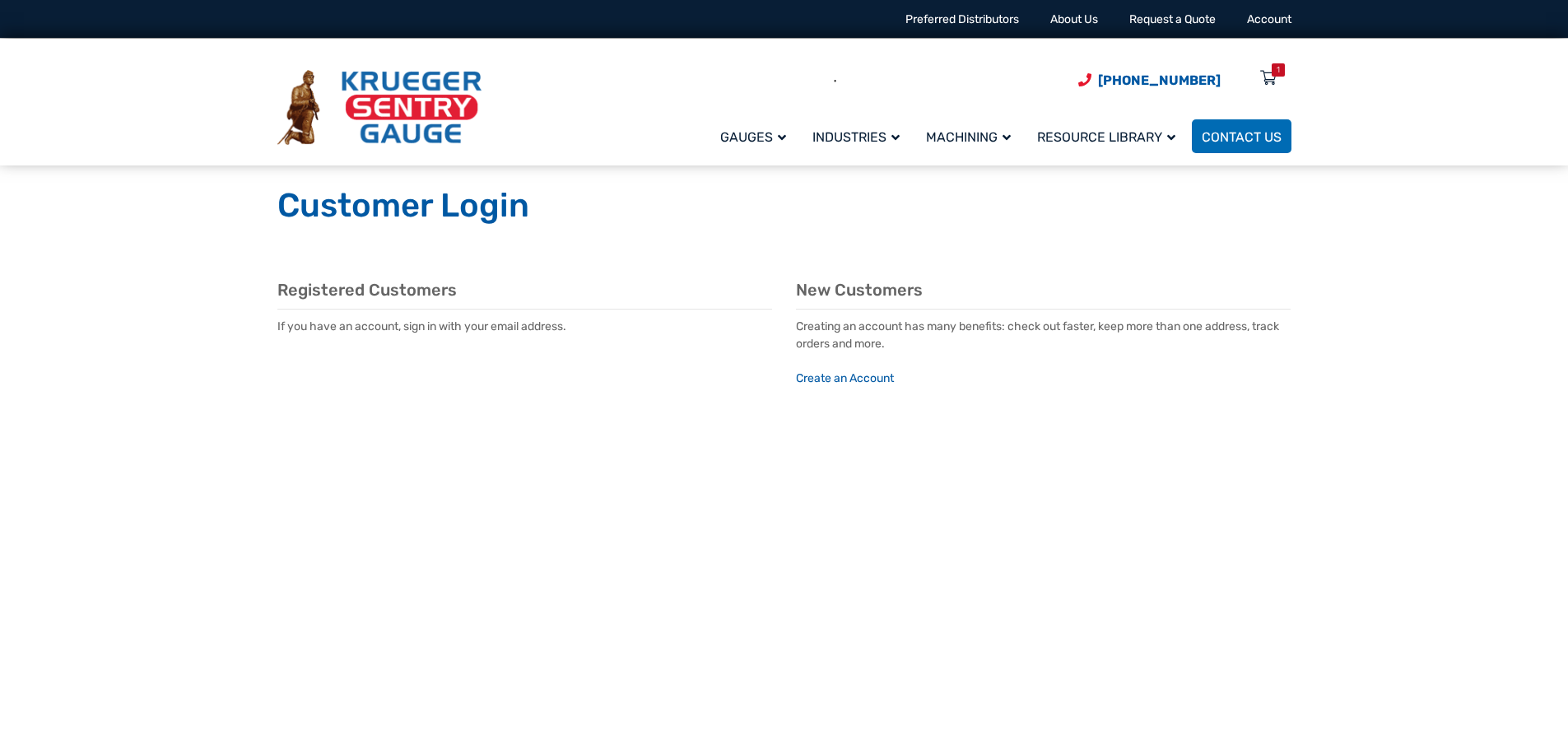 scroll, scrollTop: 0, scrollLeft: 0, axis: both 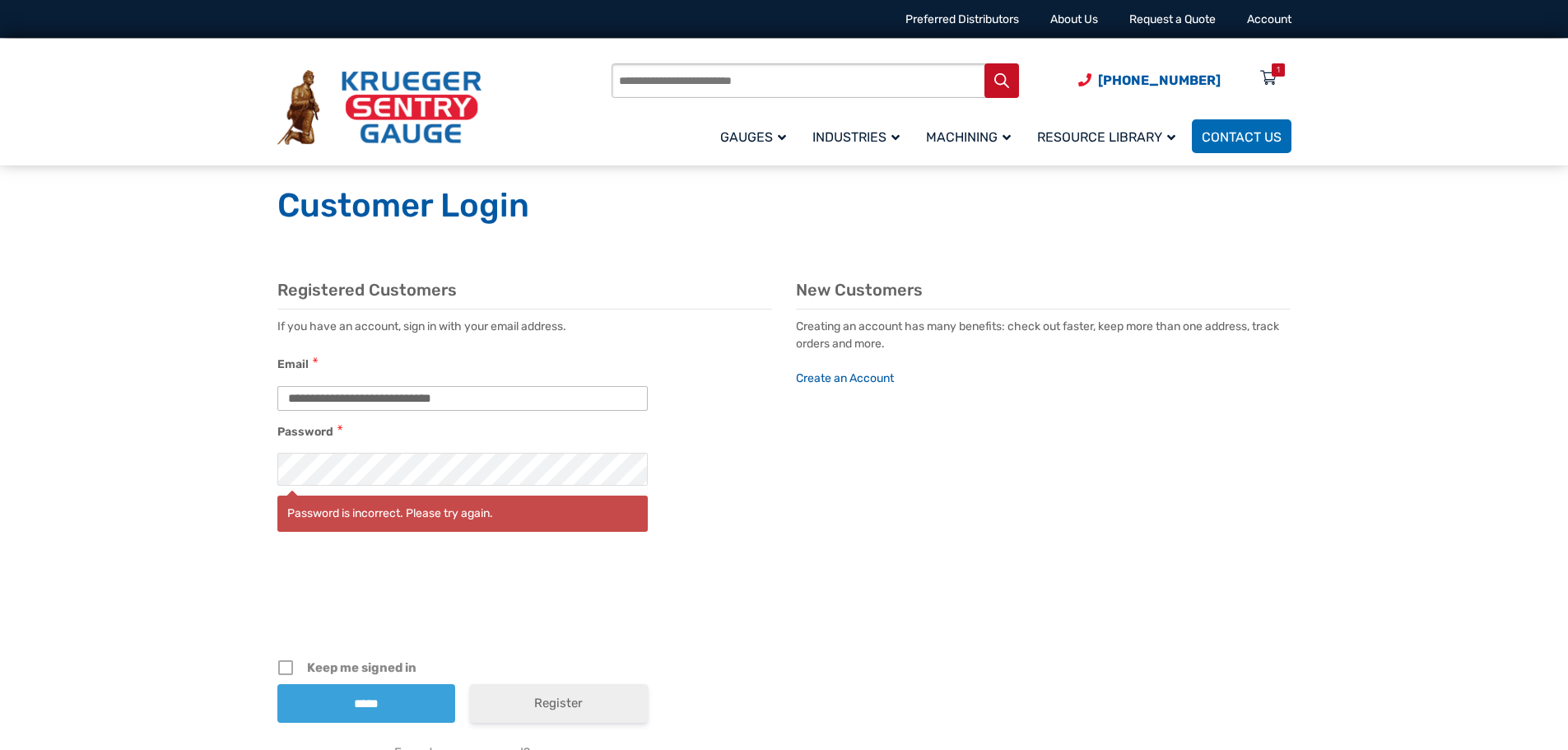 click on "**********" at bounding box center [463, 398] 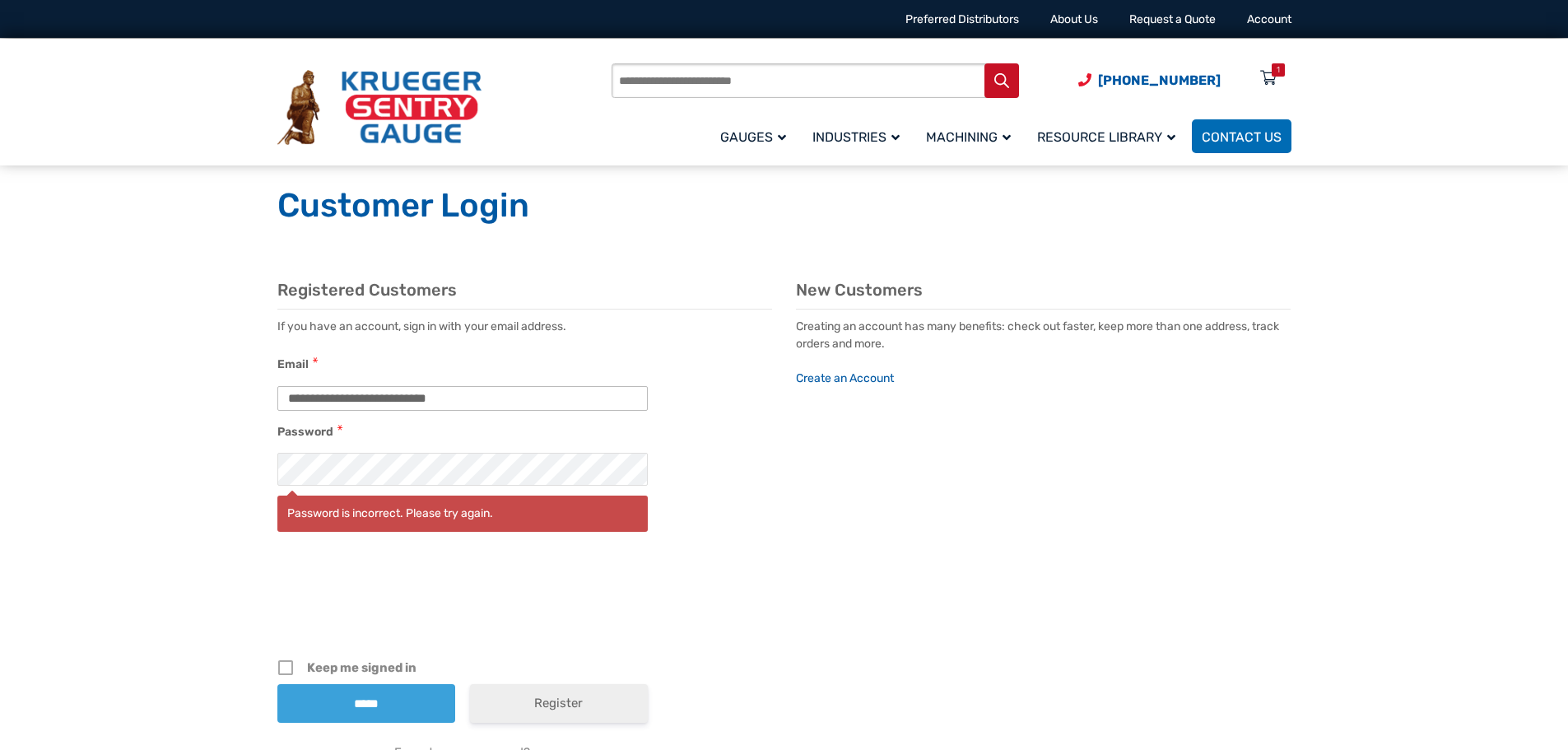 click on "**********" at bounding box center (463, 398) 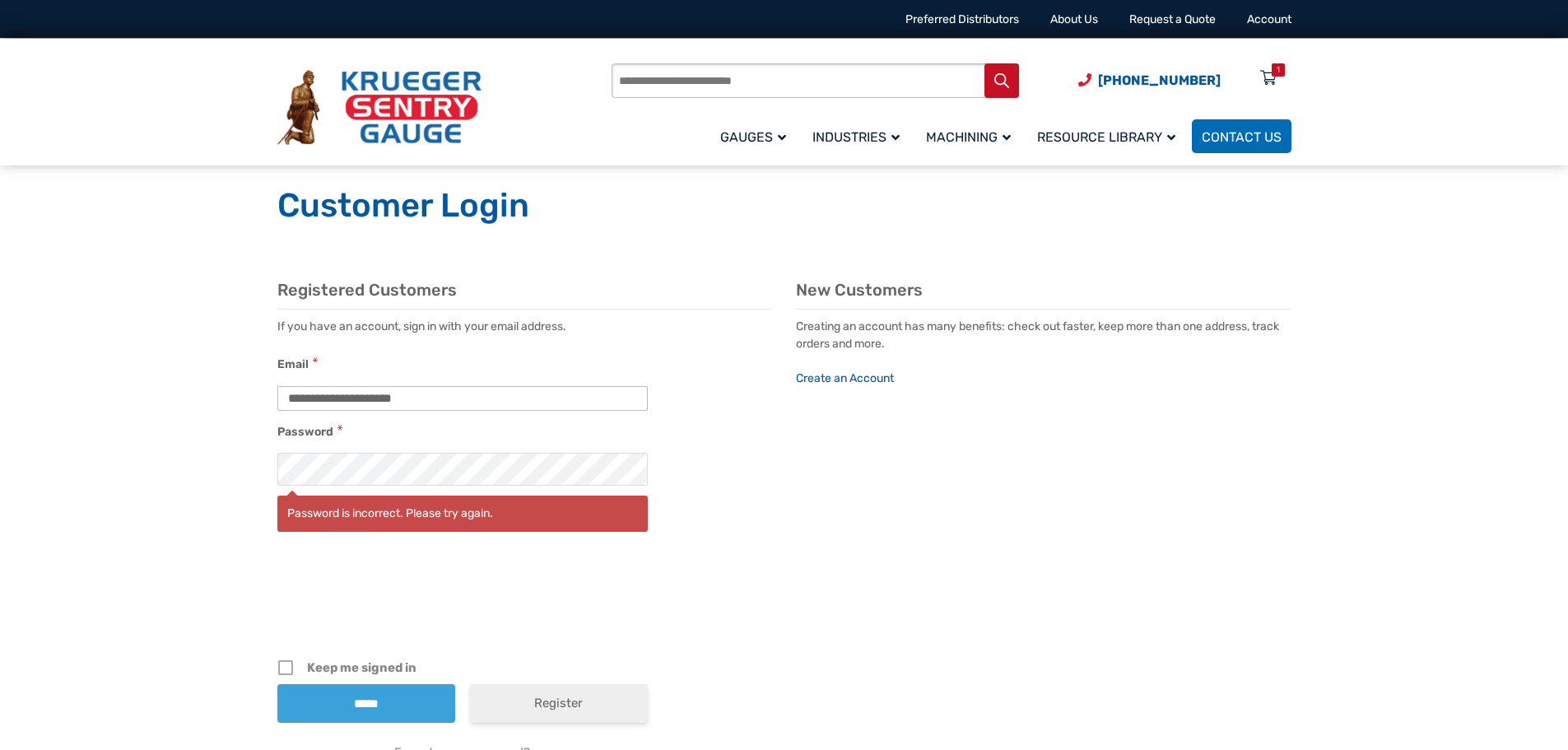 click on "**********" at bounding box center [463, 398] 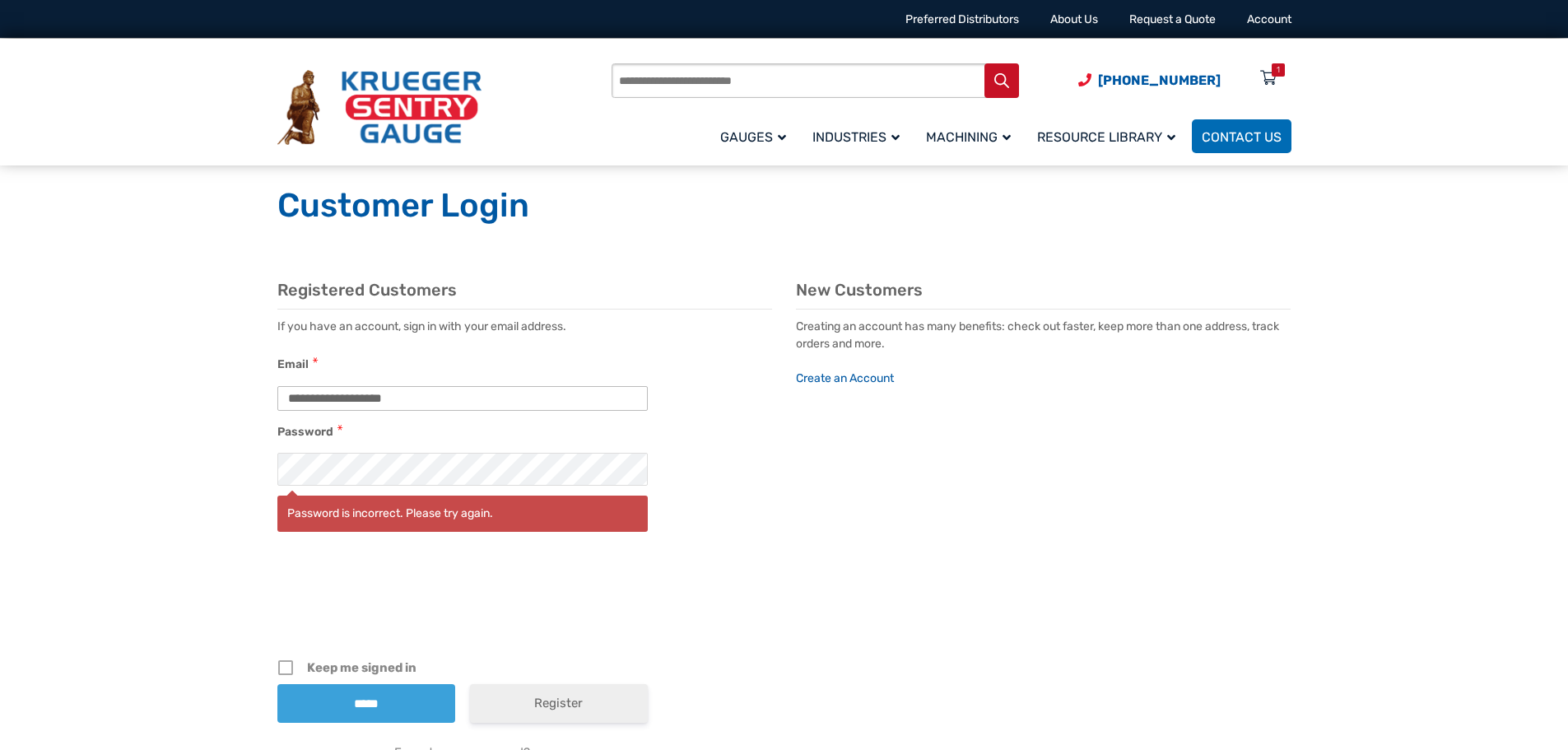 click on "**********" at bounding box center [463, 398] 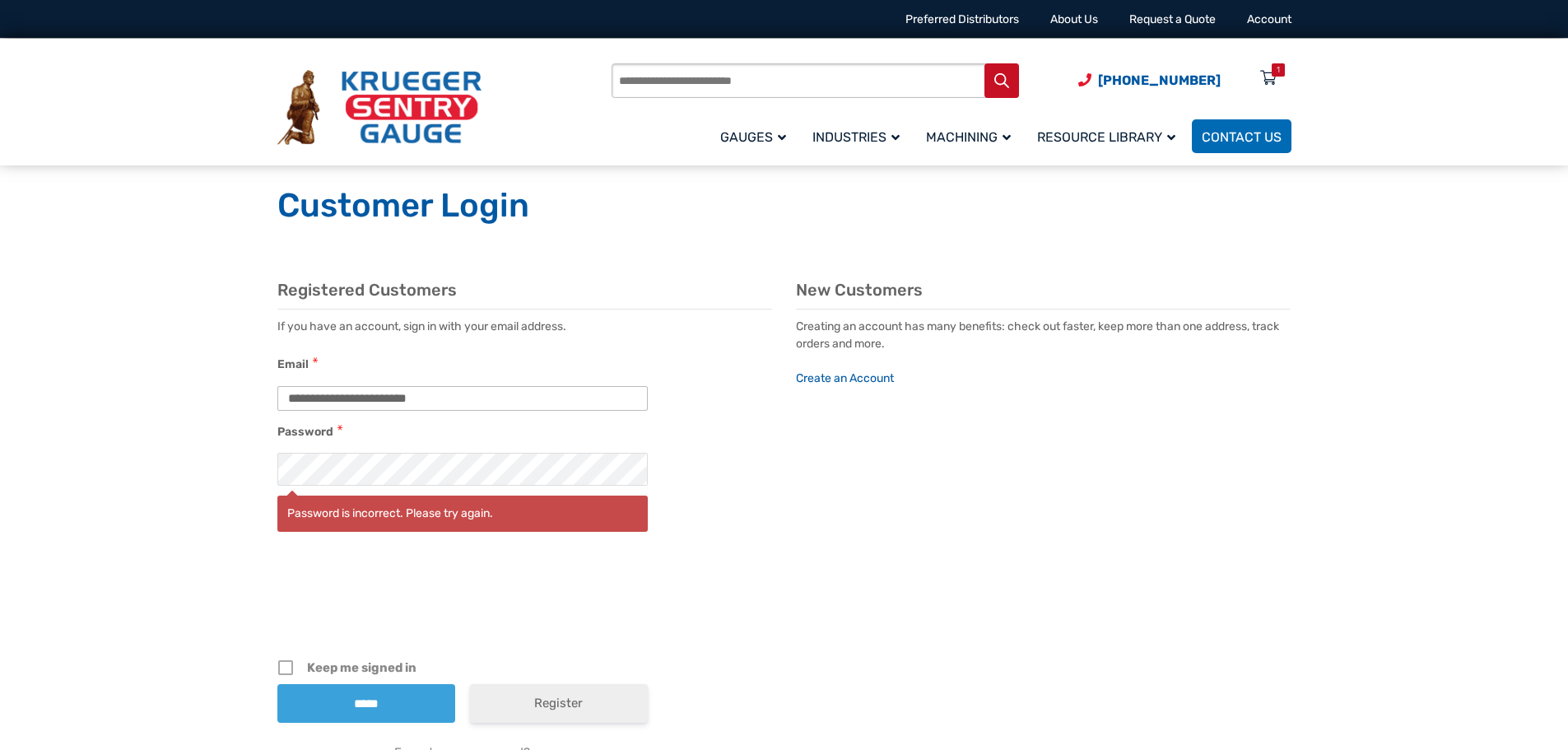 type on "**********" 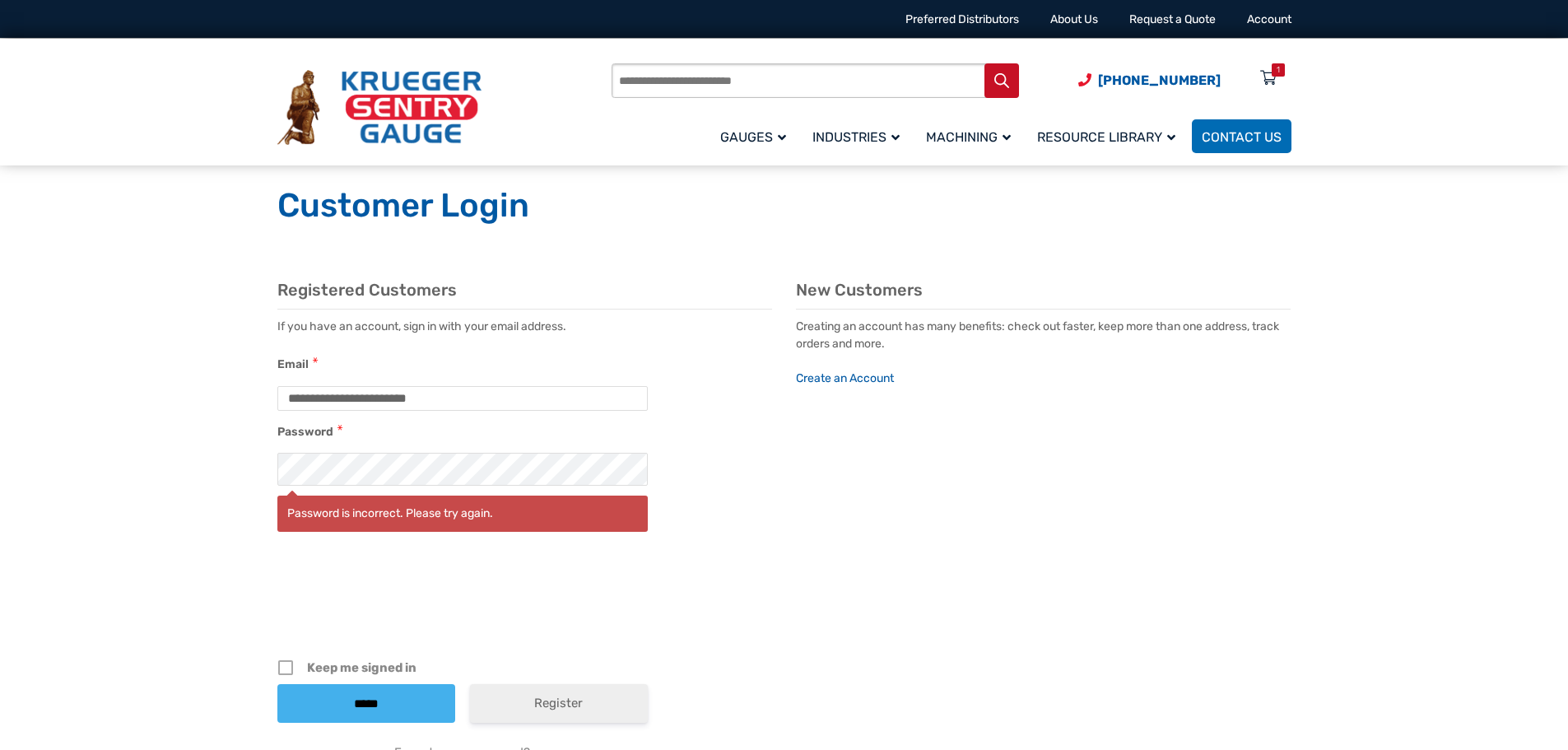 click on "*****" at bounding box center (366, 703) 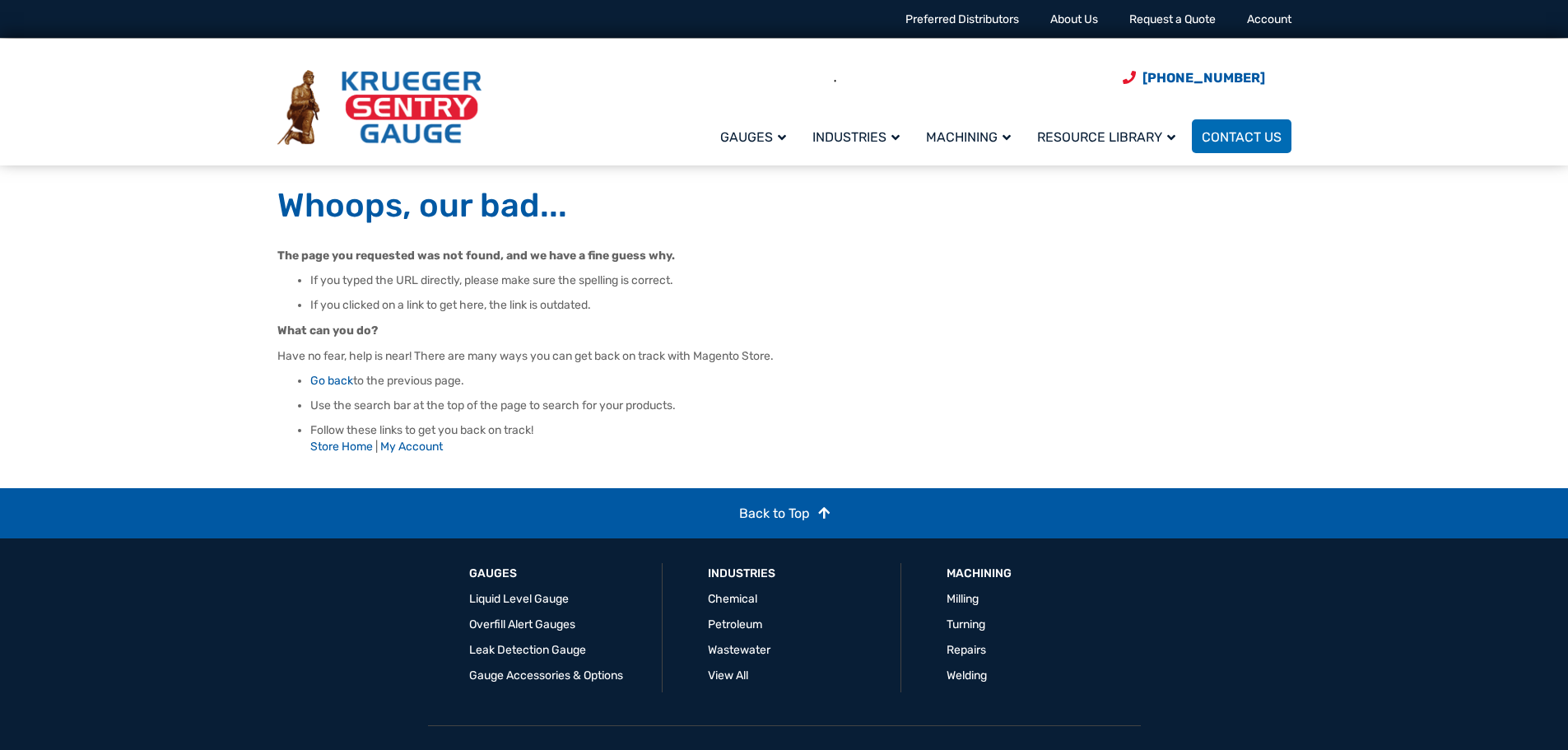 scroll, scrollTop: 0, scrollLeft: 0, axis: both 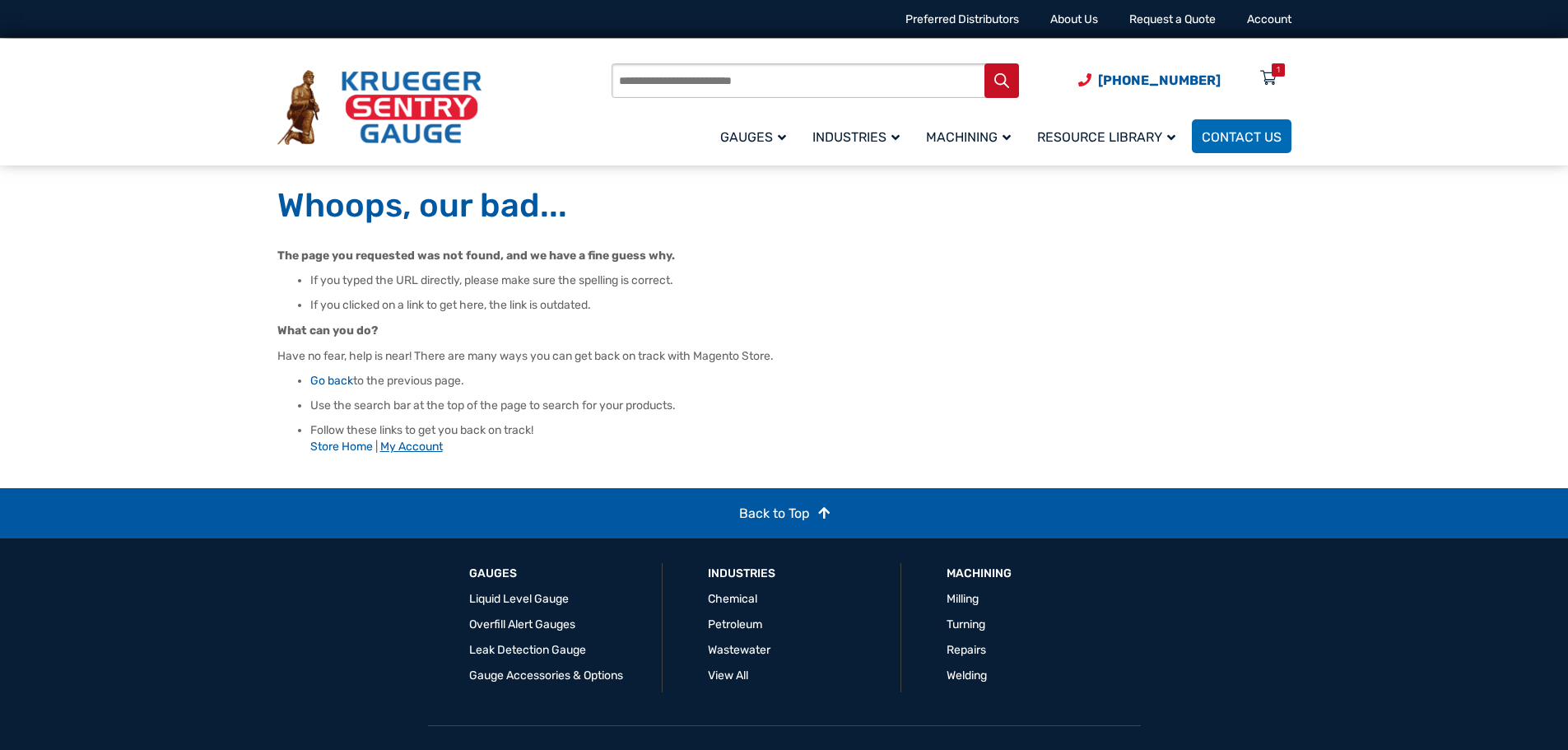 click on "My Account" at bounding box center [412, 446] 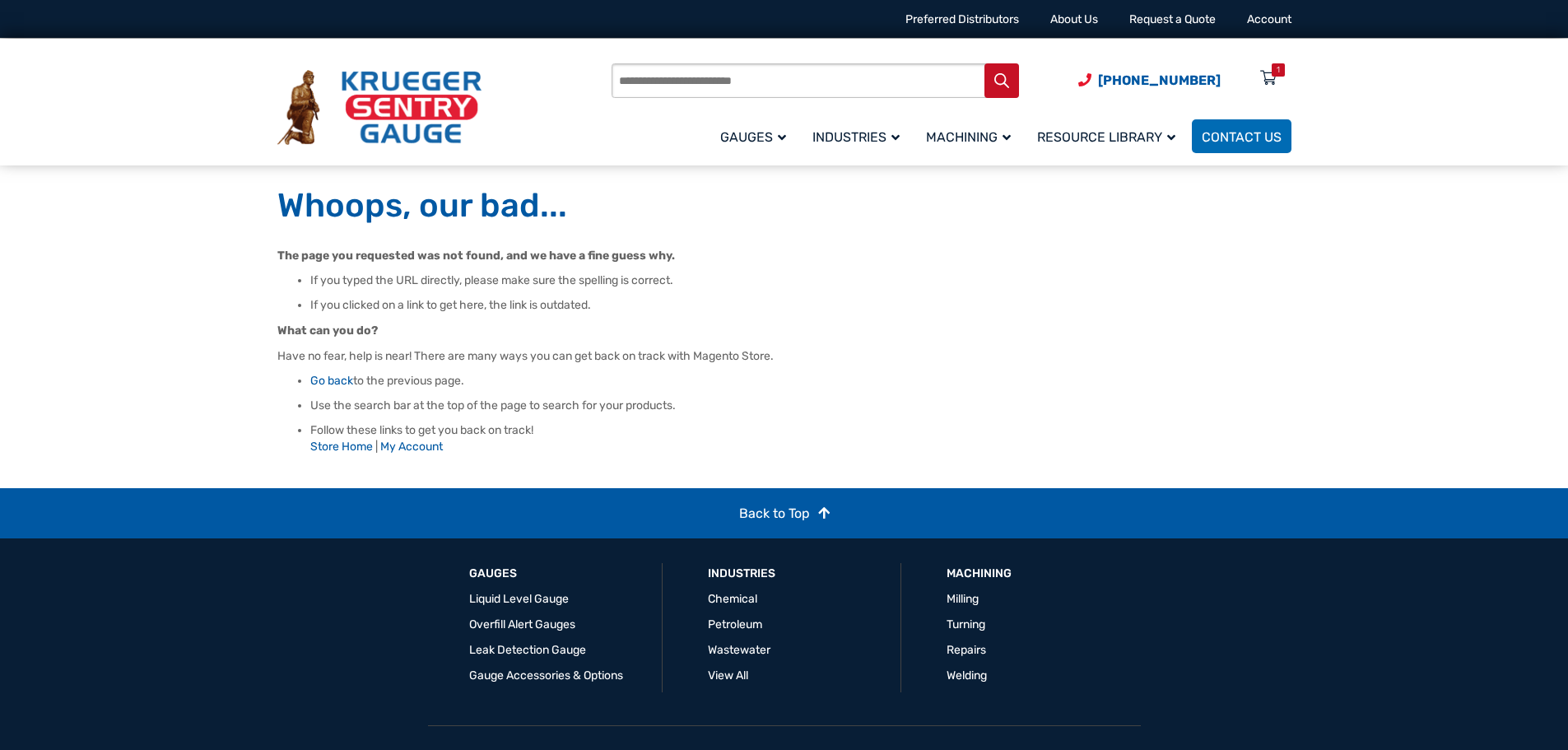 scroll, scrollTop: 0, scrollLeft: 0, axis: both 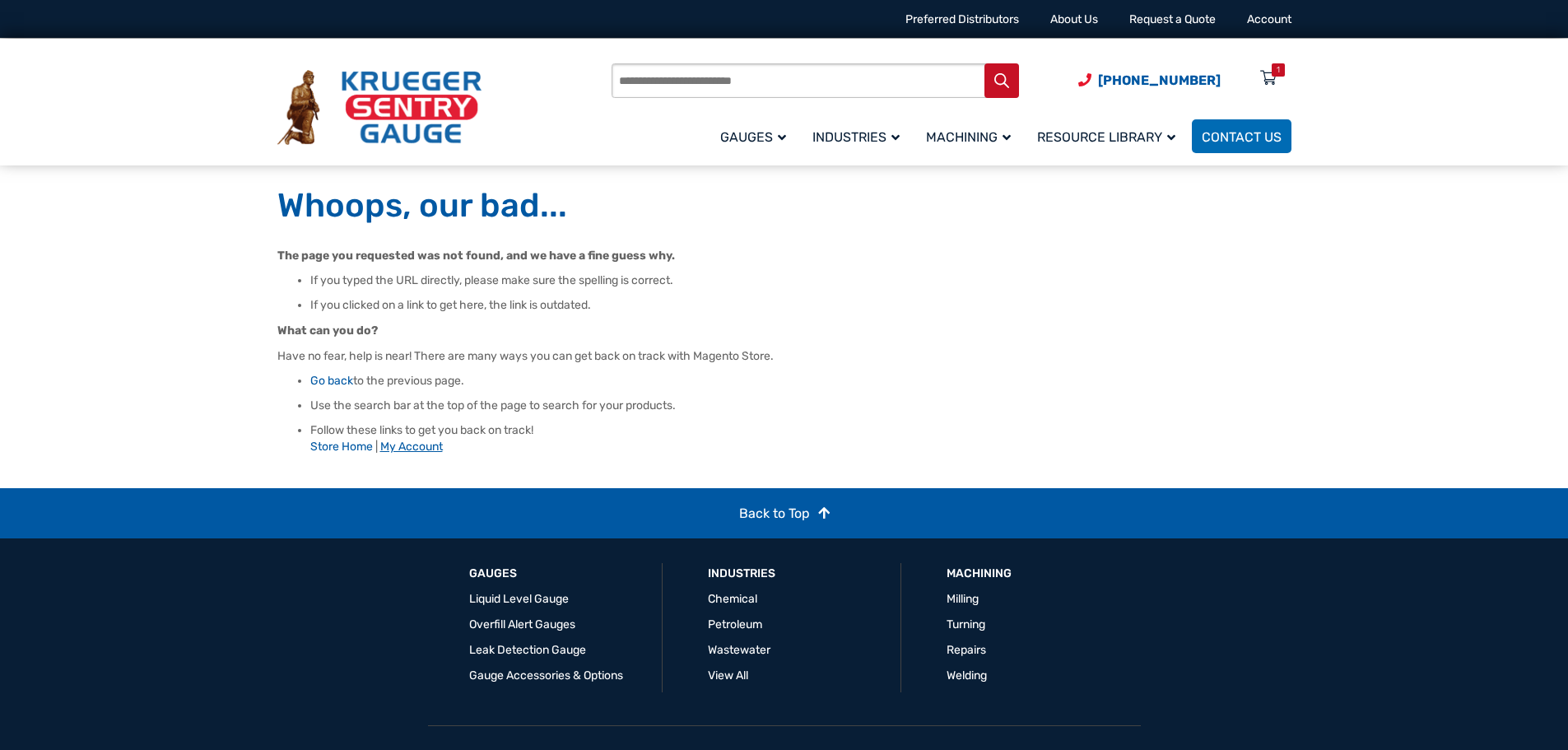 click on "My Account" at bounding box center (412, 446) 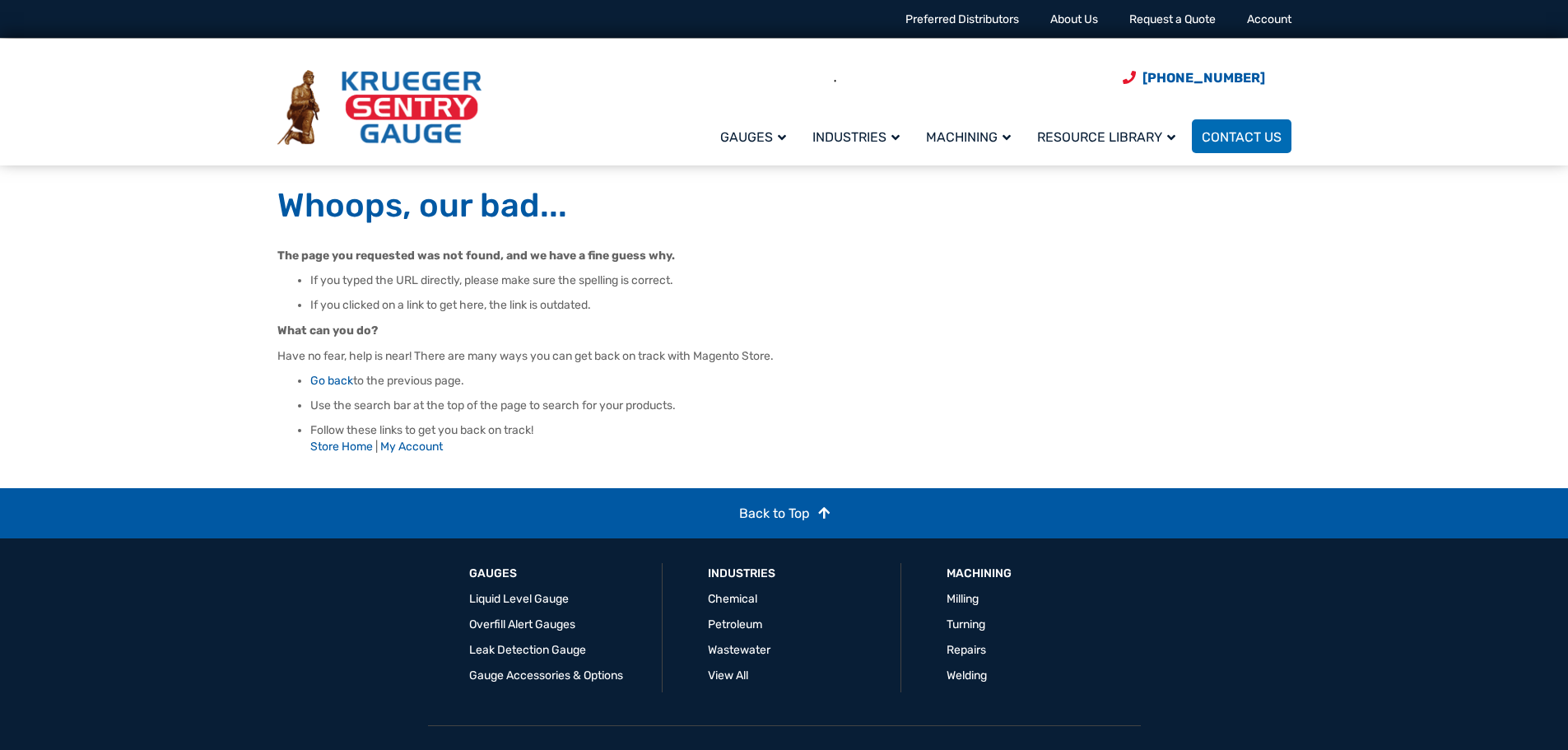 scroll, scrollTop: 0, scrollLeft: 0, axis: both 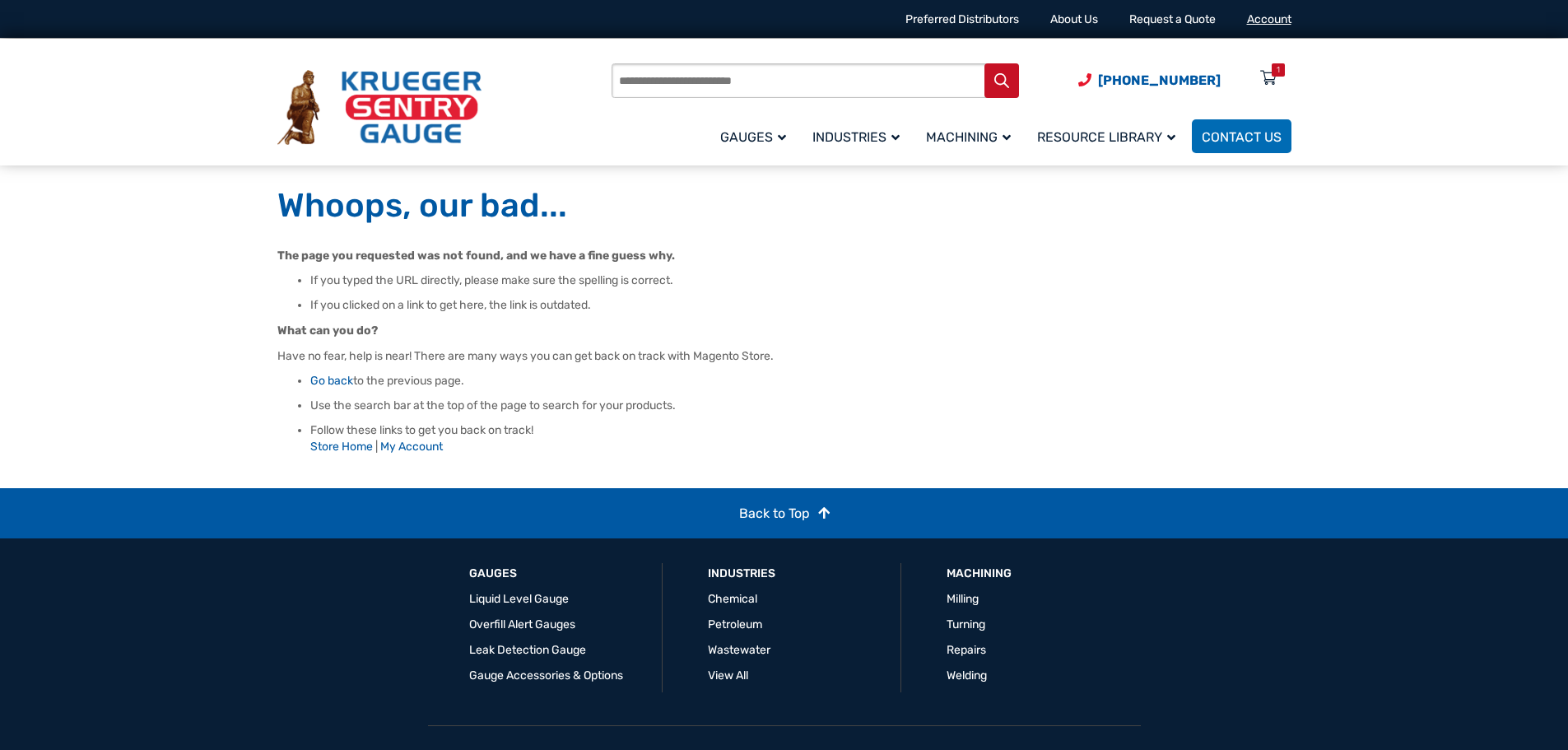 click on "Account" at bounding box center (1269, 19) 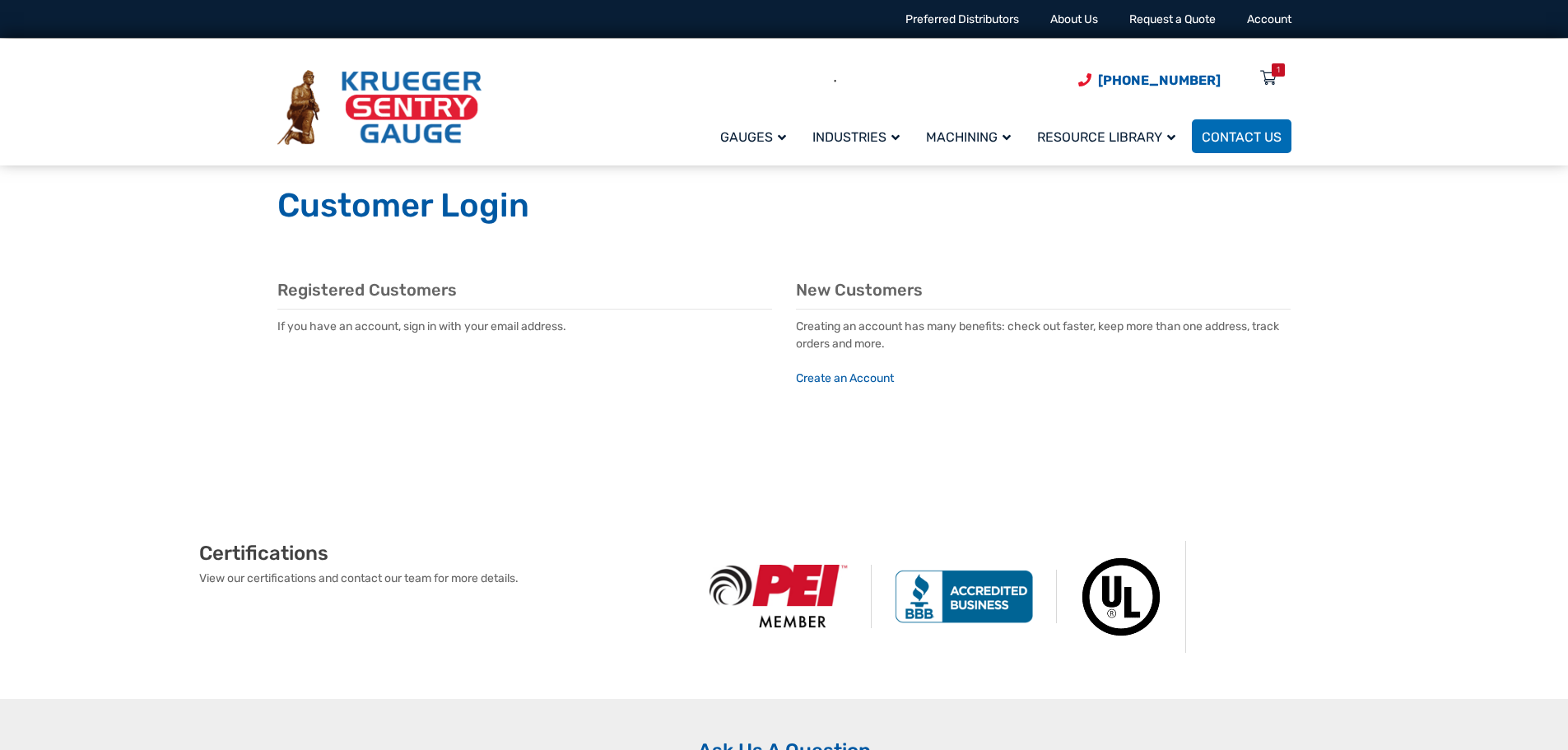 scroll, scrollTop: 0, scrollLeft: 0, axis: both 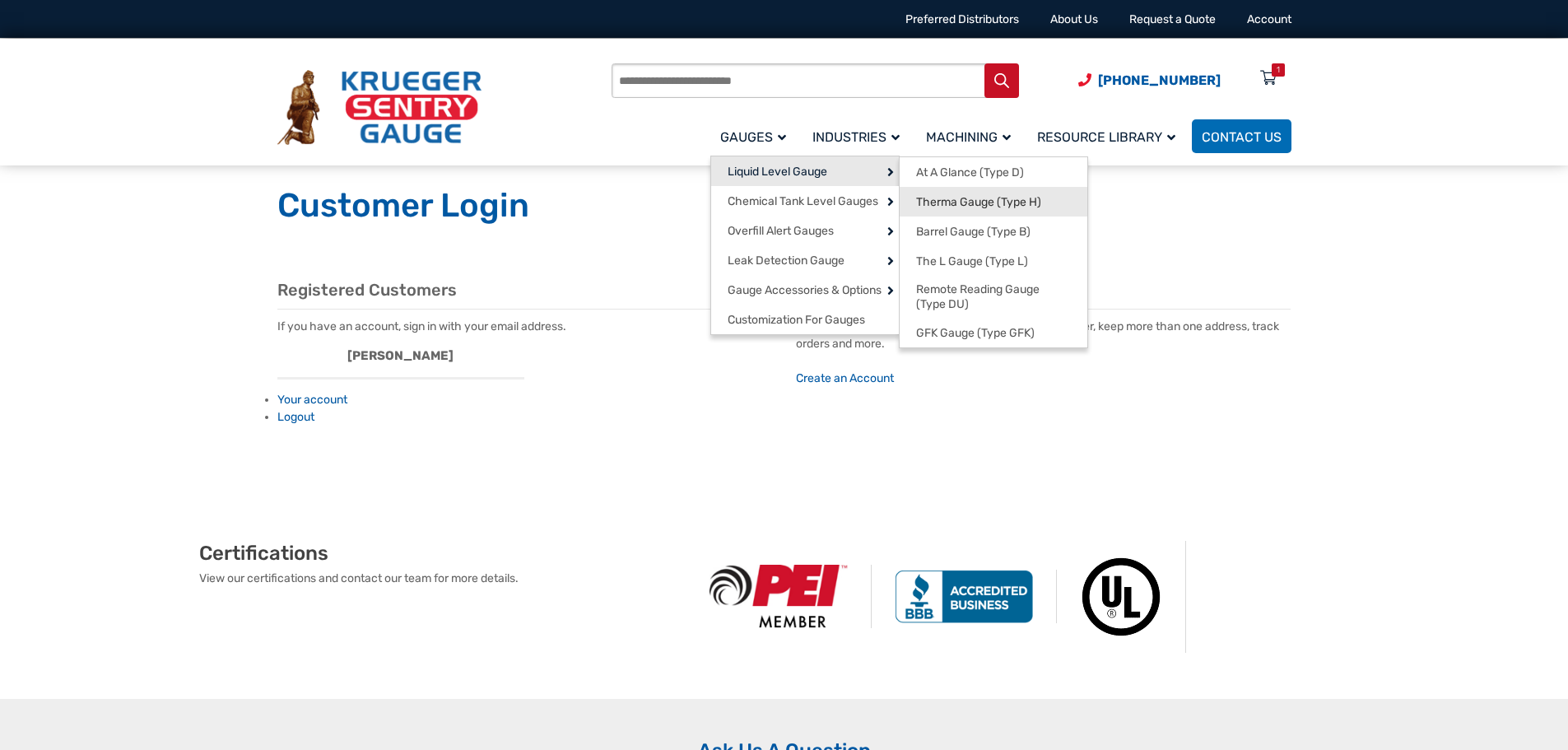 click on "Therma Gauge (Type H)" at bounding box center [979, 203] 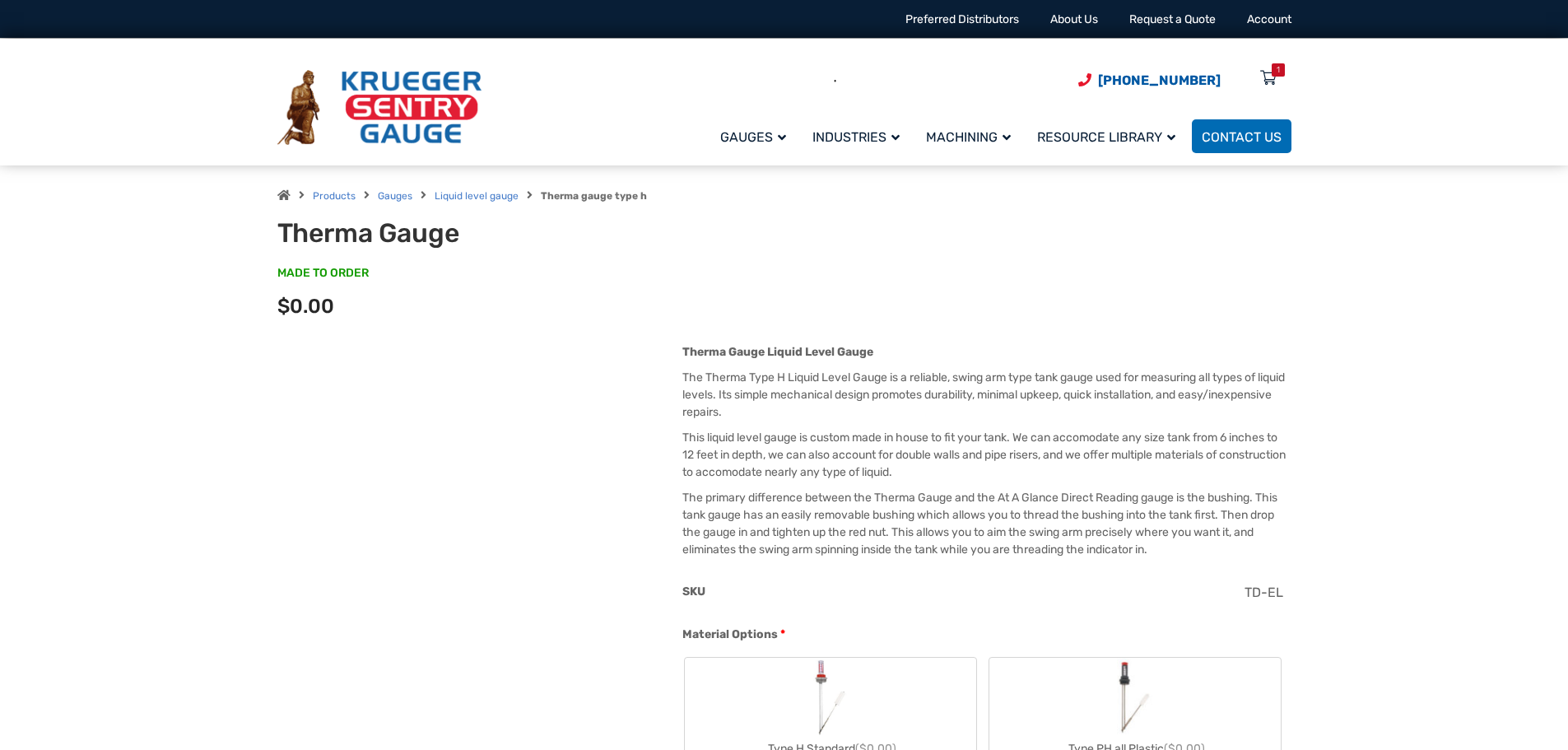 scroll, scrollTop: 0, scrollLeft: 0, axis: both 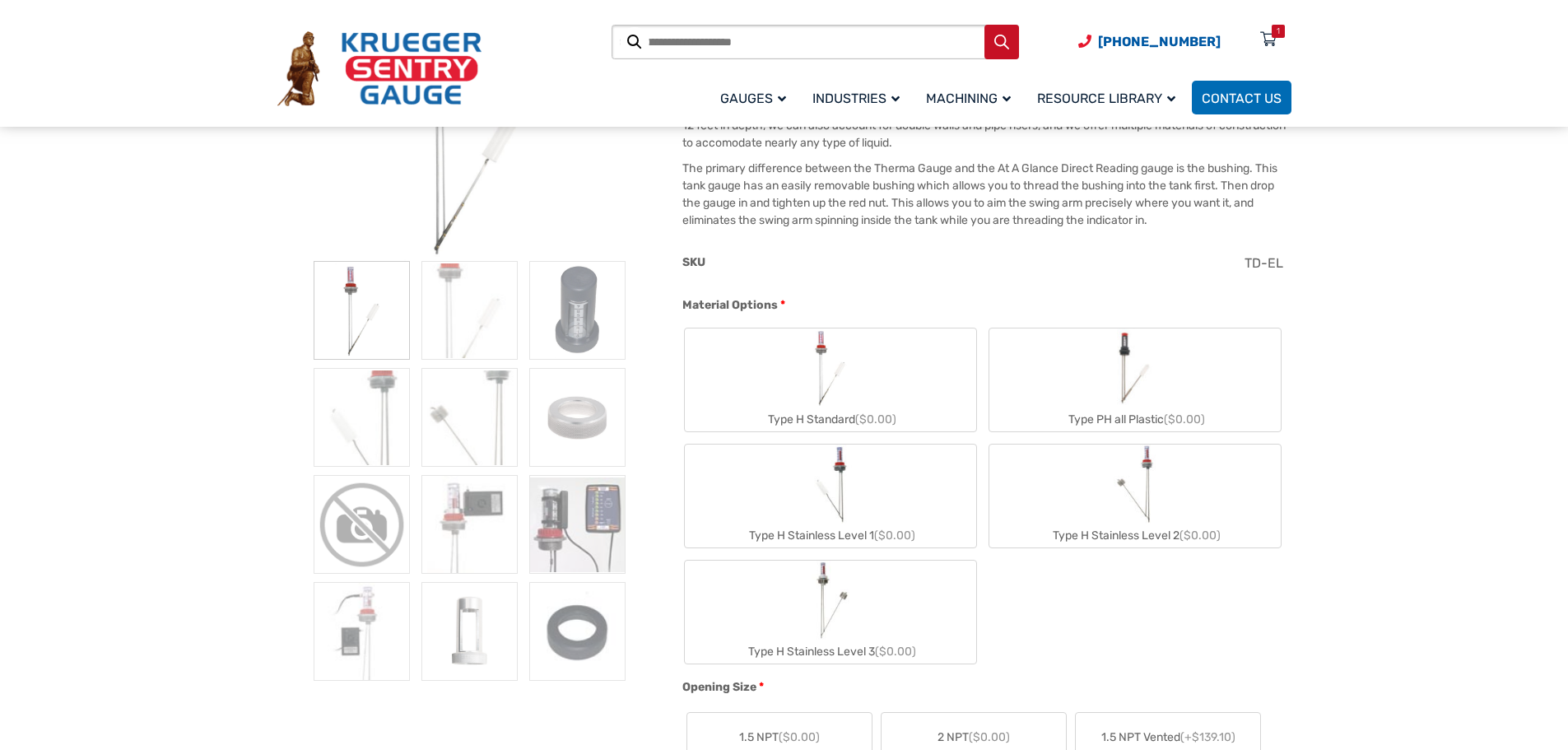 click on "Type H Standard  ($0.00)" 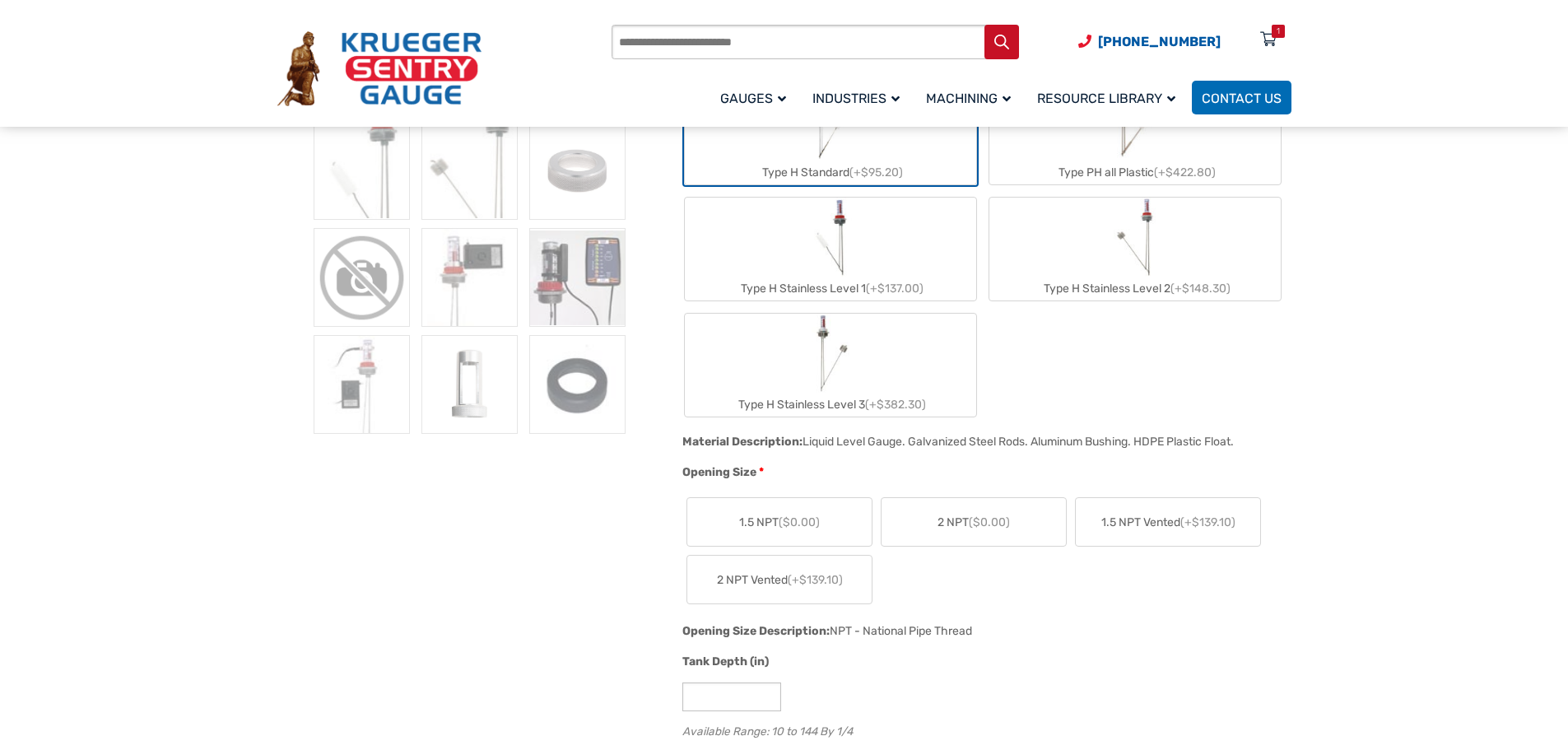 scroll, scrollTop: 659, scrollLeft: 0, axis: vertical 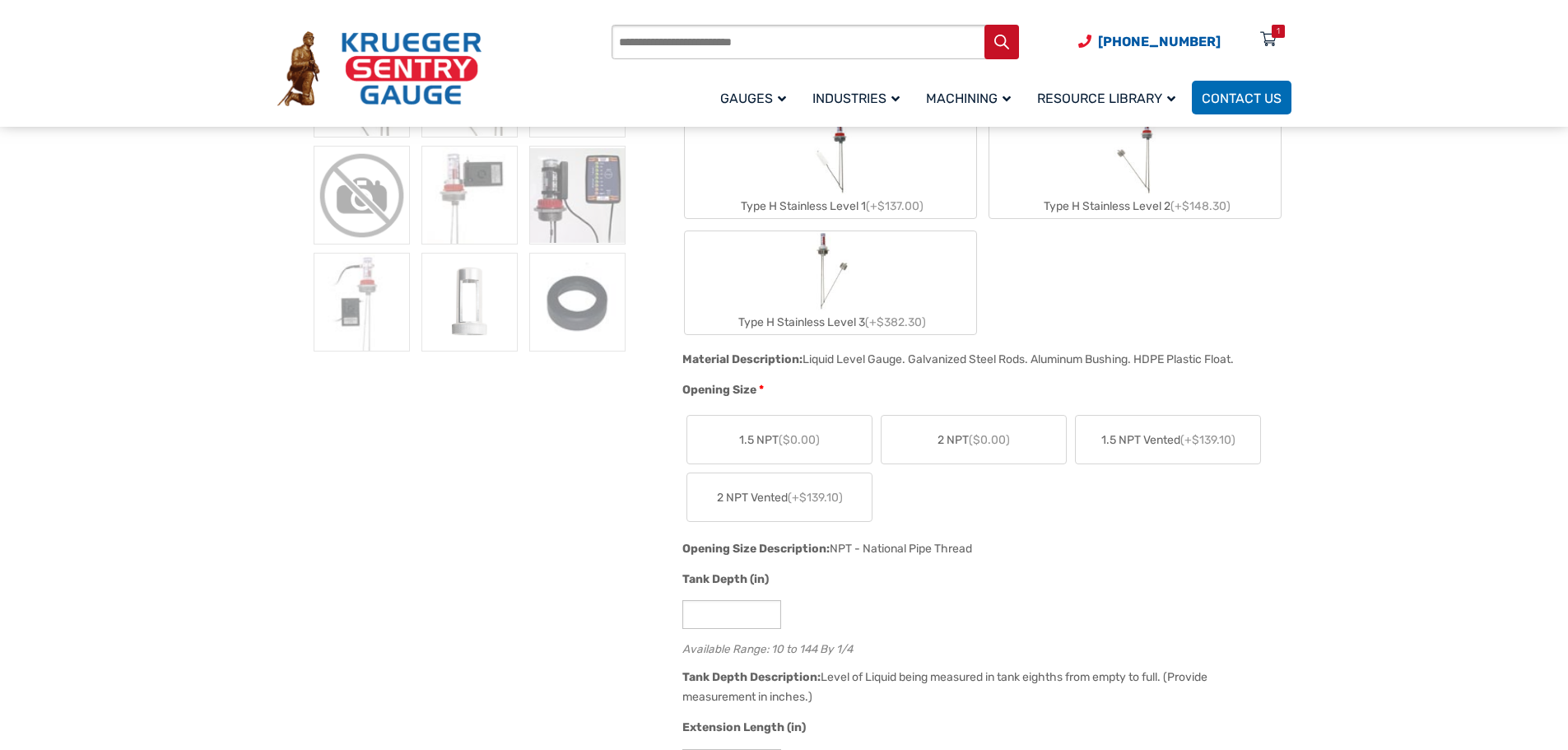 click on "2 NPT  ($0.00)" 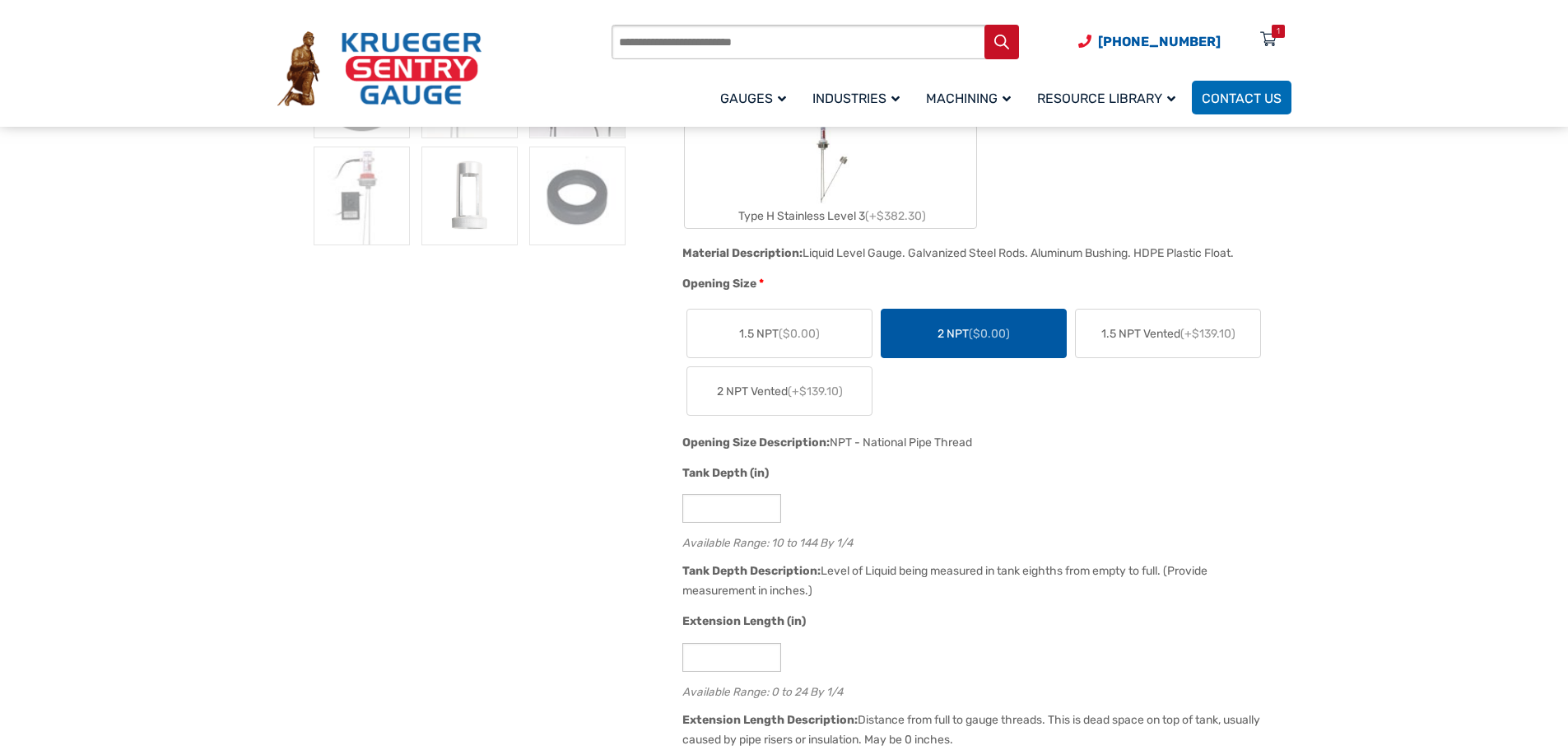 scroll, scrollTop: 906, scrollLeft: 0, axis: vertical 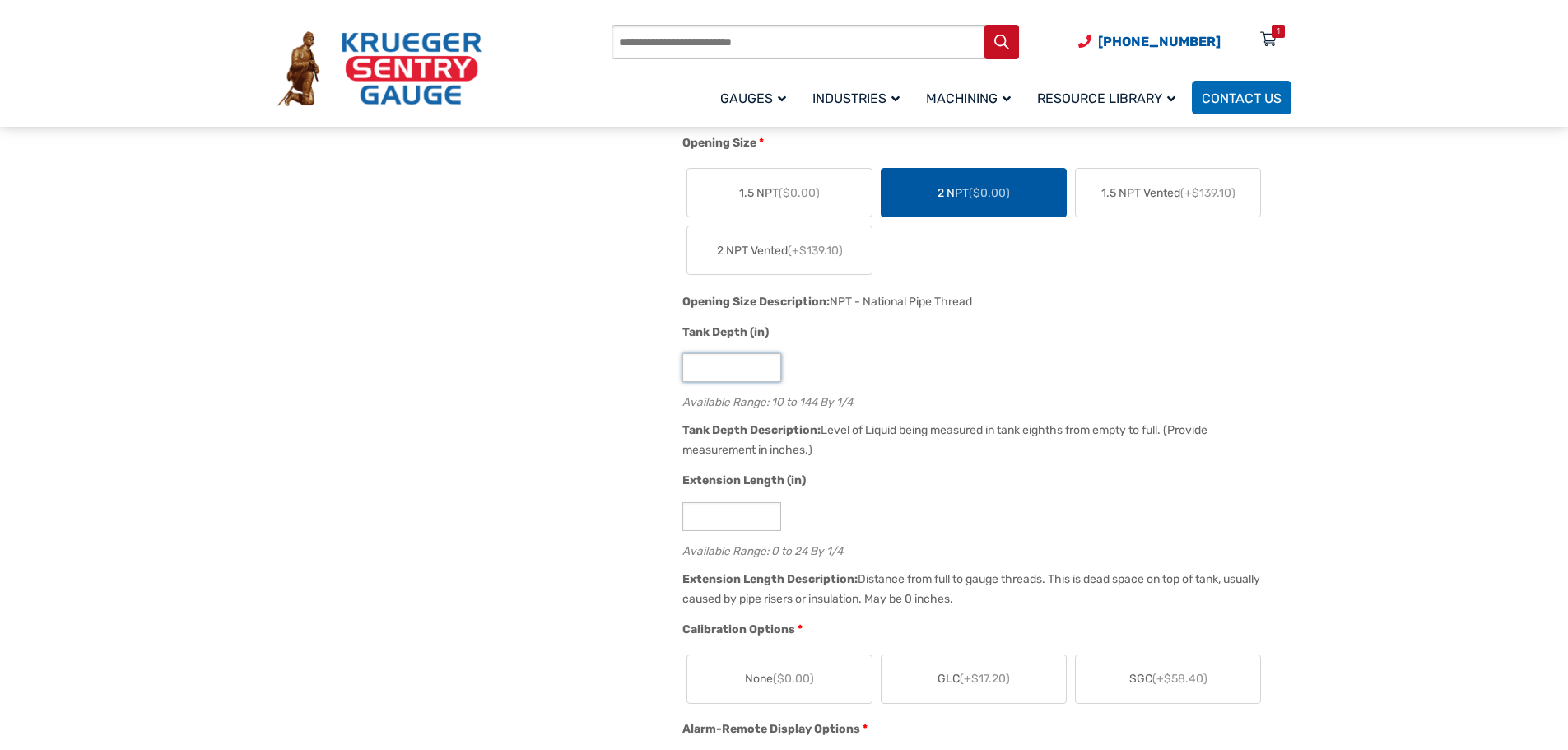 click on "**" 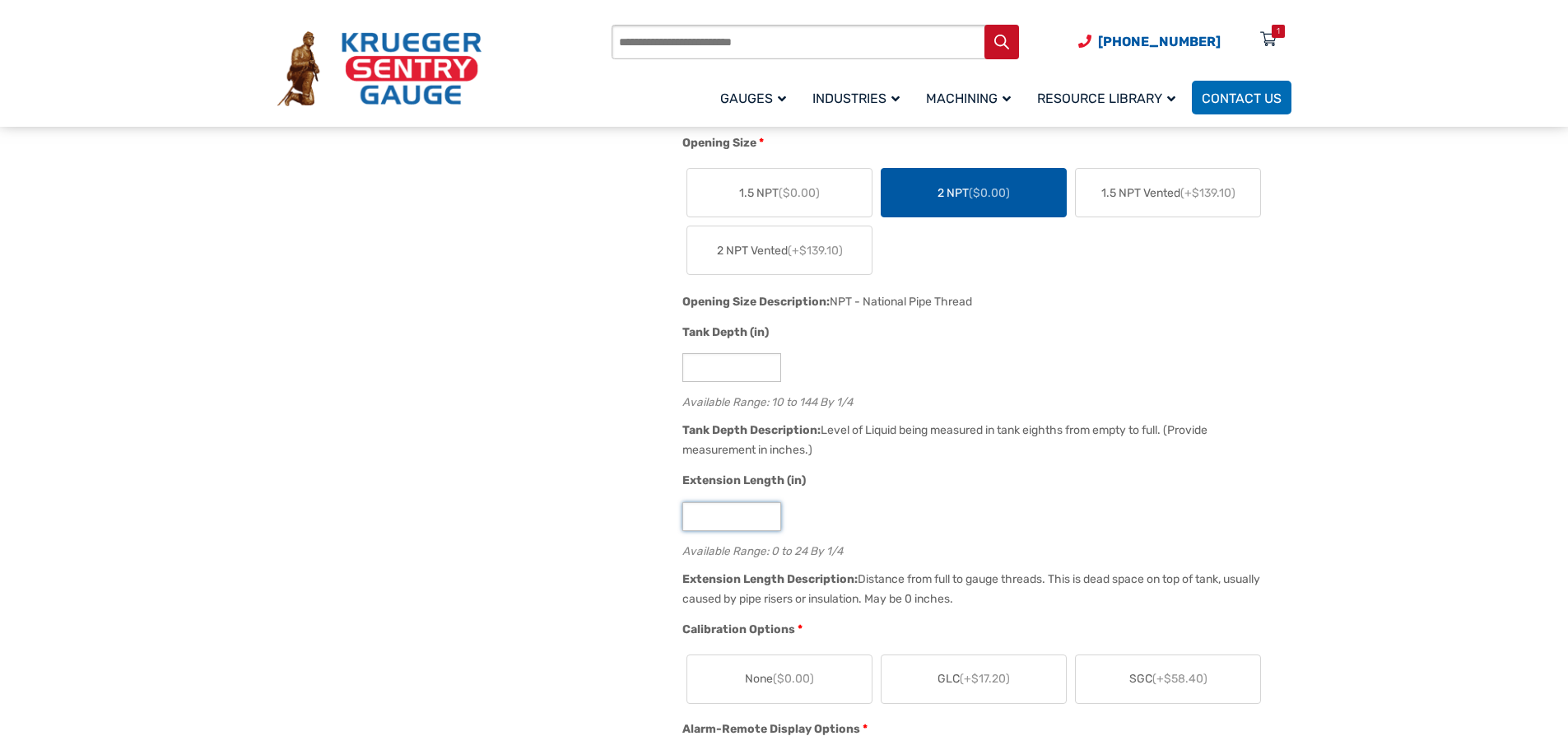 type on "*" 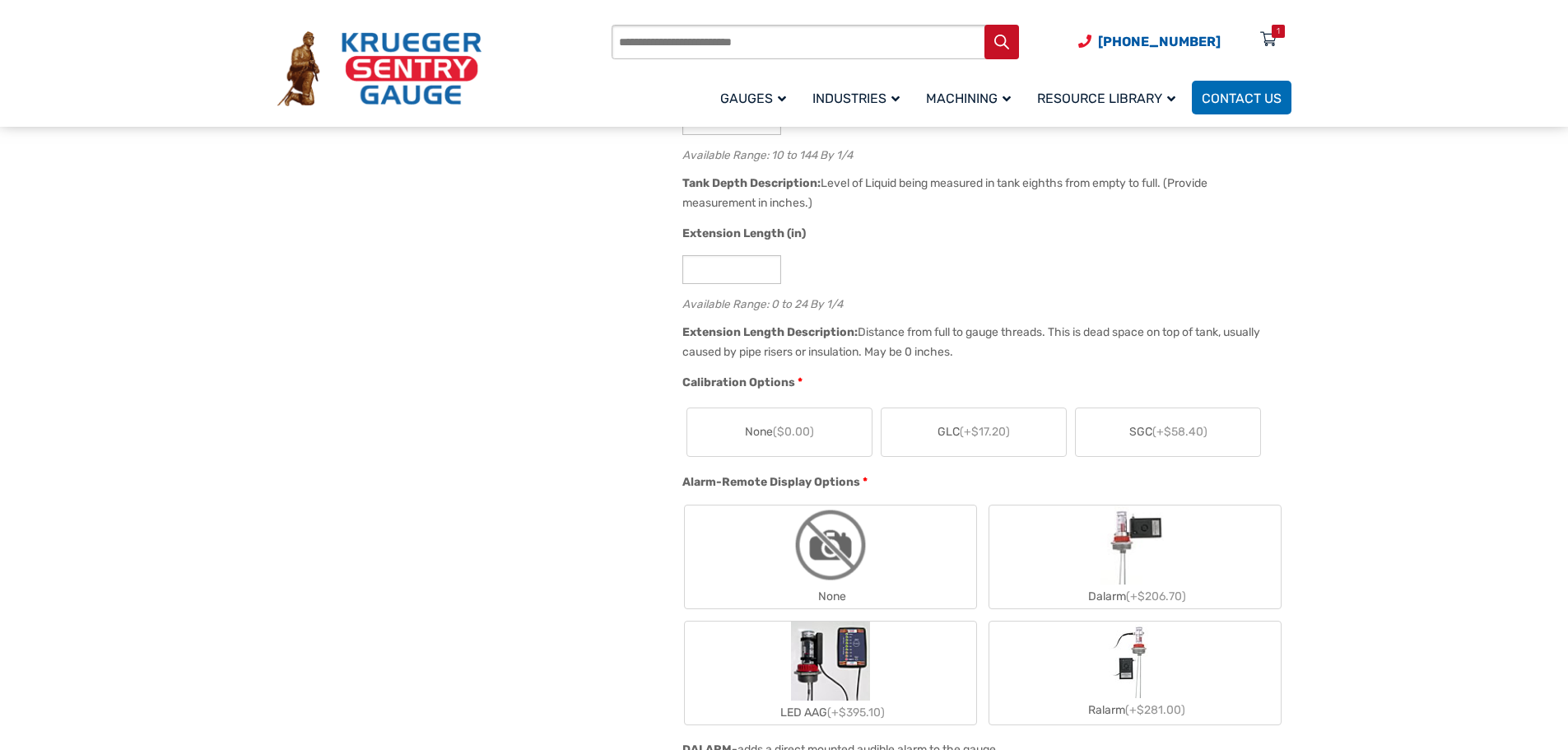 click on "None  ($0.00)" 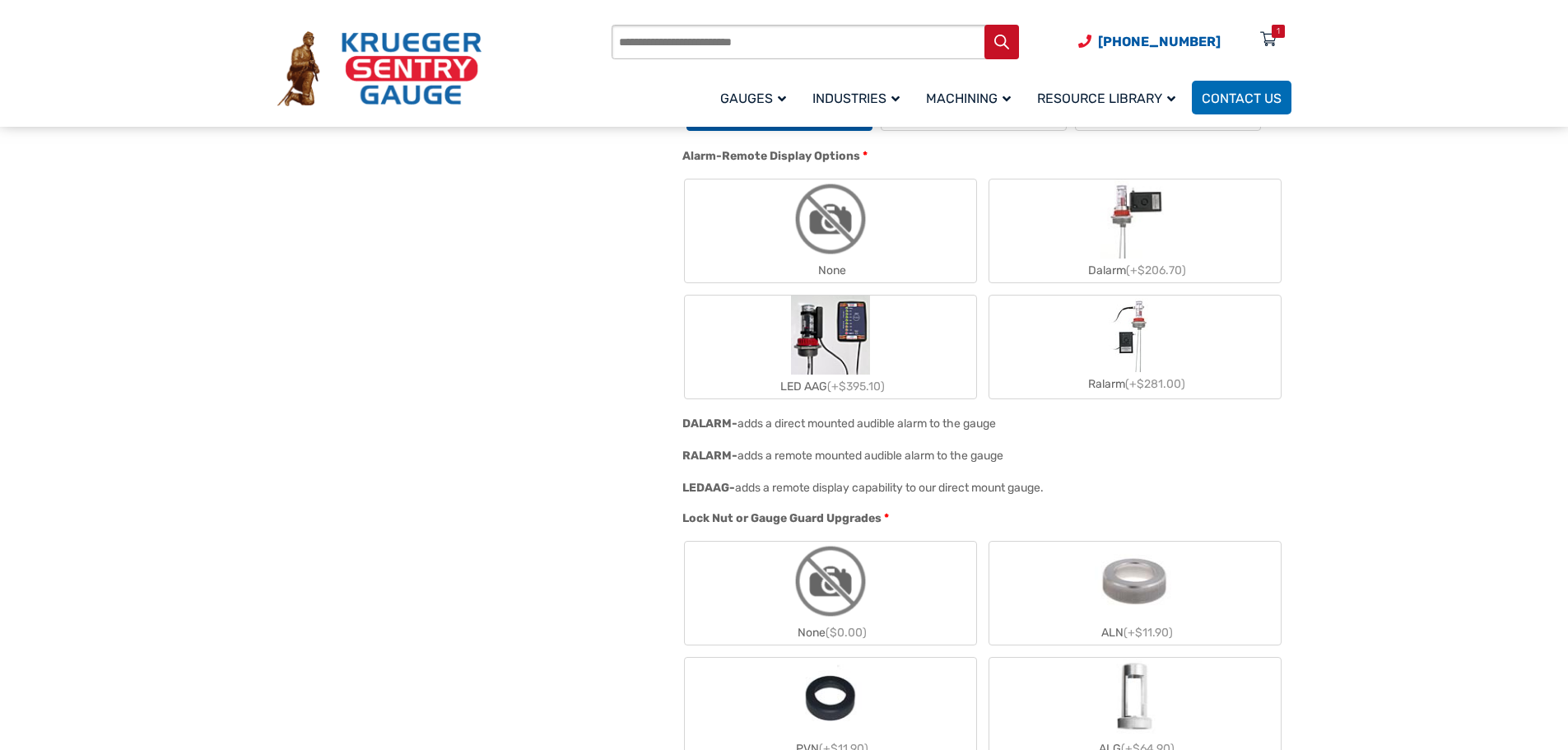 scroll, scrollTop: 1482, scrollLeft: 0, axis: vertical 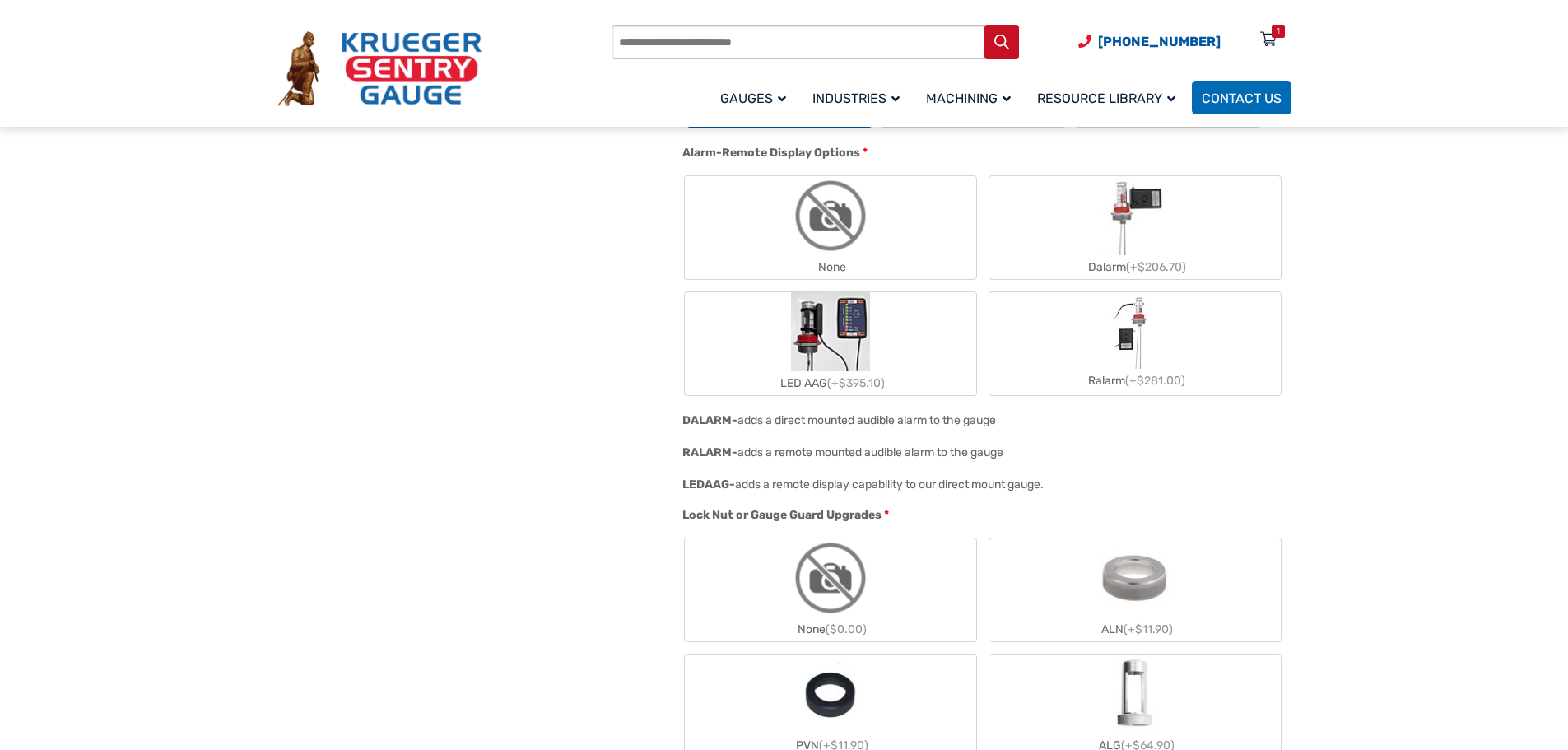 click on "None" 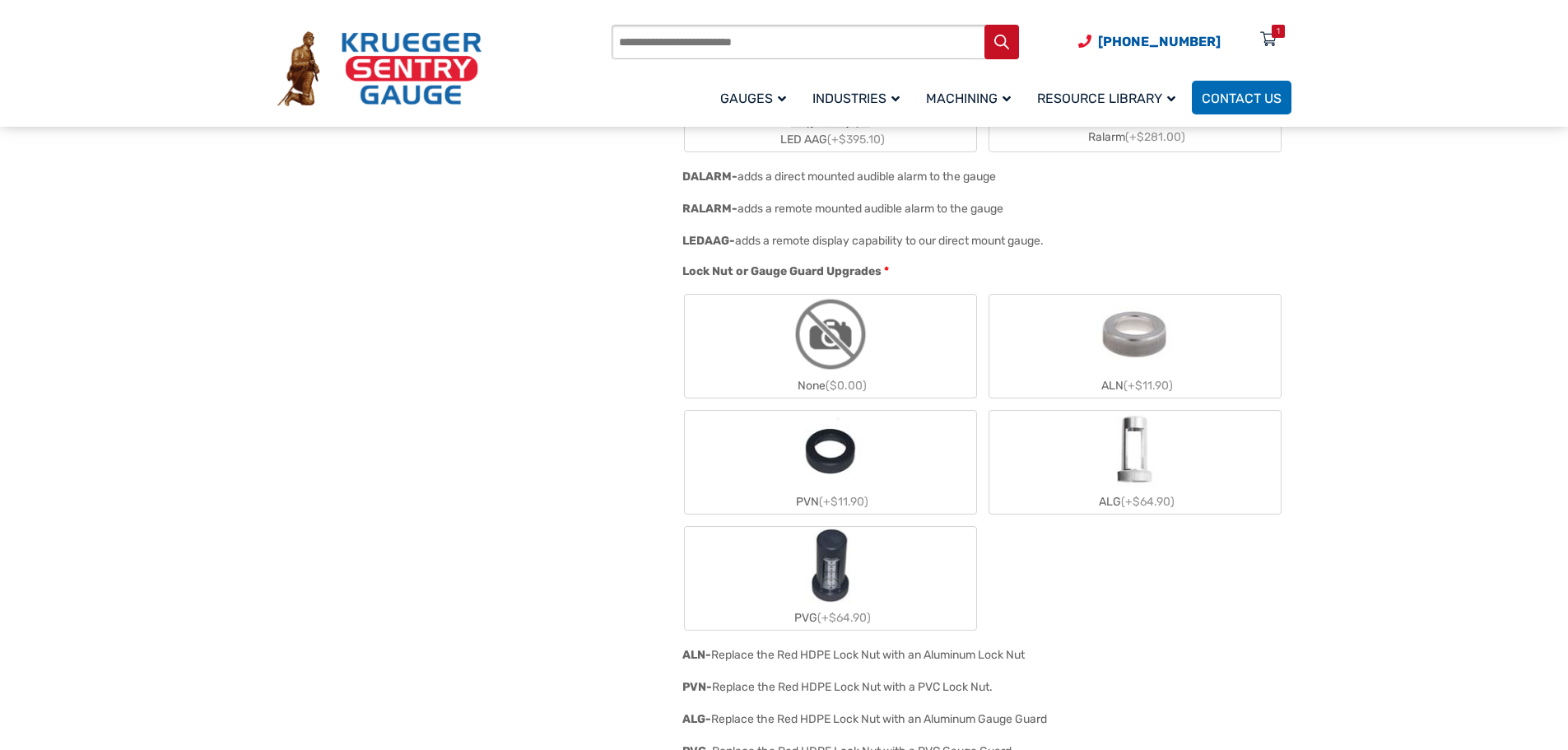 scroll, scrollTop: 1811, scrollLeft: 0, axis: vertical 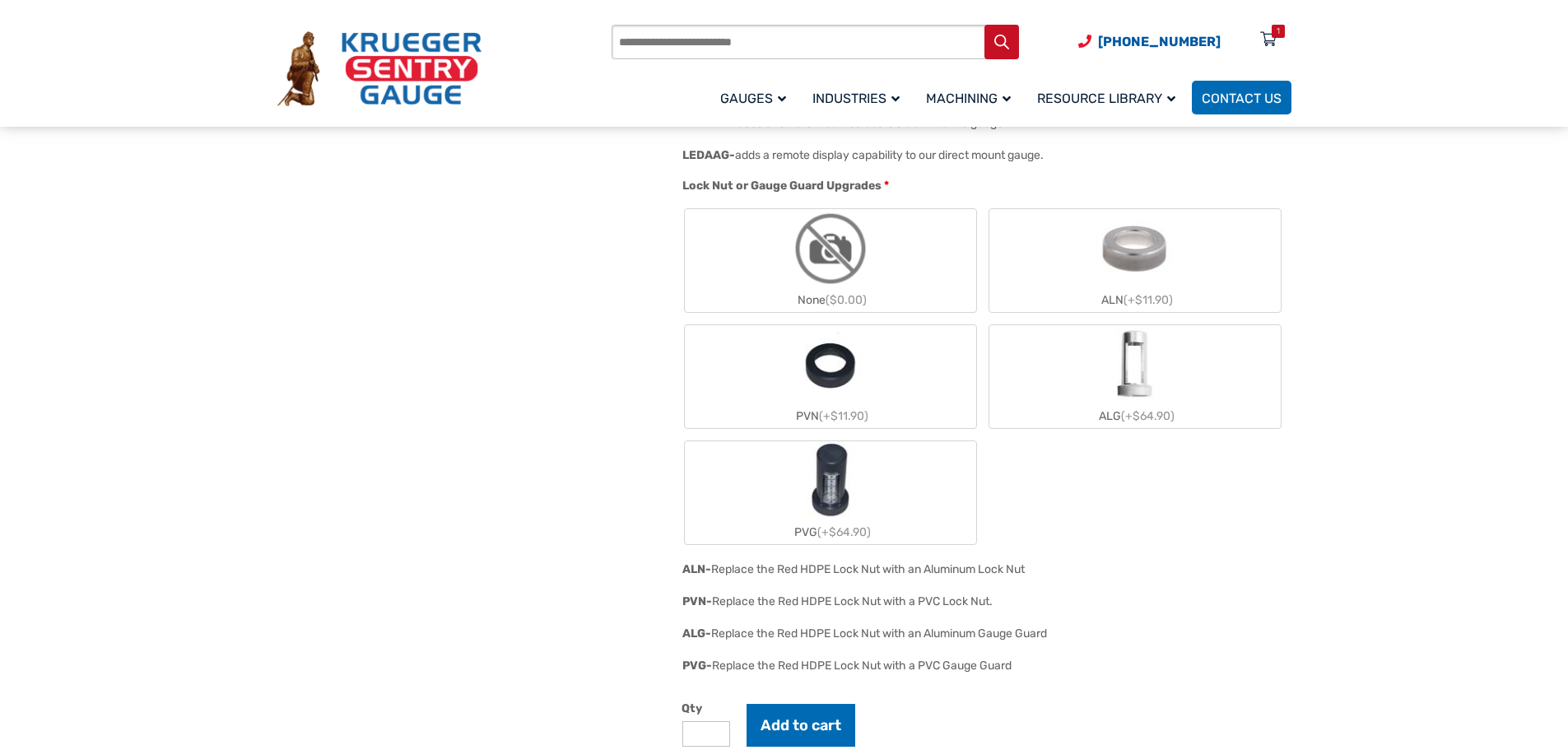 click on "None  ($0.00)" 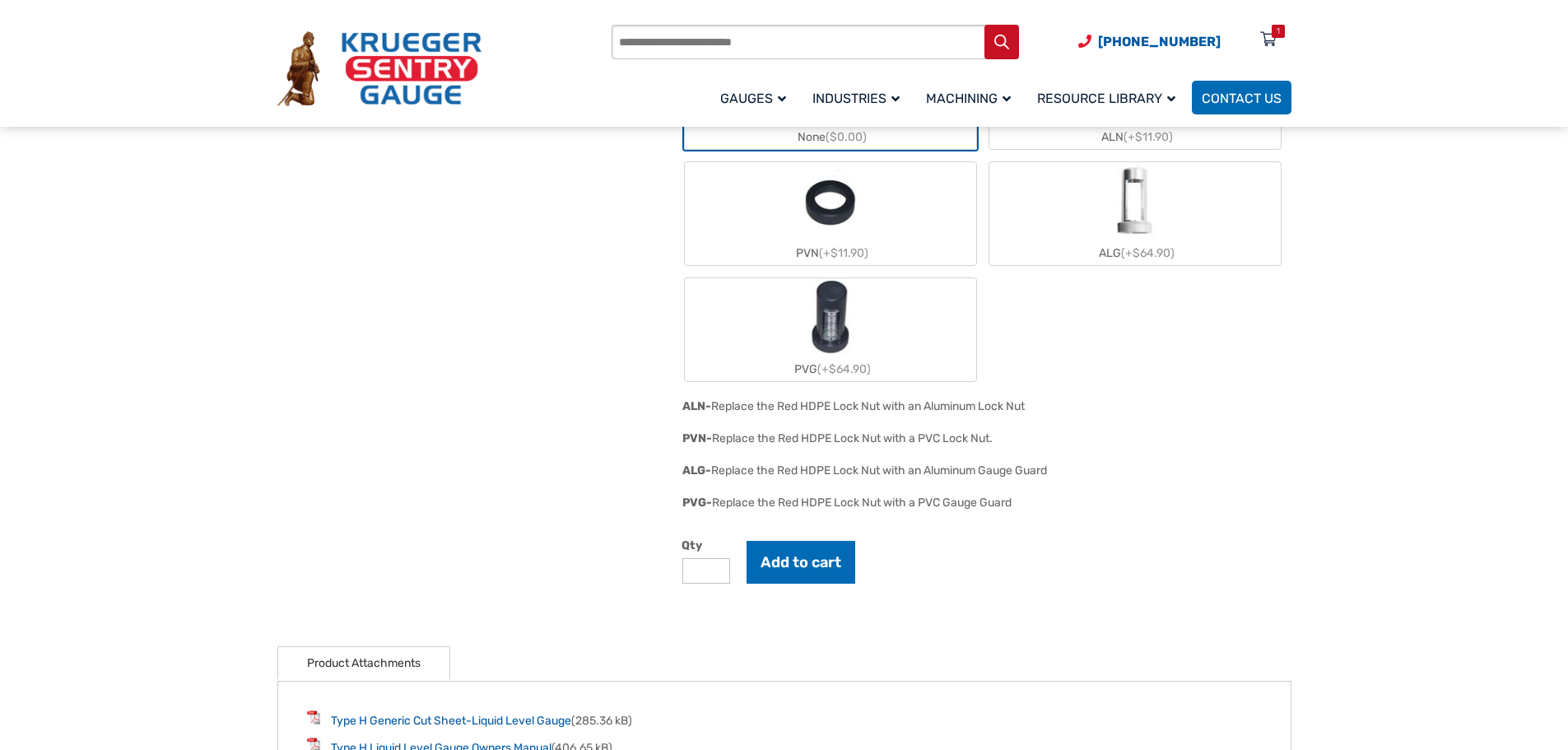 scroll, scrollTop: 1976, scrollLeft: 0, axis: vertical 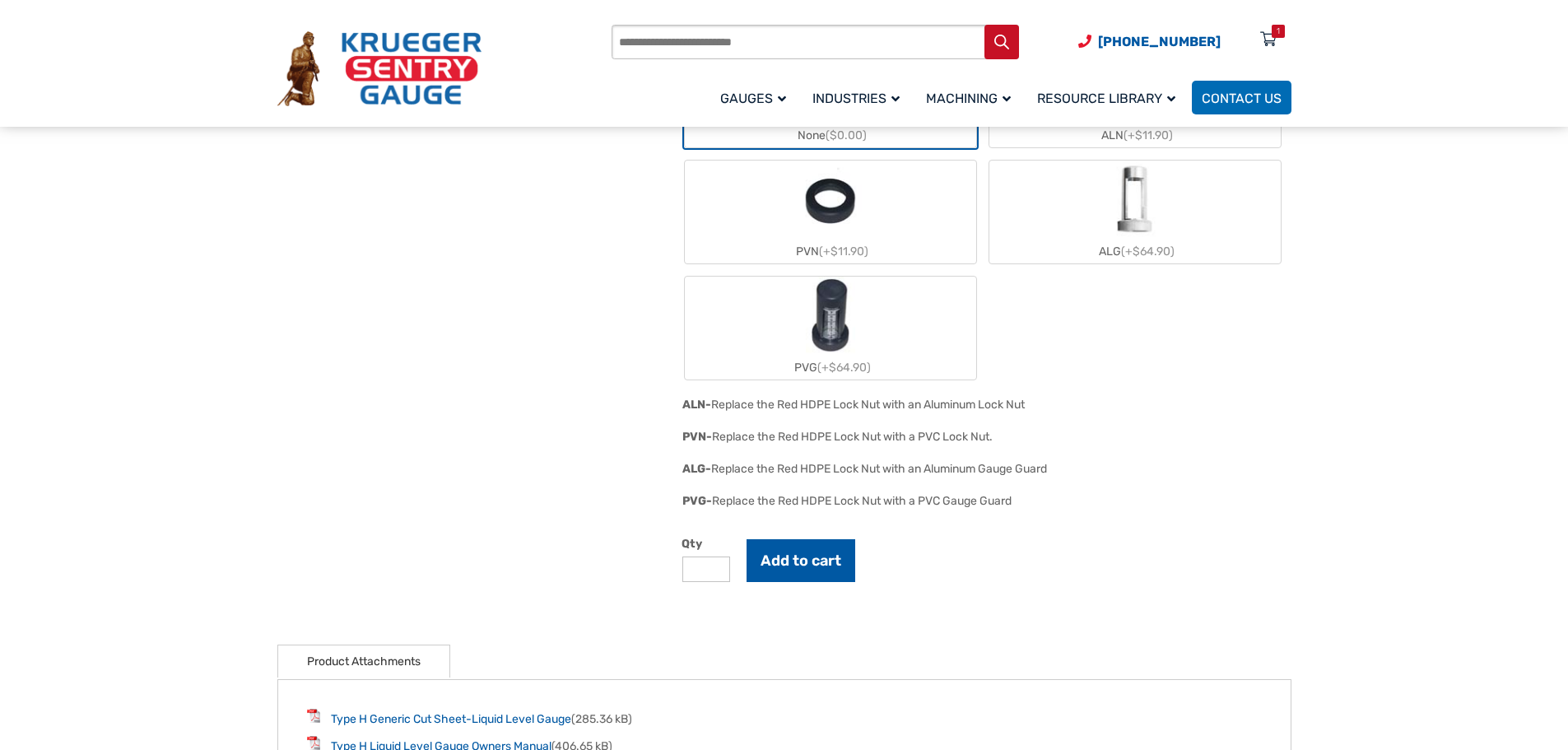 click on "Add to cart" at bounding box center [801, 561] 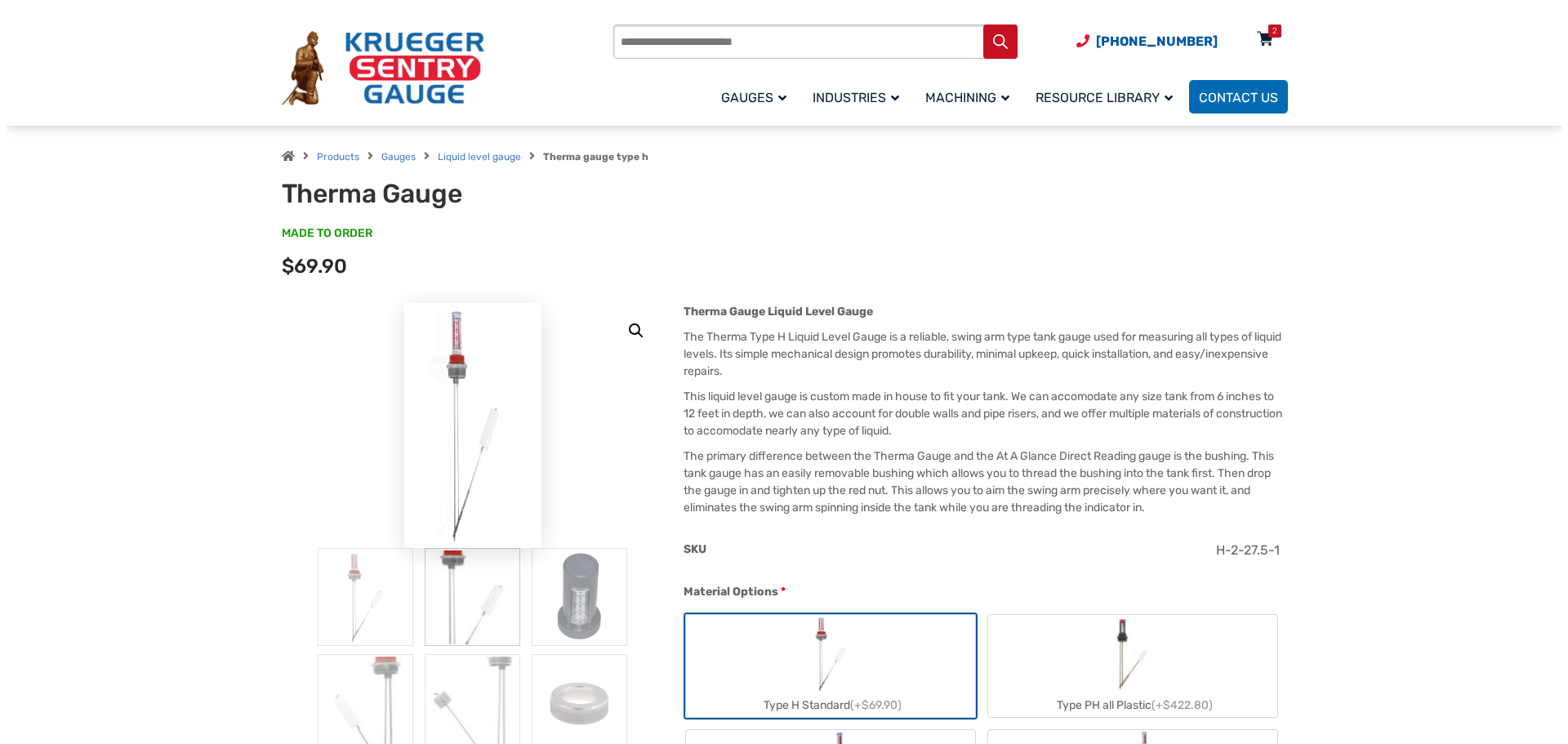scroll, scrollTop: 0, scrollLeft: 0, axis: both 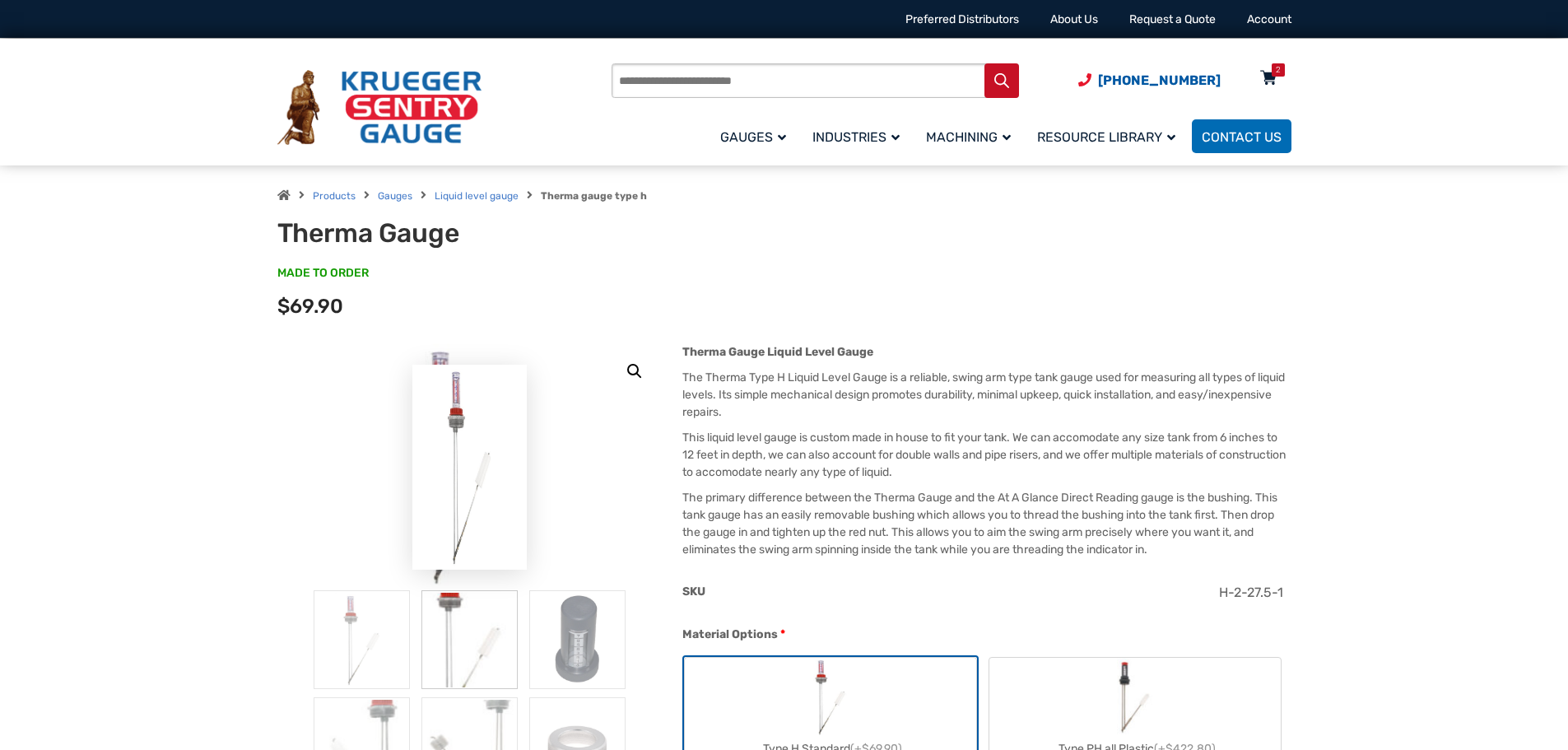 click on "(920) 434-8860
Preferred Distributors
About Us
Request a Quote
Account" at bounding box center [784, 19] 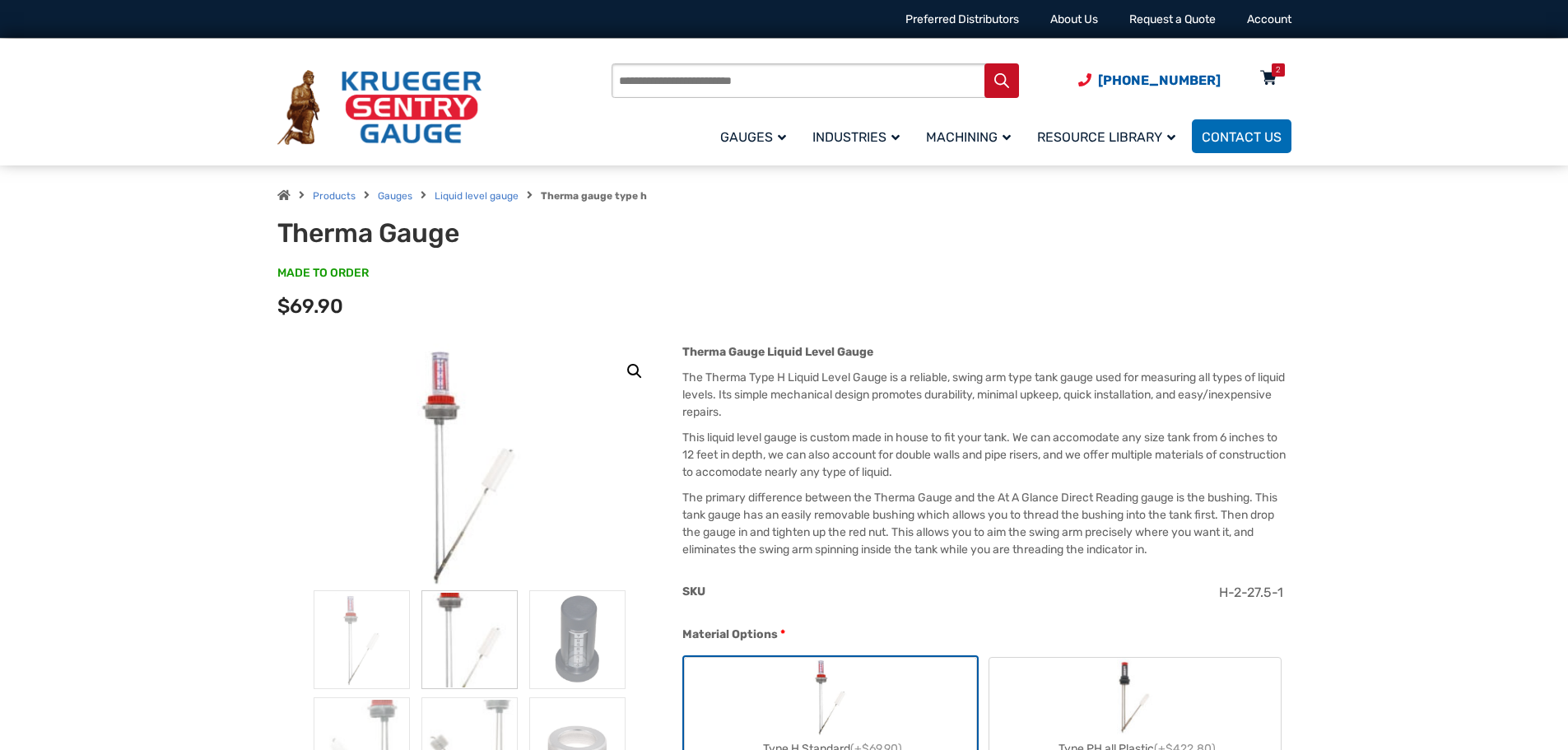 click on "2" at bounding box center [1278, 70] 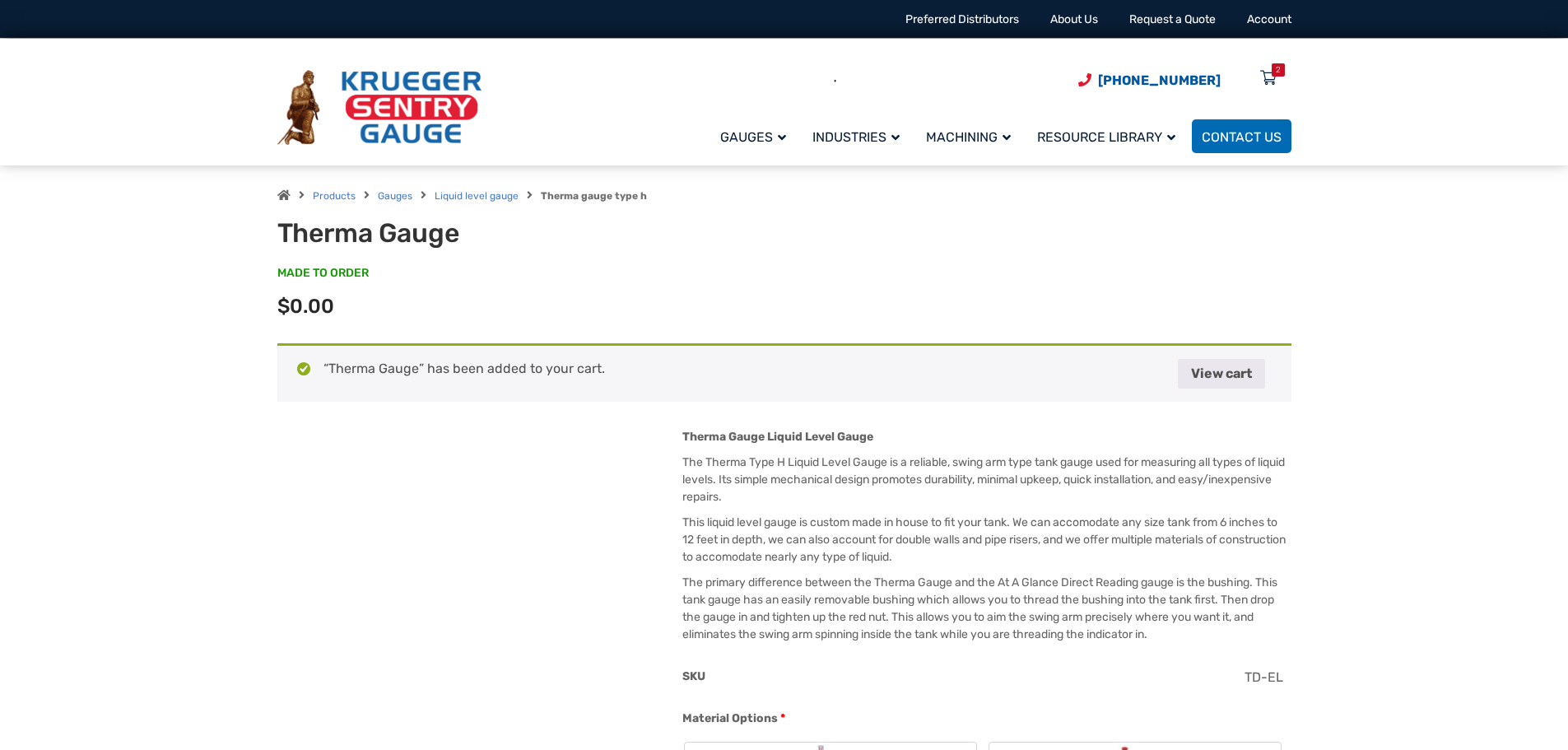 scroll, scrollTop: 0, scrollLeft: 0, axis: both 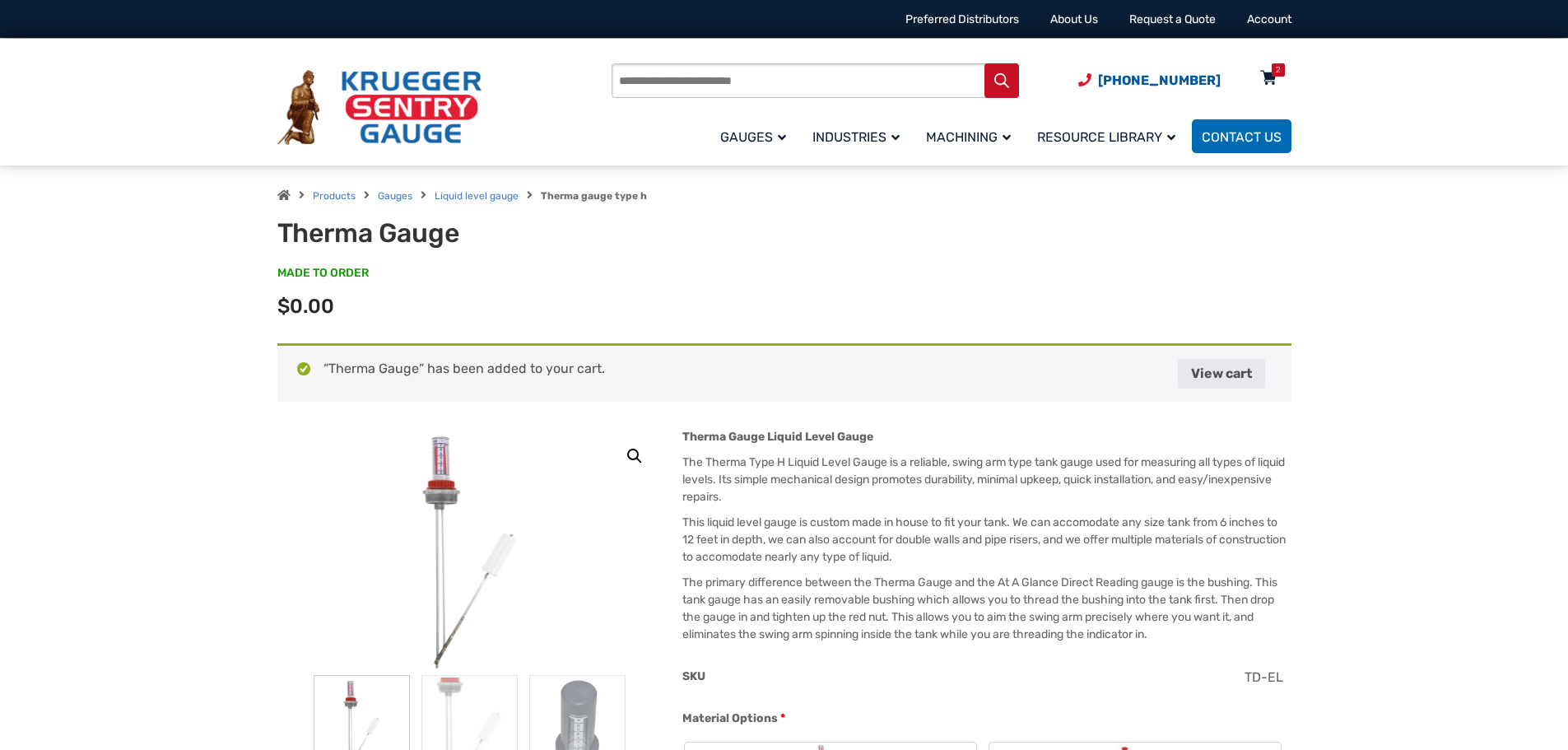 click at bounding box center (1268, 79) 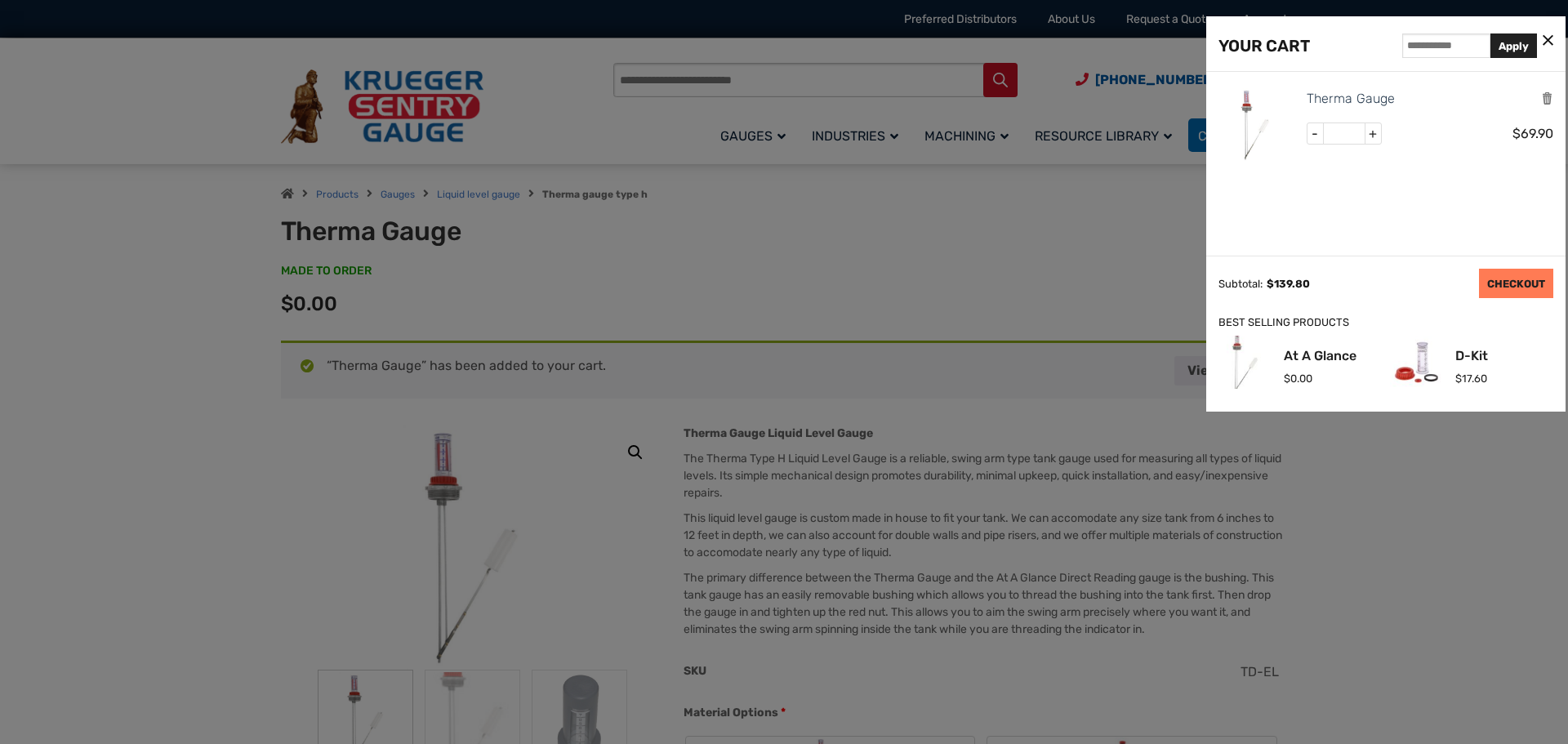 click on "CHECKOUT" at bounding box center [1516, 283] 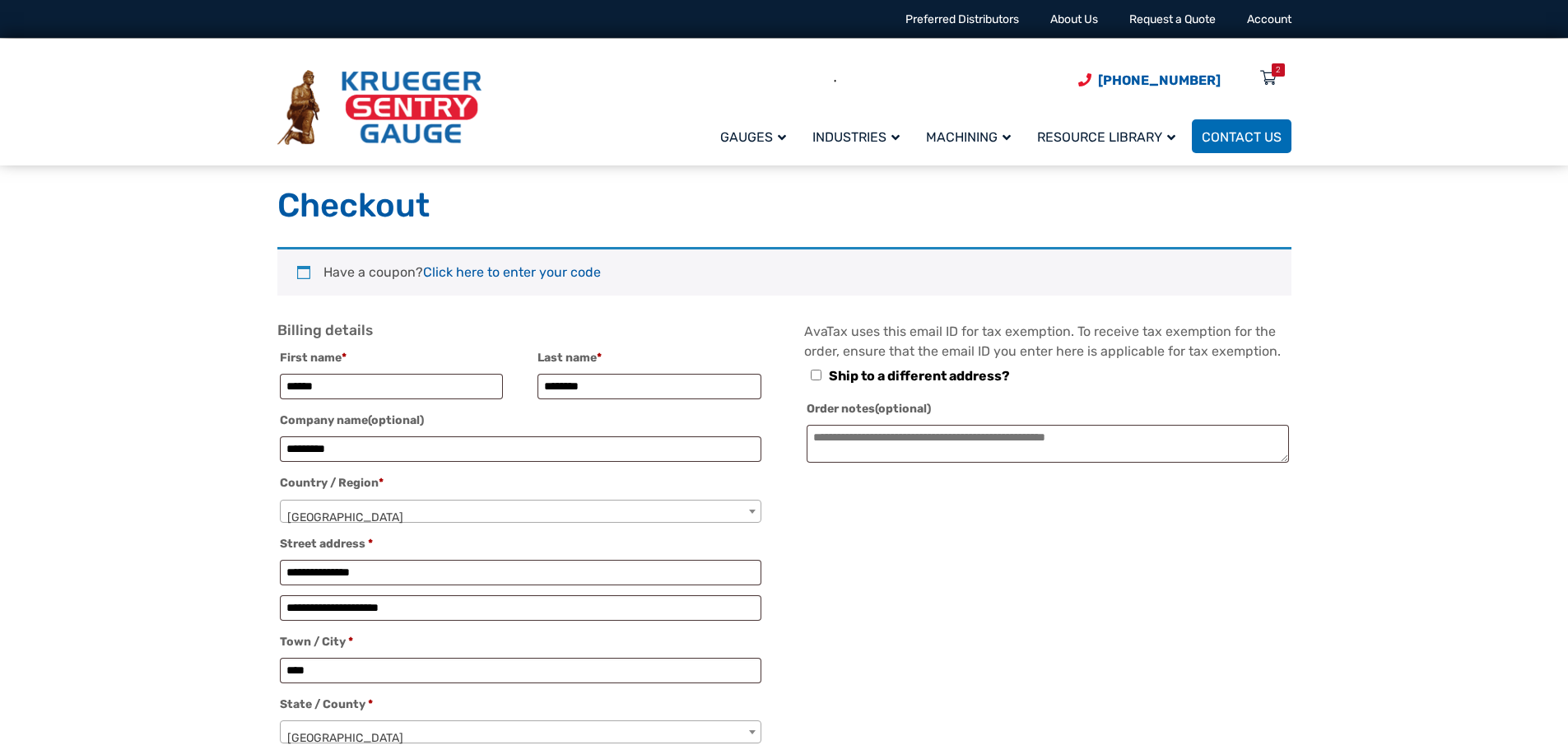 select on "**" 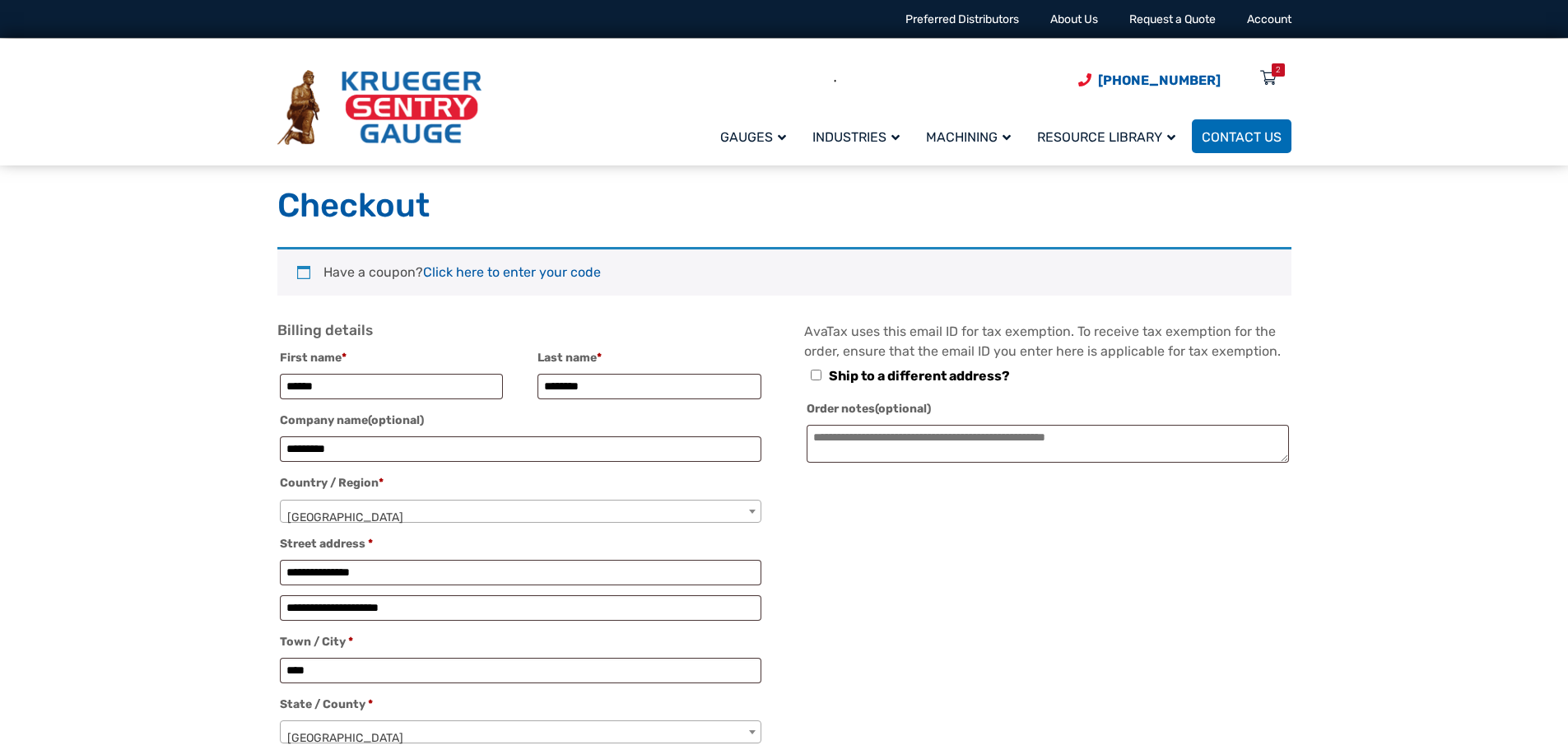 scroll, scrollTop: 0, scrollLeft: 0, axis: both 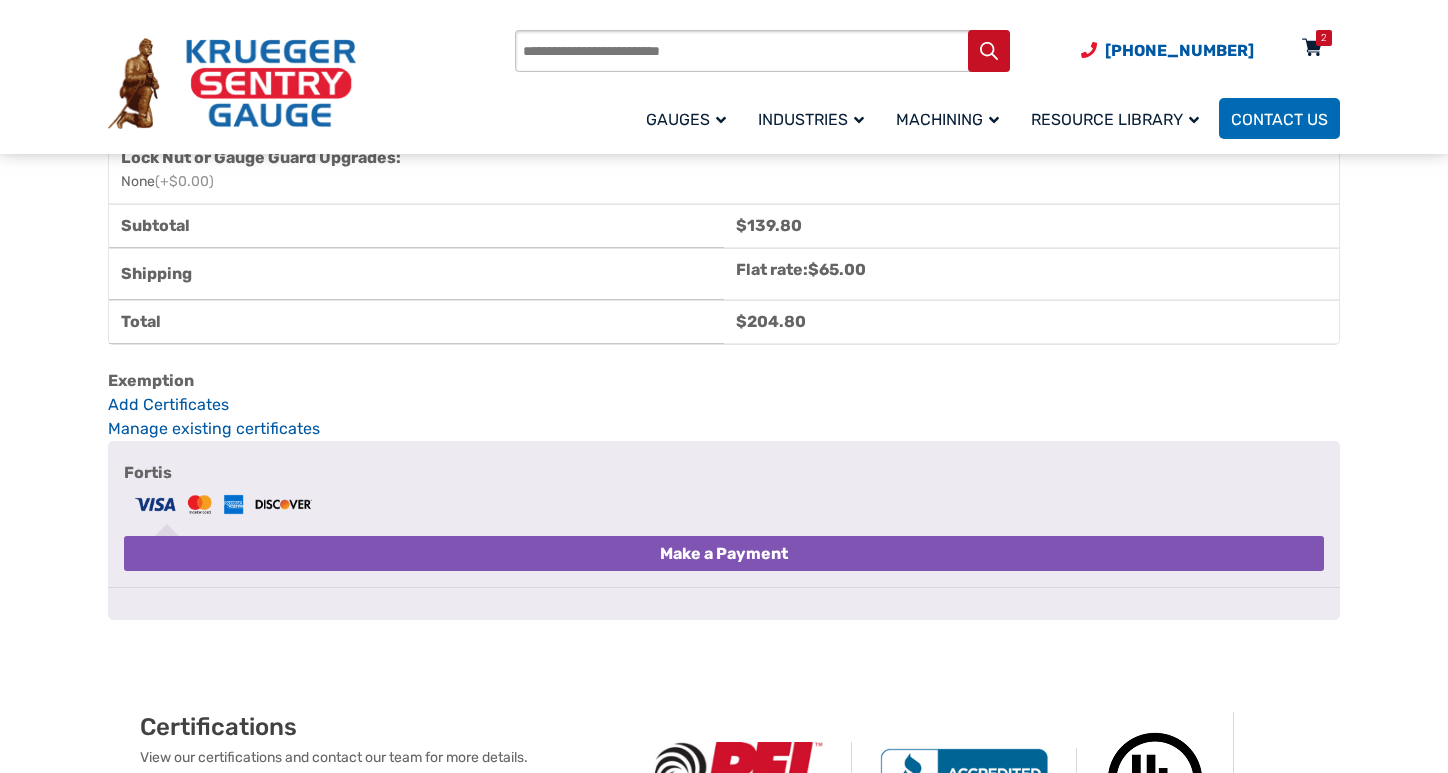 click at bounding box center [1312, 49] 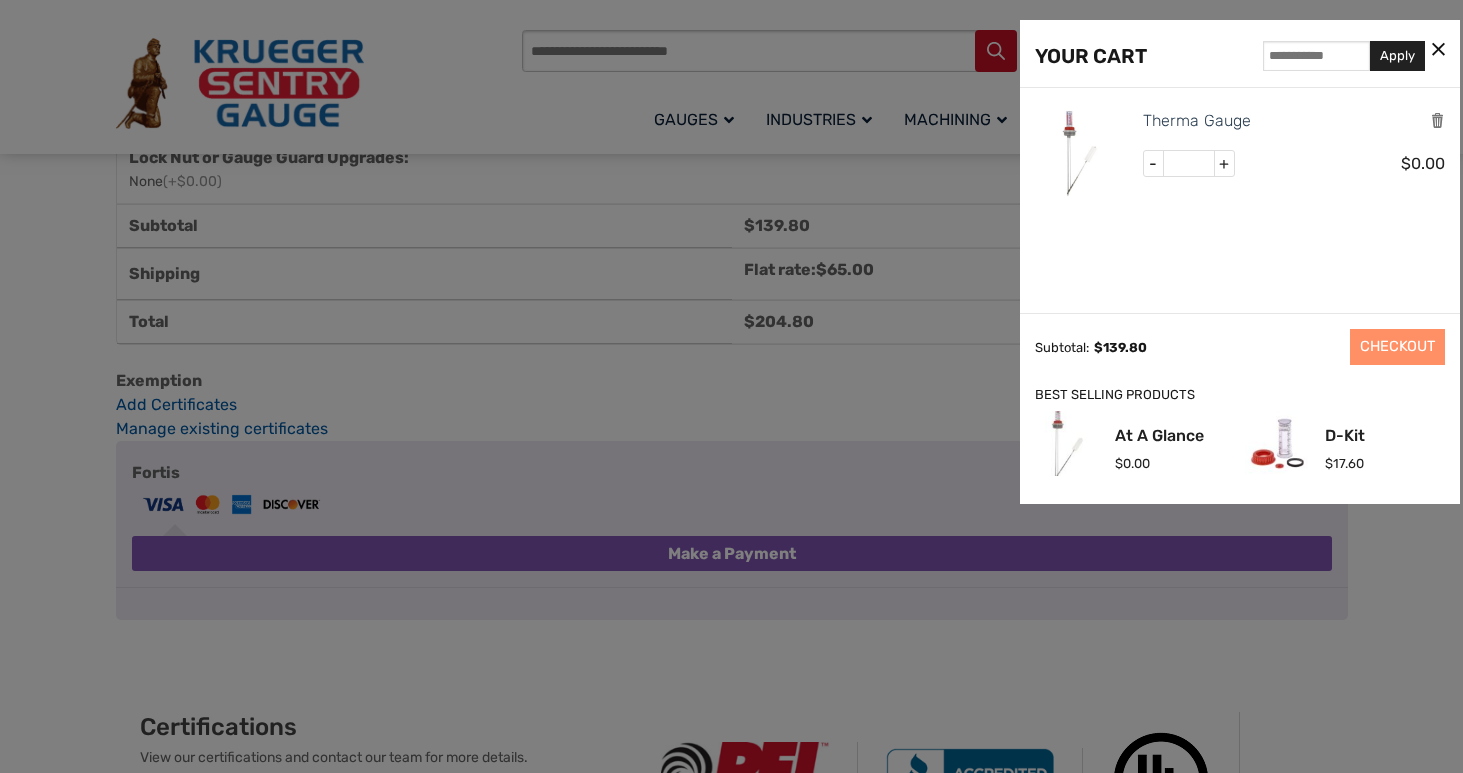 click on "-" at bounding box center (1154, 164) 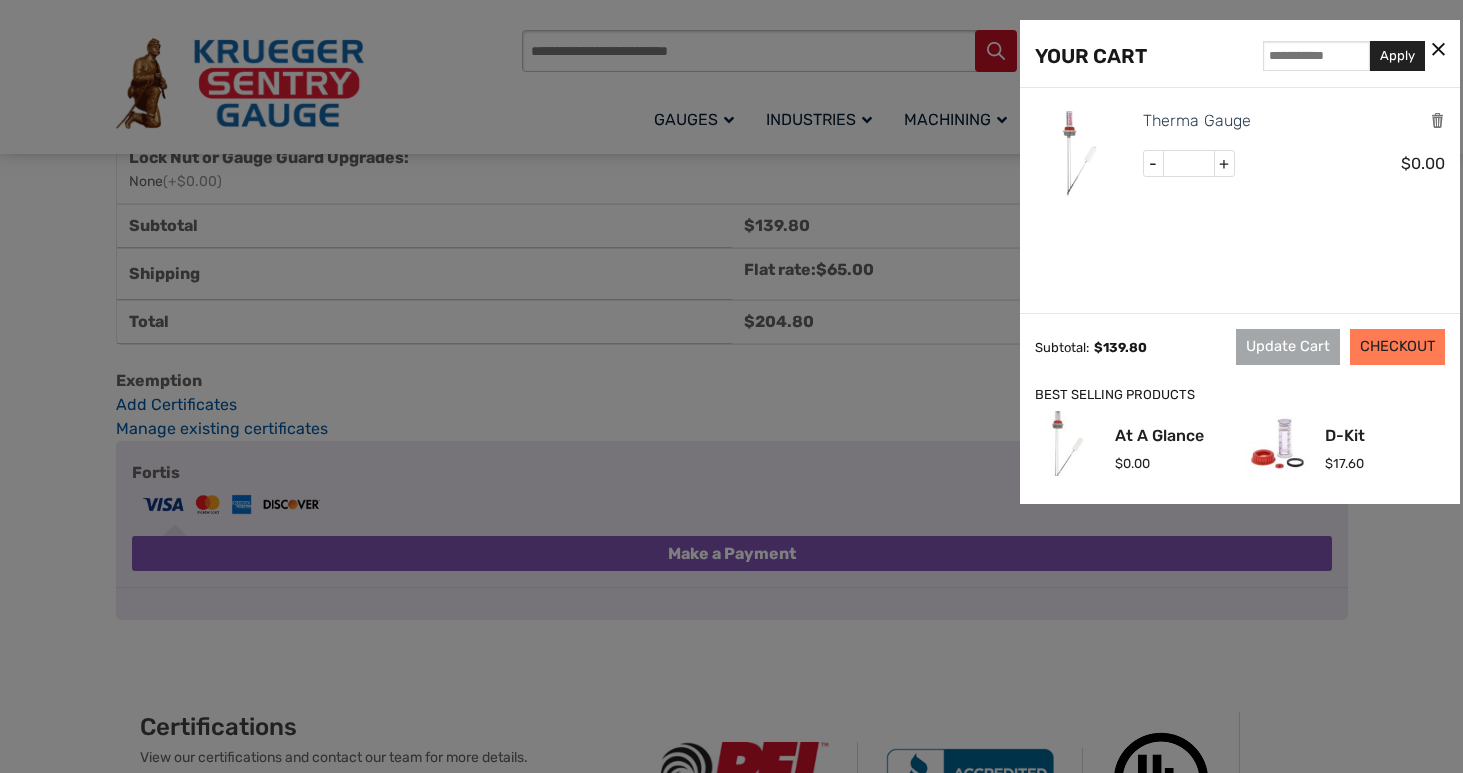 click on "CHECKOUT" at bounding box center [1397, 347] 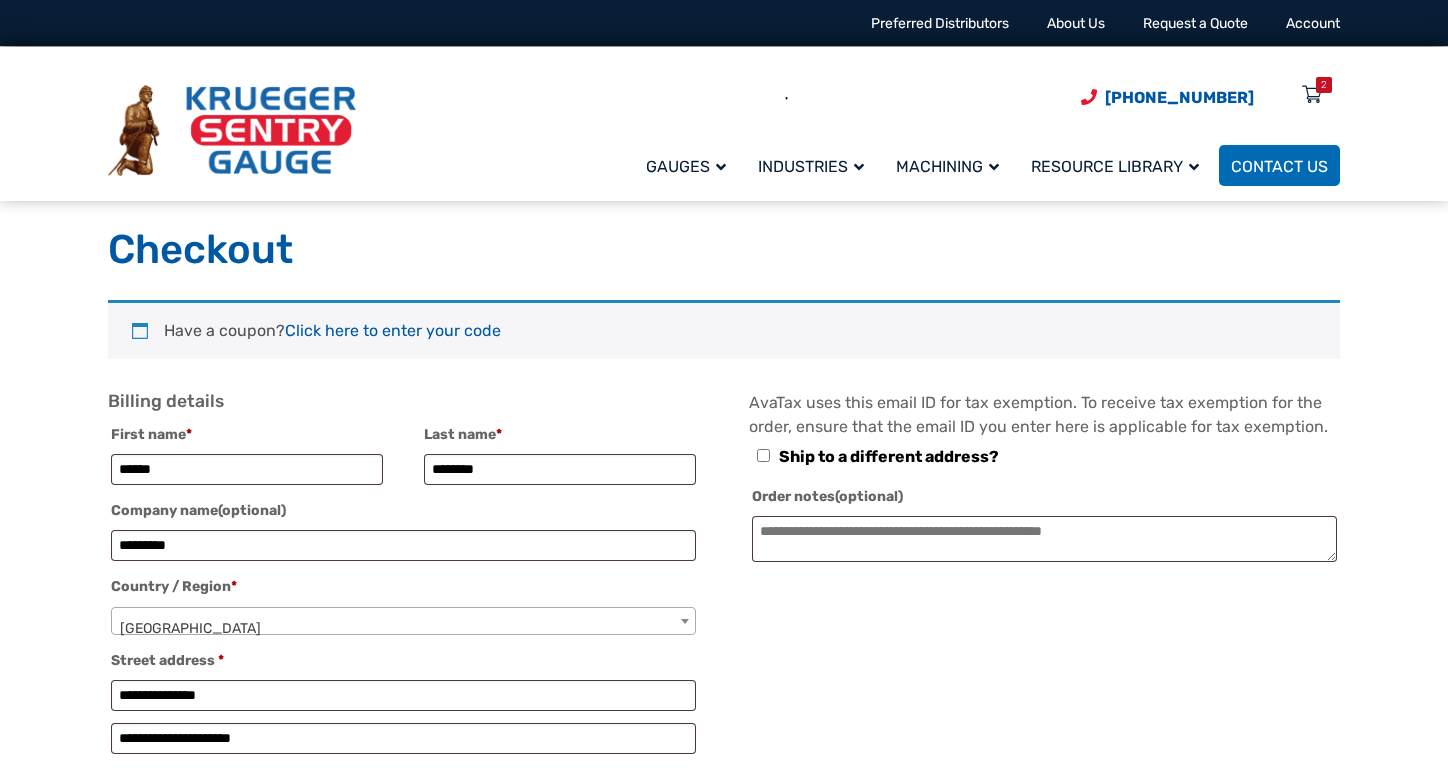 select on "**" 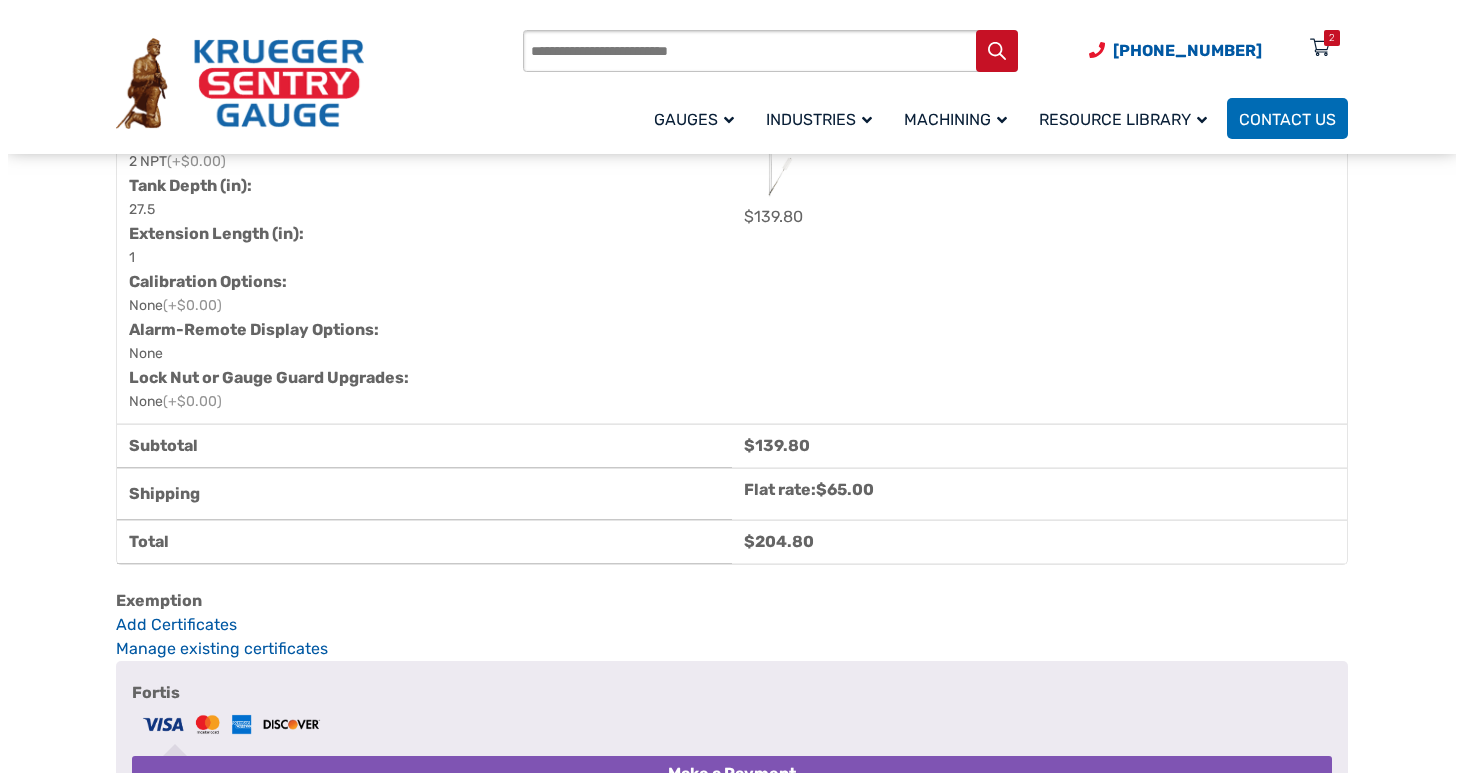 scroll, scrollTop: 1300, scrollLeft: 0, axis: vertical 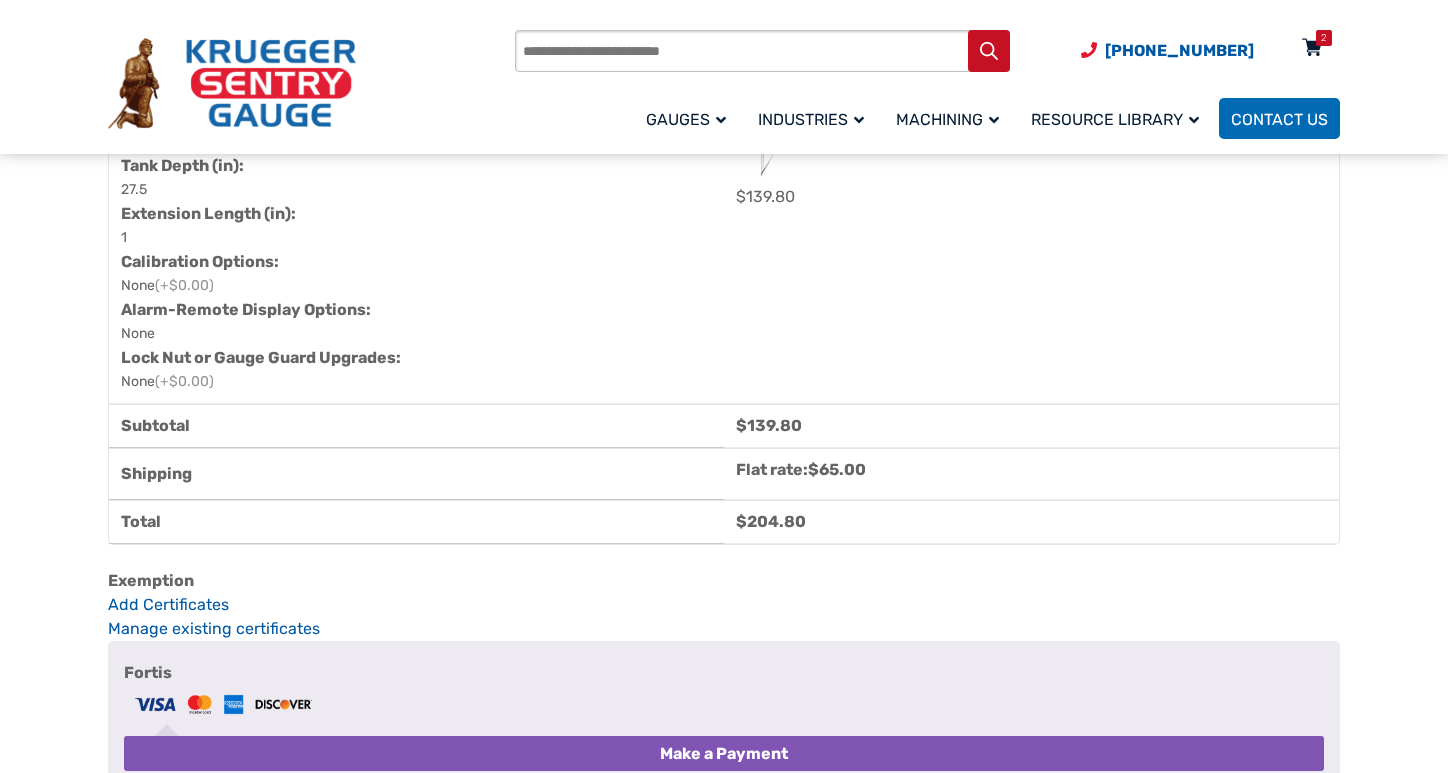 click on "2" at bounding box center [1324, 38] 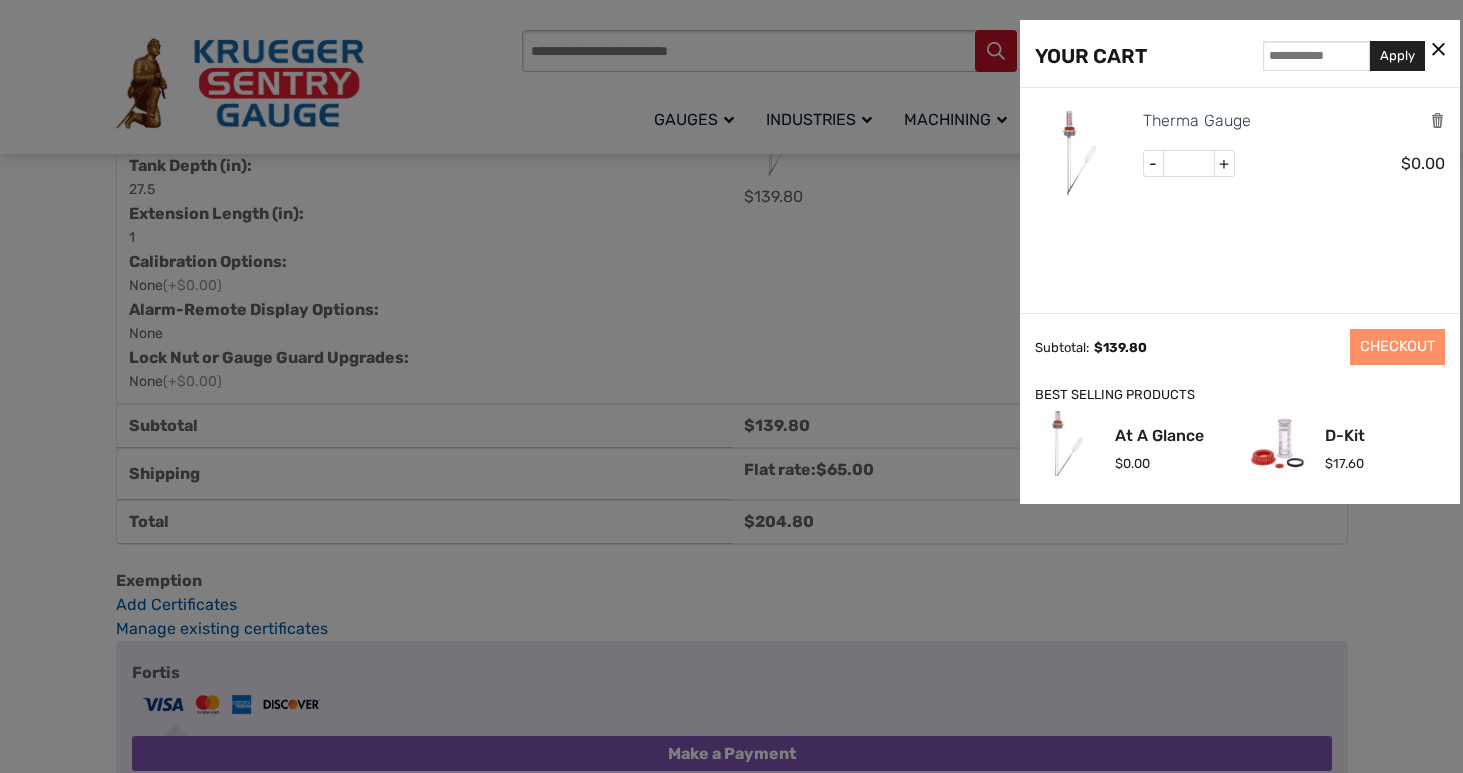 click on "-" at bounding box center [1154, 164] 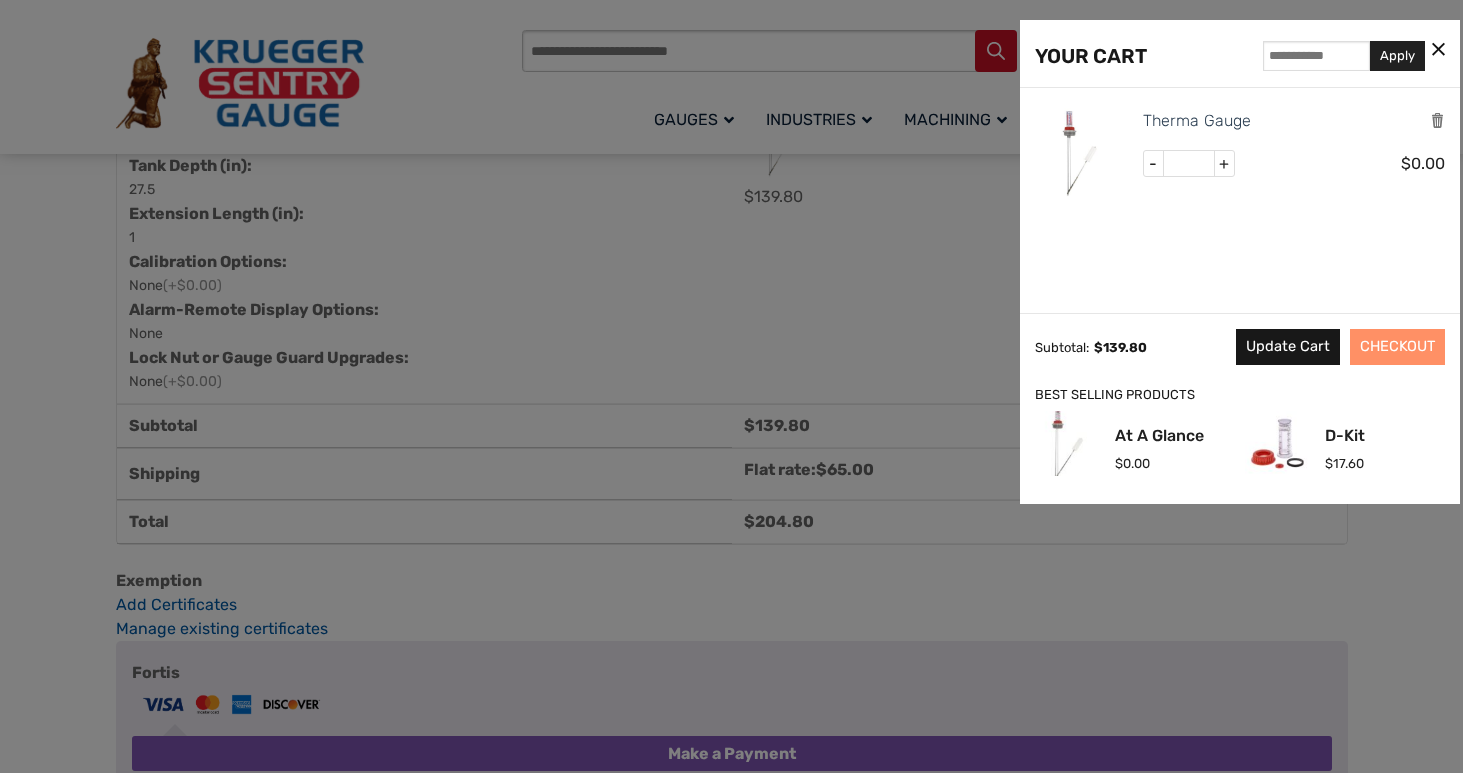 click on "Update Cart" at bounding box center [1288, 347] 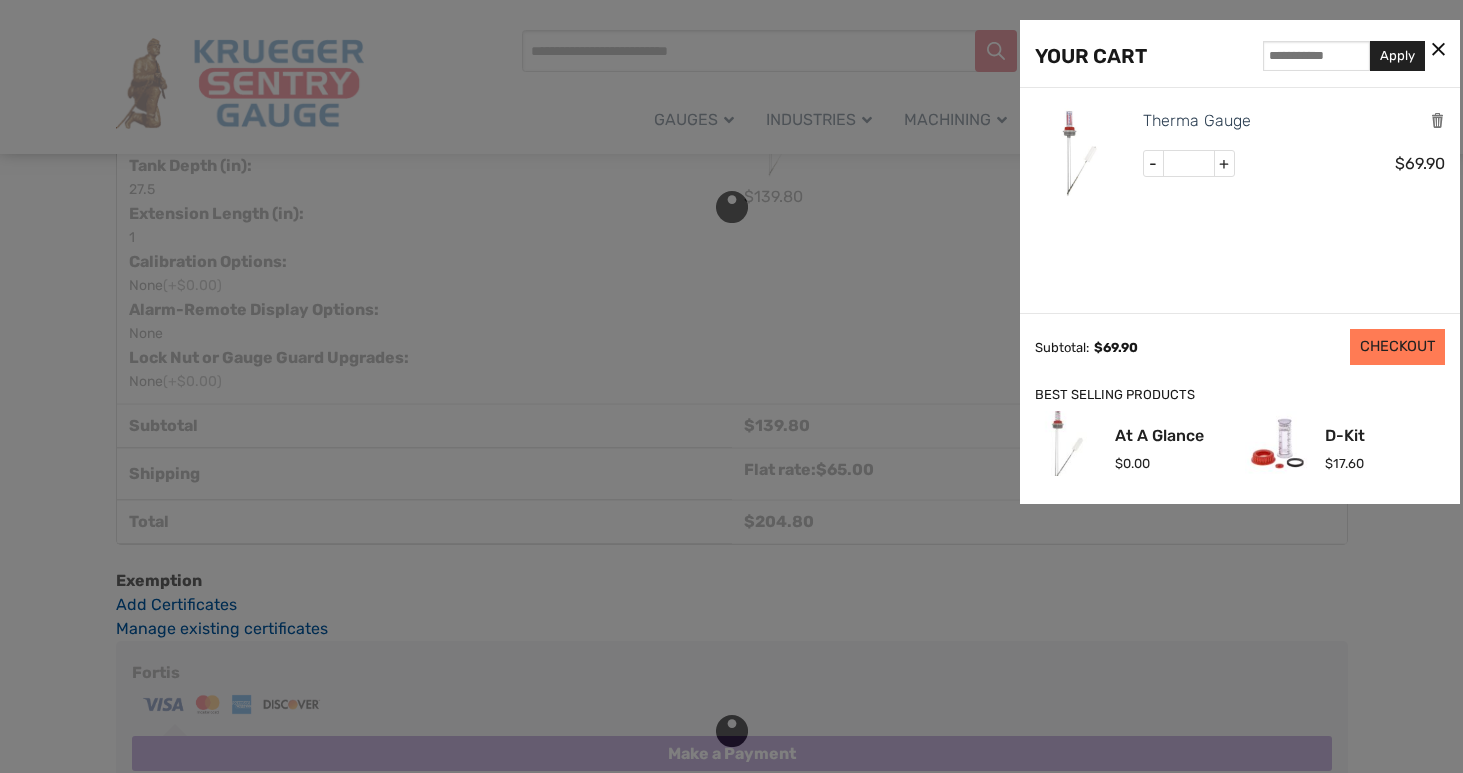 click on "CHECKOUT" at bounding box center (1397, 347) 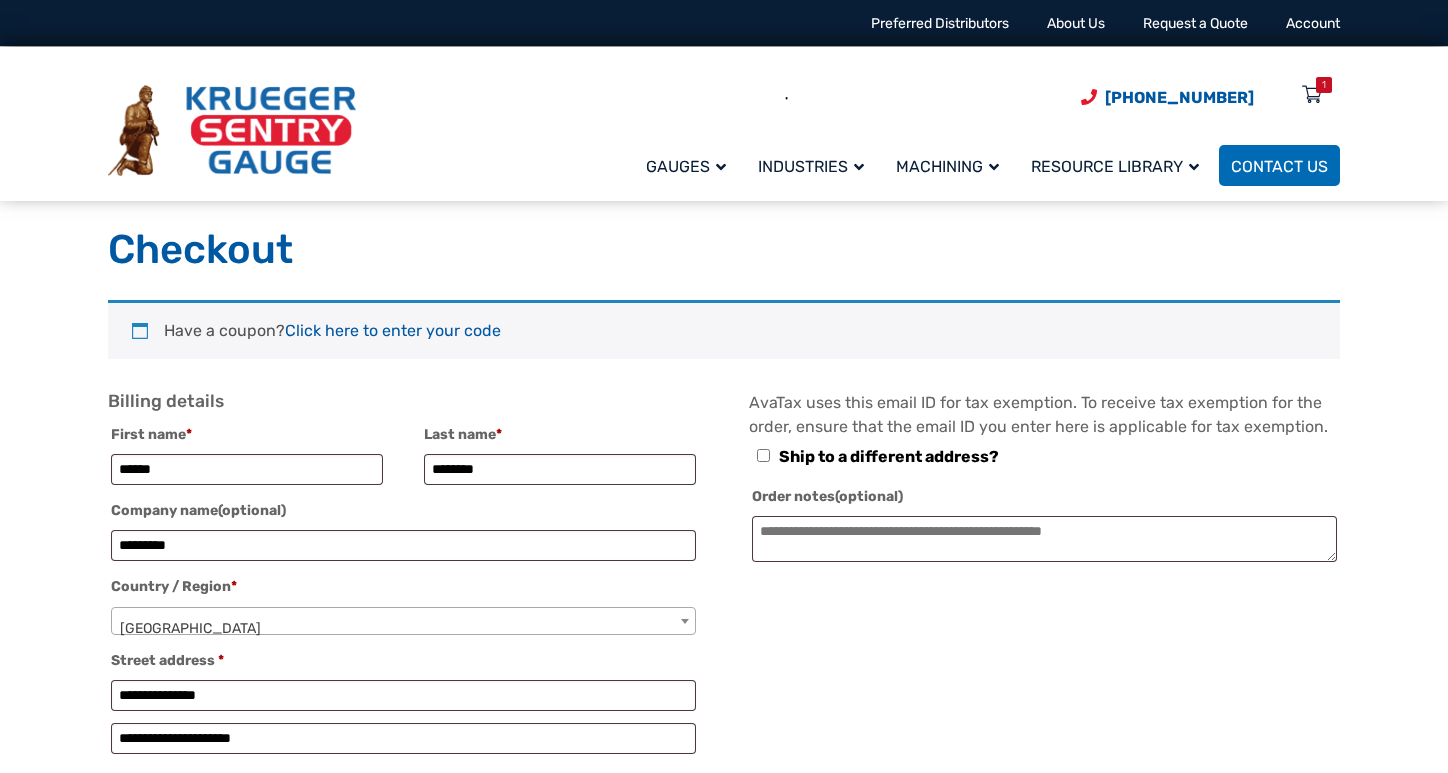 select on "**" 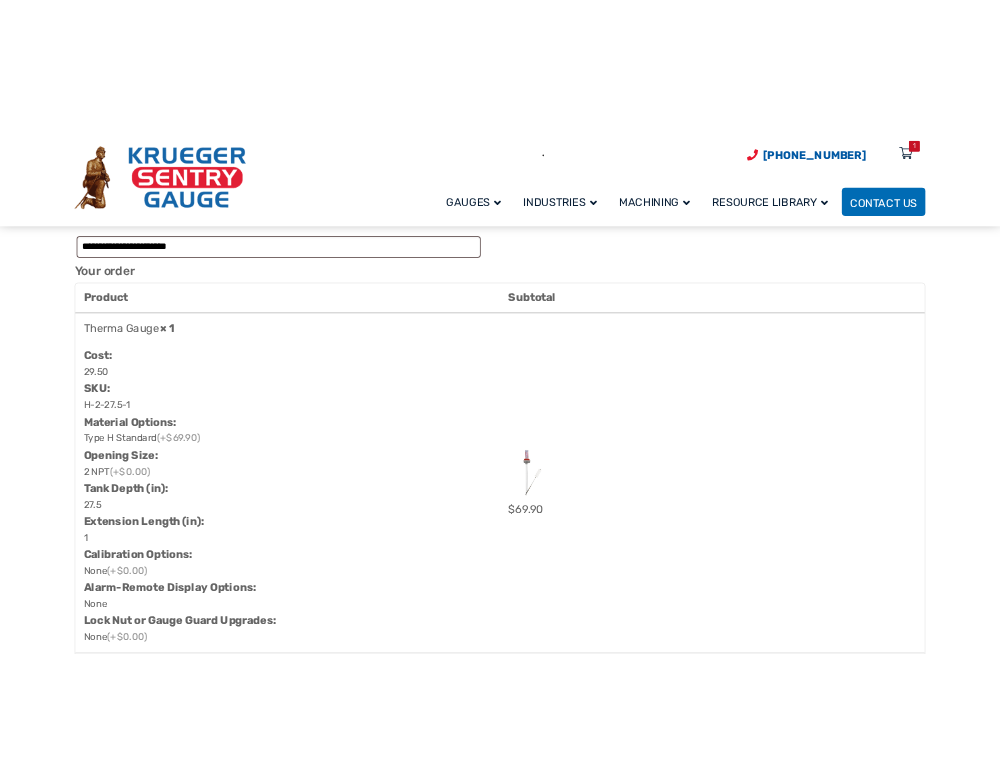 scroll, scrollTop: 900, scrollLeft: 0, axis: vertical 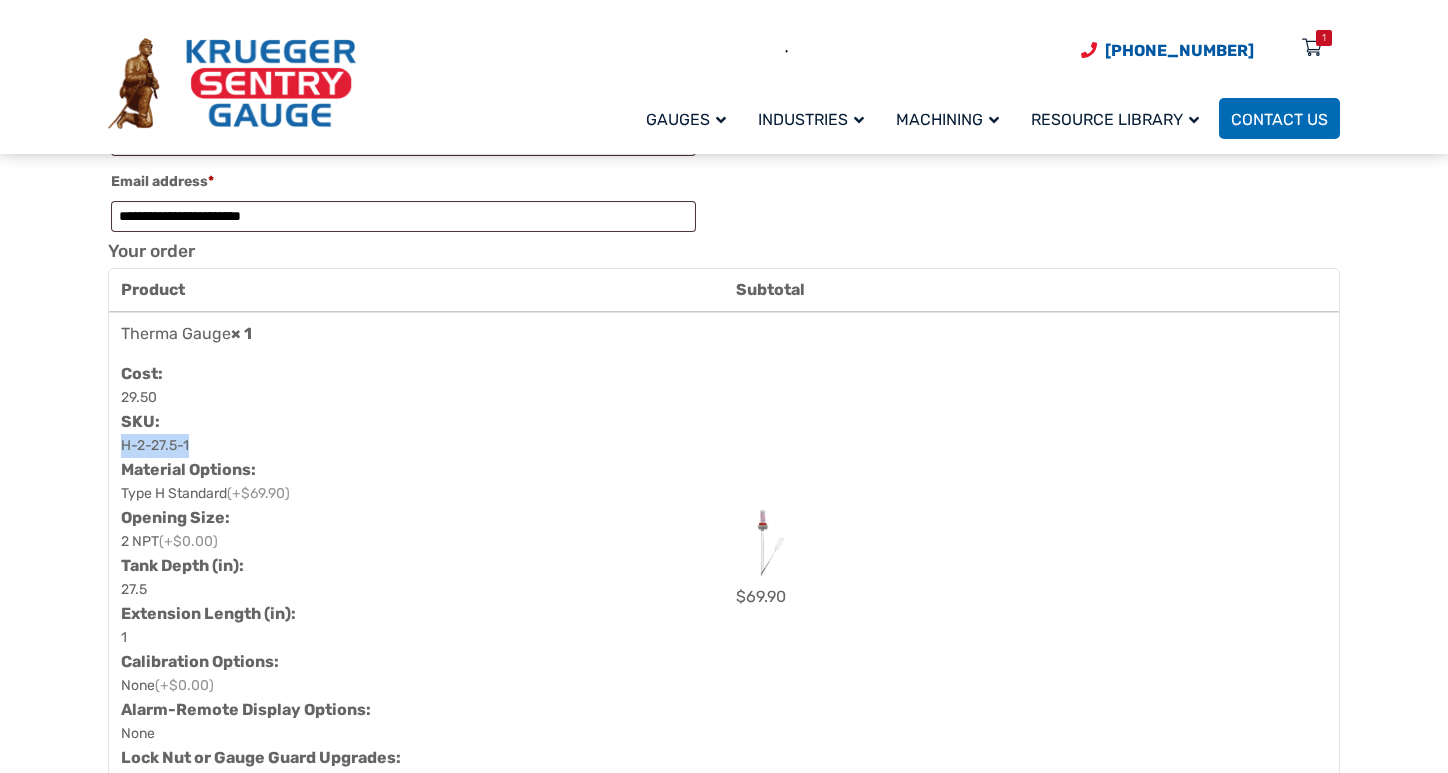 drag, startPoint x: 119, startPoint y: 461, endPoint x: 196, endPoint y: 445, distance: 78.64477 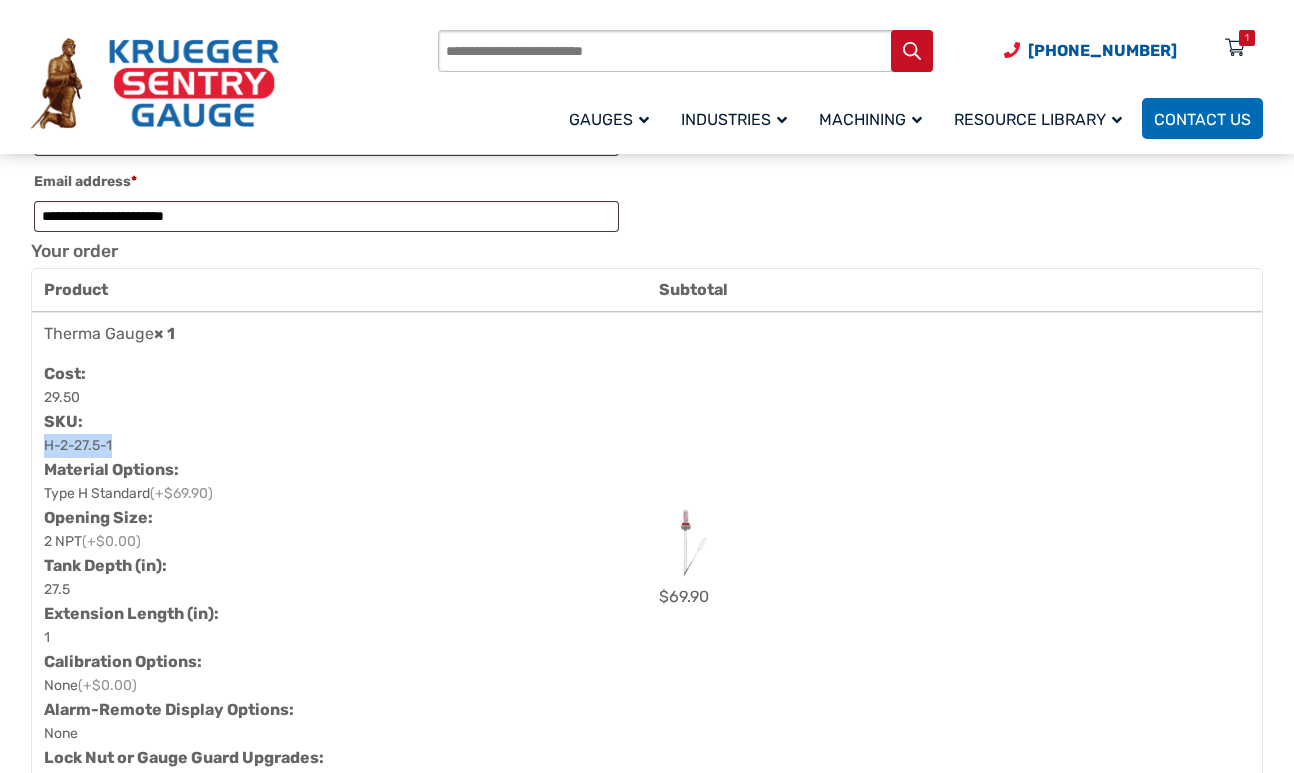 click on "H-2-27.5-1" at bounding box center [78, 446] 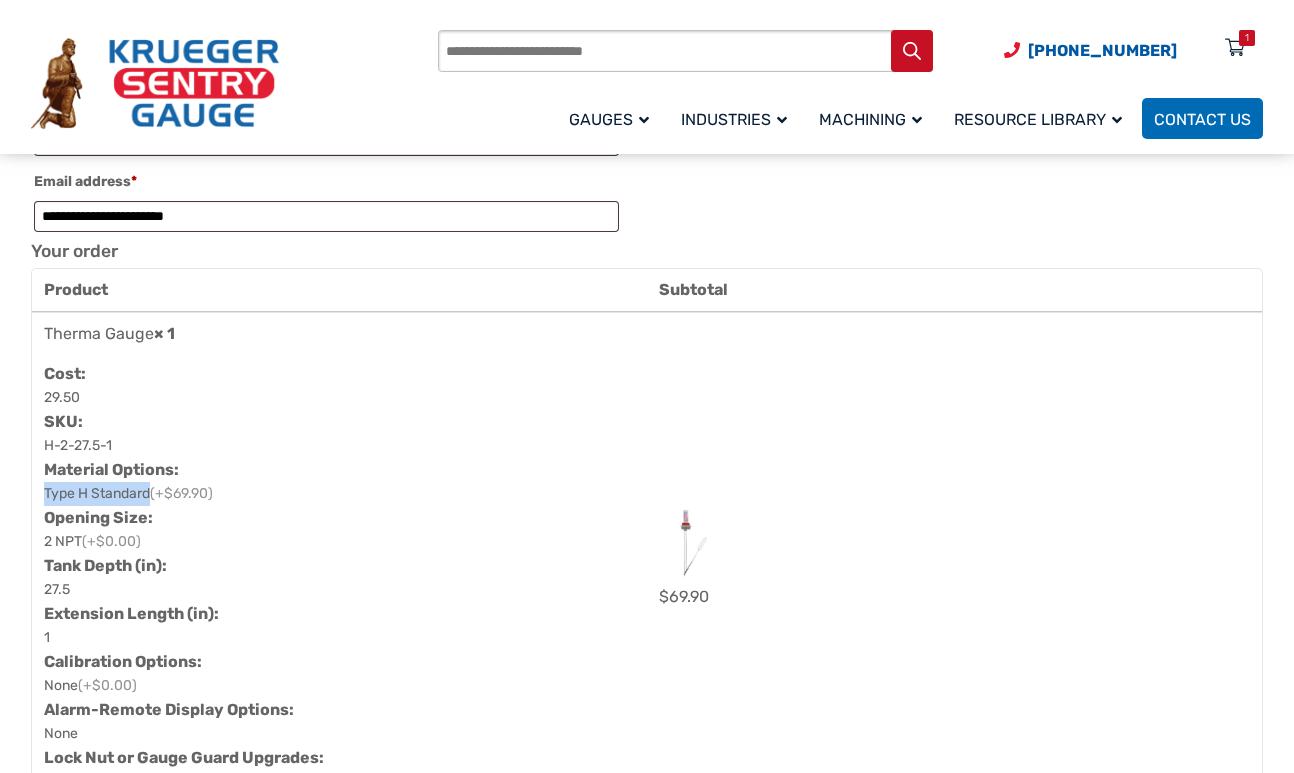 drag, startPoint x: 44, startPoint y: 508, endPoint x: 152, endPoint y: 507, distance: 108.00463 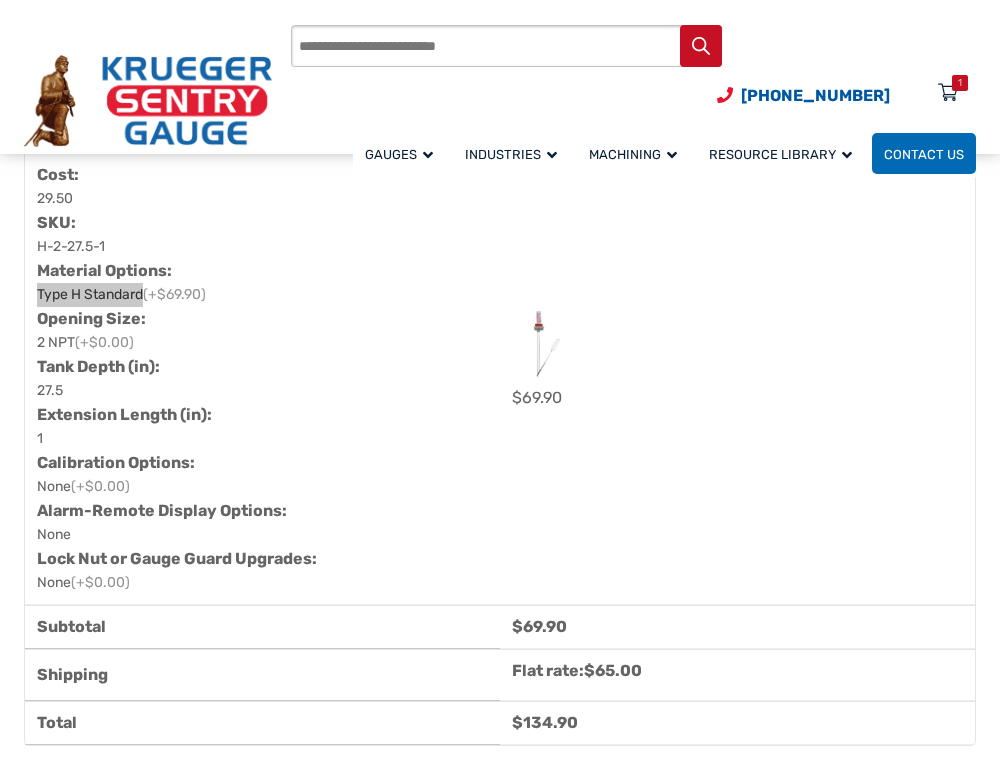 scroll, scrollTop: 1100, scrollLeft: 0, axis: vertical 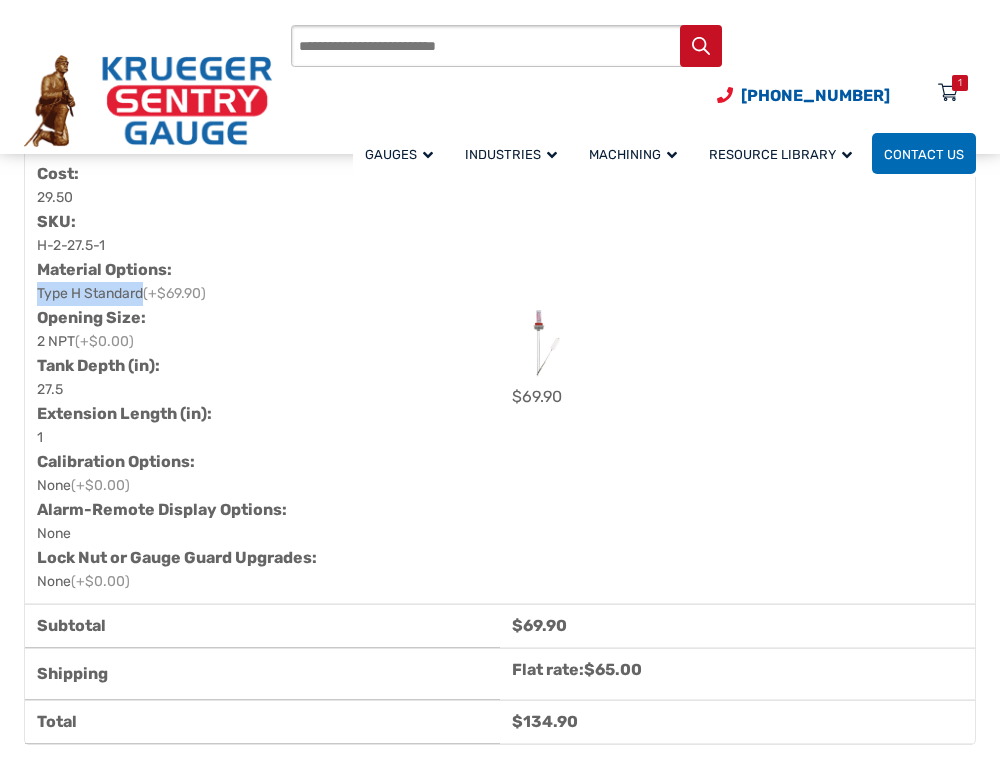 drag, startPoint x: 37, startPoint y: 574, endPoint x: 73, endPoint y: 617, distance: 56.0803 